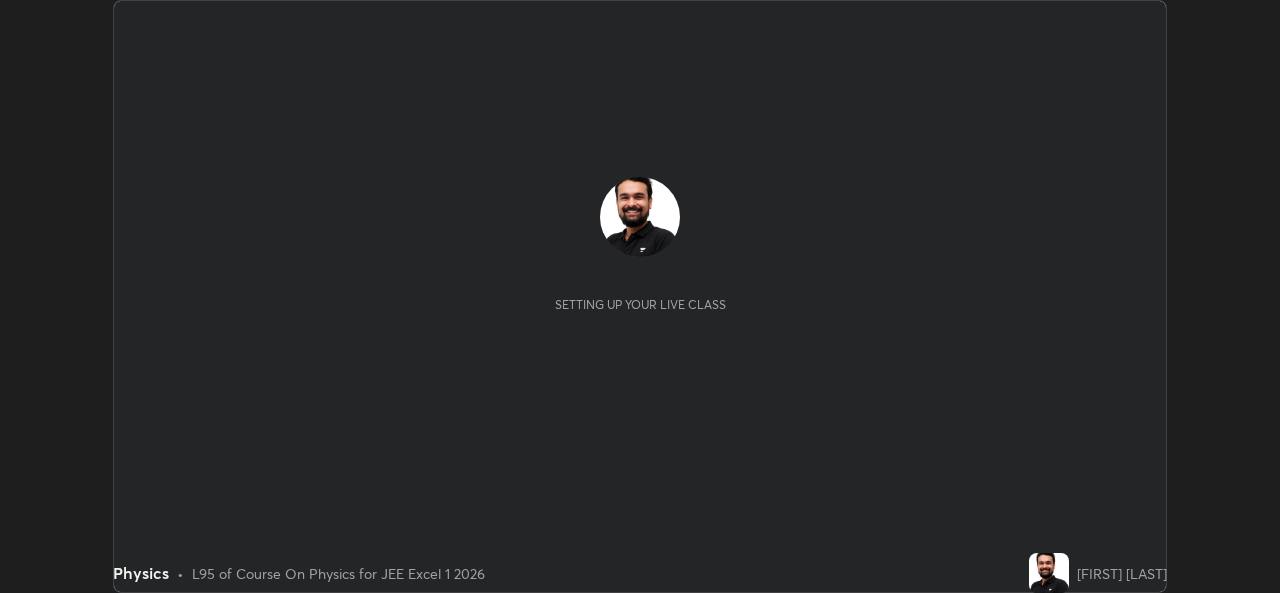 scroll, scrollTop: 0, scrollLeft: 0, axis: both 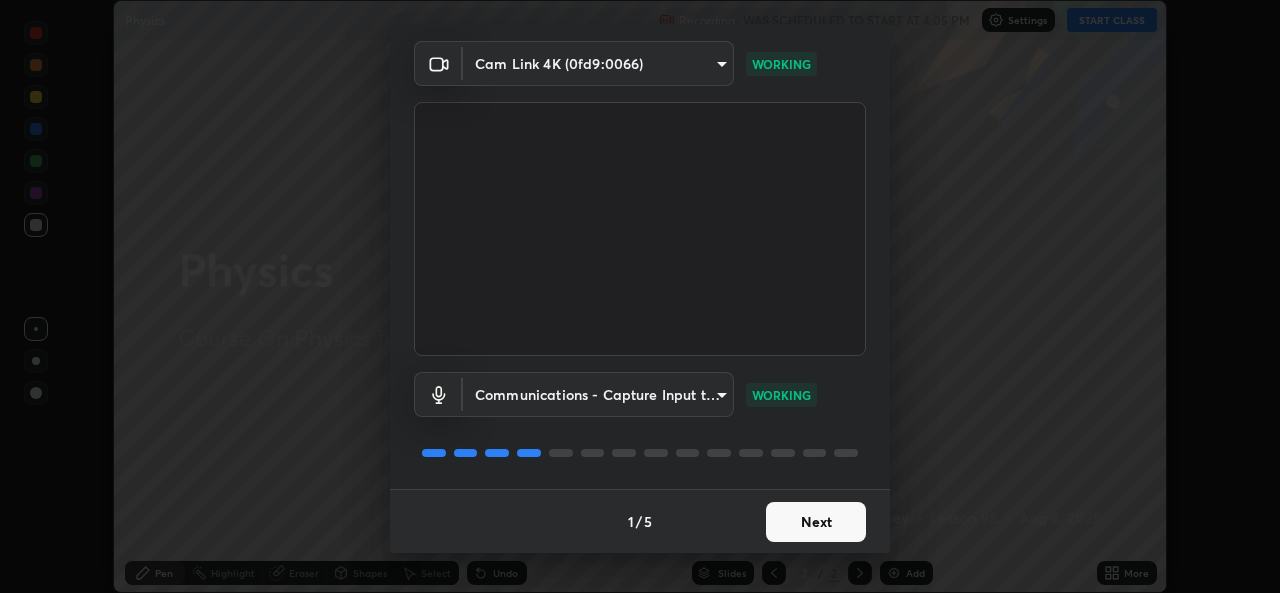 click on "Next" at bounding box center [816, 522] 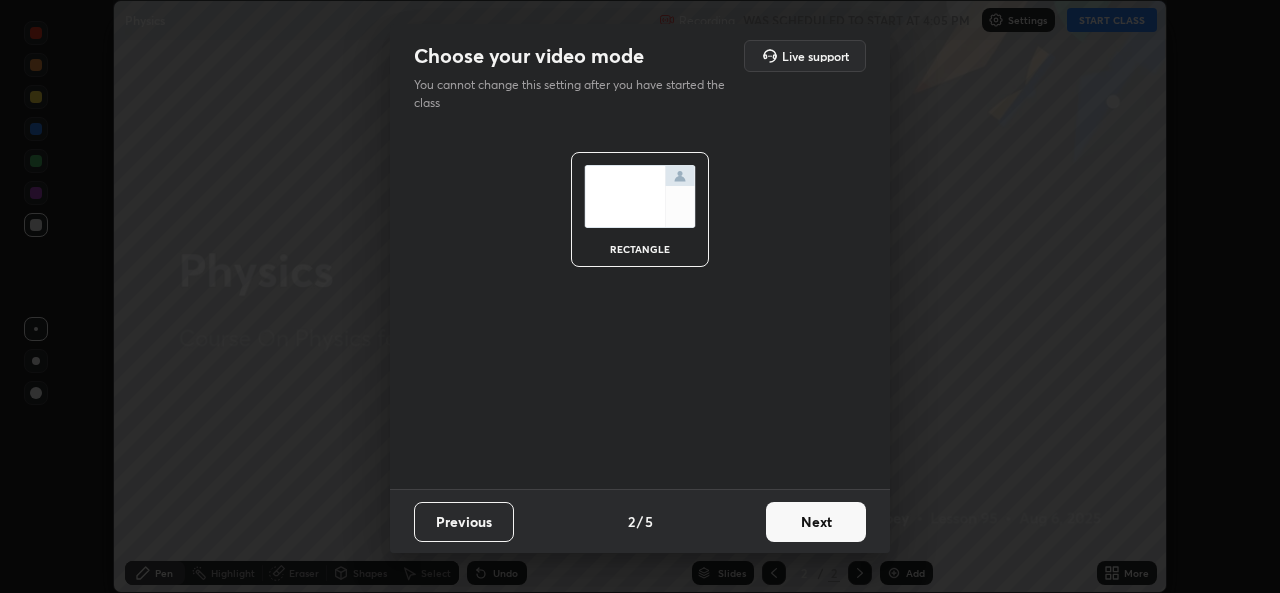 click on "Next" at bounding box center [816, 522] 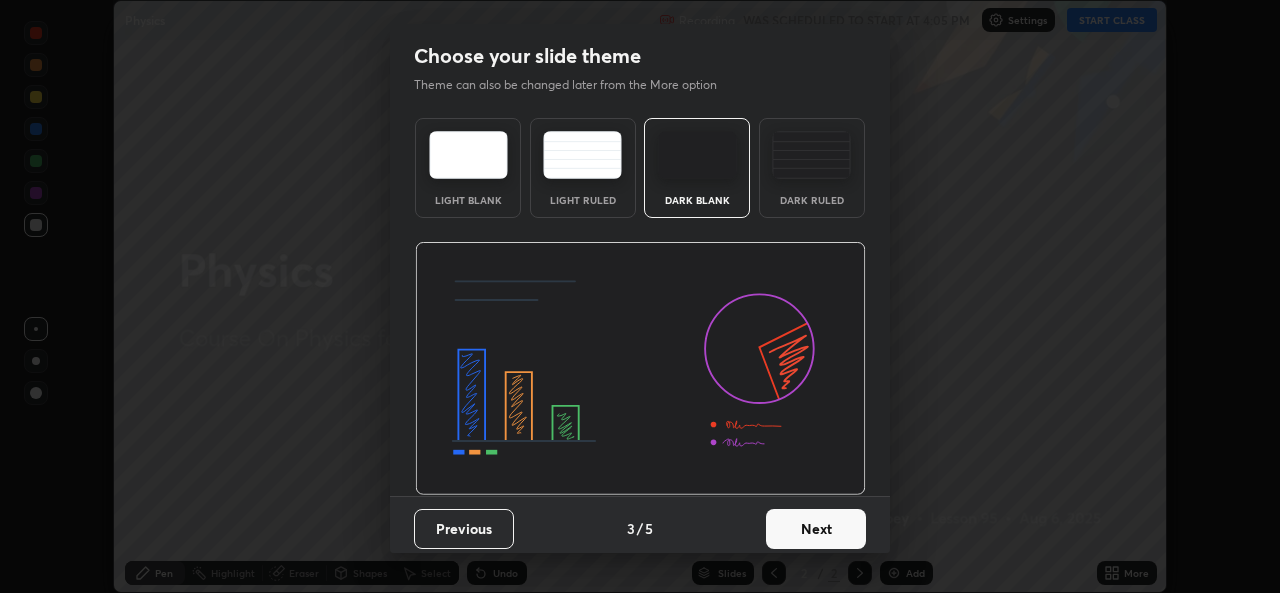 click on "Next" at bounding box center (816, 529) 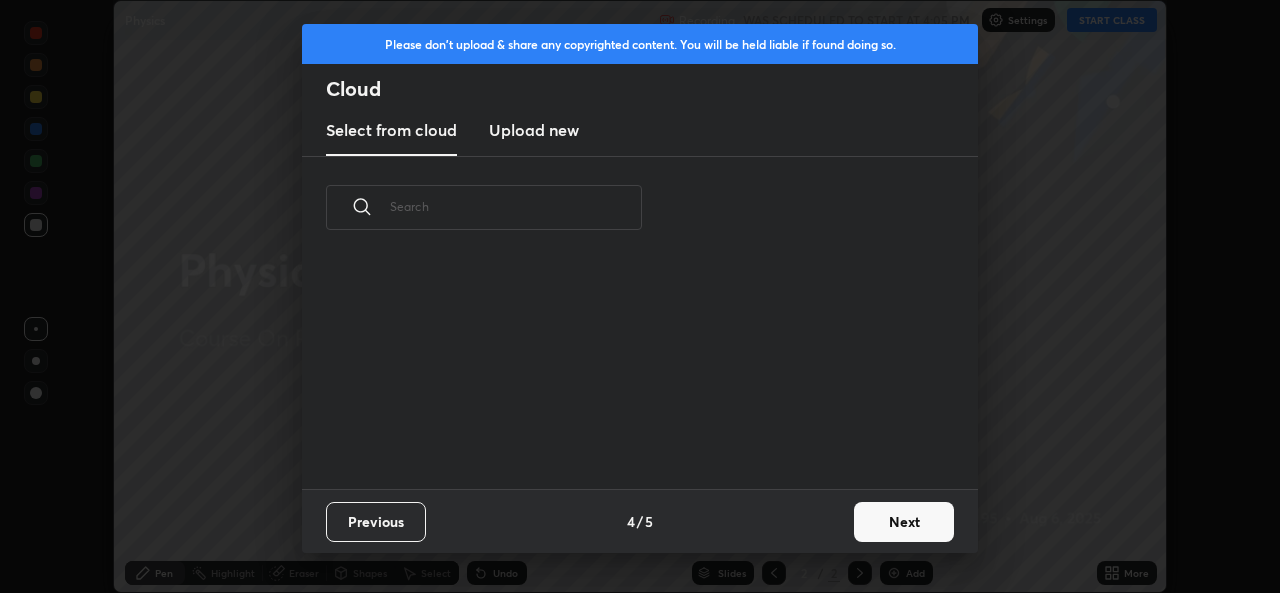 click on "Next" at bounding box center [904, 522] 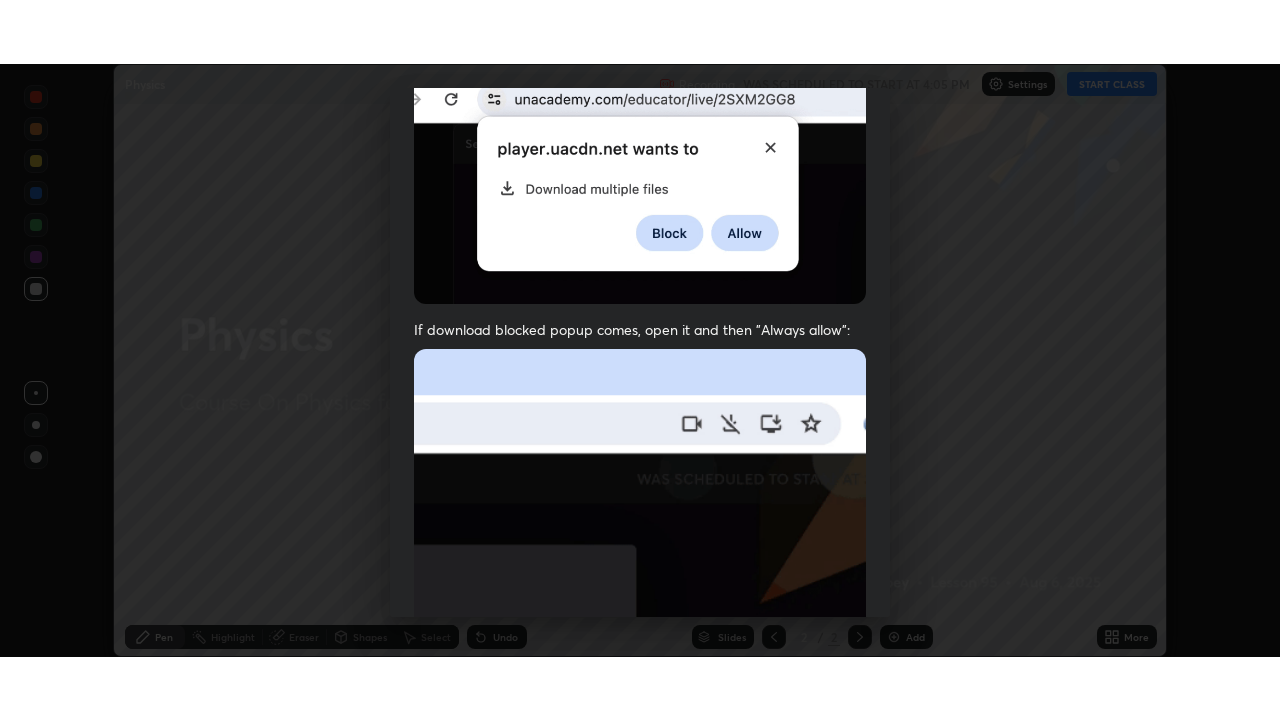 scroll, scrollTop: 471, scrollLeft: 0, axis: vertical 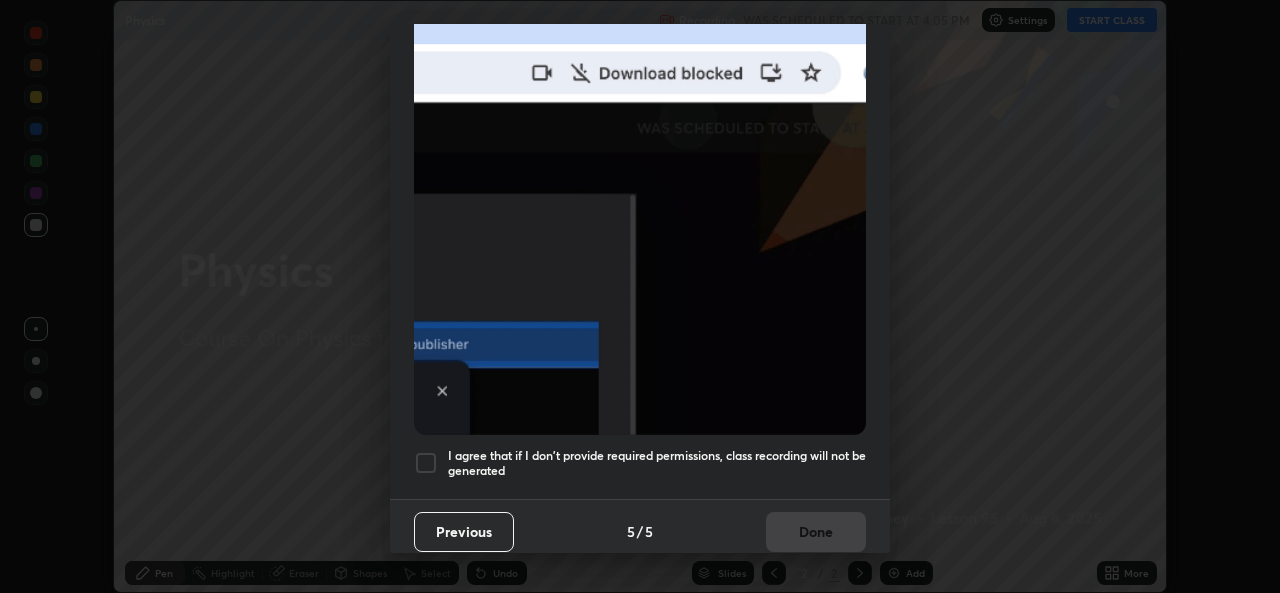 click at bounding box center [426, 463] 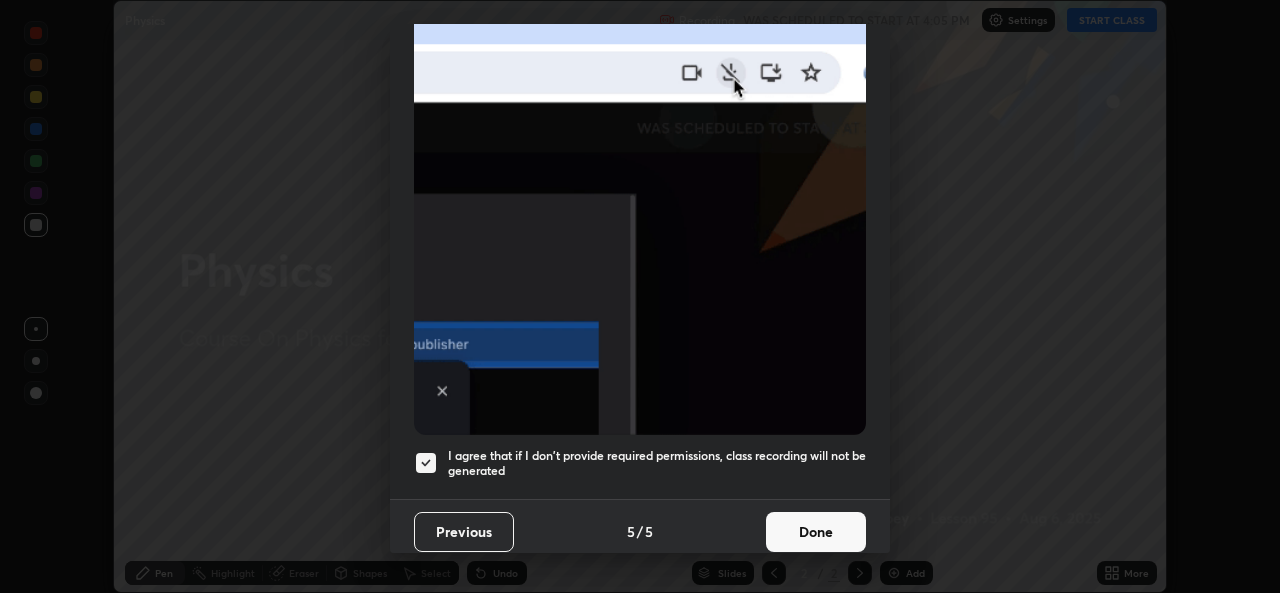 click on "Done" at bounding box center (816, 532) 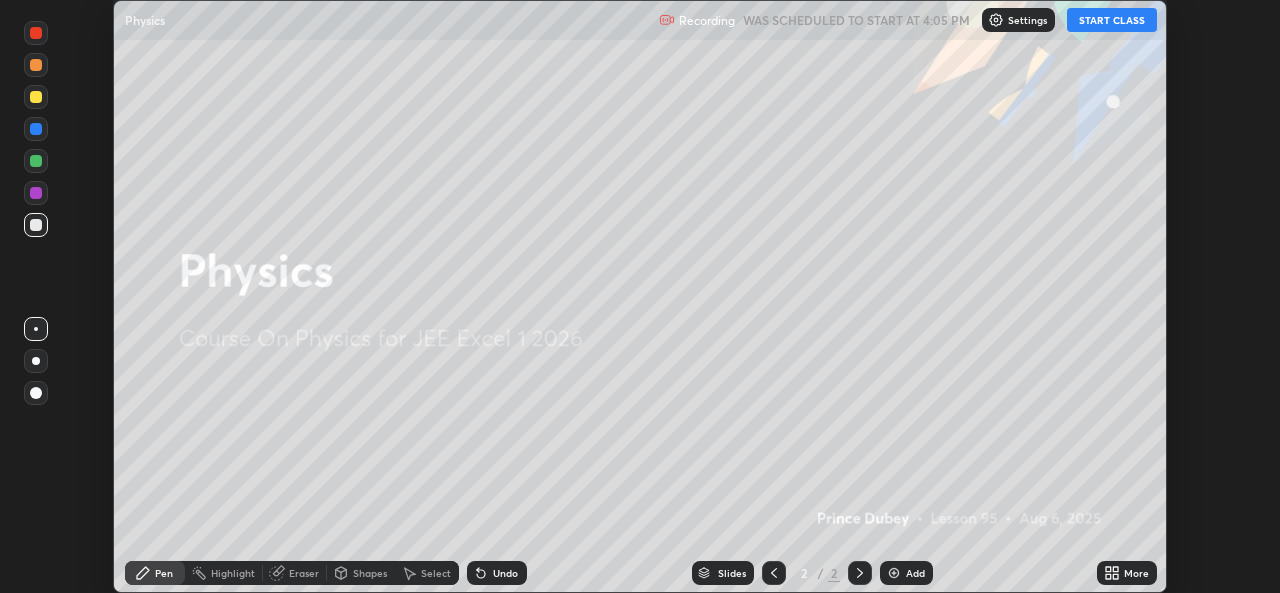 click on "START CLASS" at bounding box center [1112, 20] 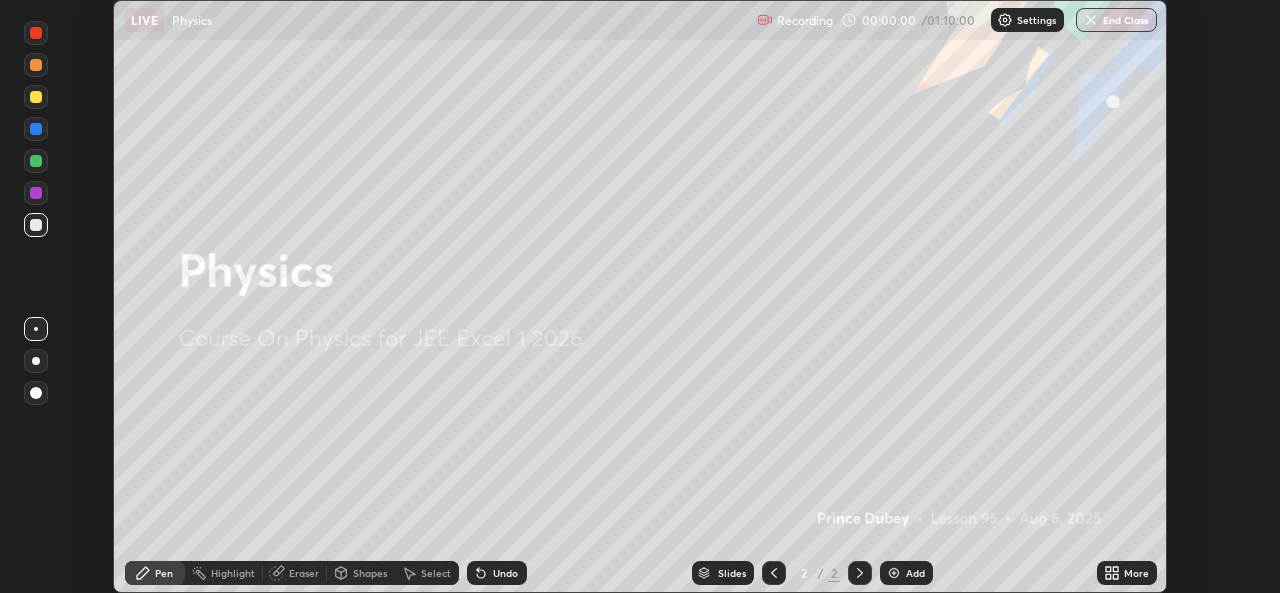 click on "More" at bounding box center [1127, 573] 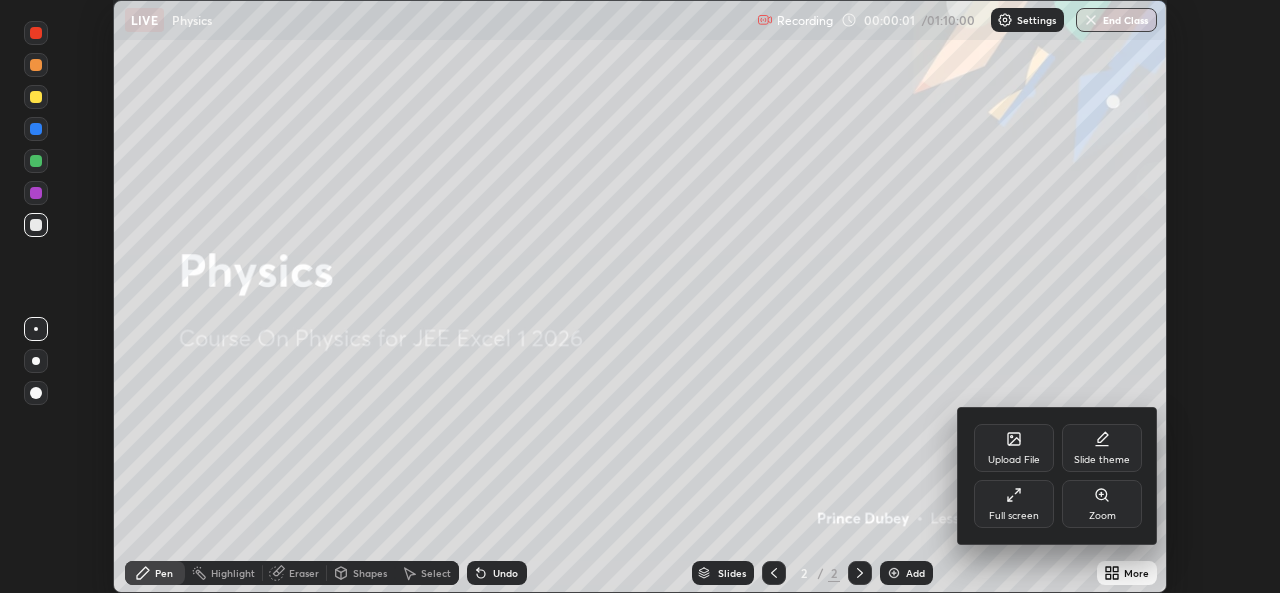 click on "Full screen" at bounding box center [1014, 516] 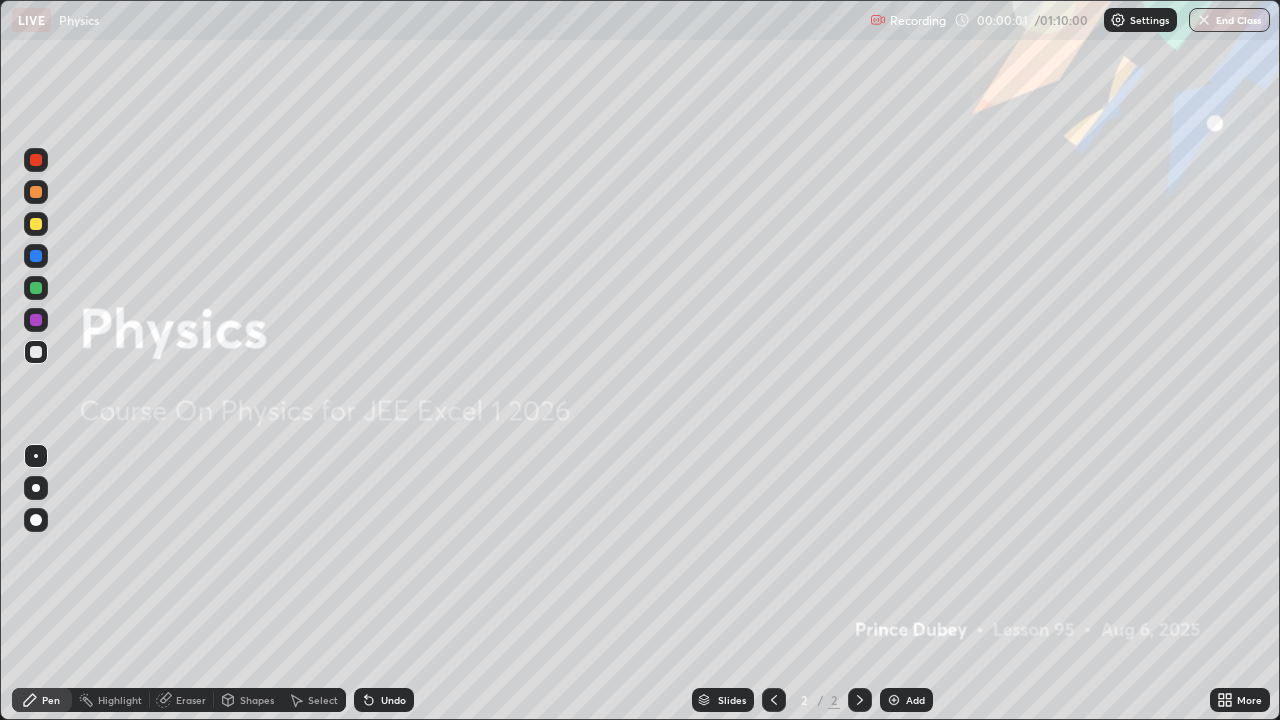 scroll, scrollTop: 99280, scrollLeft: 98720, axis: both 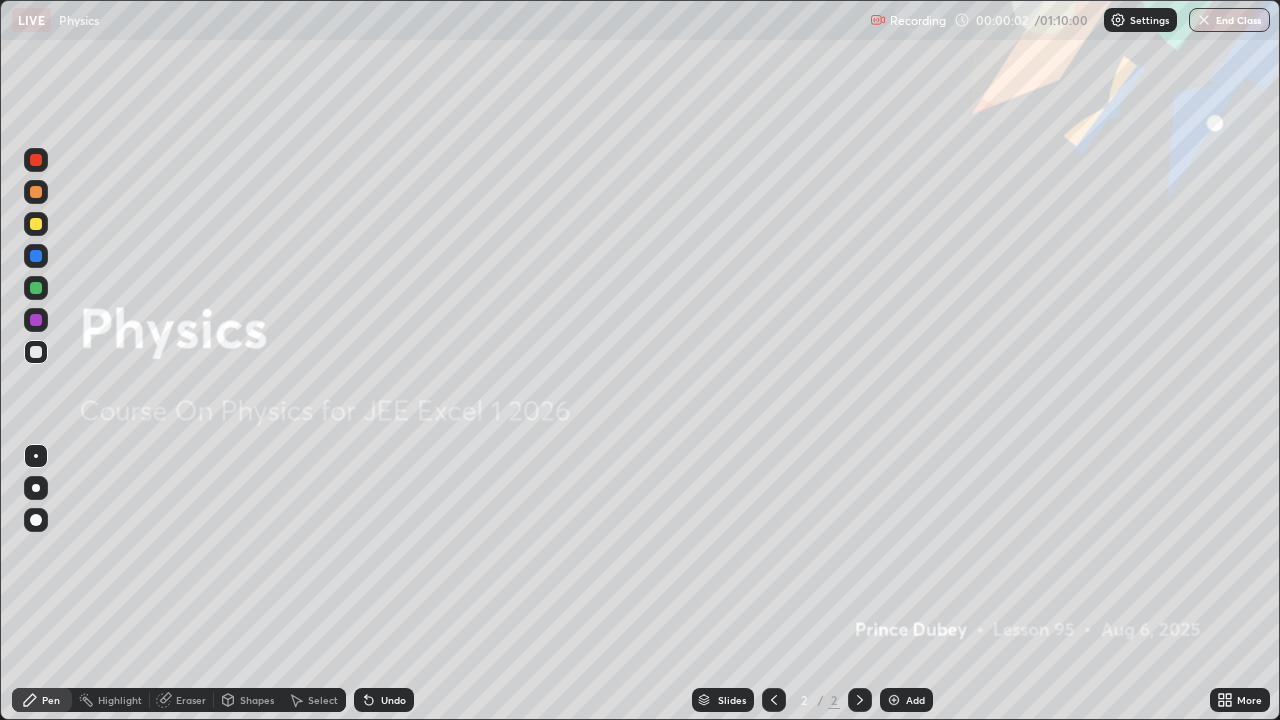 click on "Settings" at bounding box center (1149, 20) 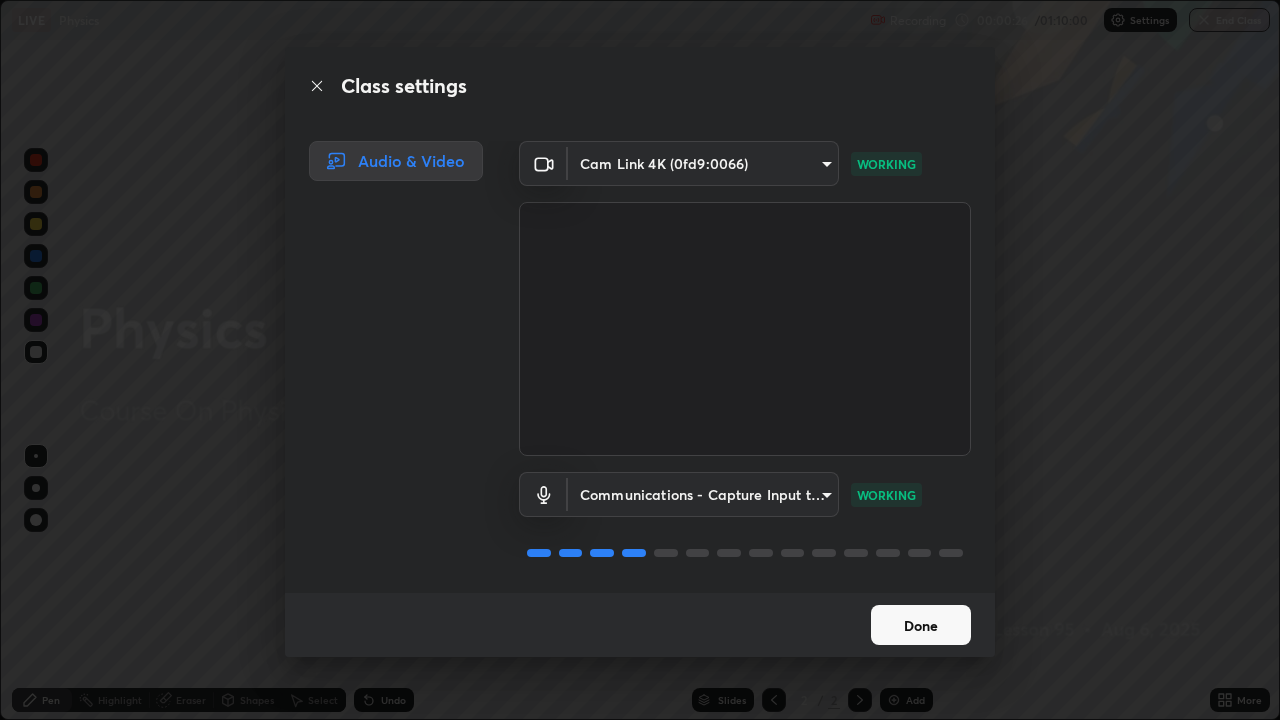click on "Done" at bounding box center (921, 625) 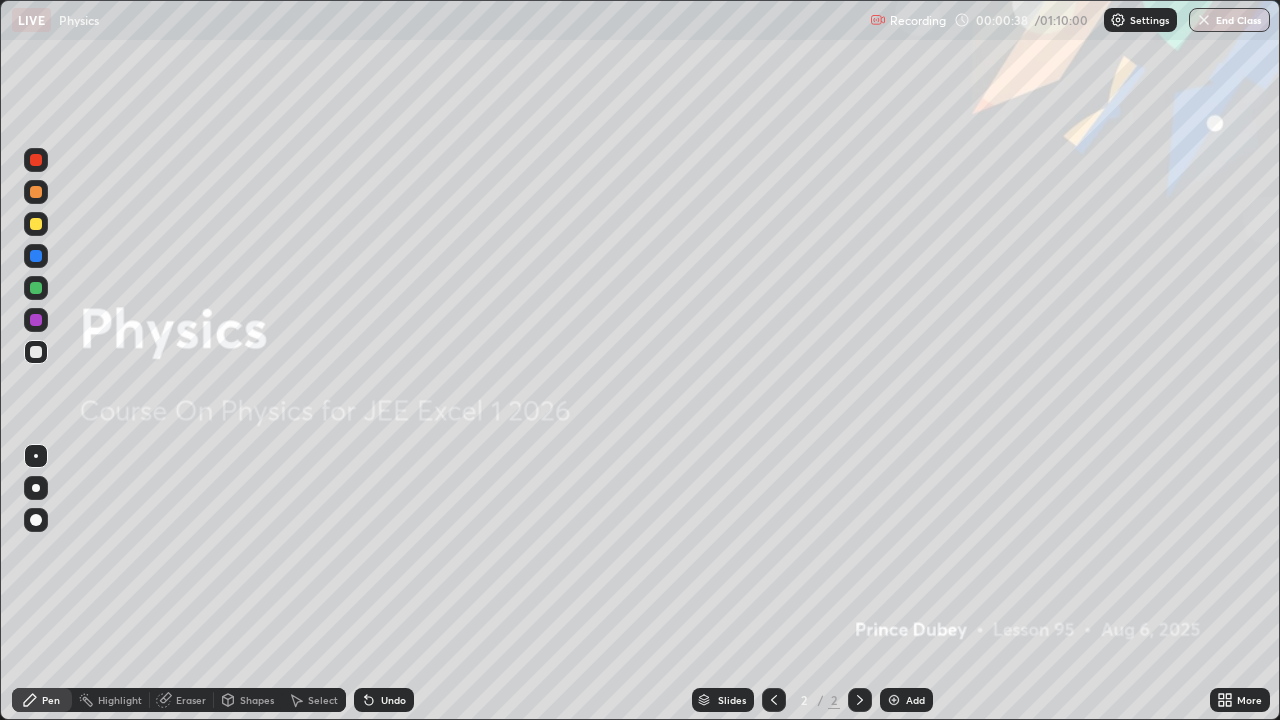 click on "Add" at bounding box center [906, 700] 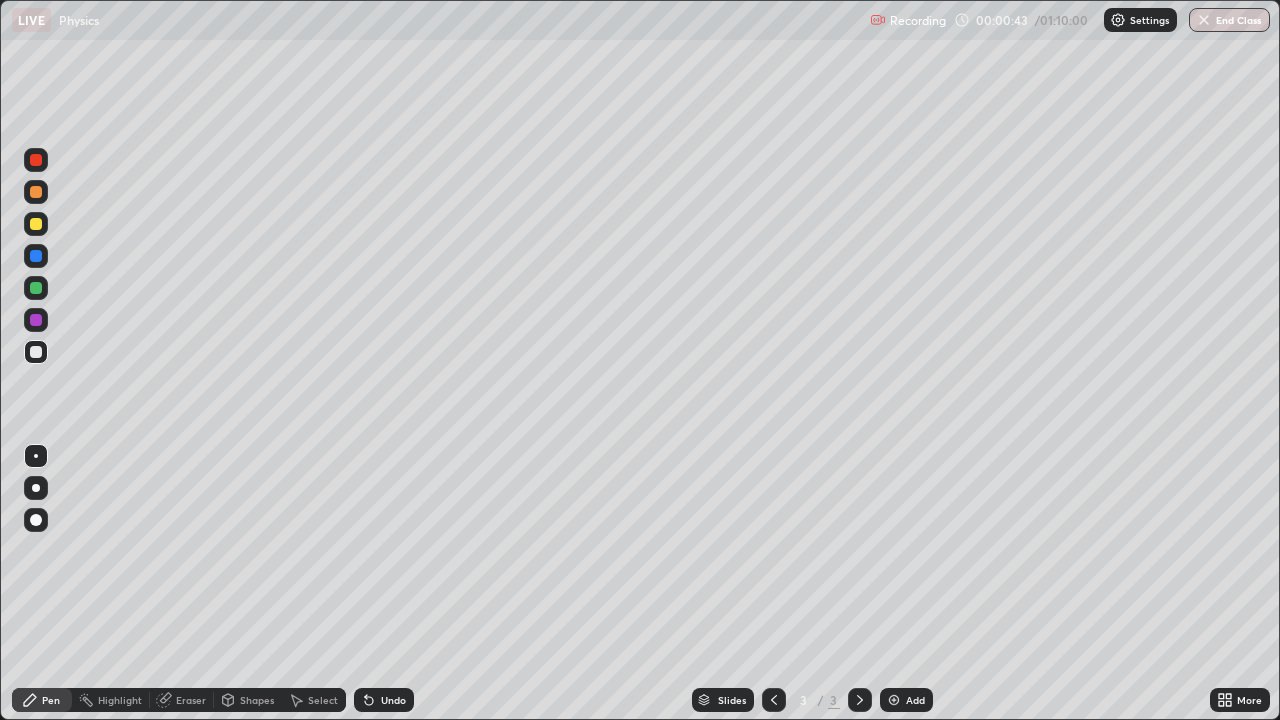 click at bounding box center [36, 352] 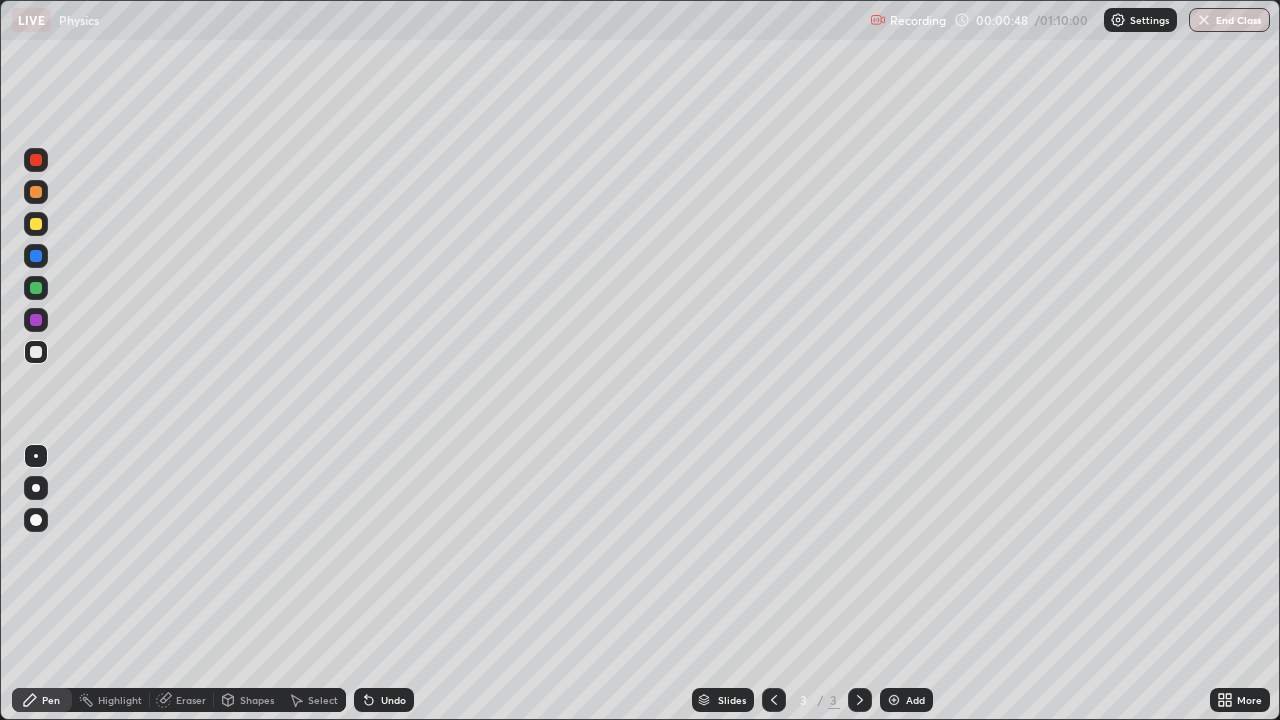 click on "Shapes" at bounding box center [257, 700] 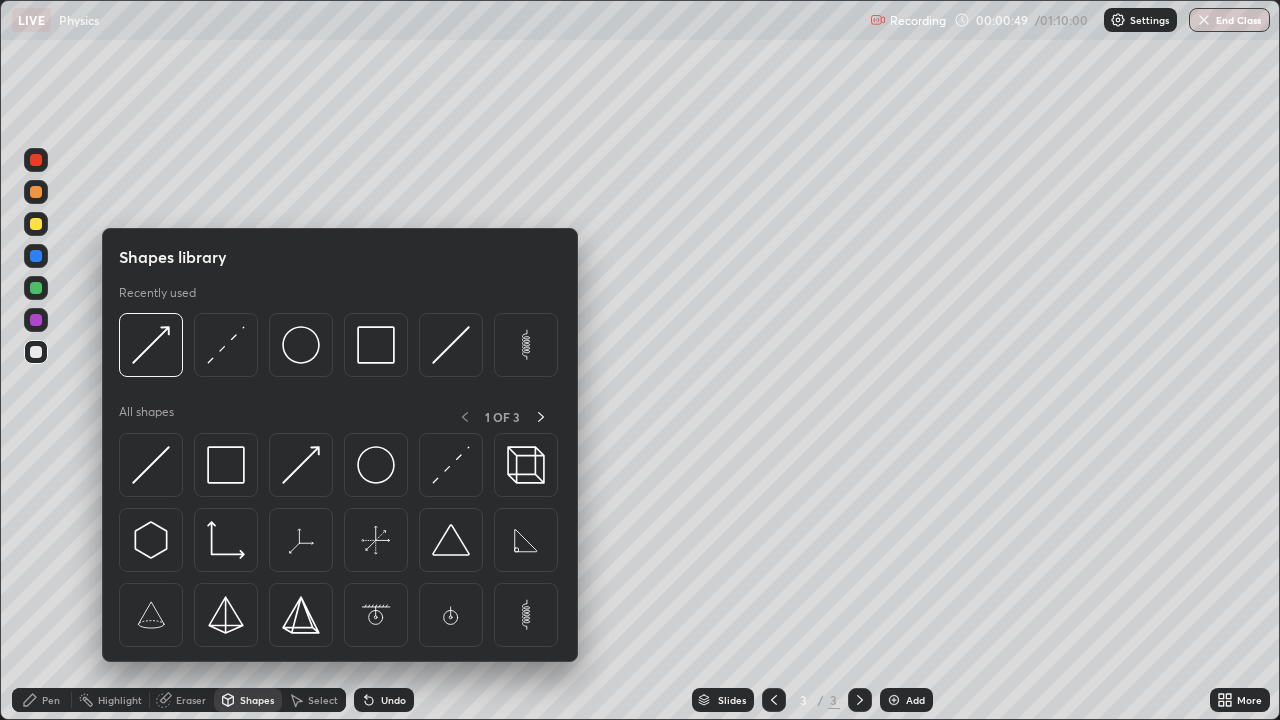 click on "Pen" at bounding box center (42, 700) 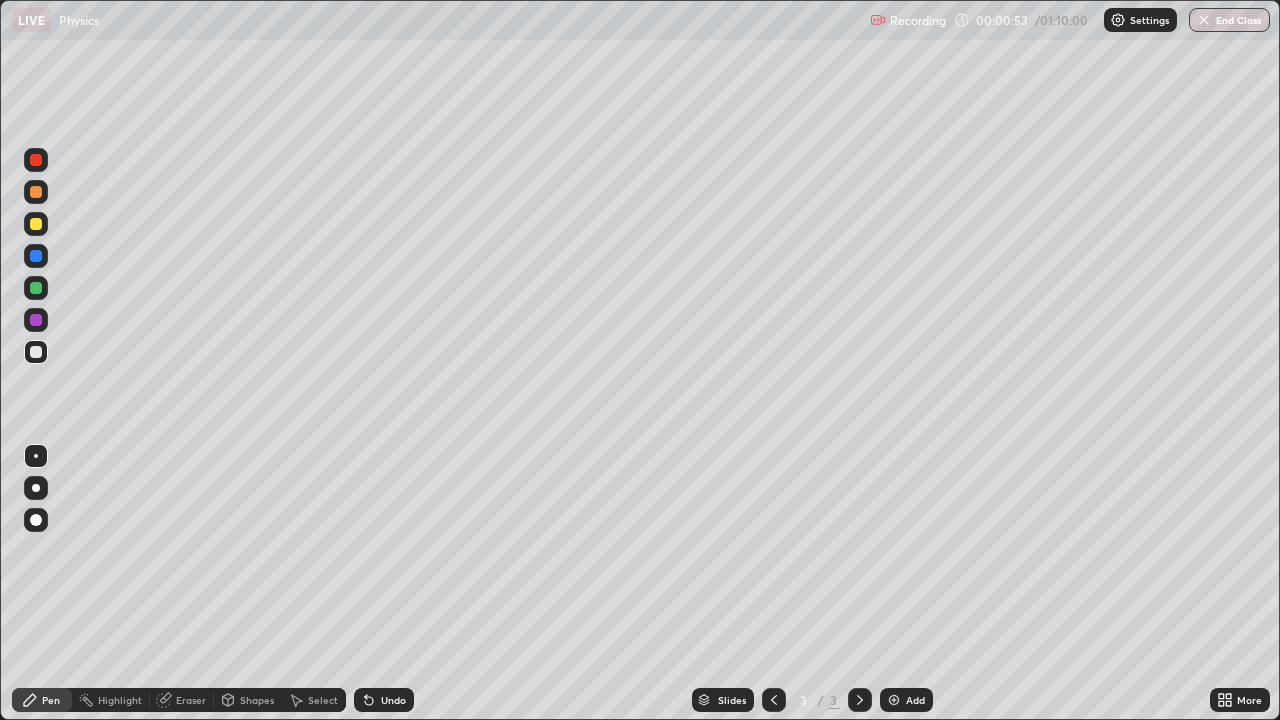 click on "Undo" at bounding box center (393, 700) 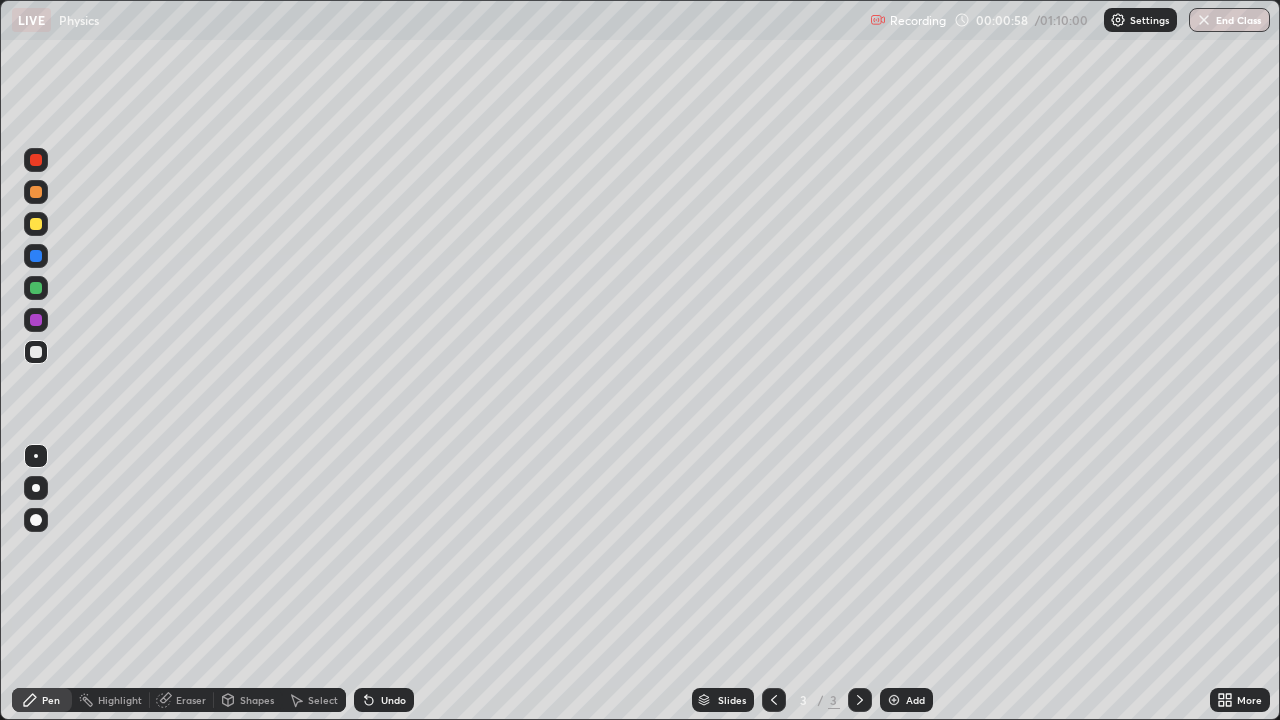 click on "Shapes" at bounding box center (257, 700) 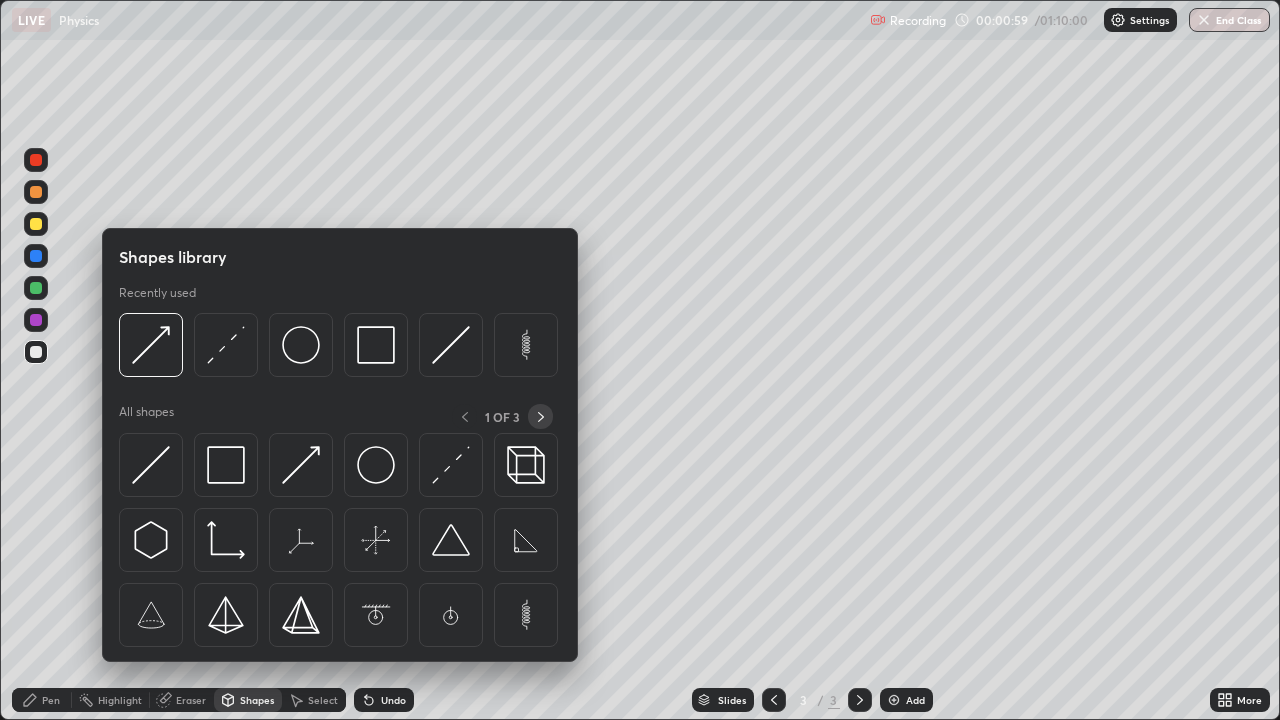 click 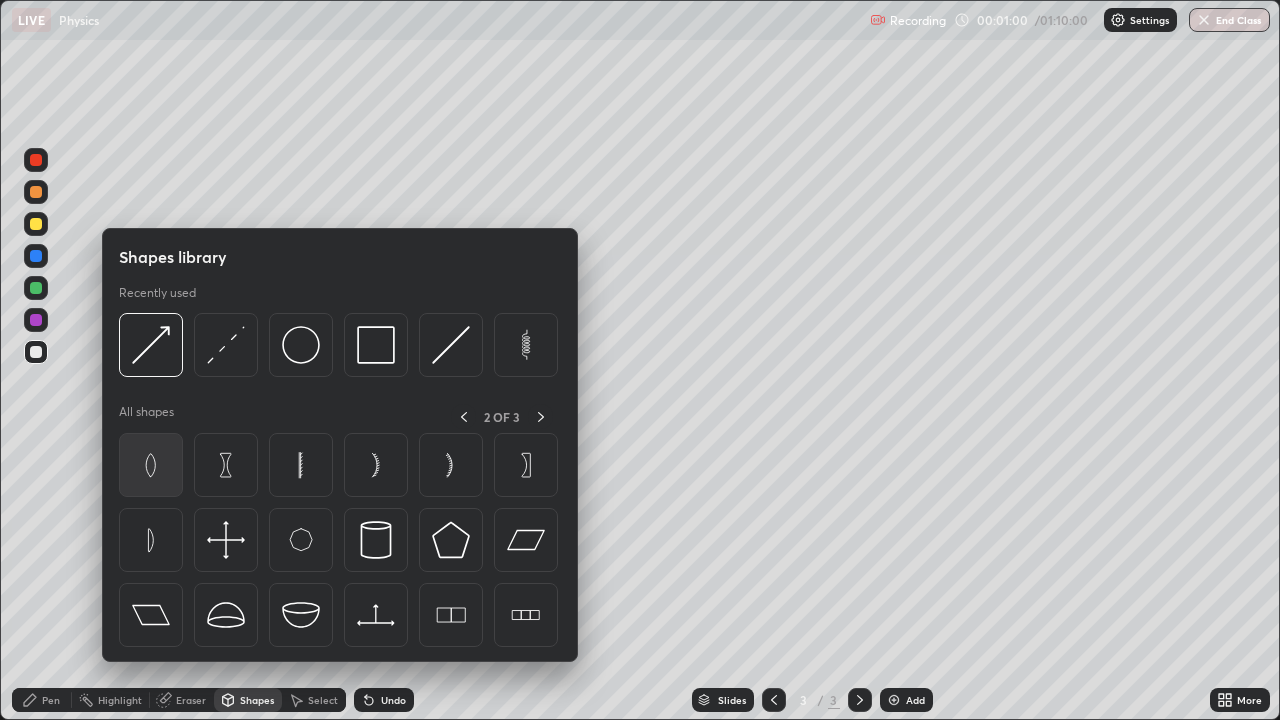 click at bounding box center (151, 465) 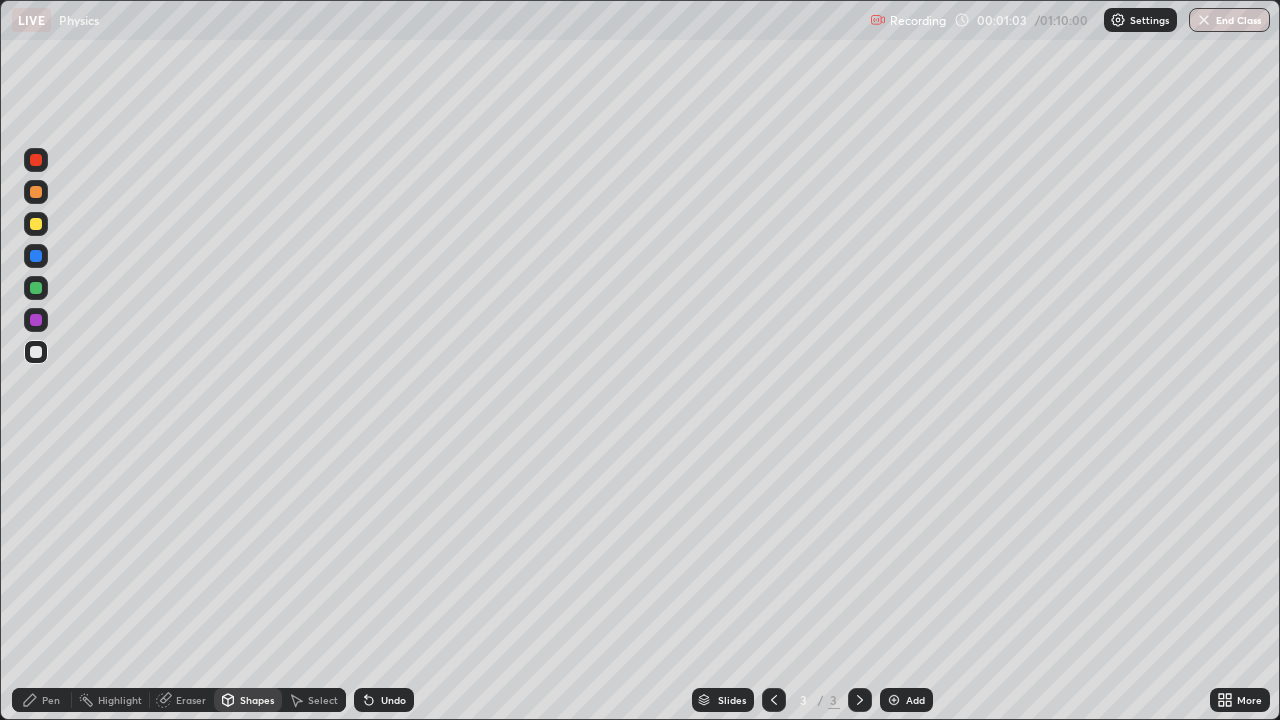 click on "Shapes" at bounding box center (257, 700) 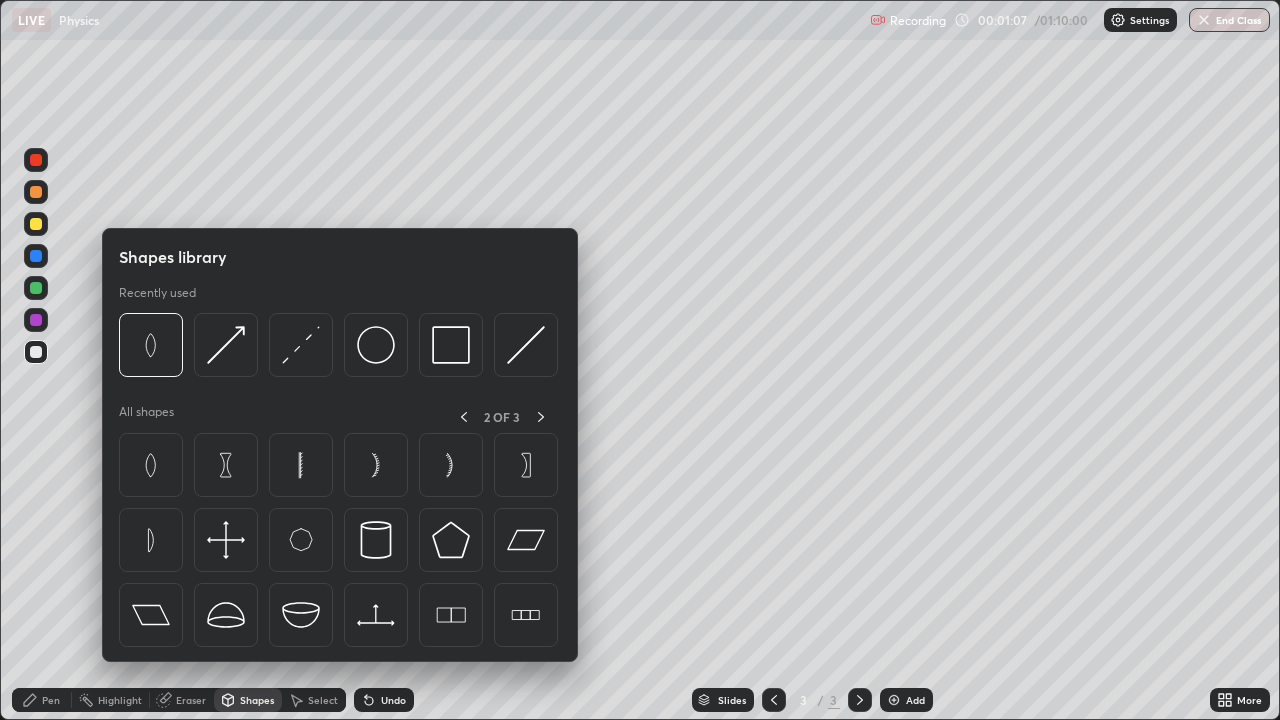 click on "Shapes" at bounding box center [248, 700] 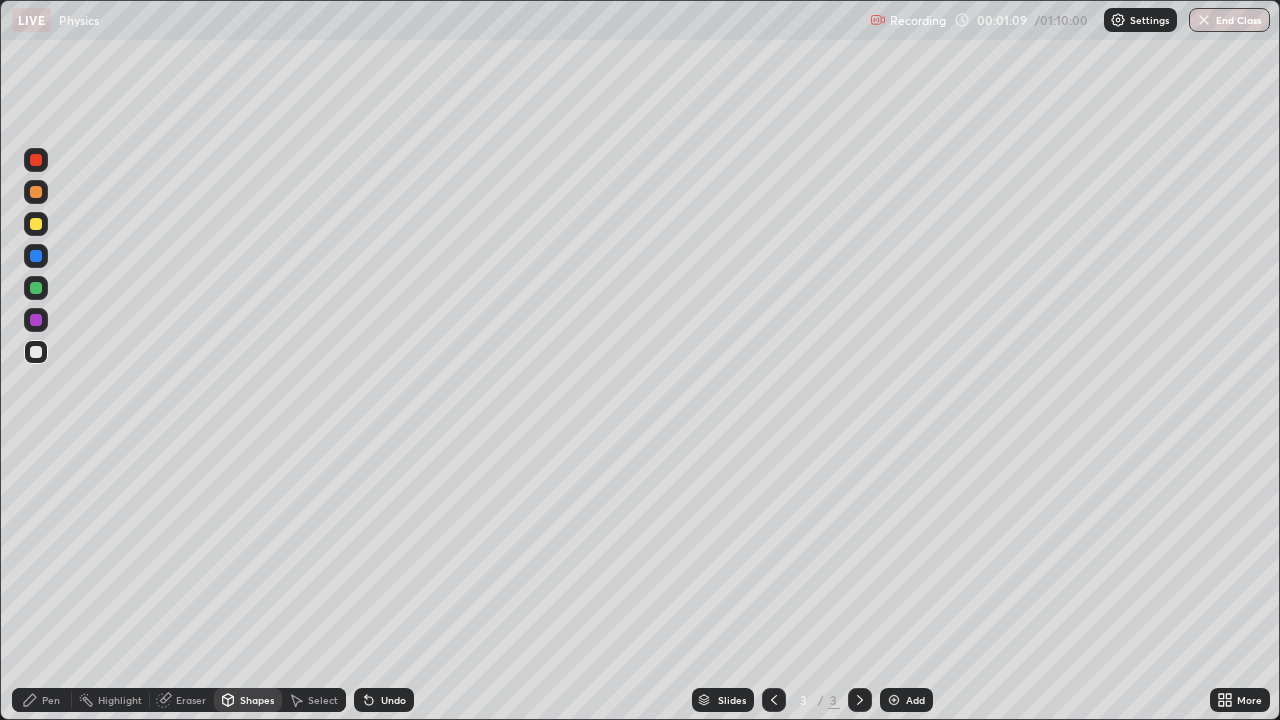click 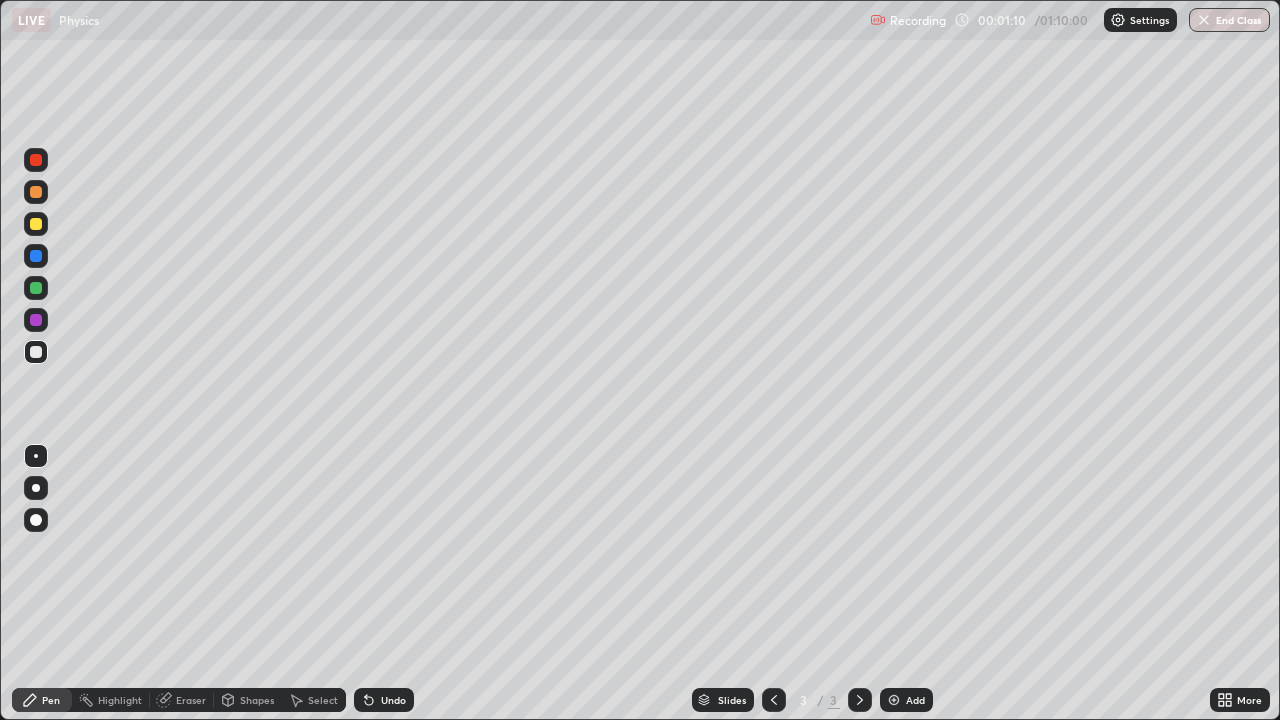 click on "Select" at bounding box center (323, 700) 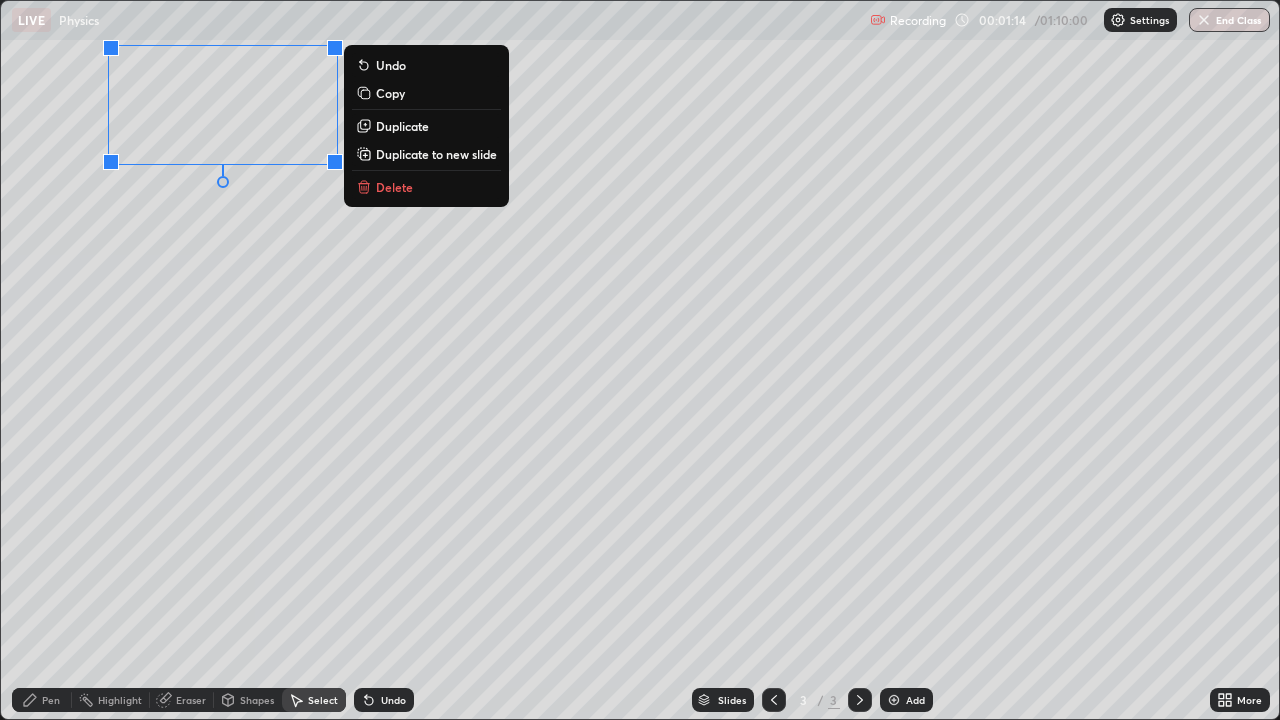 click on "0 ° Undo Copy Duplicate Duplicate to new slide Delete" at bounding box center [640, 360] 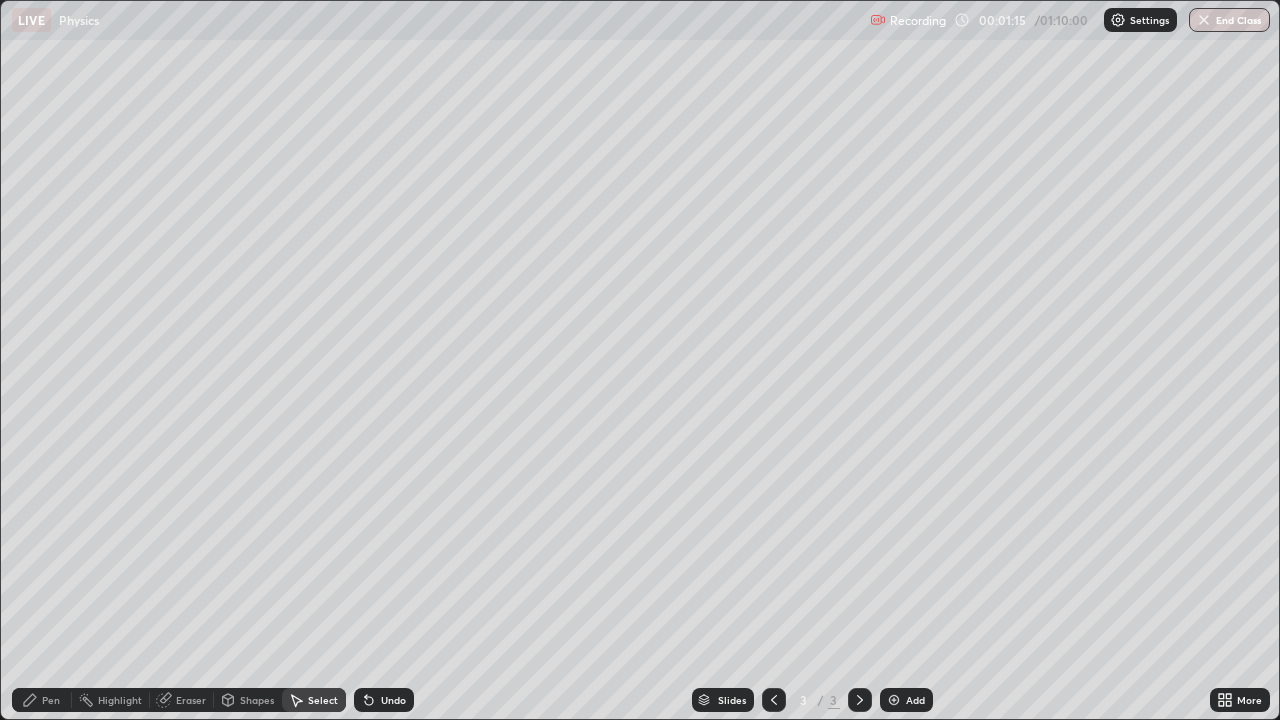 click 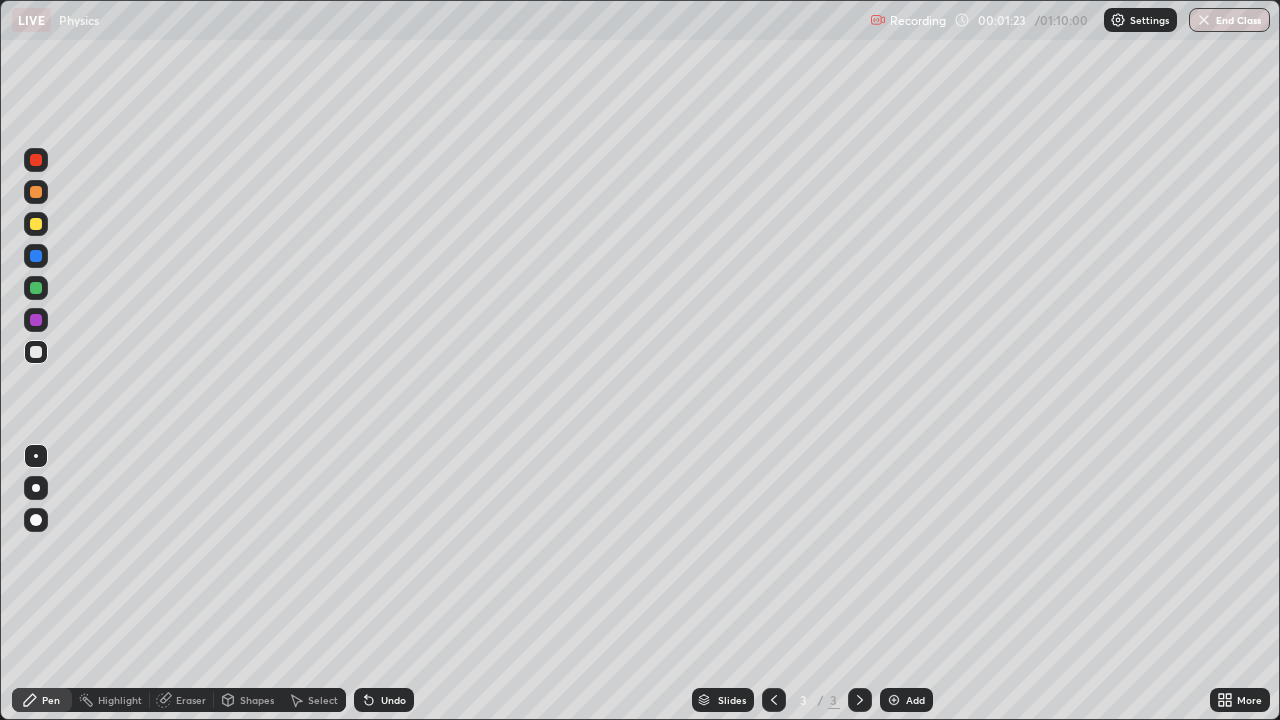 click on "Shapes" at bounding box center [257, 700] 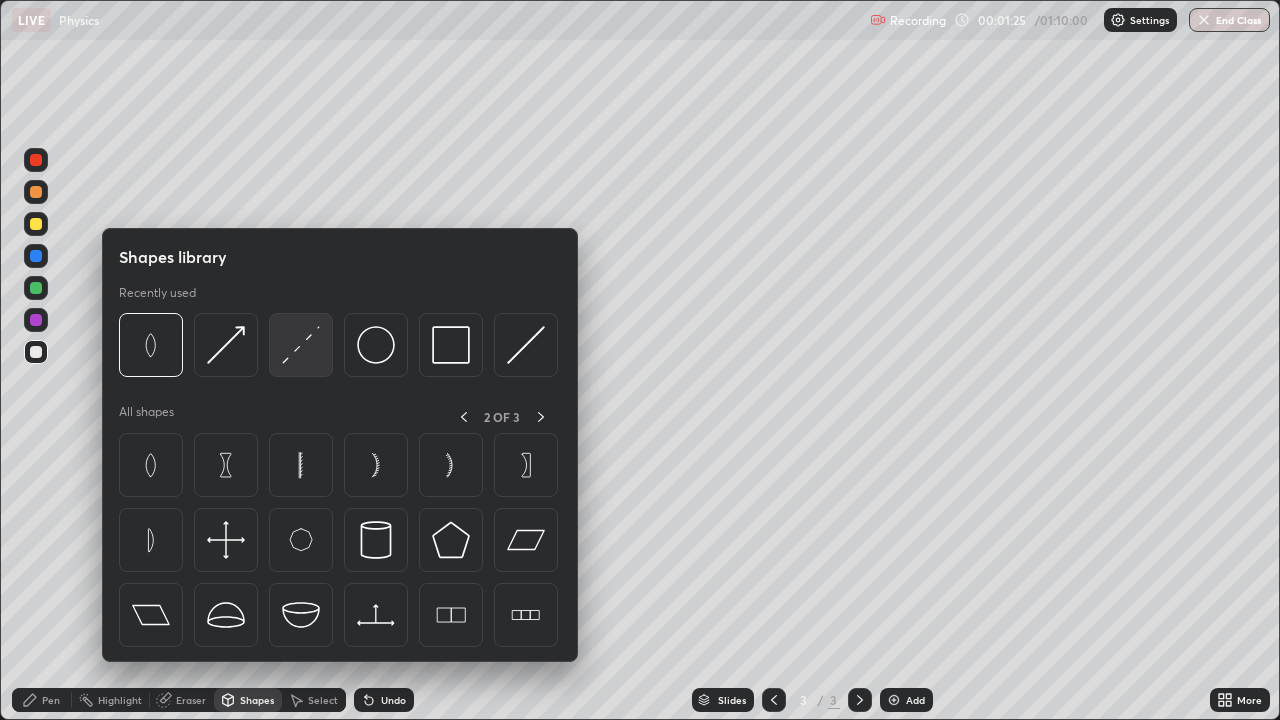 click at bounding box center (301, 345) 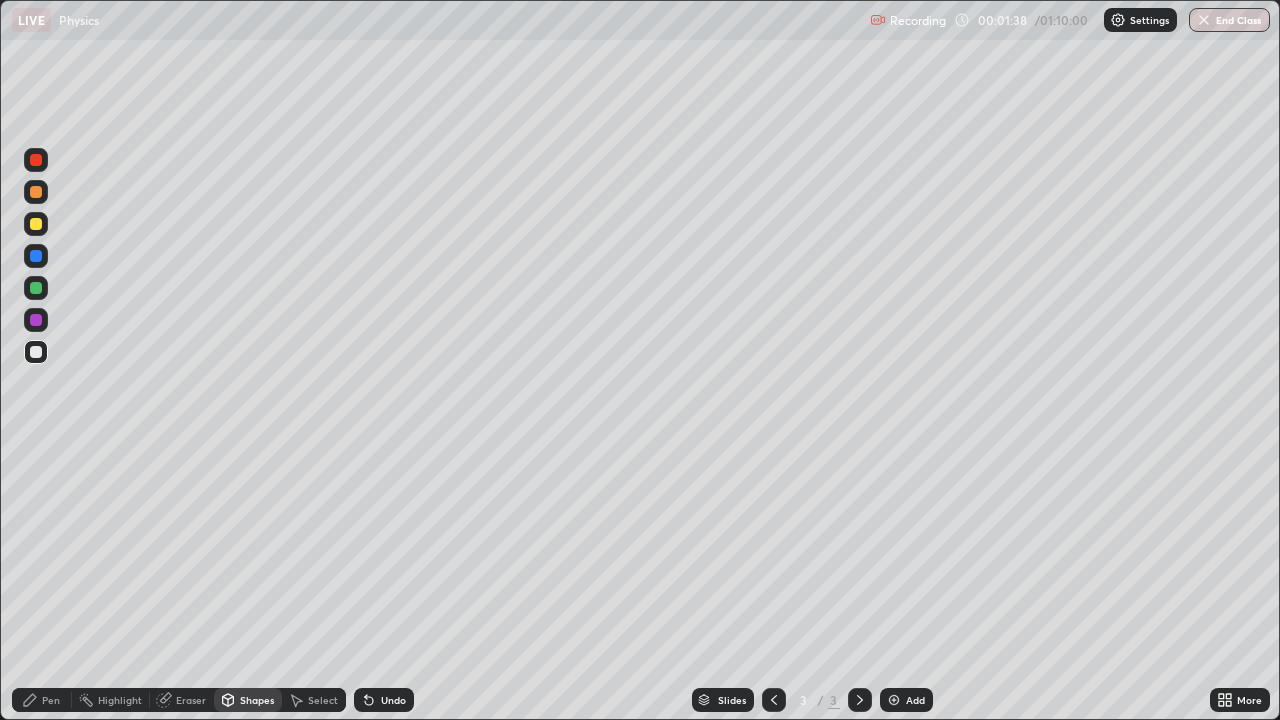 click on "Shapes" at bounding box center [248, 700] 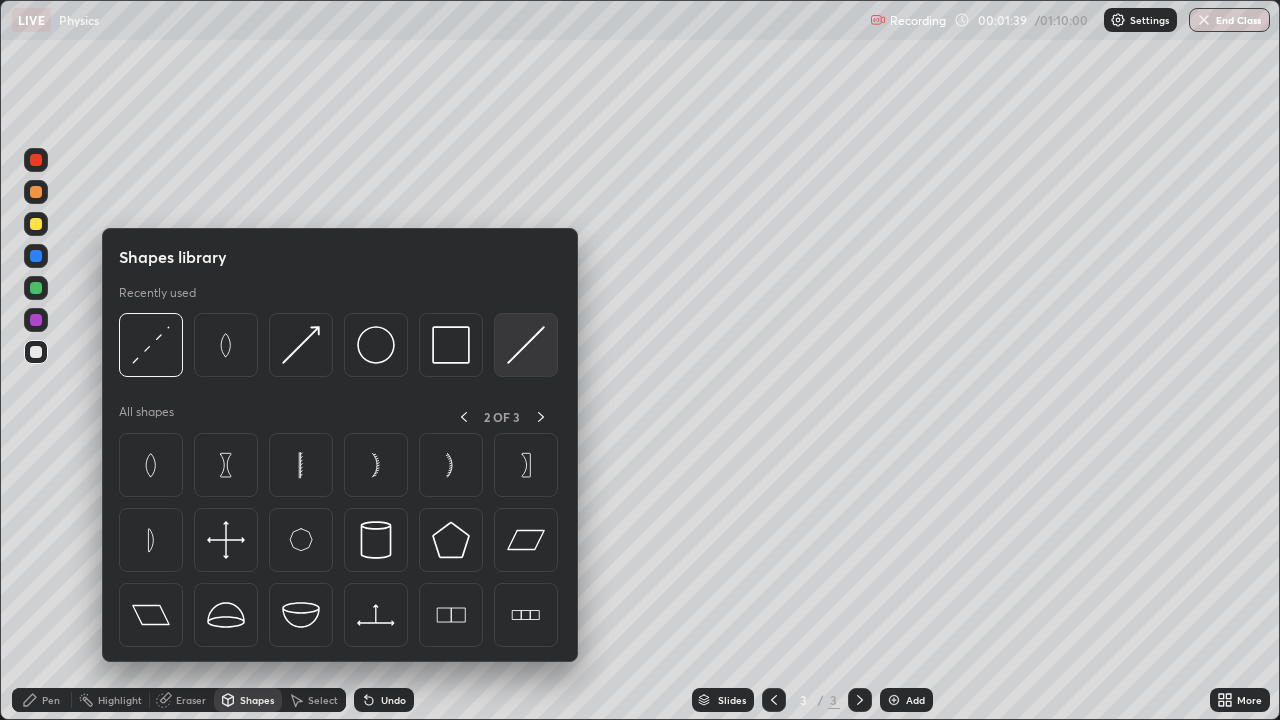 click at bounding box center (526, 345) 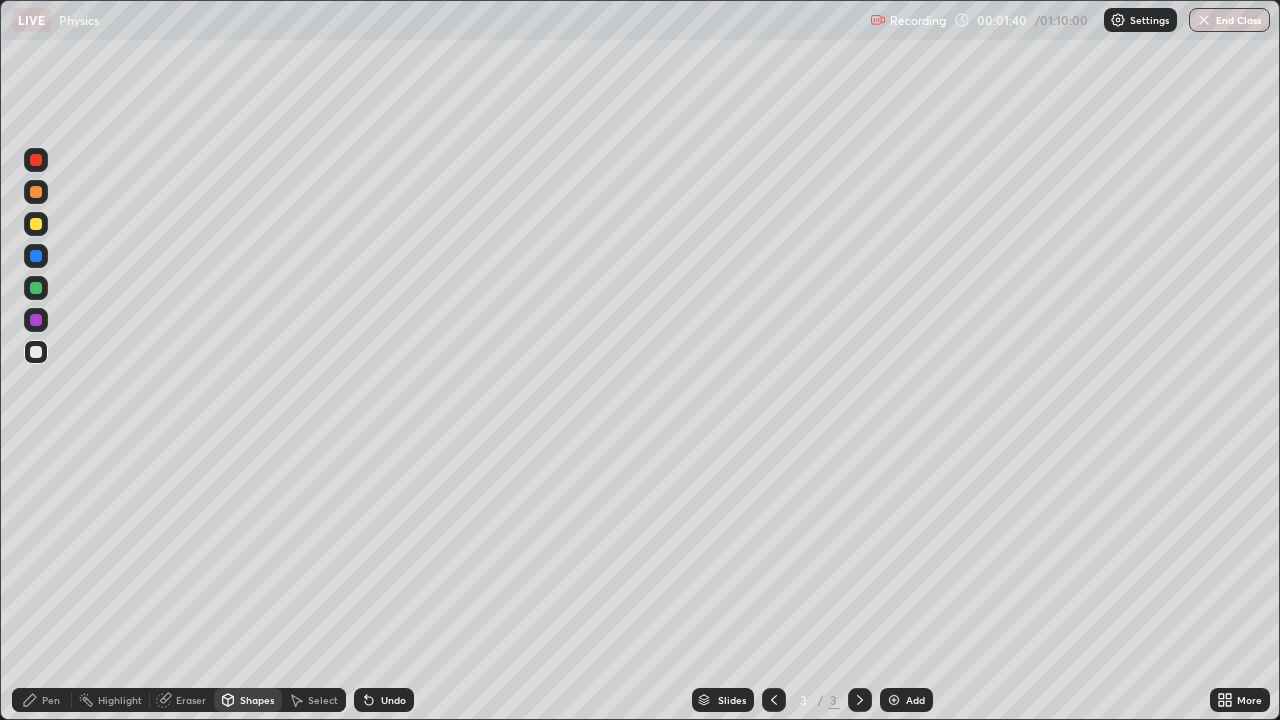 click at bounding box center (36, 224) 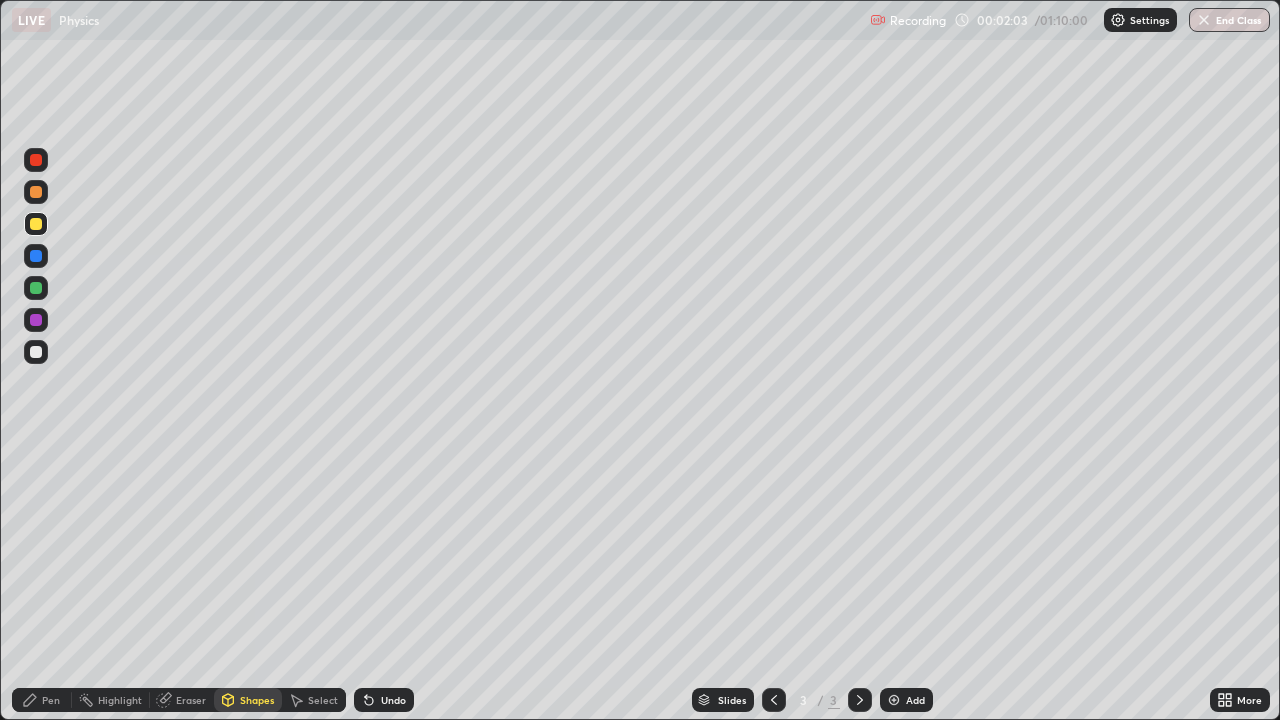 click 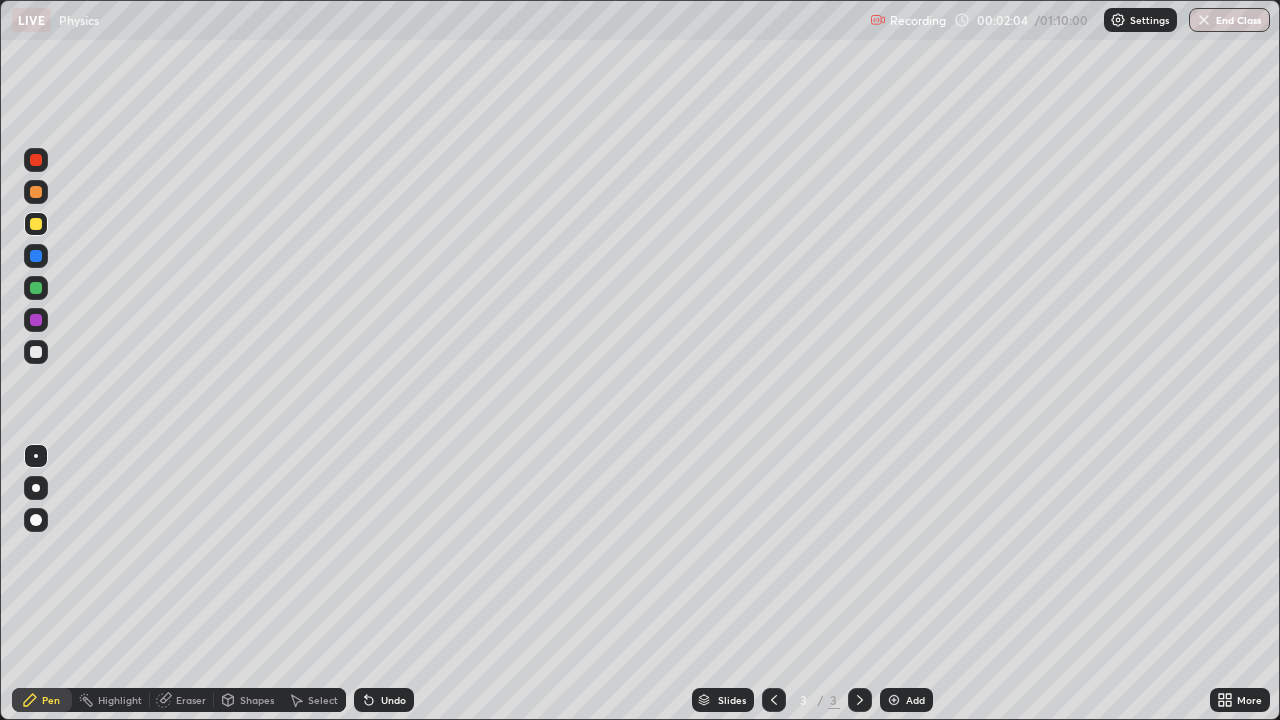 click at bounding box center (36, 456) 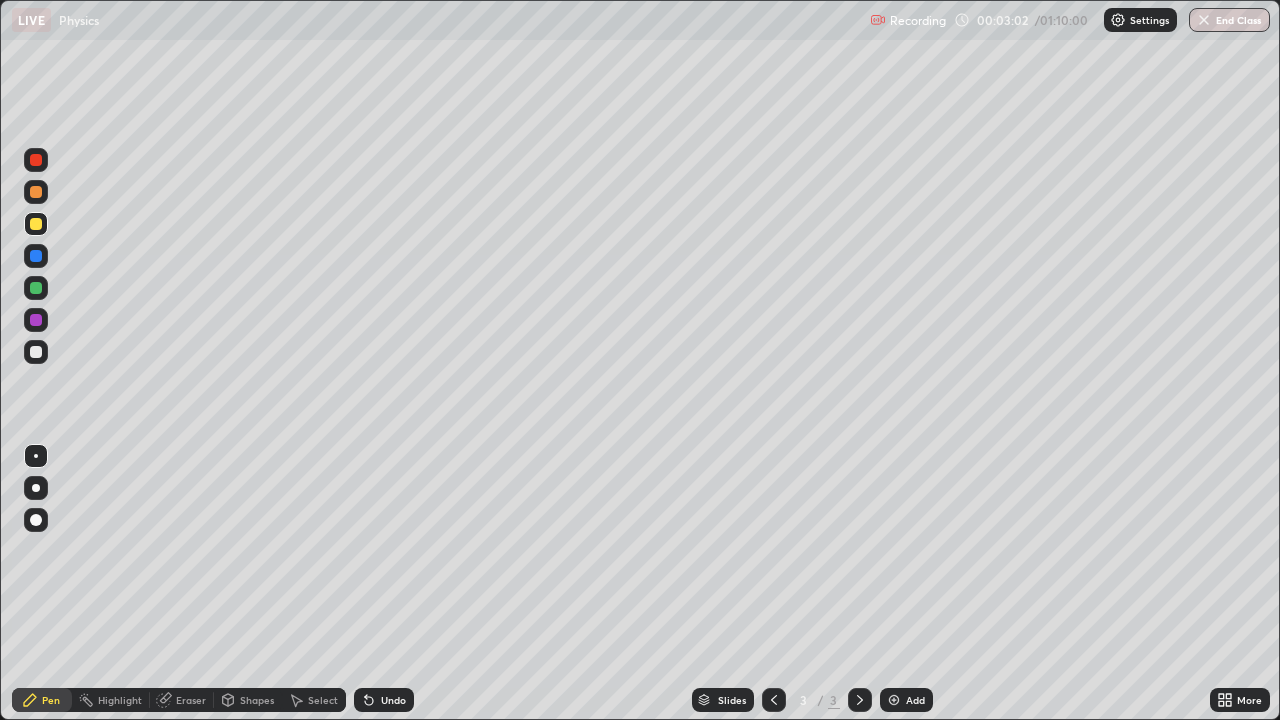 click at bounding box center (36, 352) 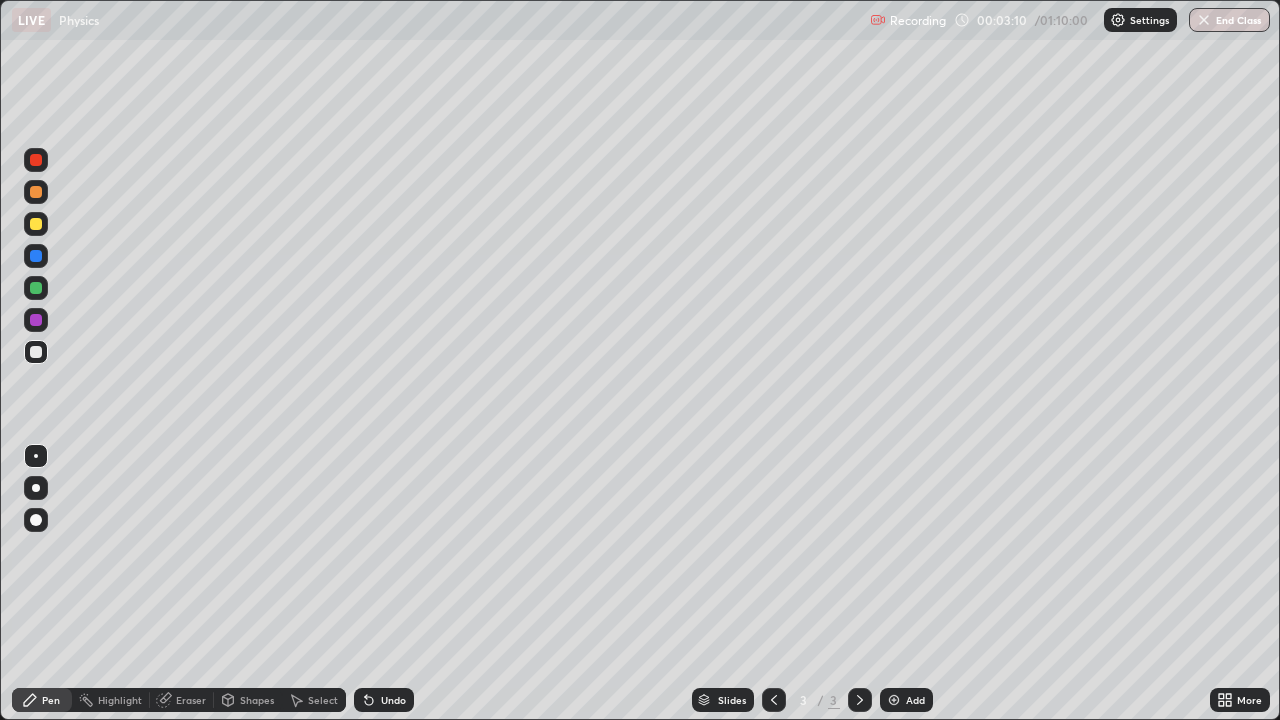 click on "Shapes" at bounding box center [257, 700] 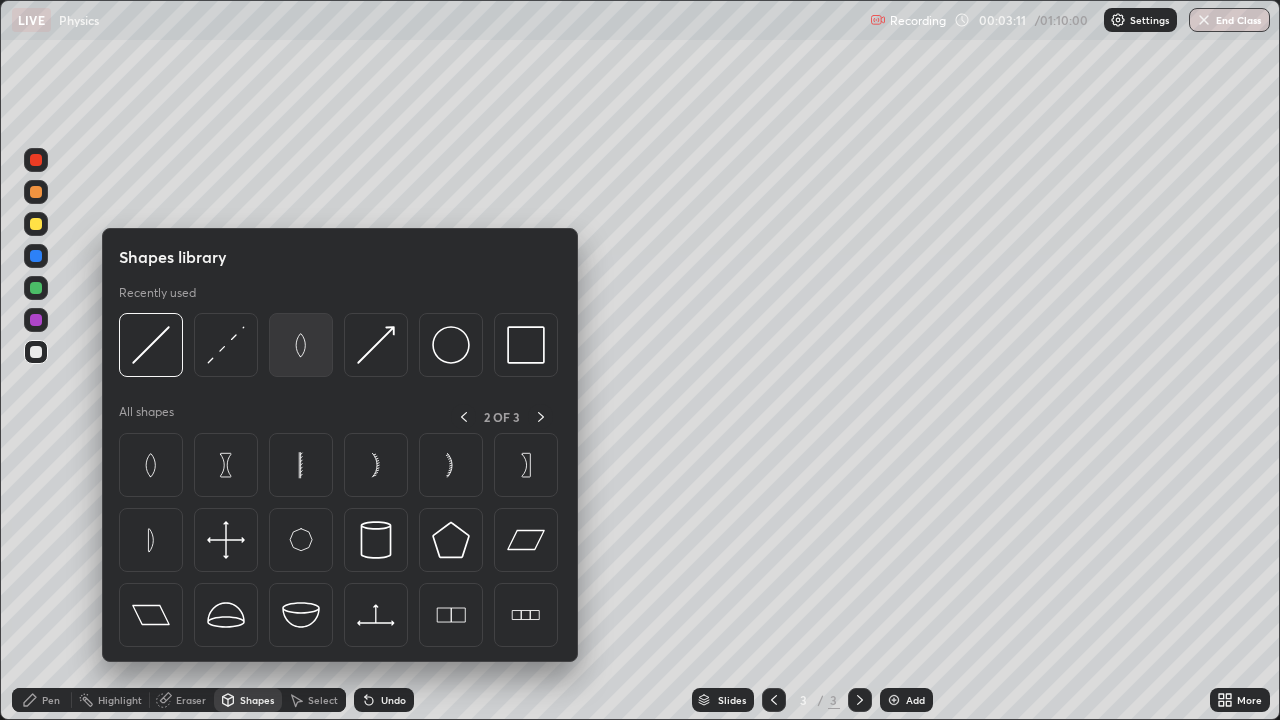 click at bounding box center [301, 345] 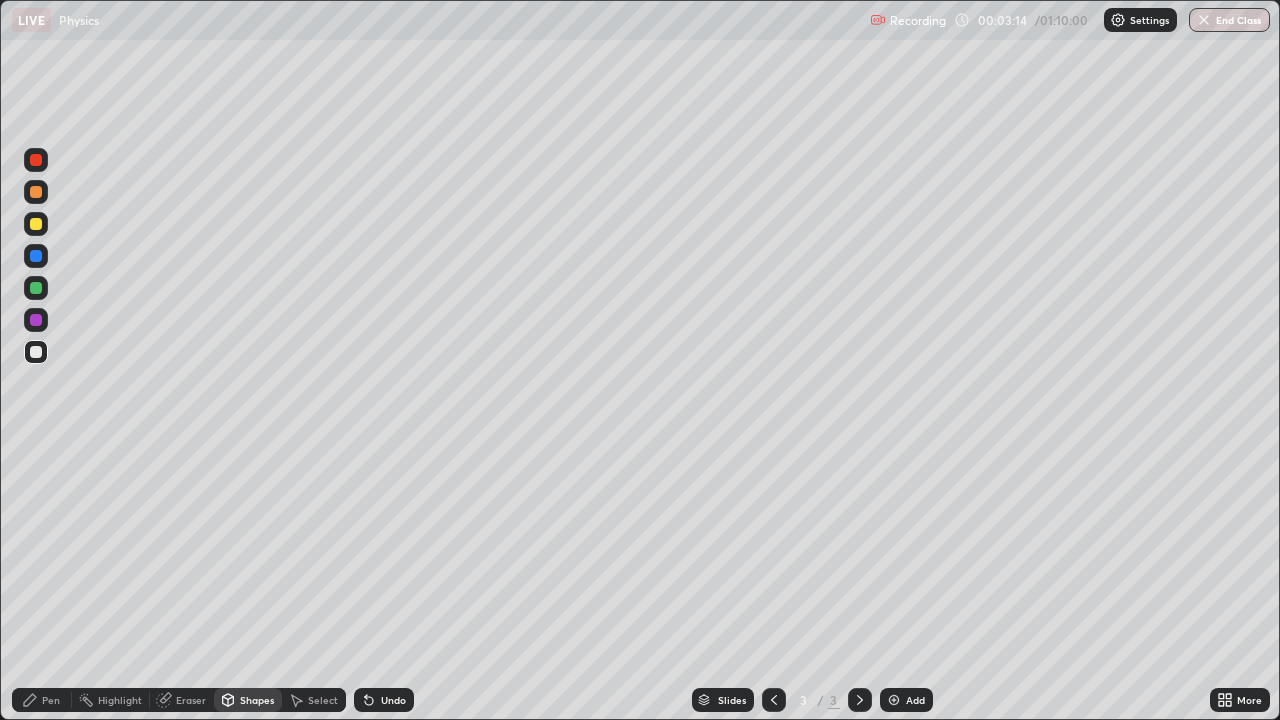 click on "Shapes" at bounding box center [257, 700] 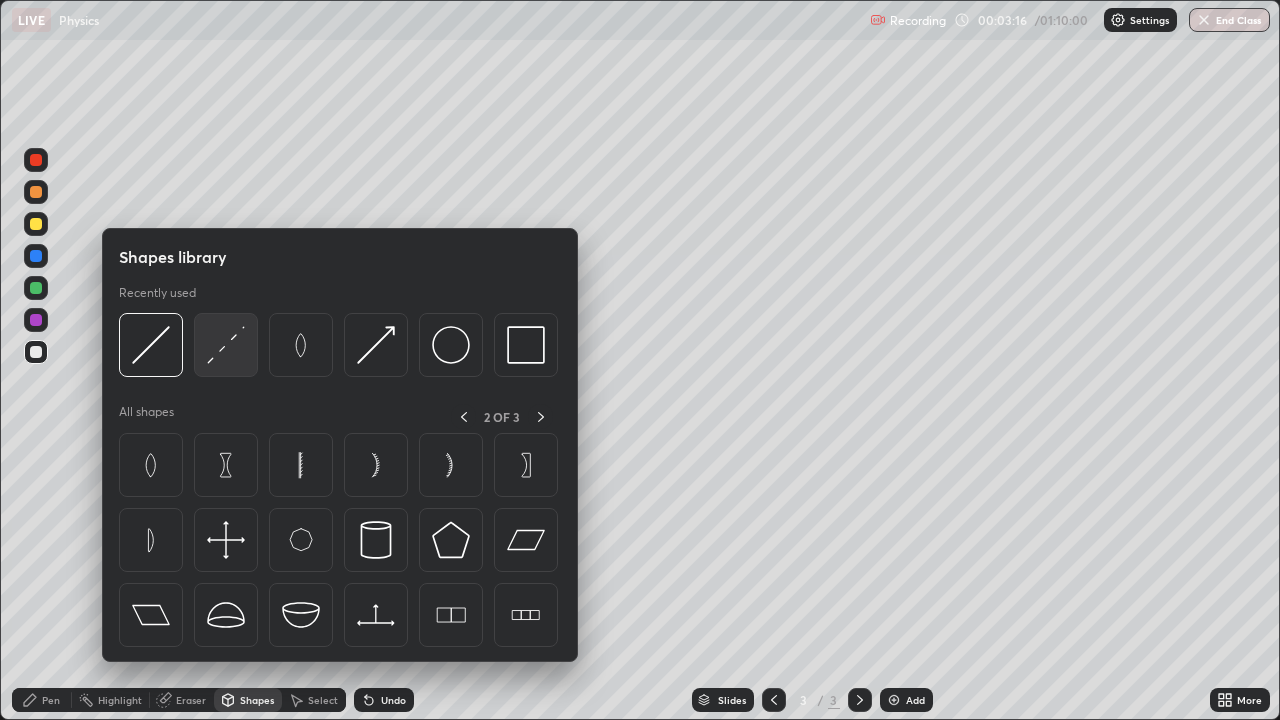 click at bounding box center (226, 345) 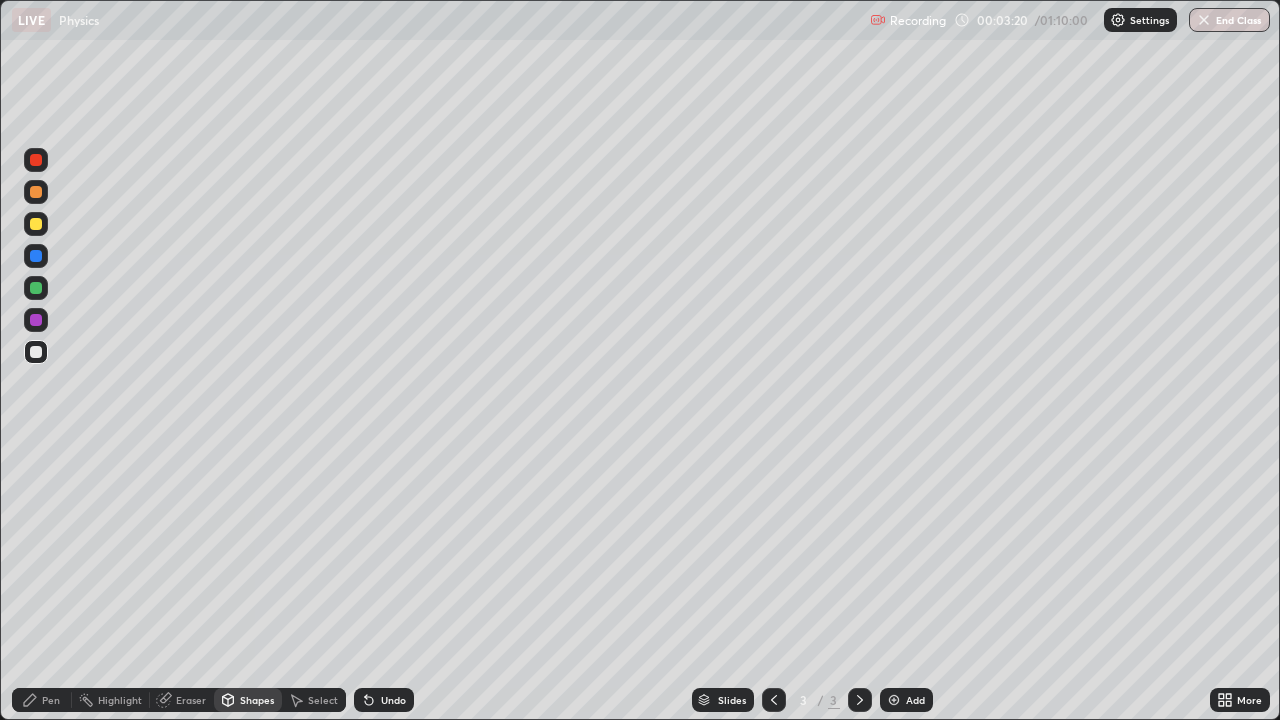 click on "Pen" at bounding box center (42, 700) 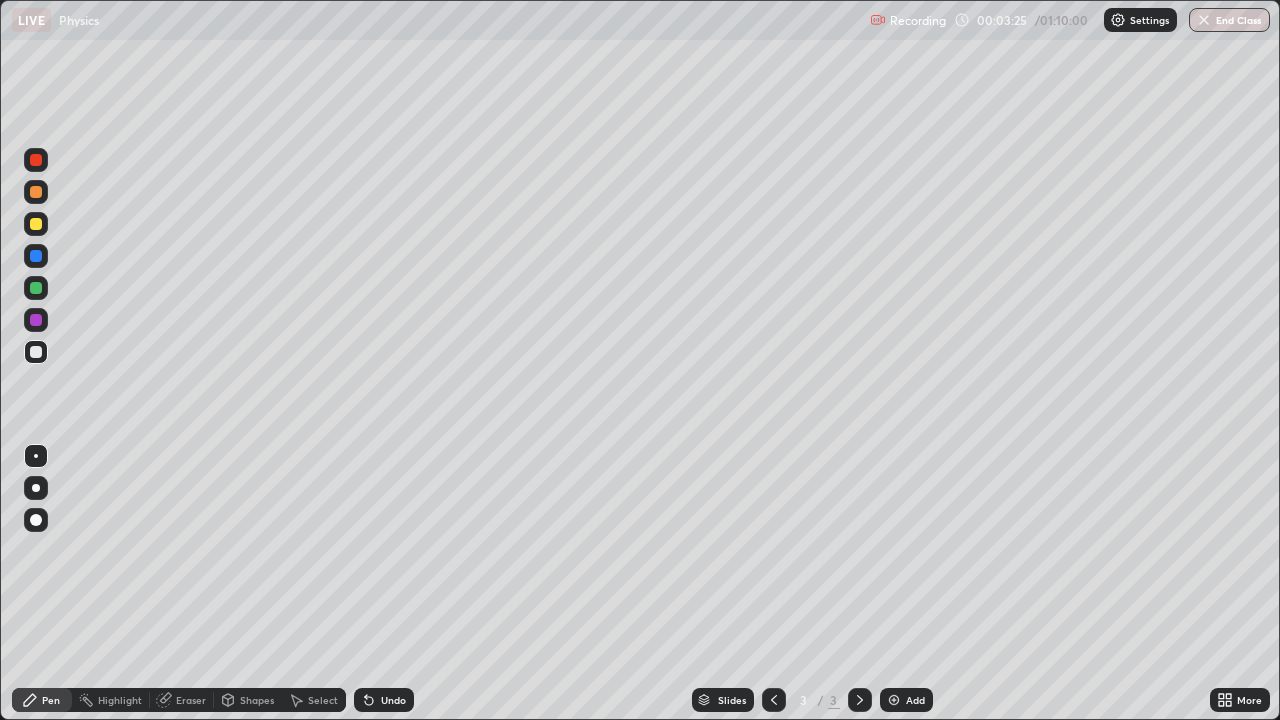 click on "Shapes" at bounding box center (257, 700) 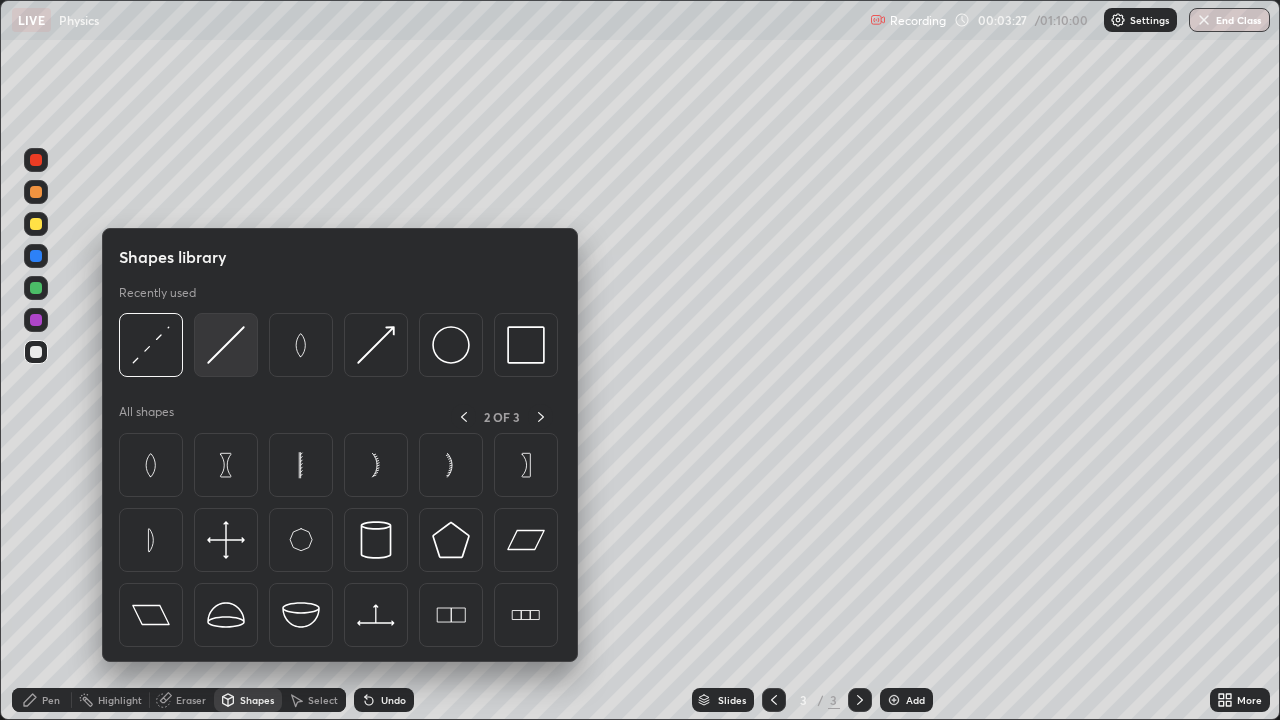 click at bounding box center [226, 345] 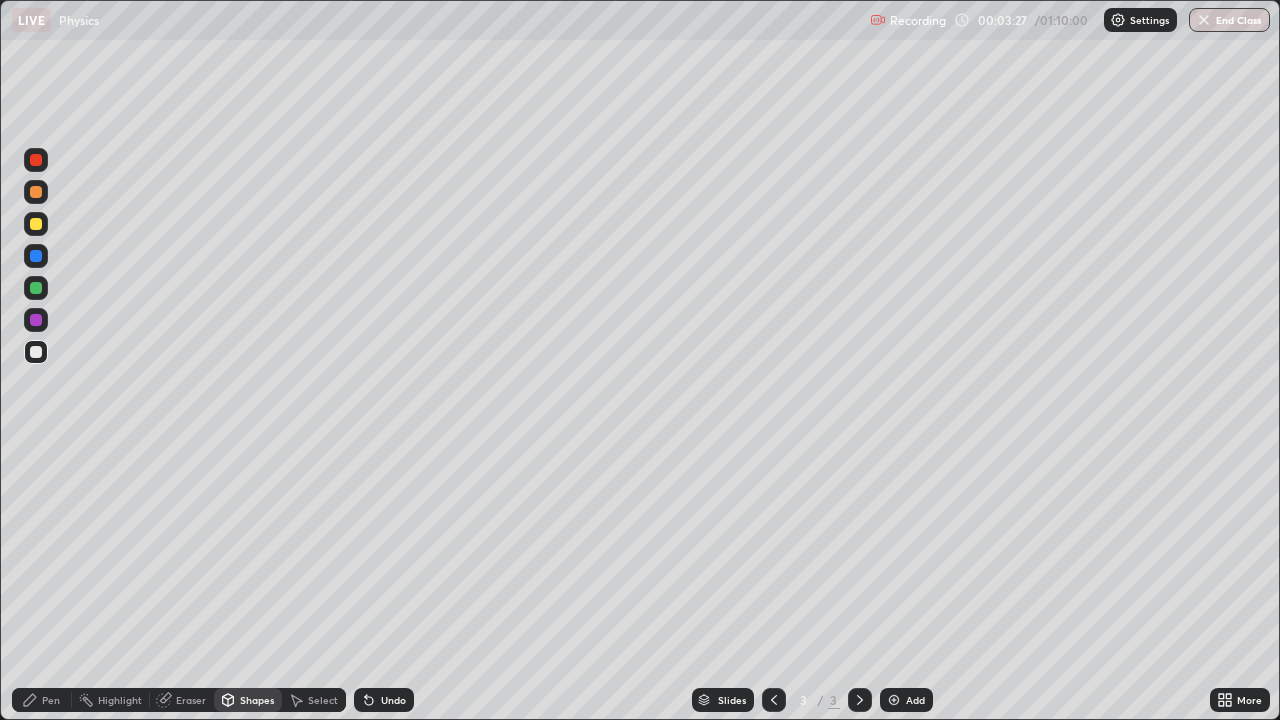 click at bounding box center (36, 224) 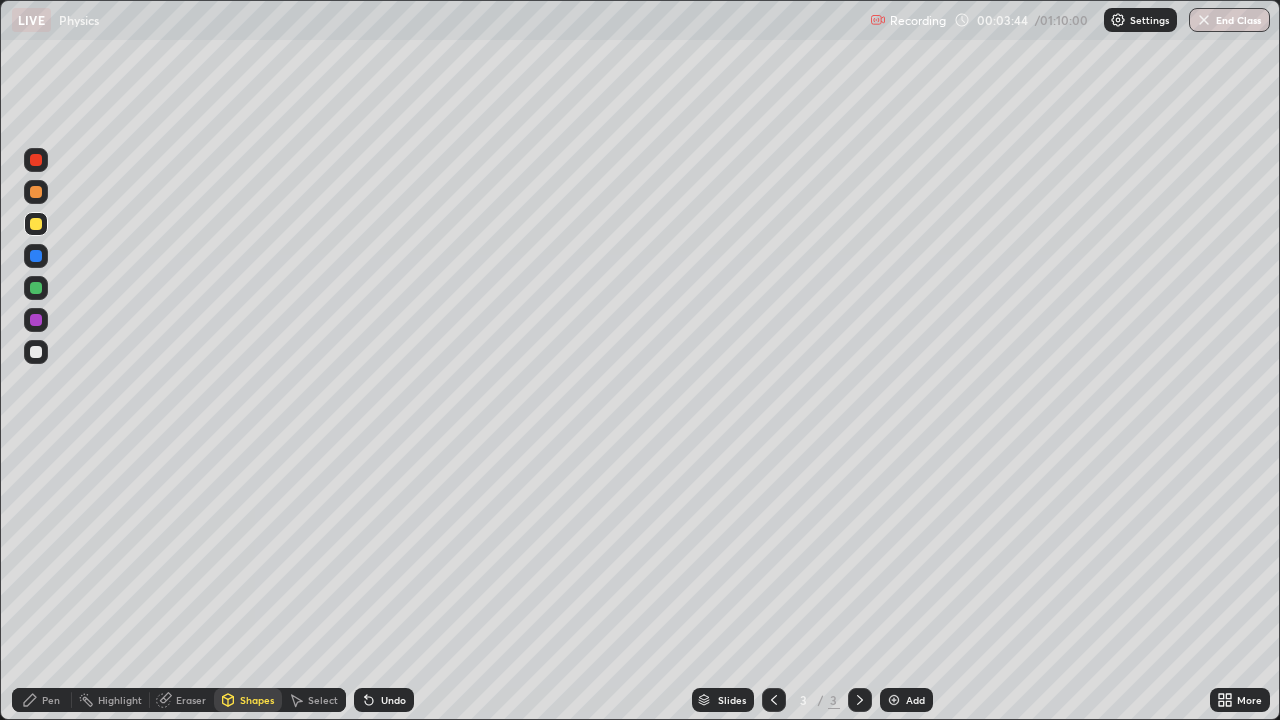 click 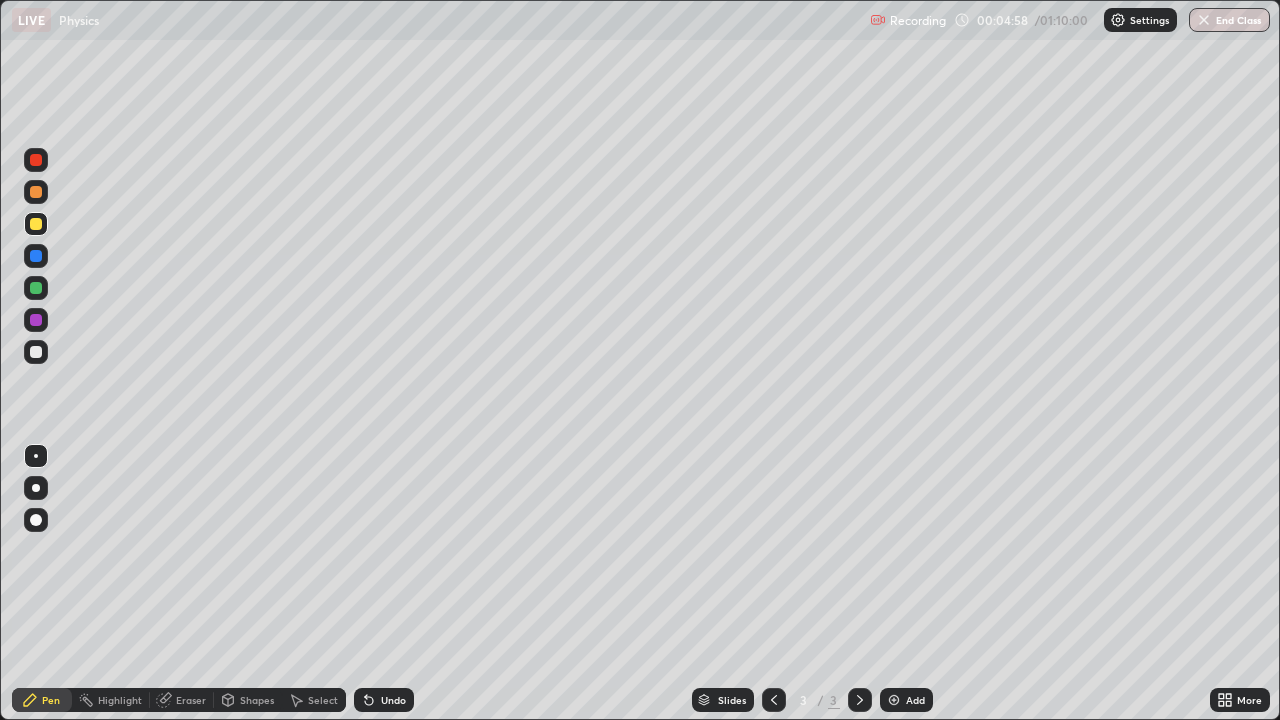 click on "Shapes" at bounding box center (257, 700) 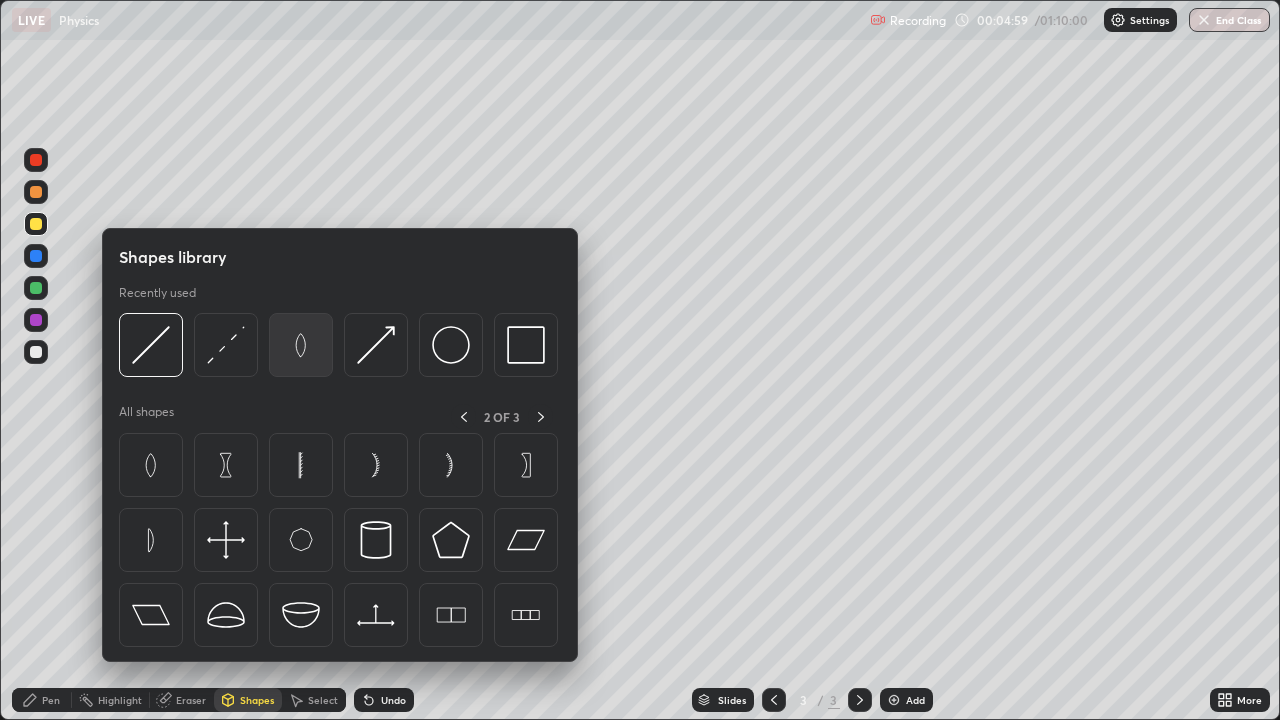 click at bounding box center [301, 345] 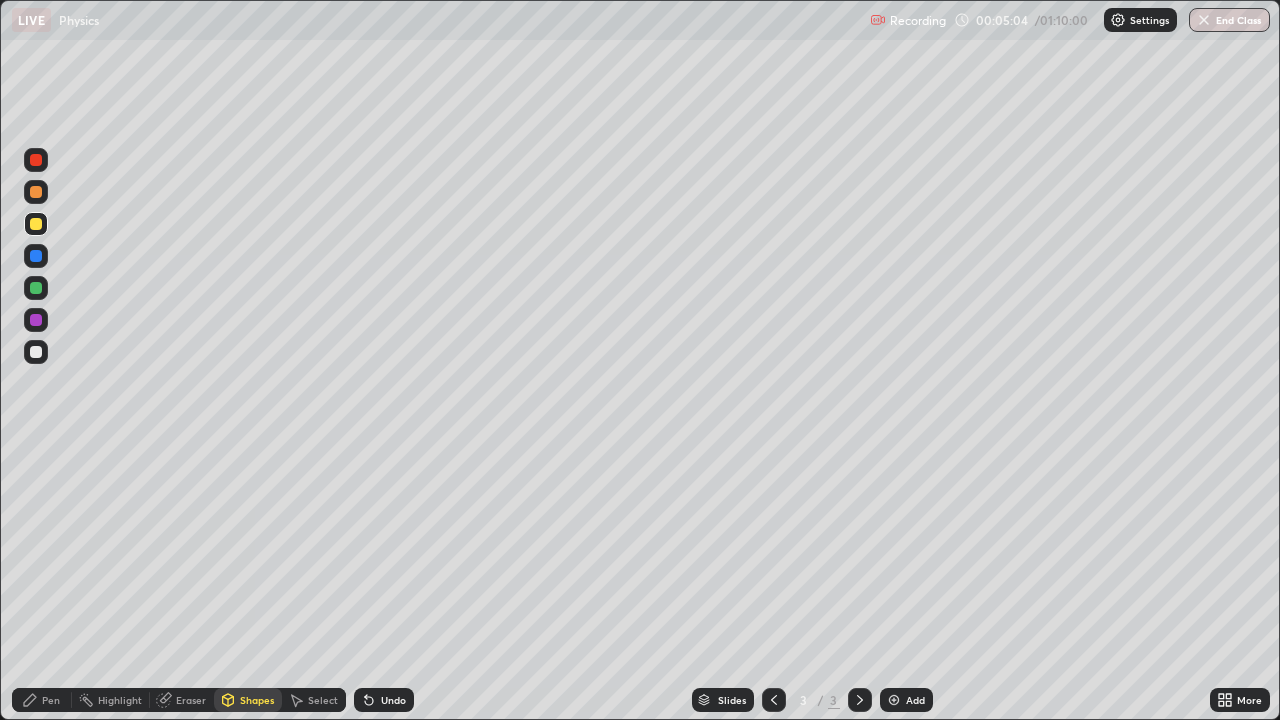 click on "Shapes" at bounding box center [257, 700] 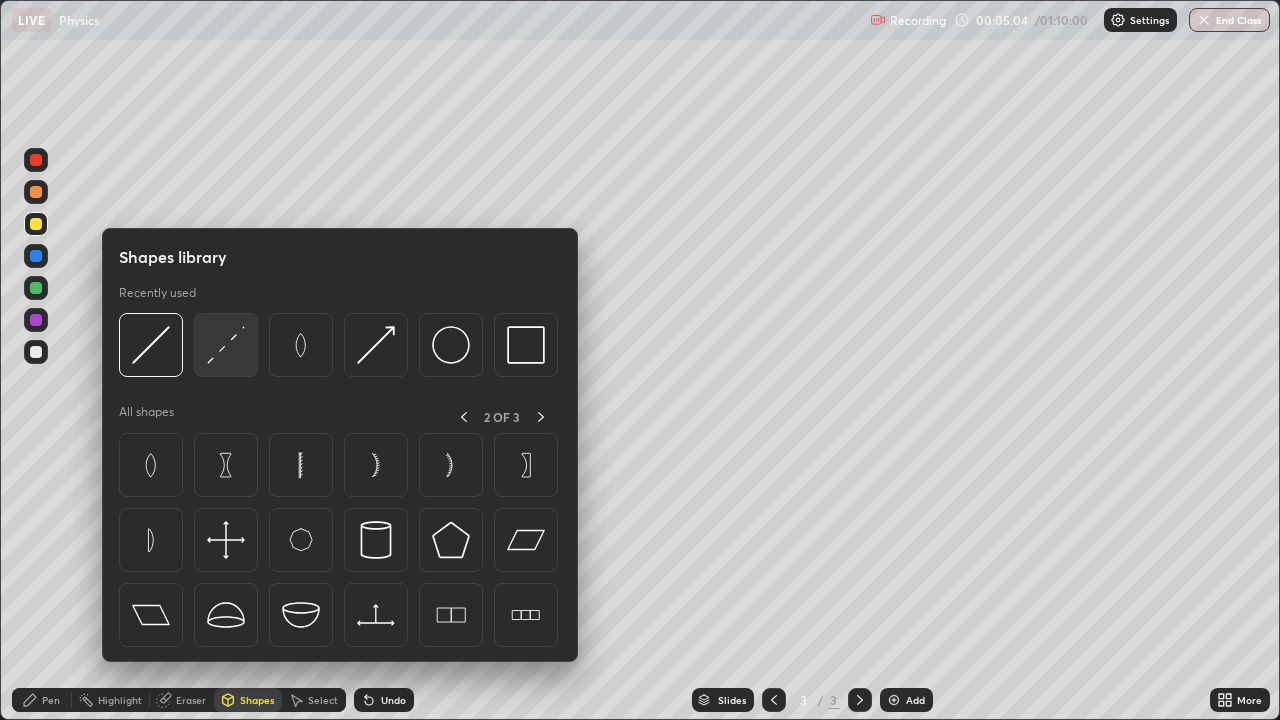 click at bounding box center (226, 345) 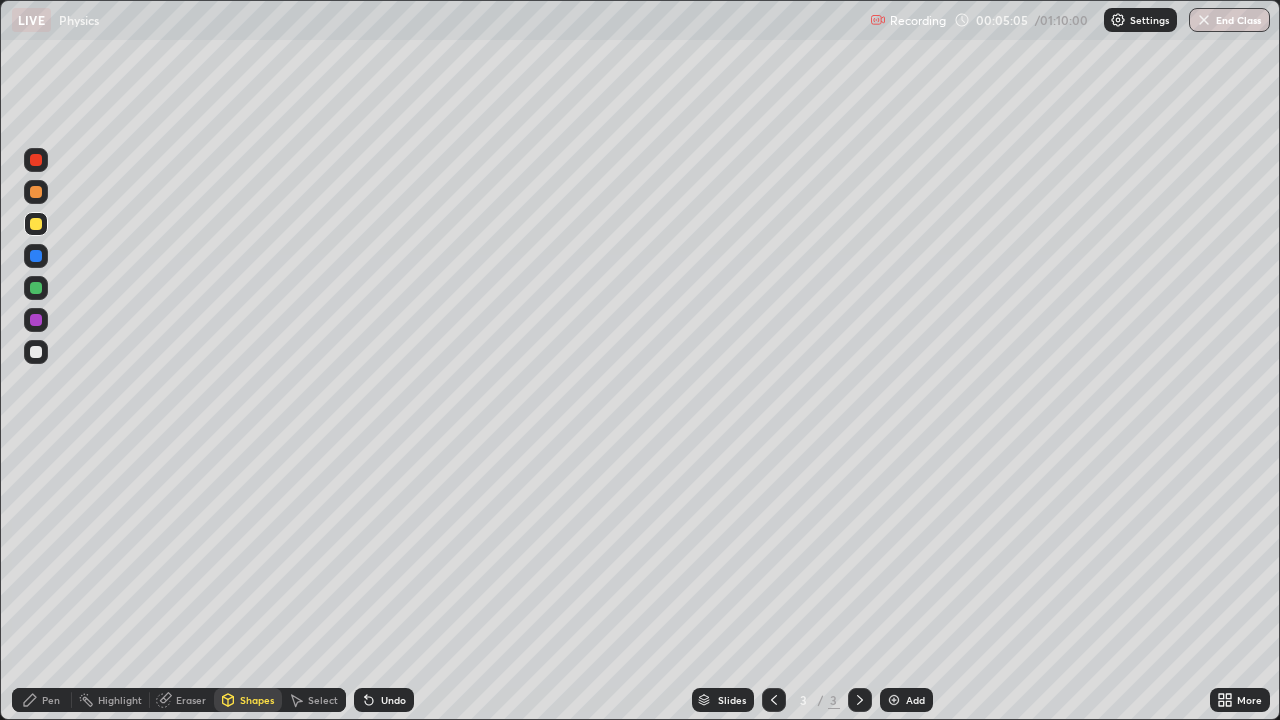 click at bounding box center (36, 352) 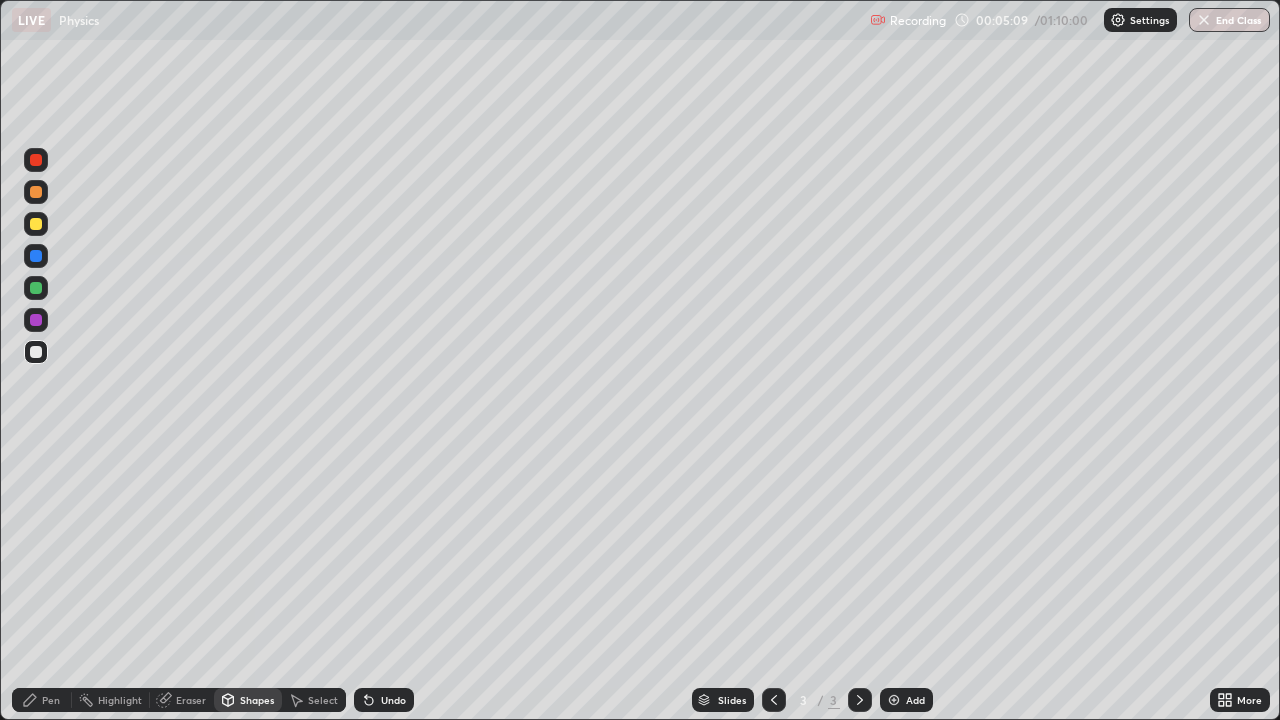 click on "Shapes" at bounding box center [257, 700] 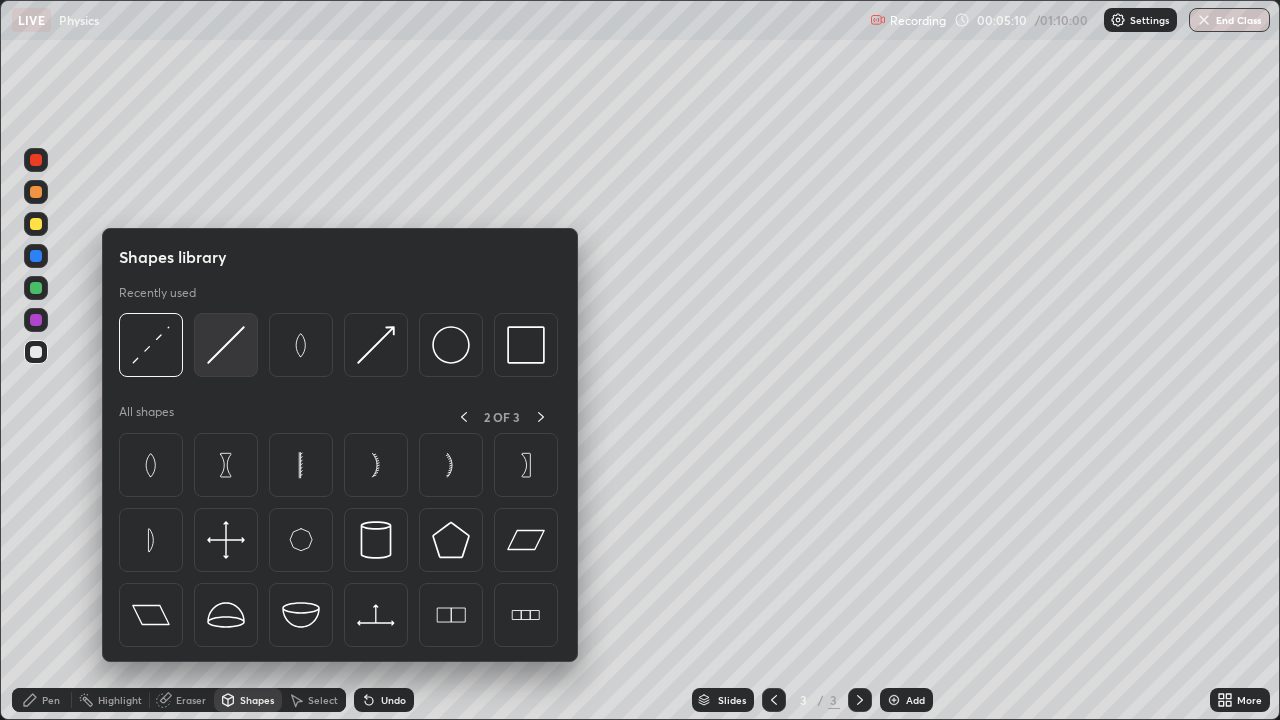 click at bounding box center [226, 345] 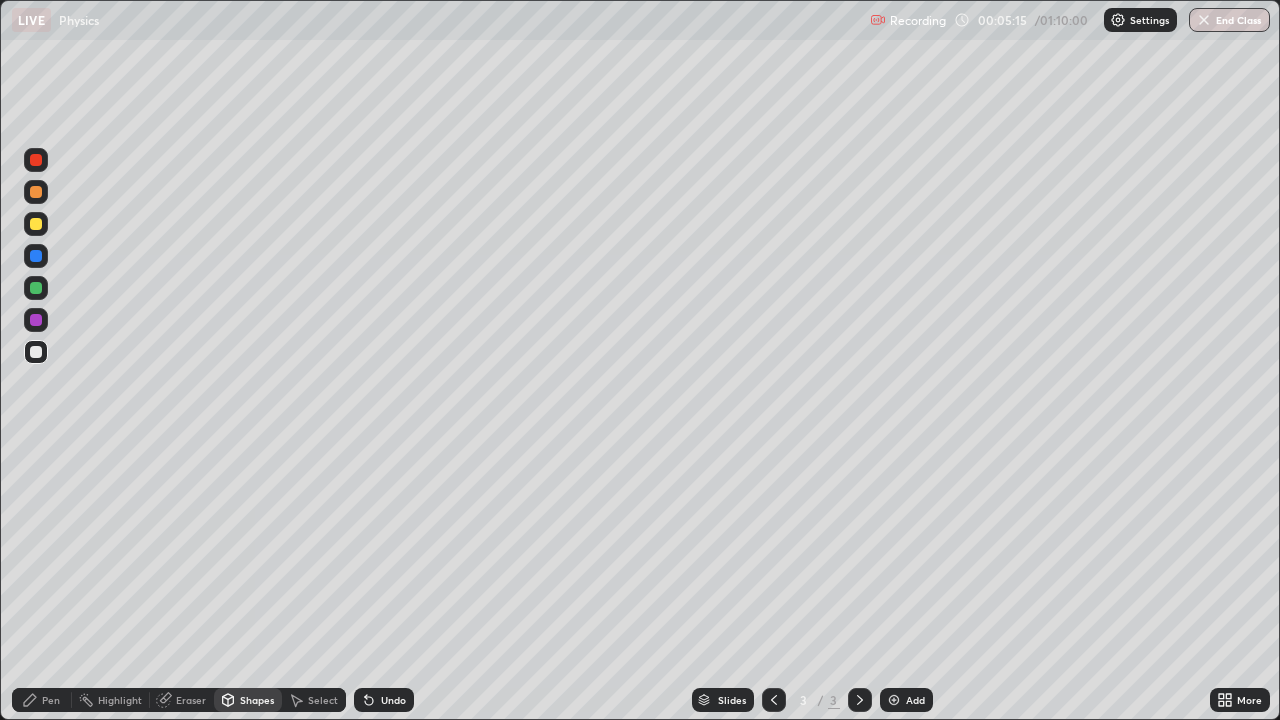 click on "Select" at bounding box center (323, 700) 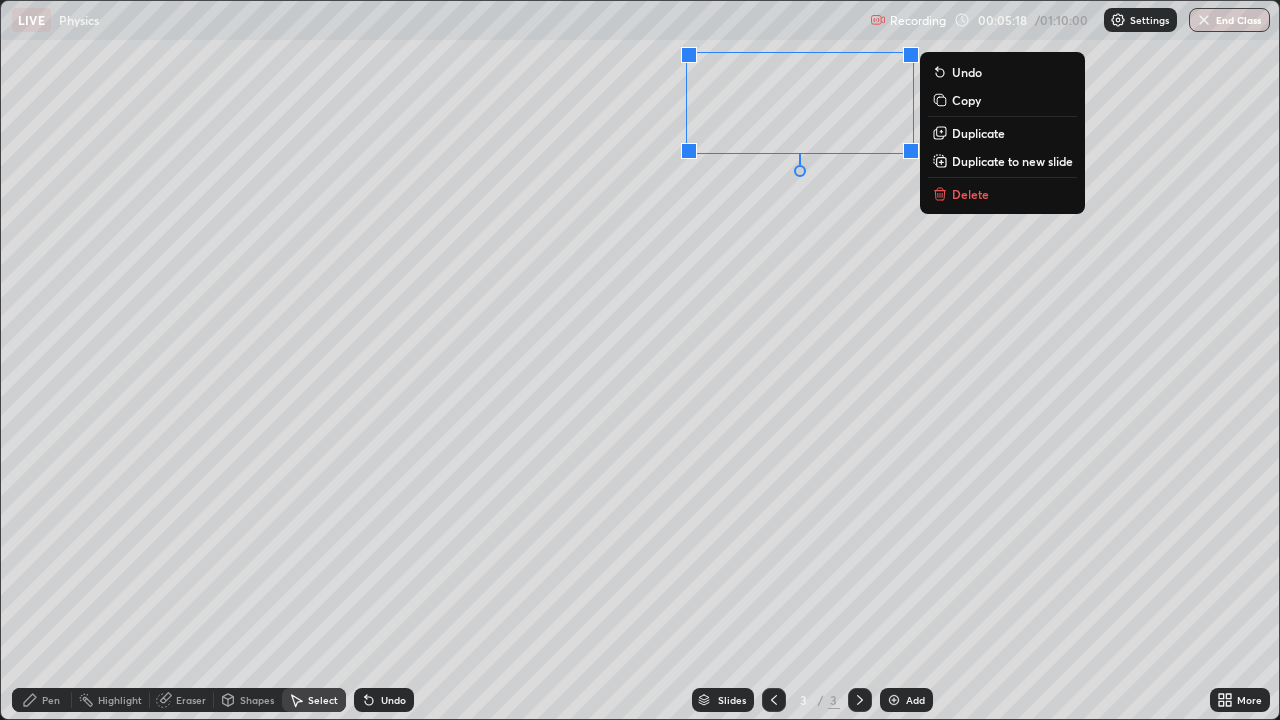 click on "Duplicate" at bounding box center (978, 133) 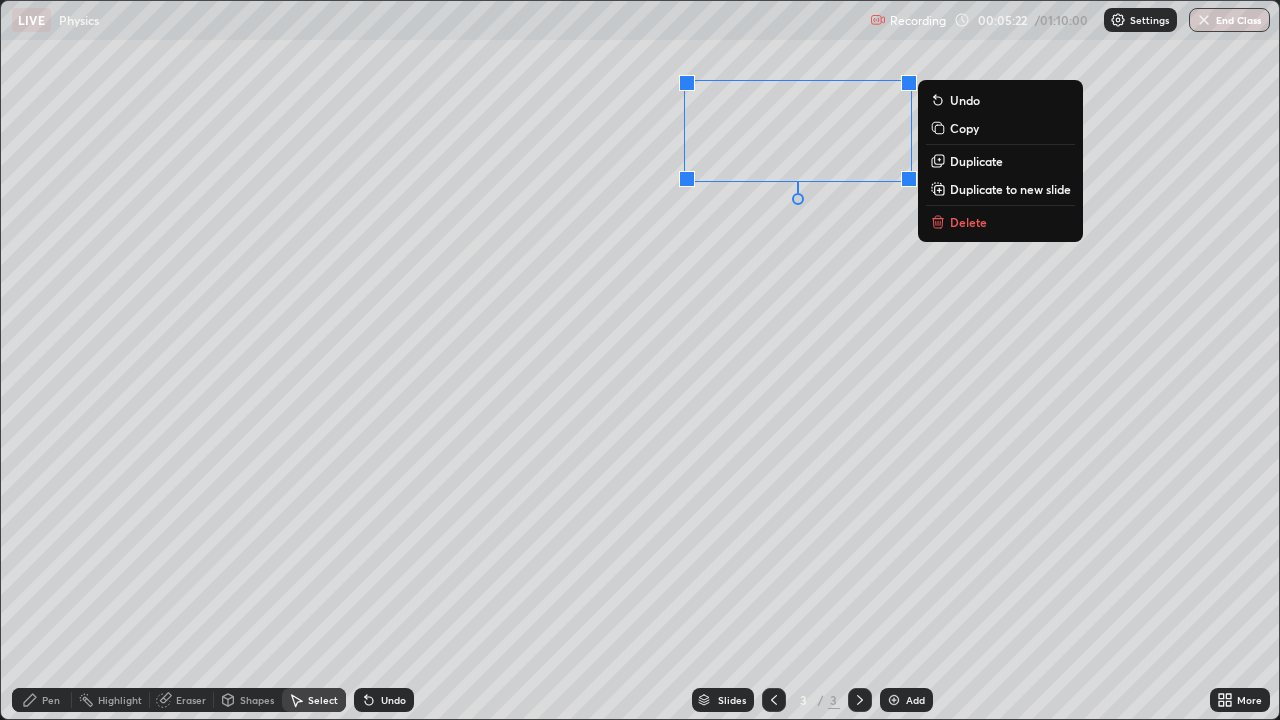click on "Duplicate" at bounding box center (976, 161) 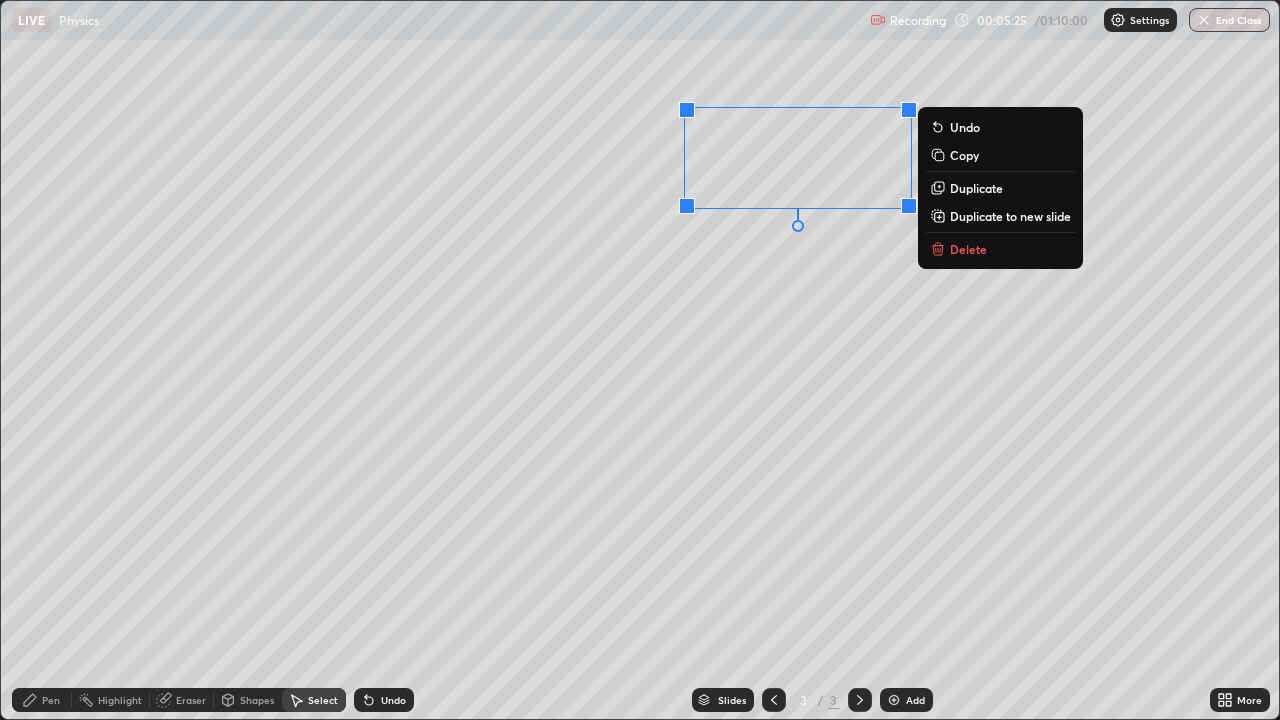click on "Duplicate" at bounding box center [976, 188] 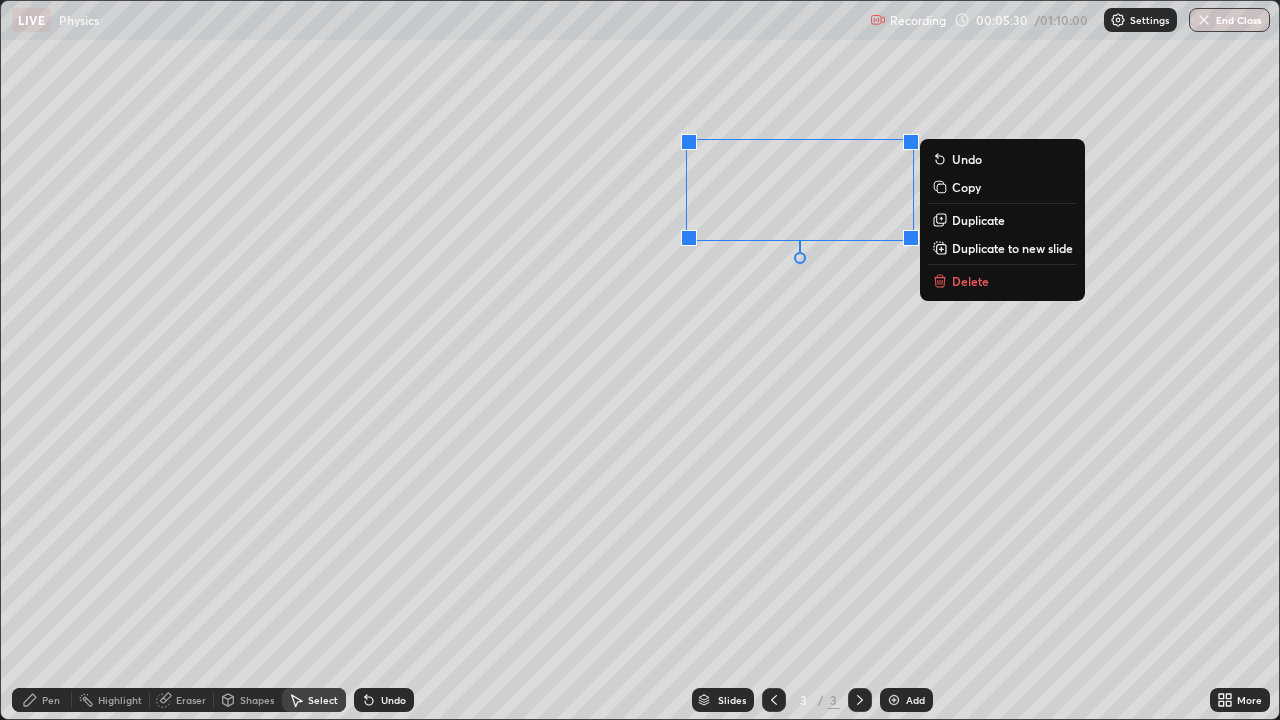 click on "0 ° Undo Copy Duplicate Duplicate to new slide Delete" at bounding box center [640, 360] 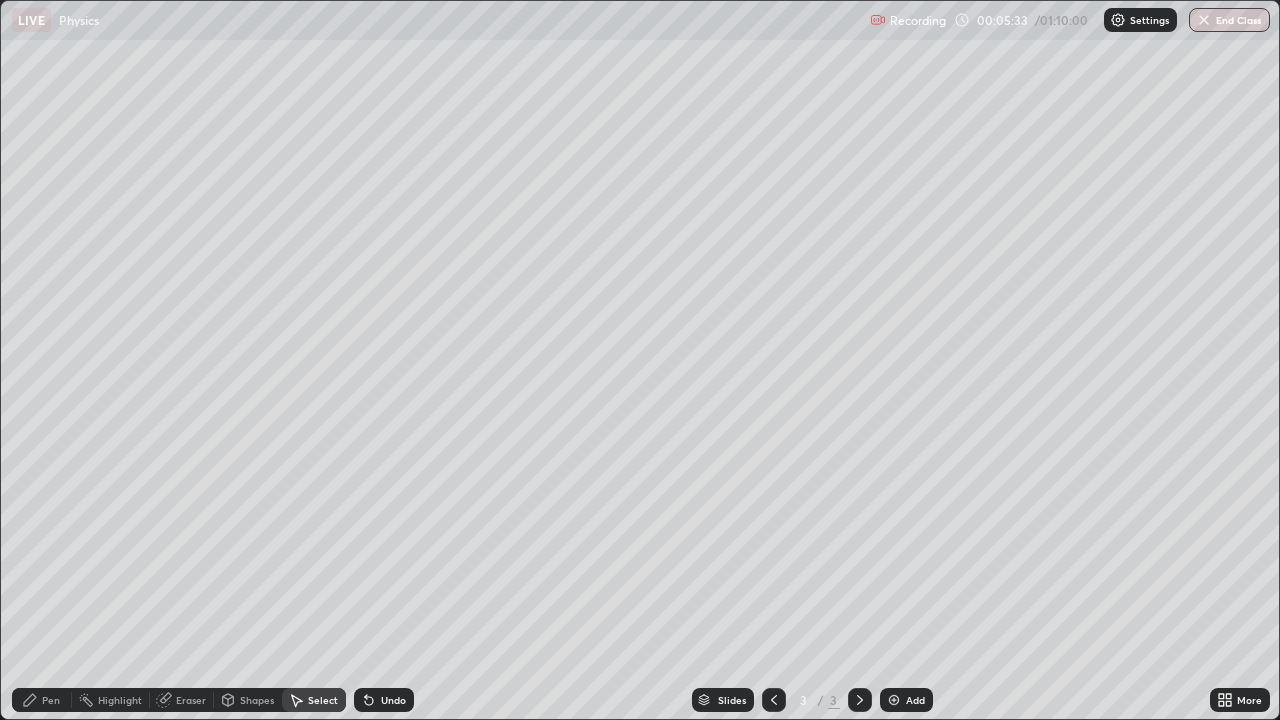 click on "Select" at bounding box center [323, 700] 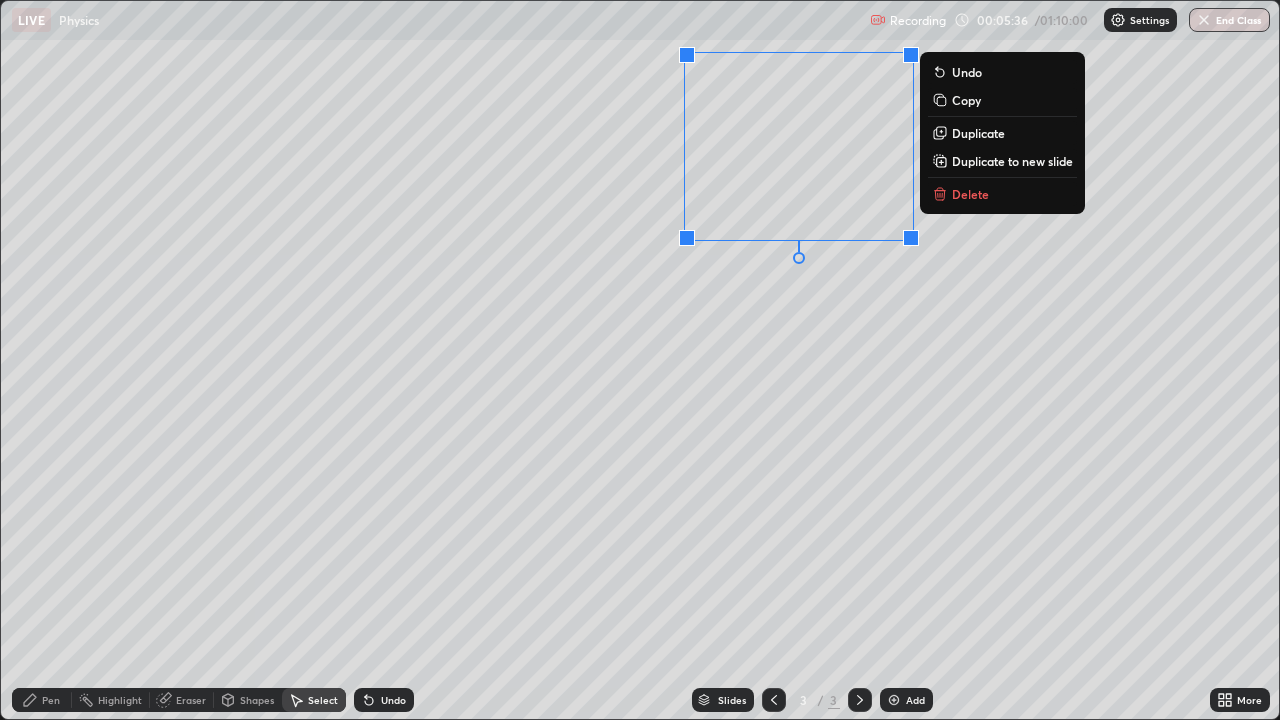 click on "0 ° Undo Copy Duplicate Duplicate to new slide Delete" at bounding box center [640, 360] 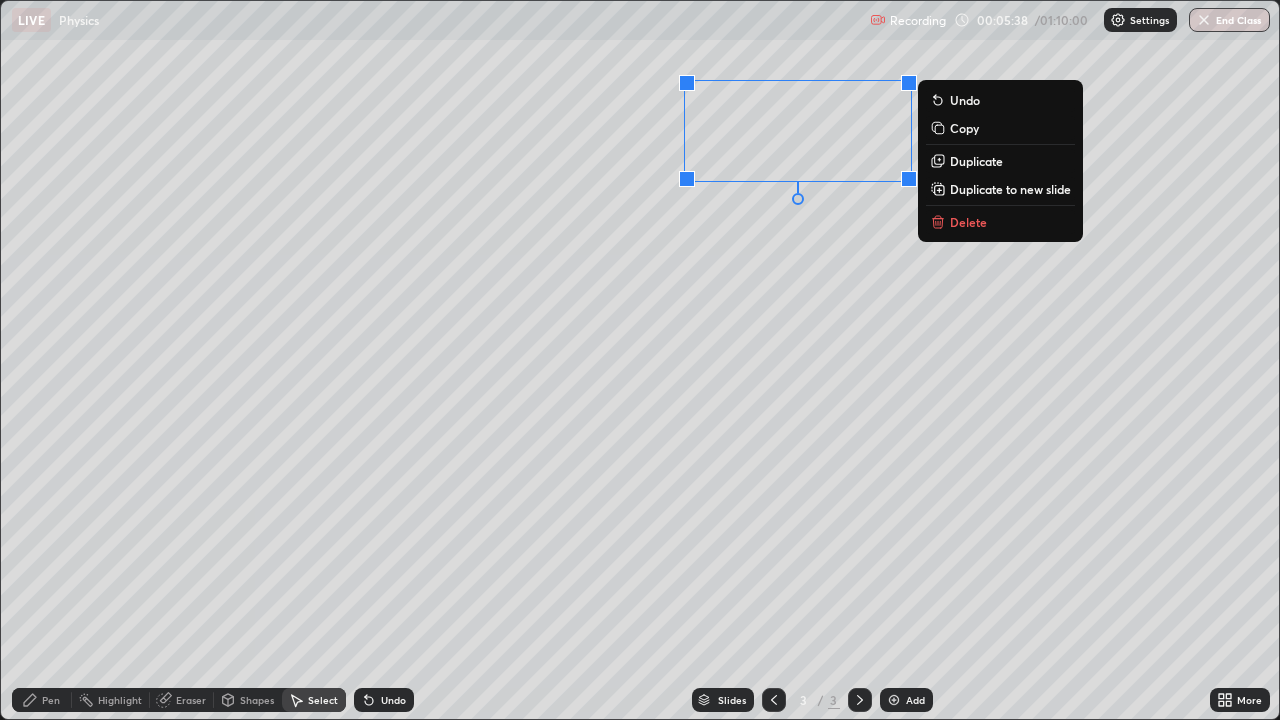 click on "Duplicate" at bounding box center [976, 161] 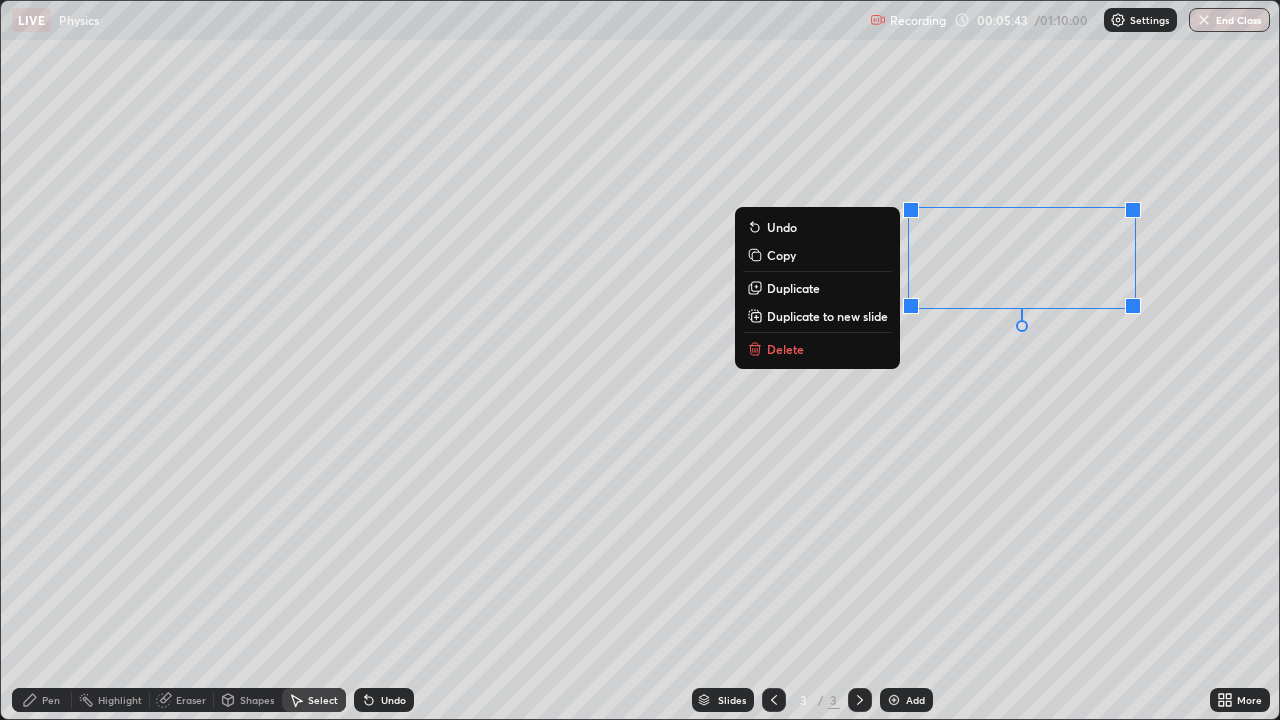 click on "0 ° Undo Copy Duplicate Duplicate to new slide Delete" at bounding box center [640, 360] 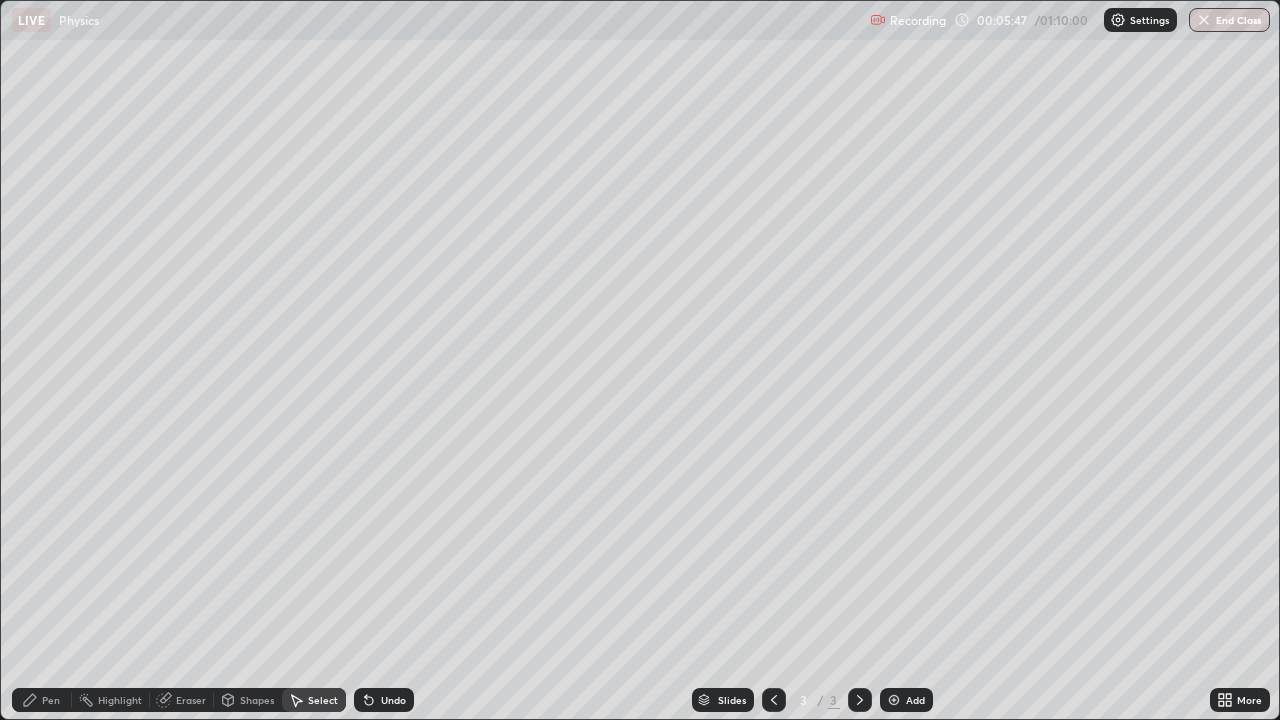 click on "Shapes" at bounding box center [257, 700] 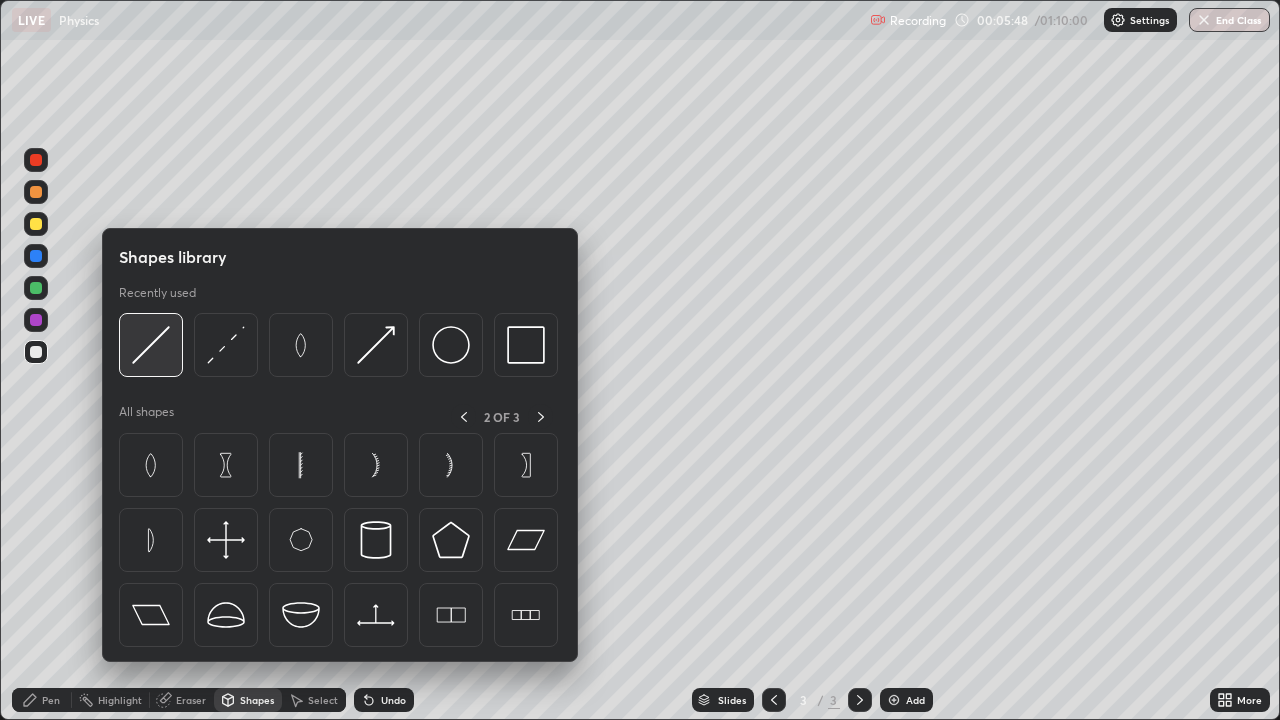 click at bounding box center (151, 345) 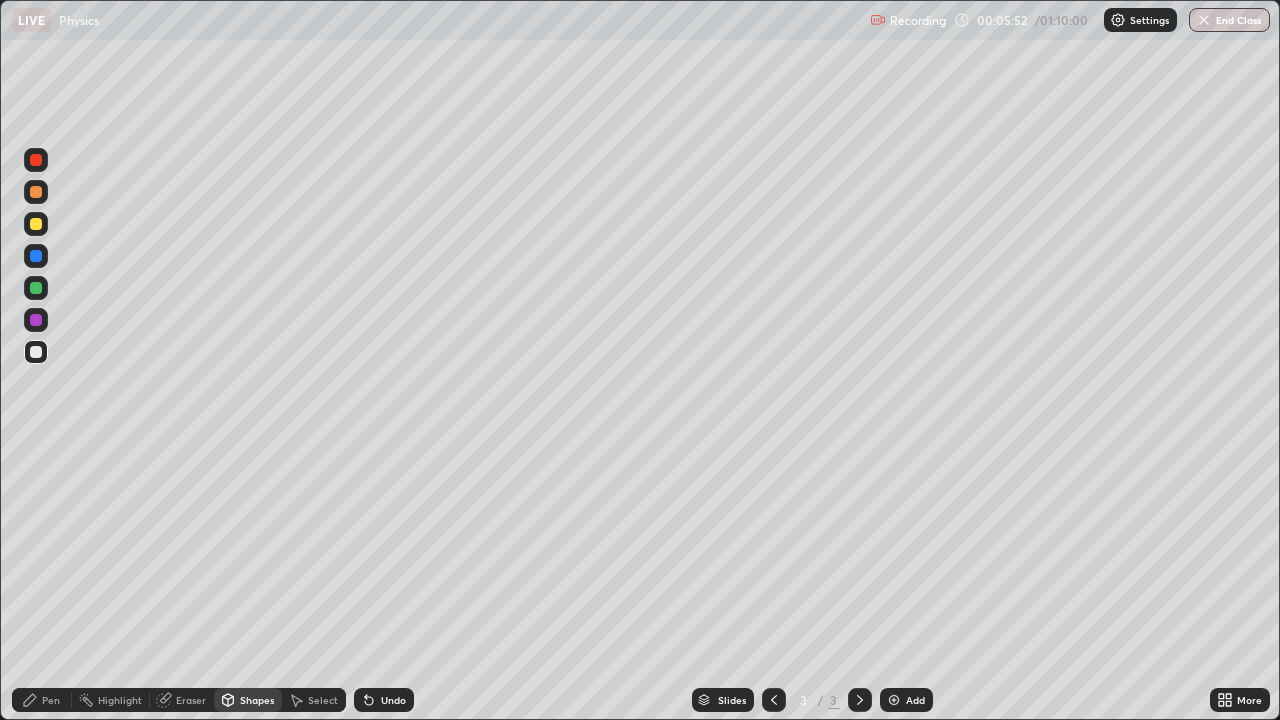 click on "Undo" at bounding box center [393, 700] 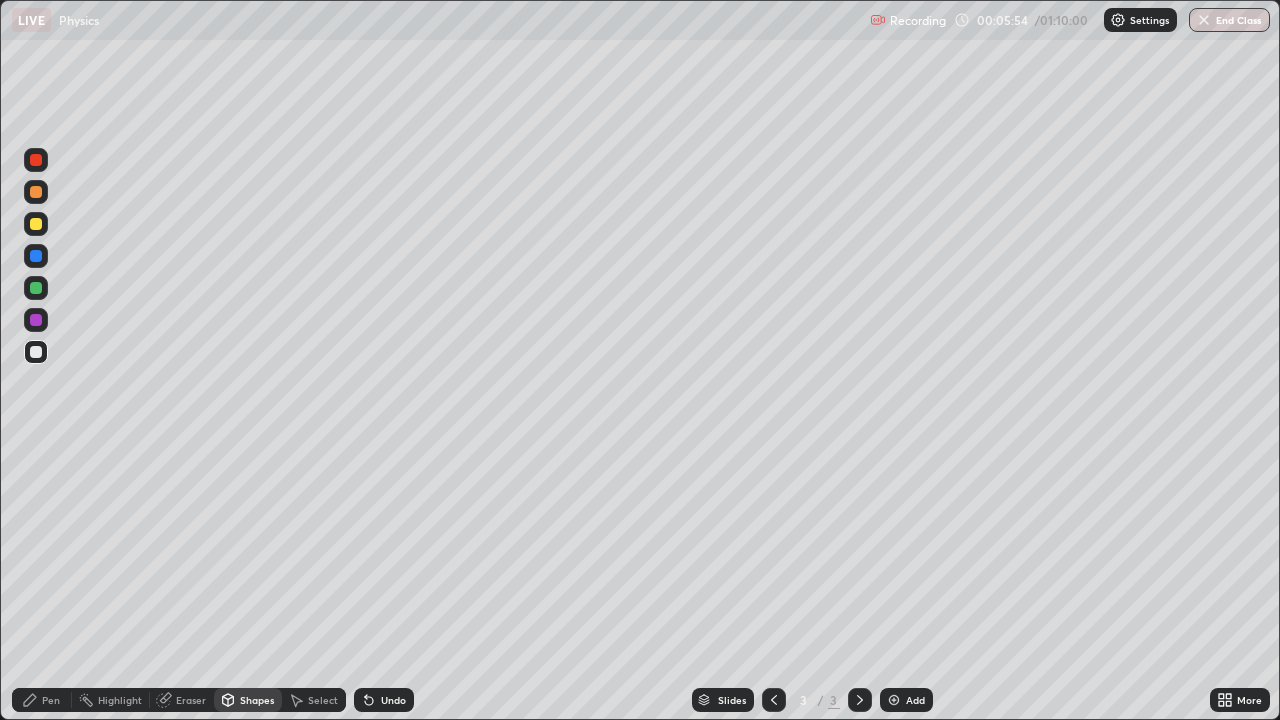 click on "Undo" at bounding box center (384, 700) 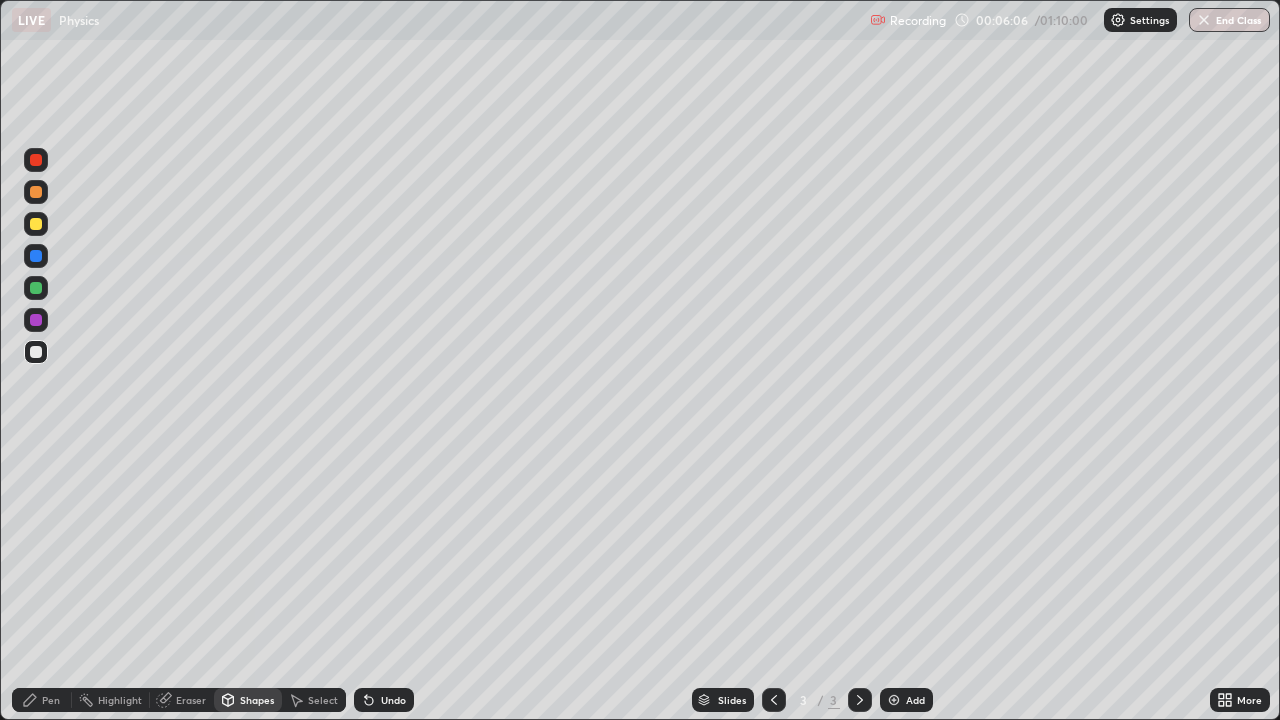 click on "Shapes" at bounding box center (257, 700) 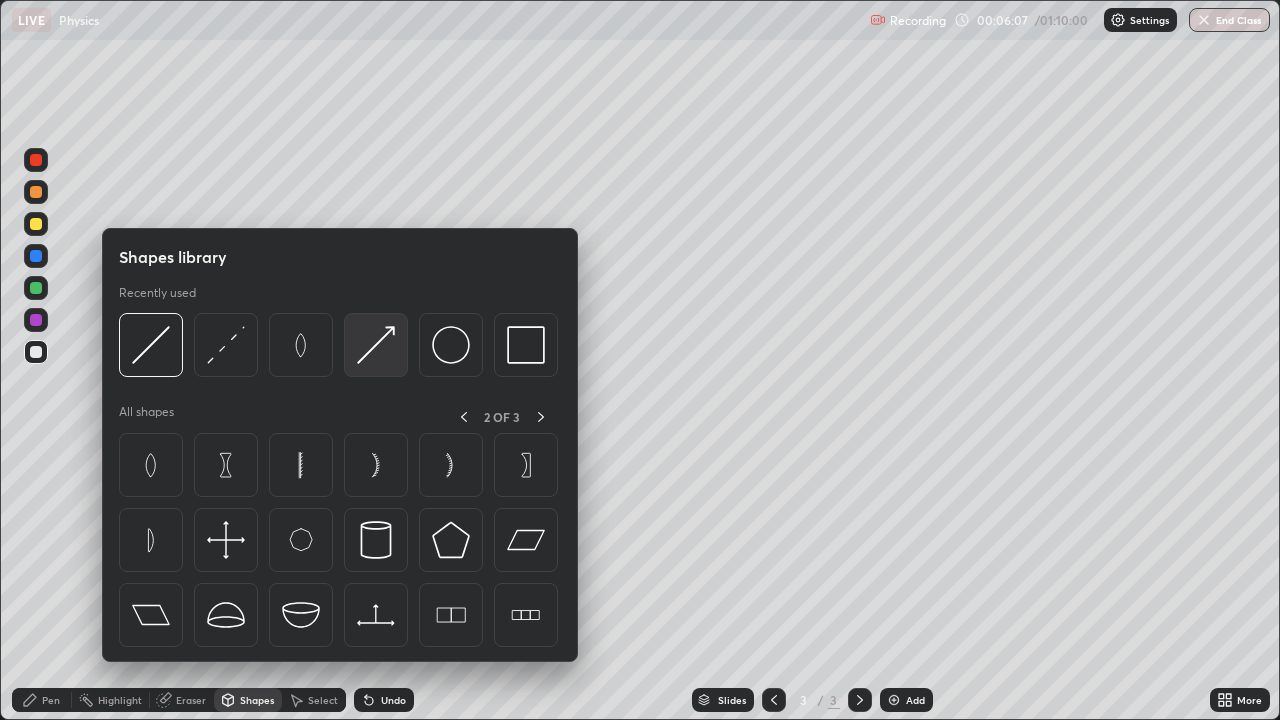 click at bounding box center [376, 345] 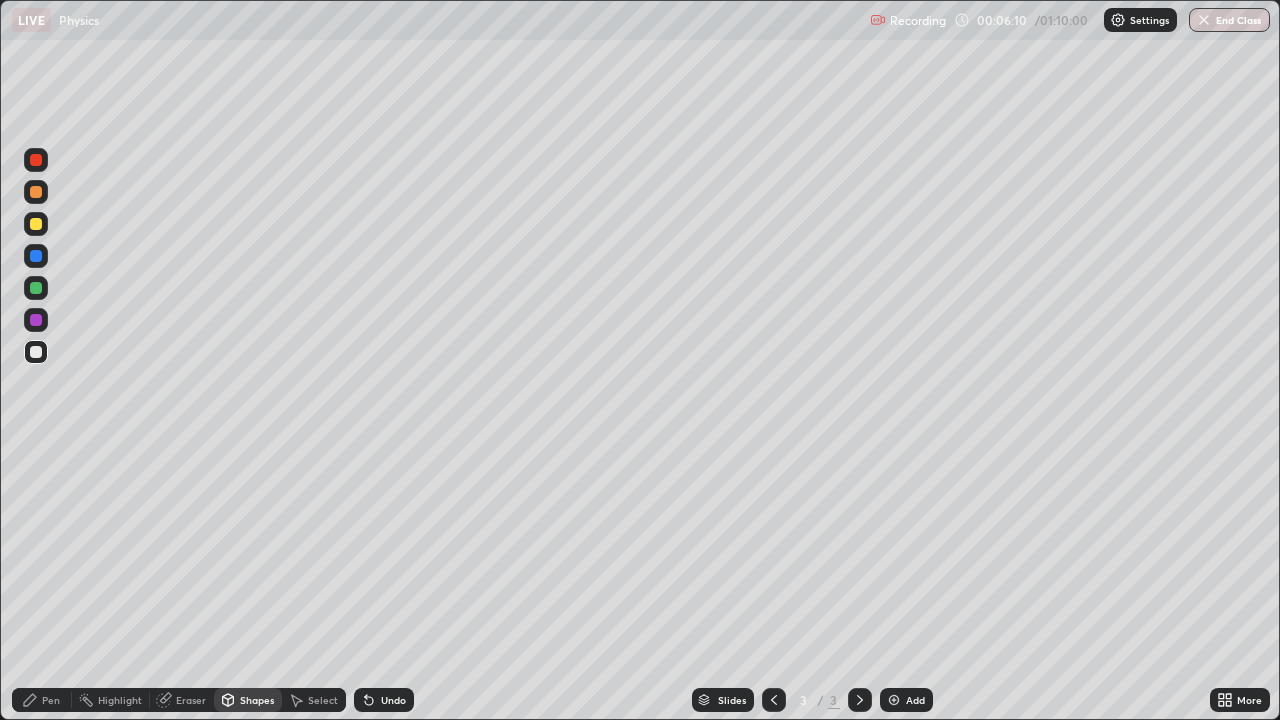 click on "Select" at bounding box center (323, 700) 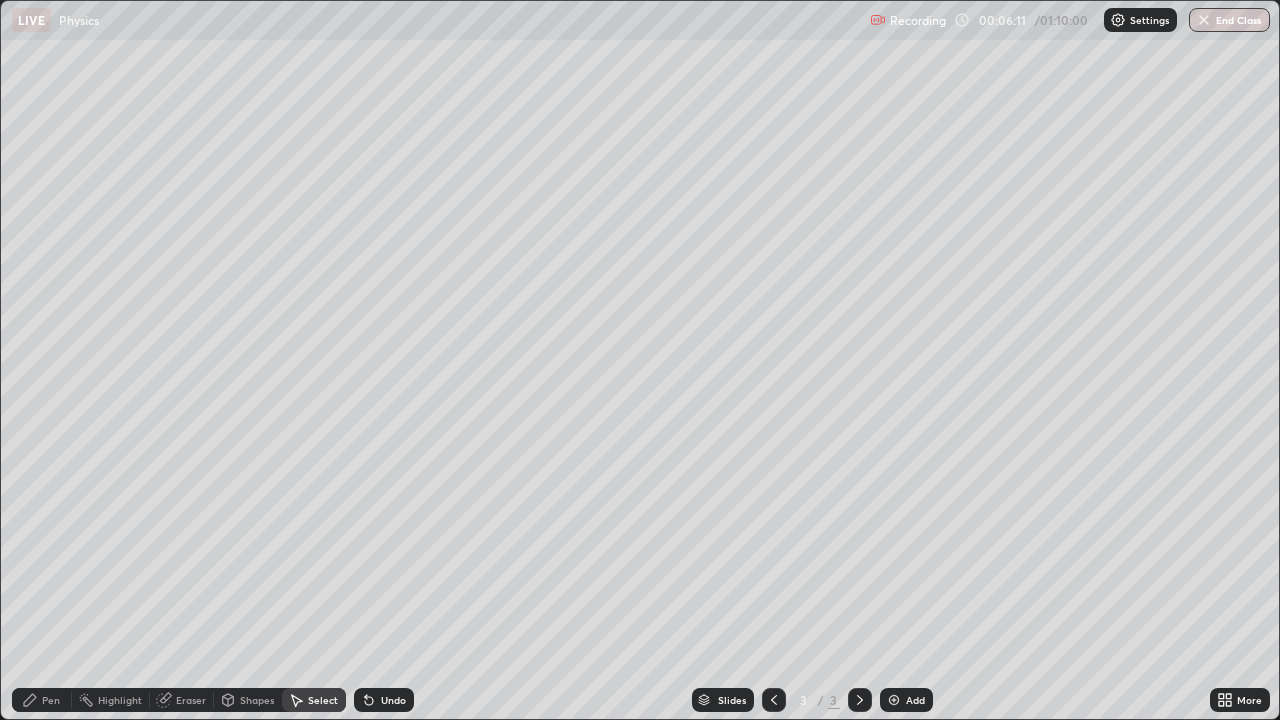 click on "Shapes" at bounding box center [257, 700] 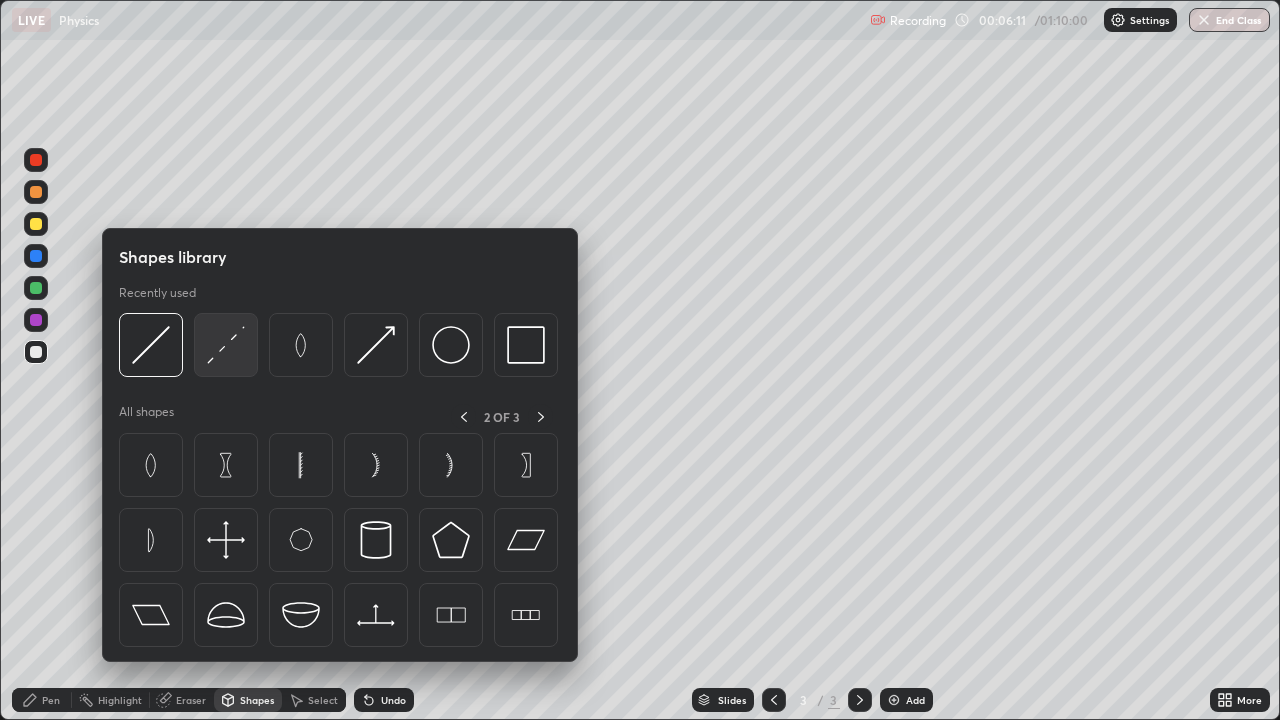 click at bounding box center [226, 345] 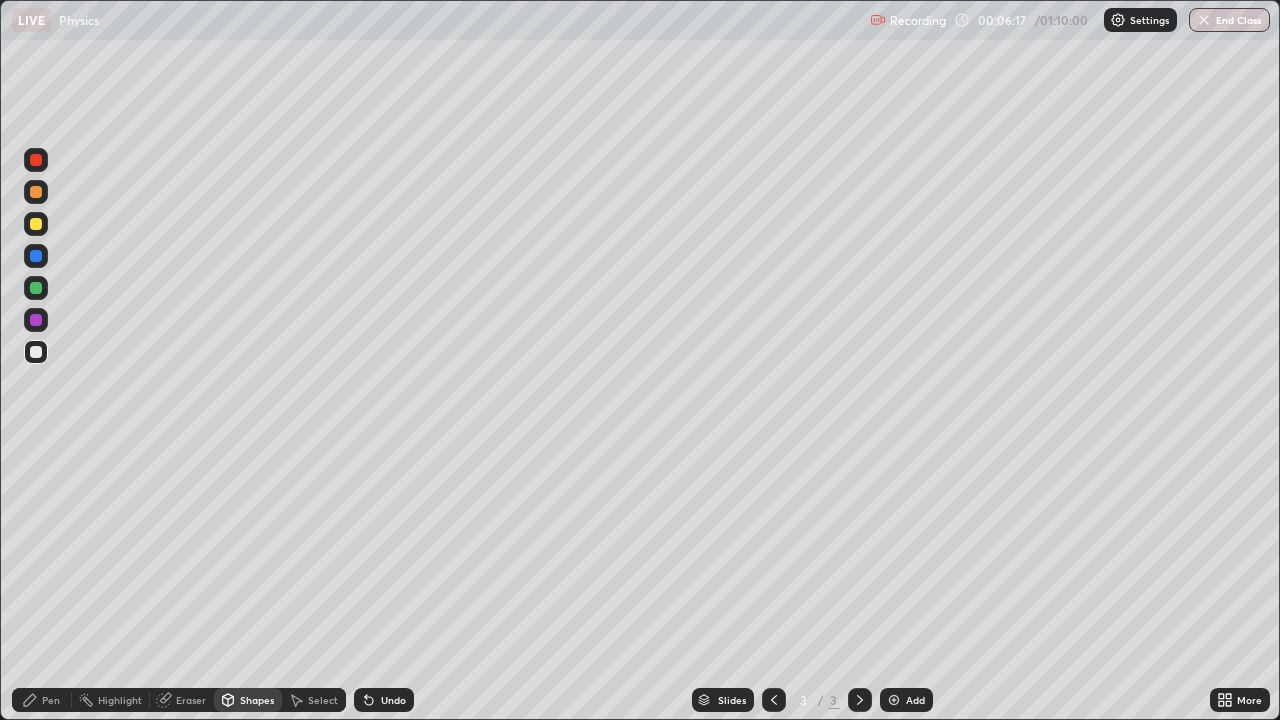 click 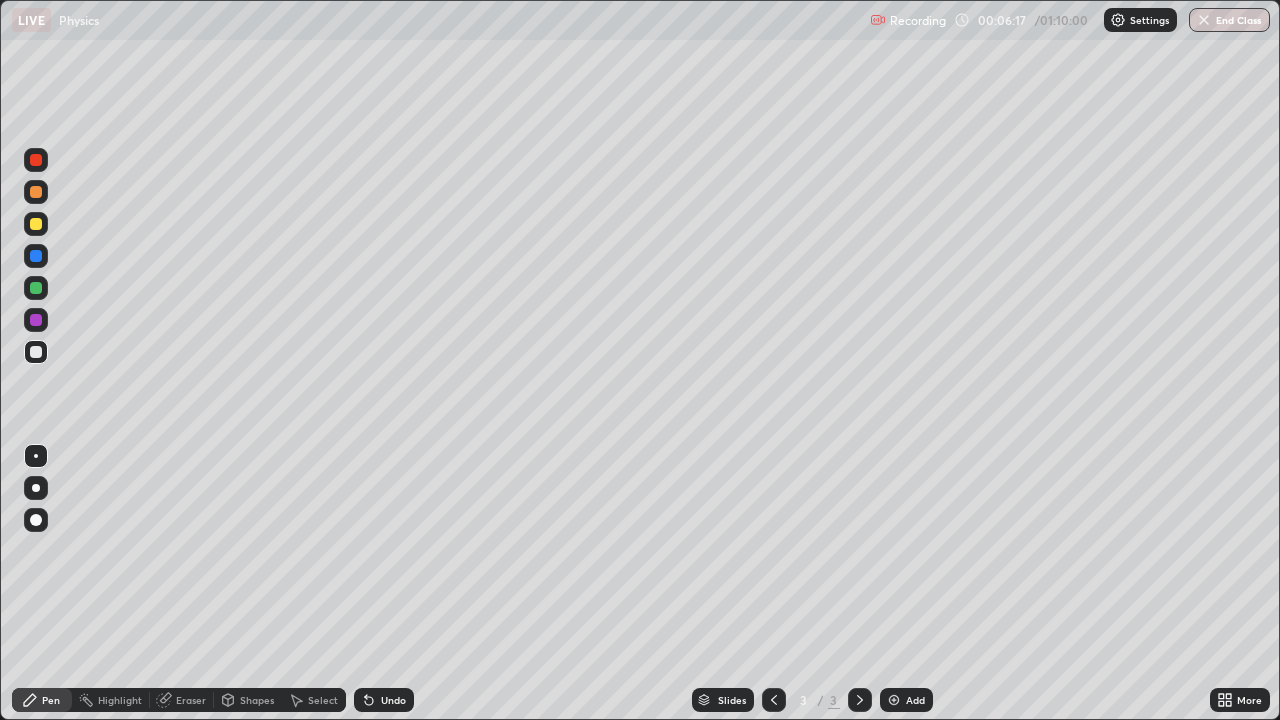 click at bounding box center (36, 456) 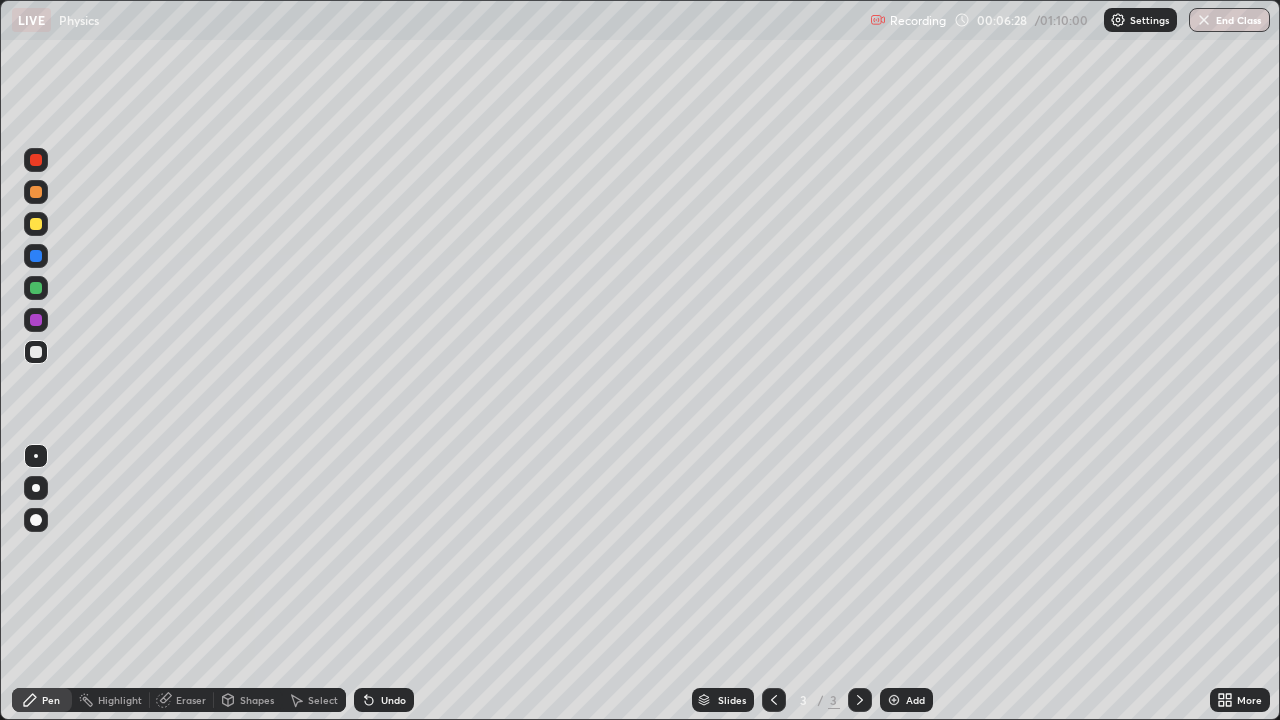 click at bounding box center (36, 288) 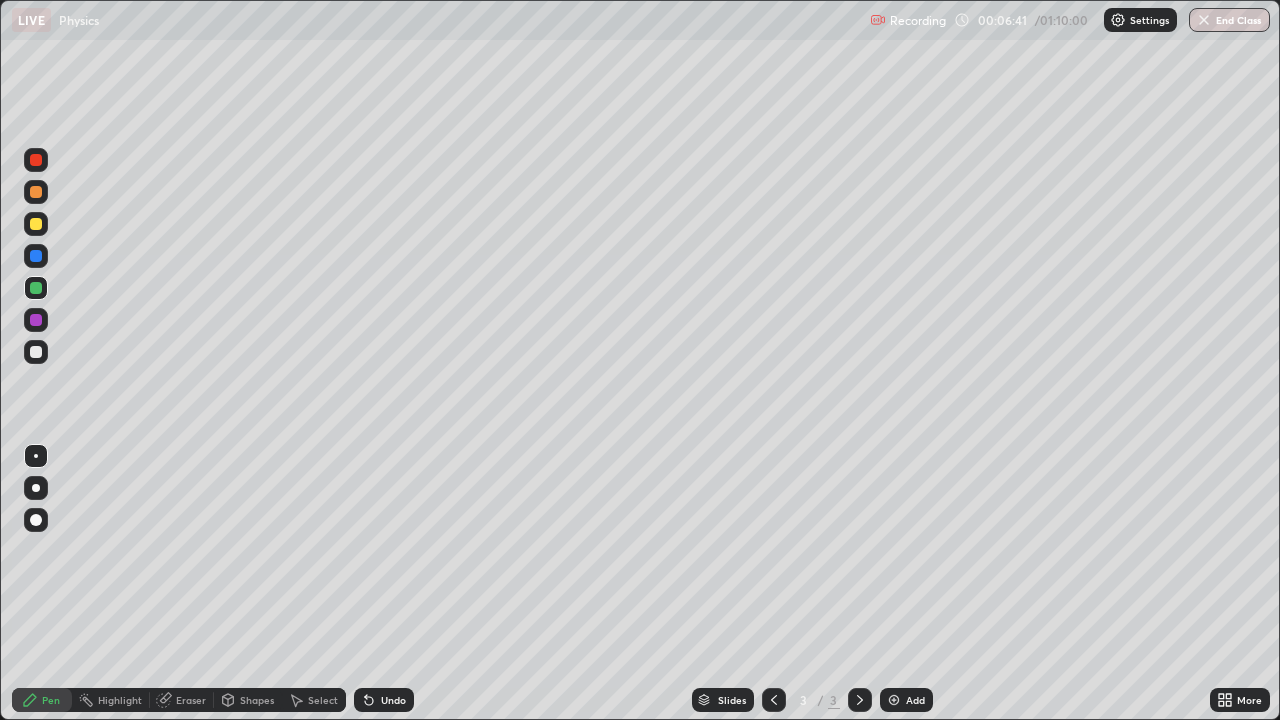click on "Select" at bounding box center [323, 700] 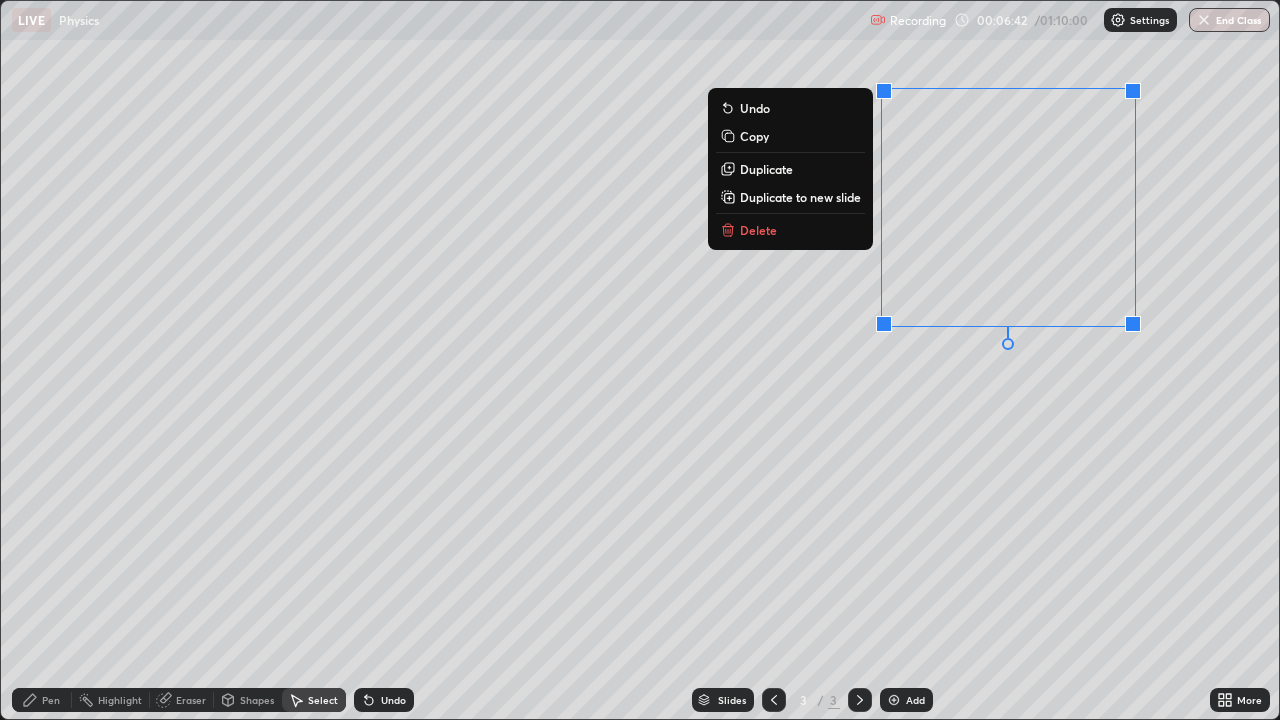 click on "0 ° Undo Copy Duplicate Duplicate to new slide Delete" at bounding box center [640, 360] 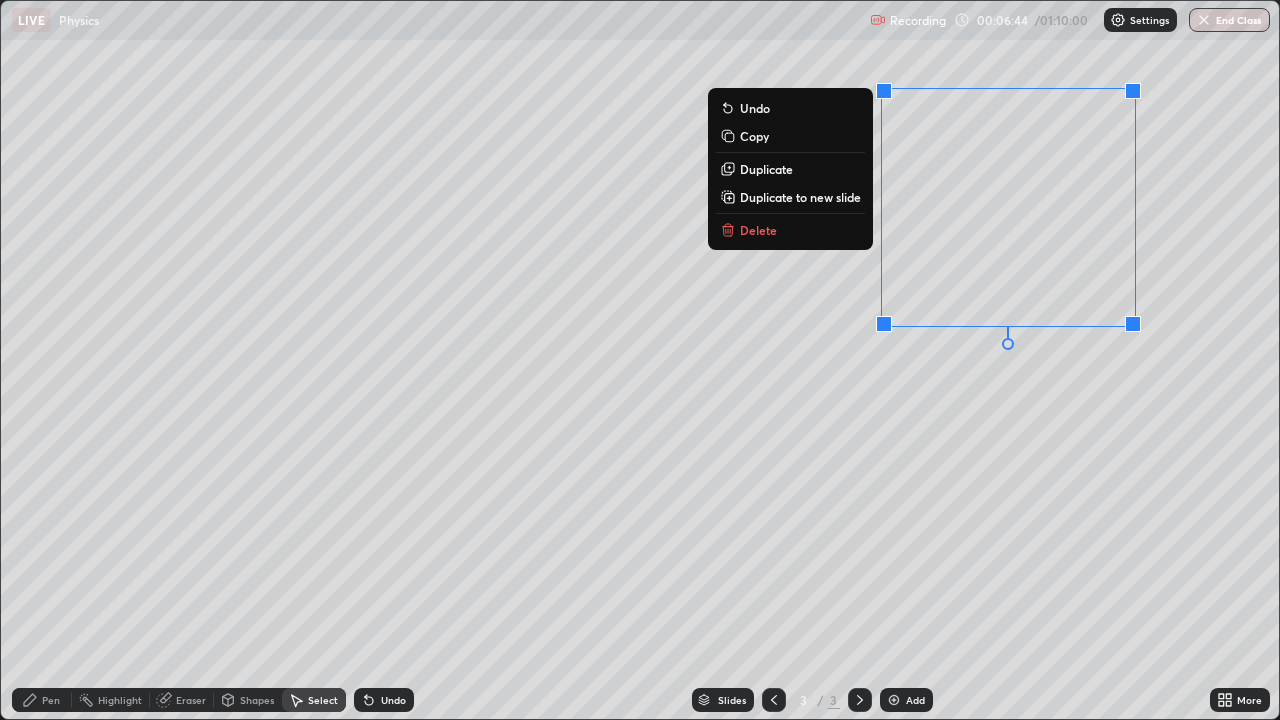 click on "0 ° Undo Copy Duplicate Duplicate to new slide Delete" at bounding box center (640, 360) 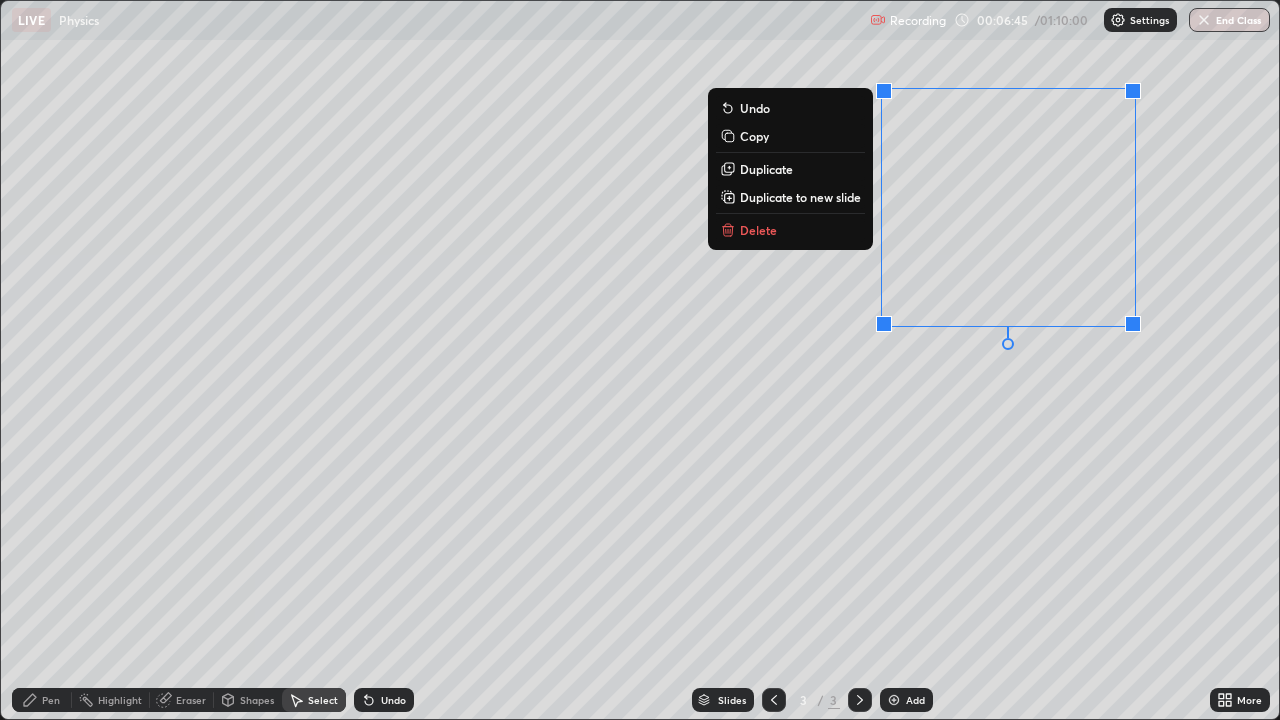 click on "0 ° Undo Copy Duplicate Duplicate to new slide Delete" at bounding box center (640, 360) 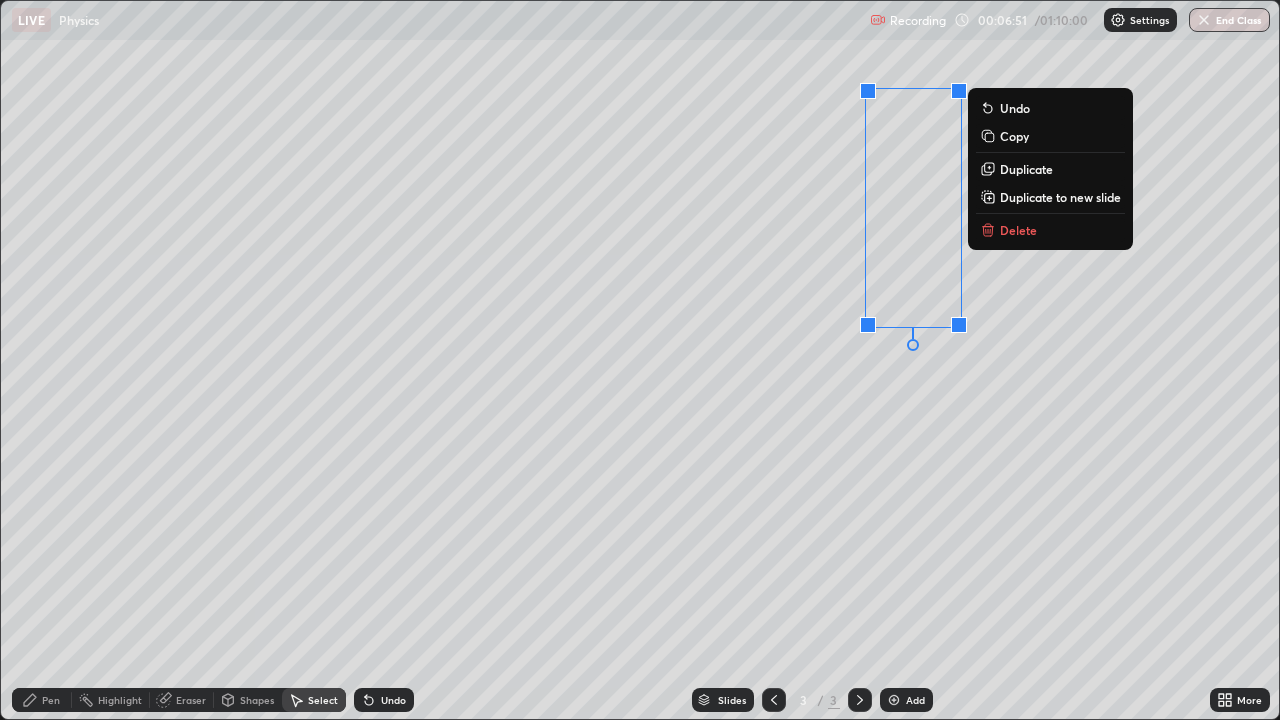 click on "0 ° Undo Copy Duplicate Duplicate to new slide Delete" at bounding box center [640, 360] 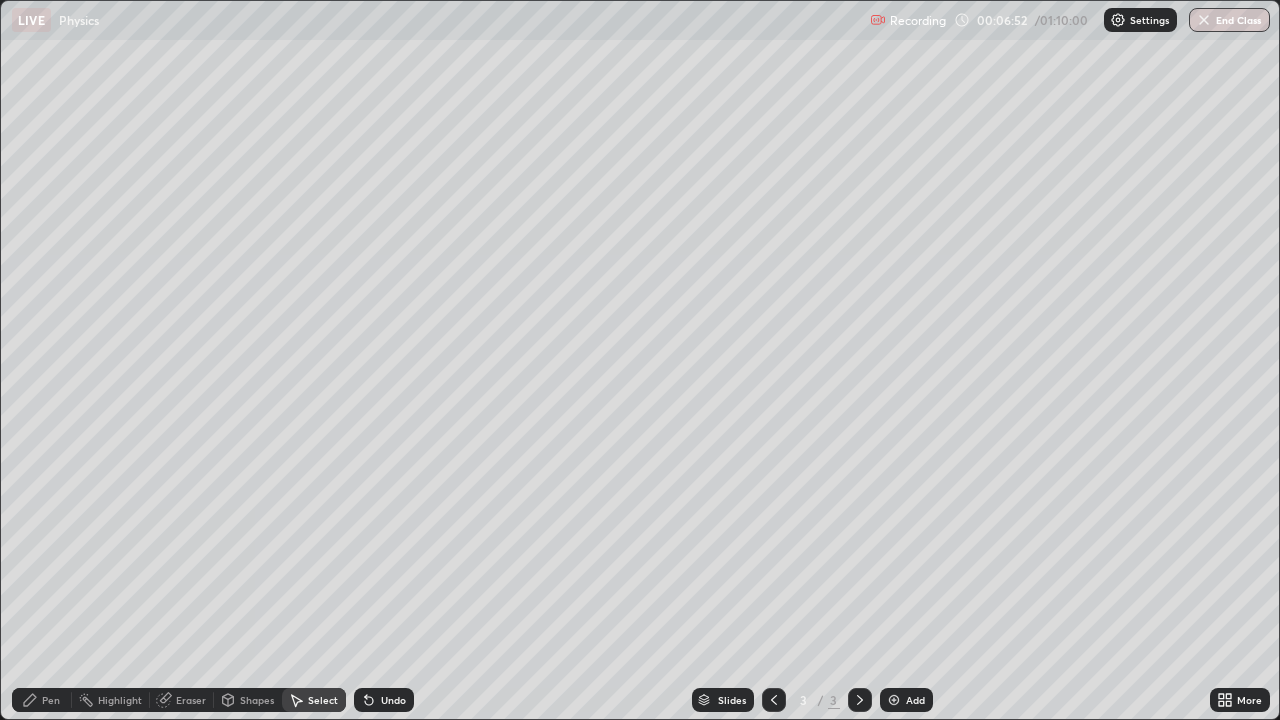 click 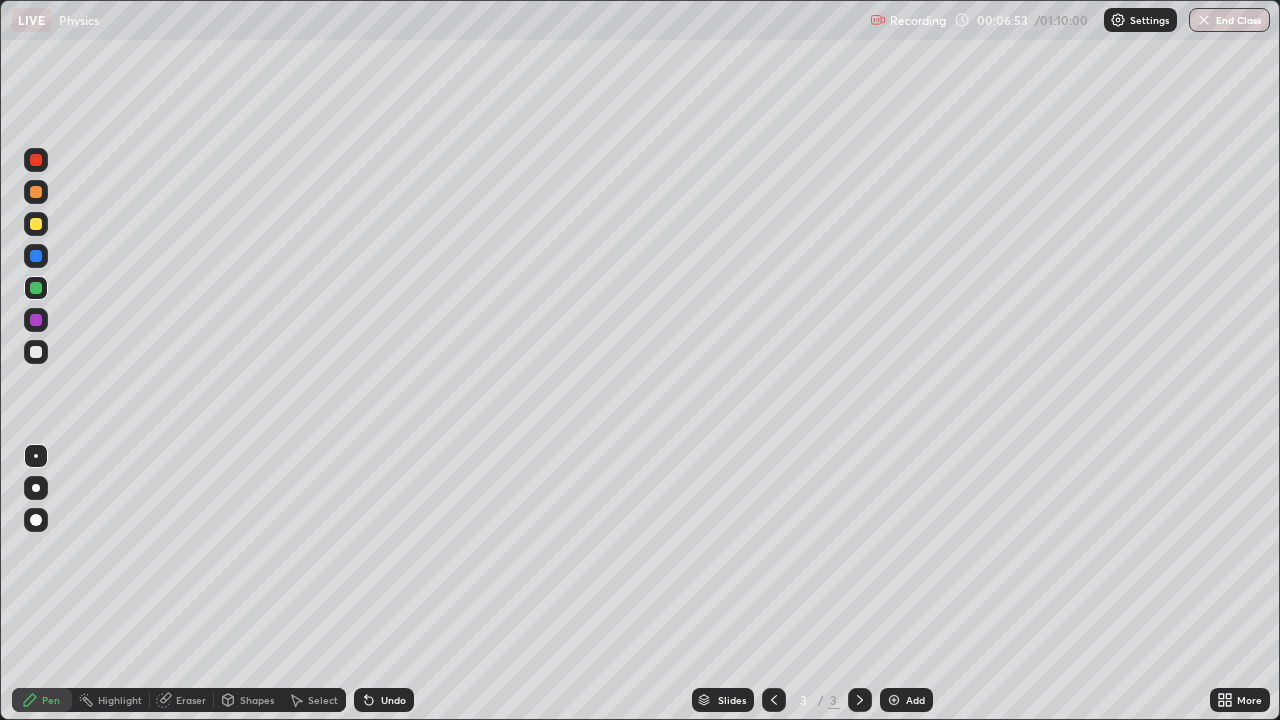 click at bounding box center (36, 288) 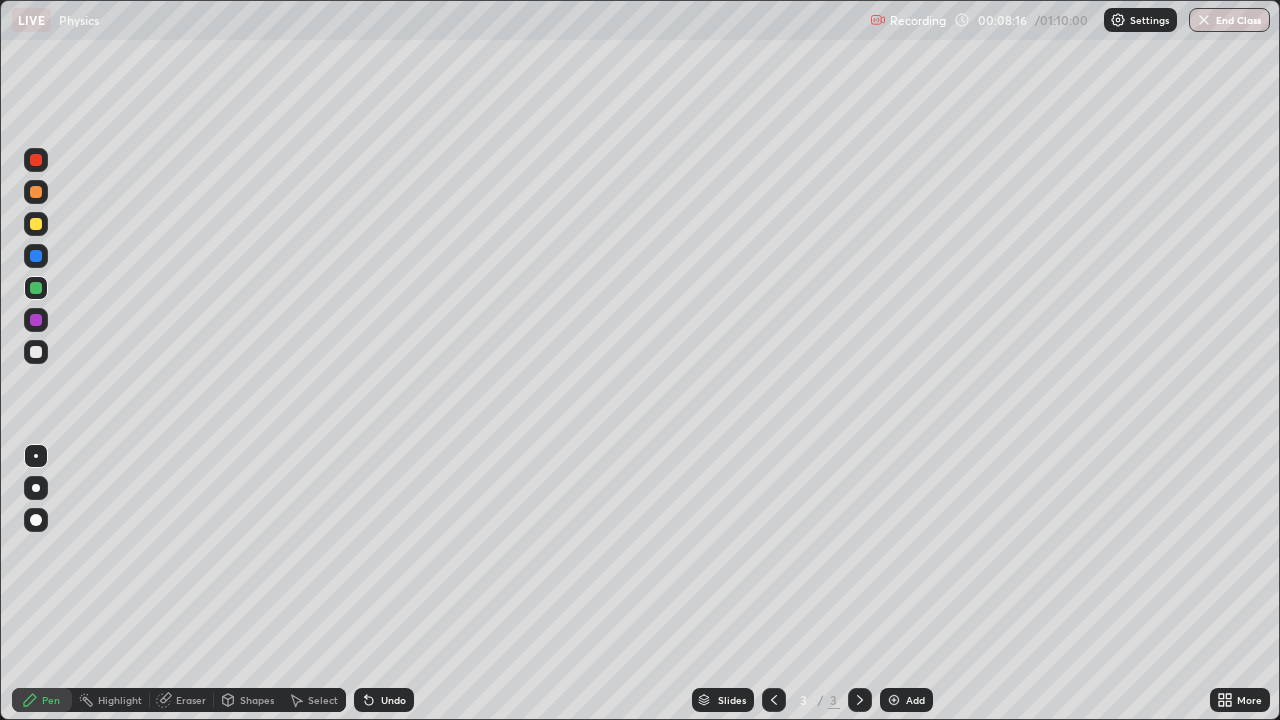 click at bounding box center (36, 352) 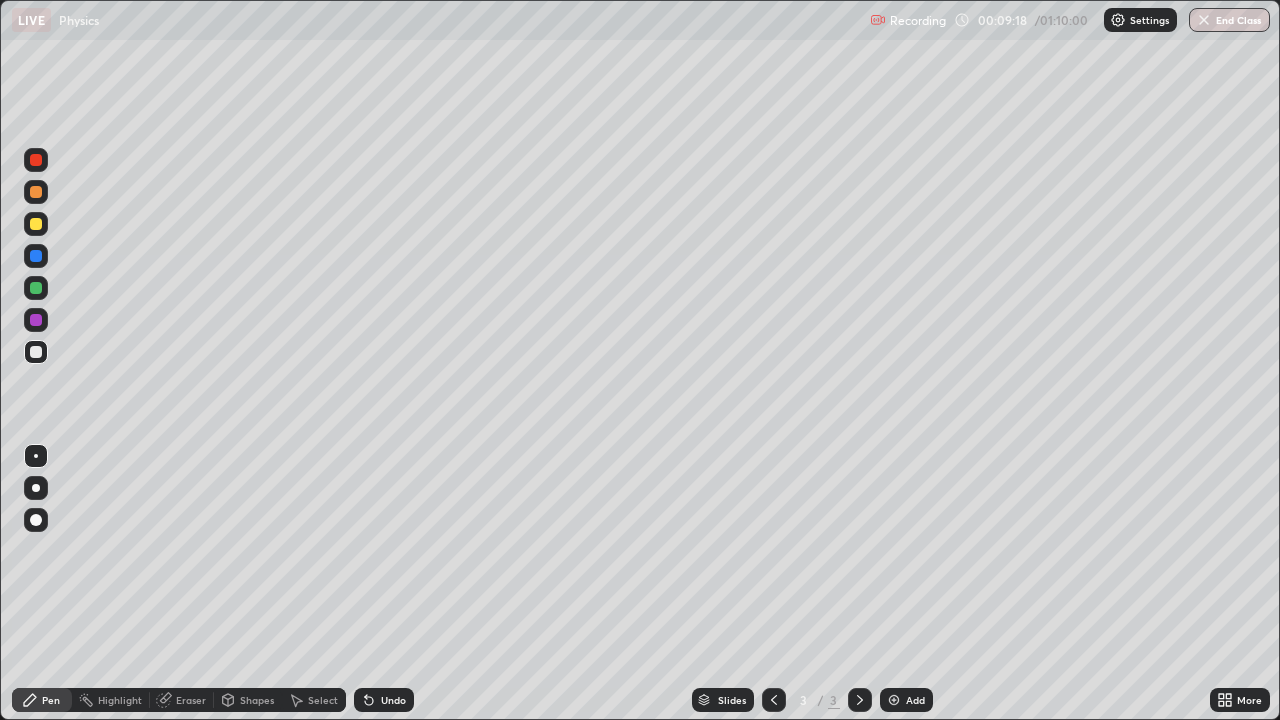 click on "Select" at bounding box center [323, 700] 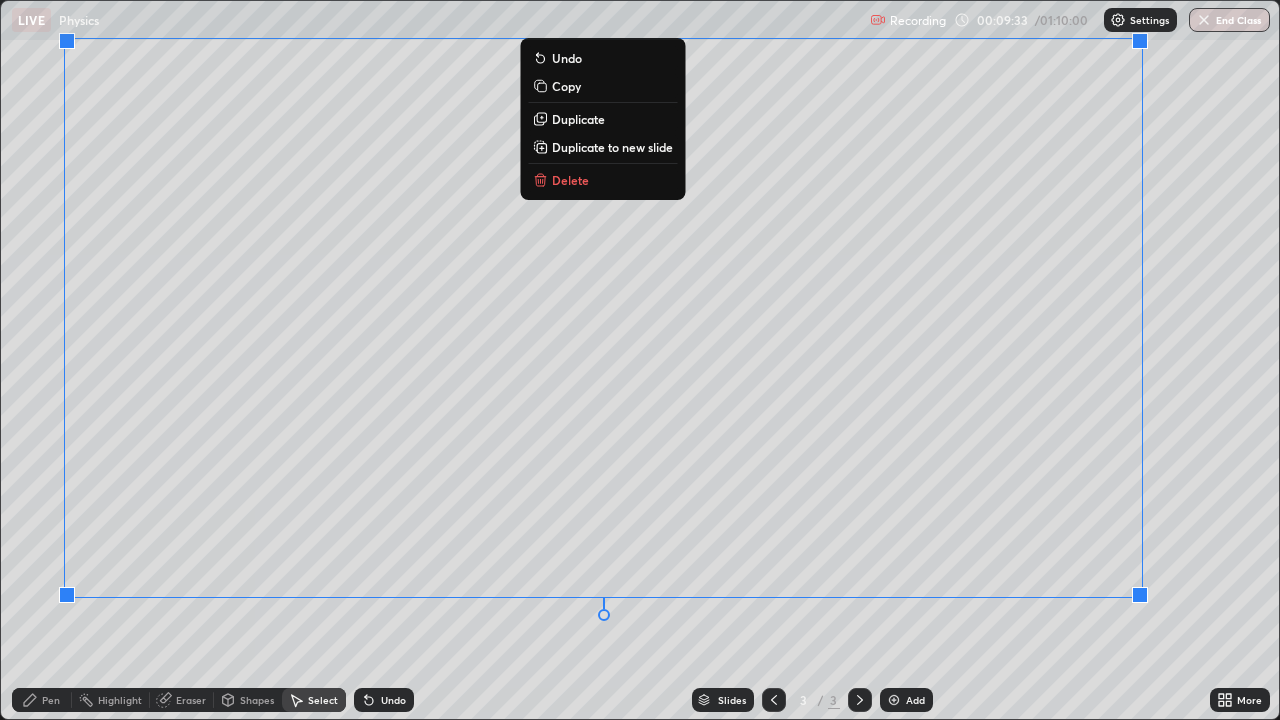 click on "0 ° Undo Copy Duplicate Duplicate to new slide Delete" at bounding box center (640, 360) 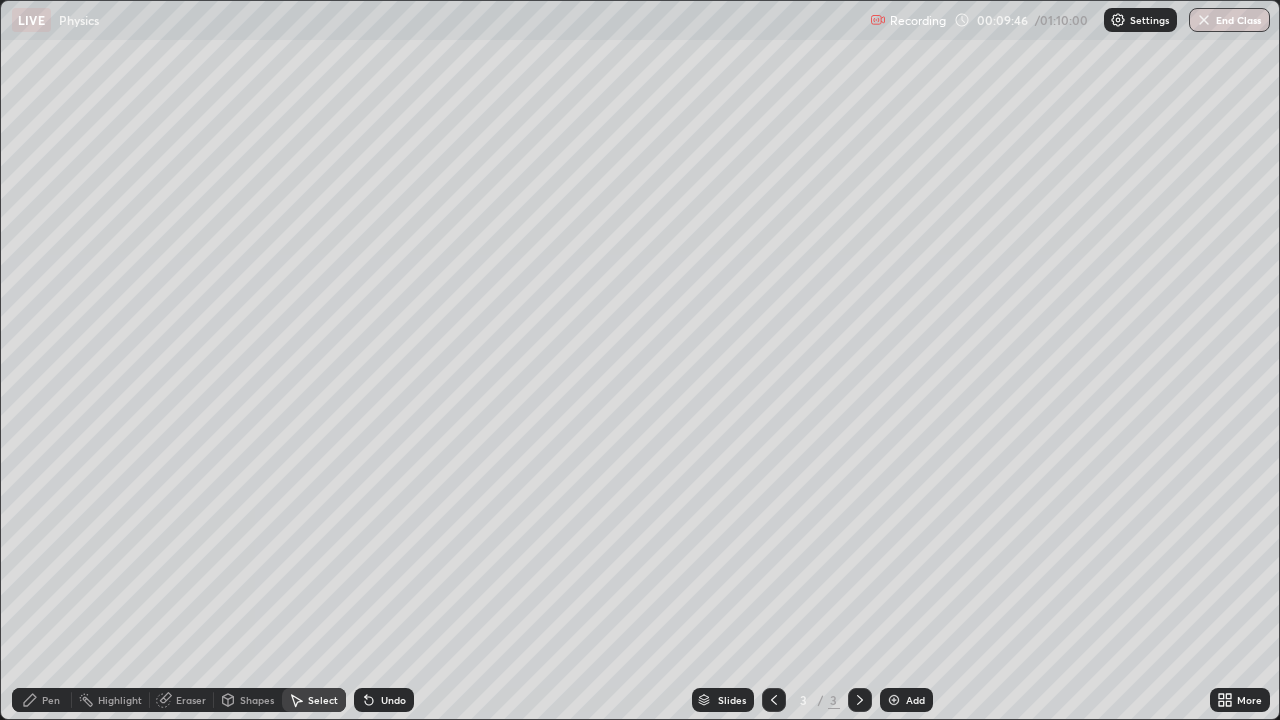 click on "Pen" at bounding box center (51, 700) 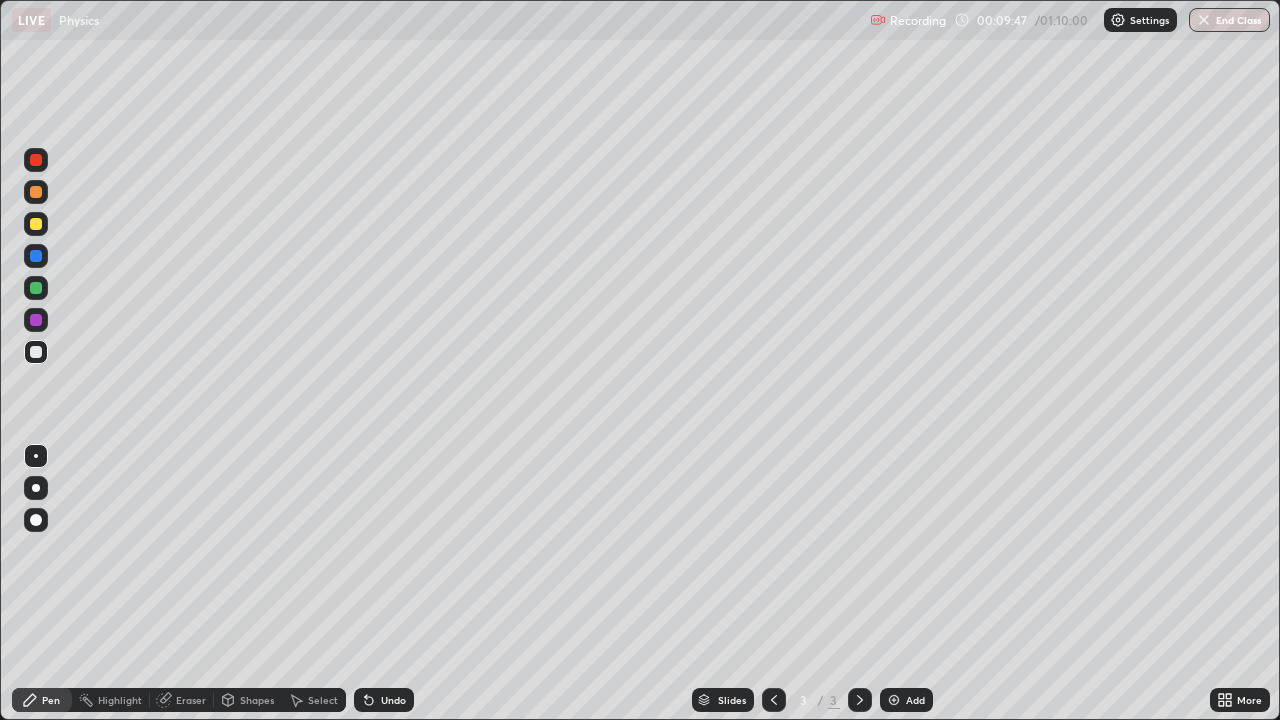 click on "Shapes" at bounding box center [257, 700] 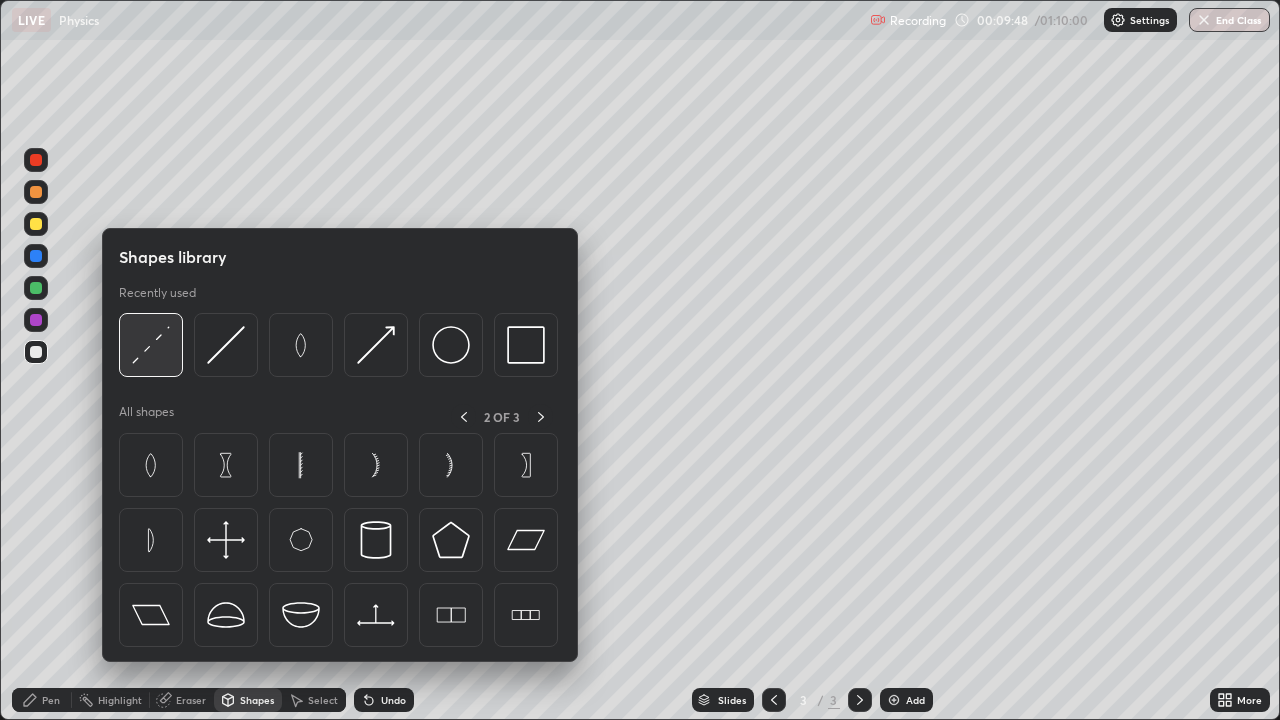 click at bounding box center [151, 345] 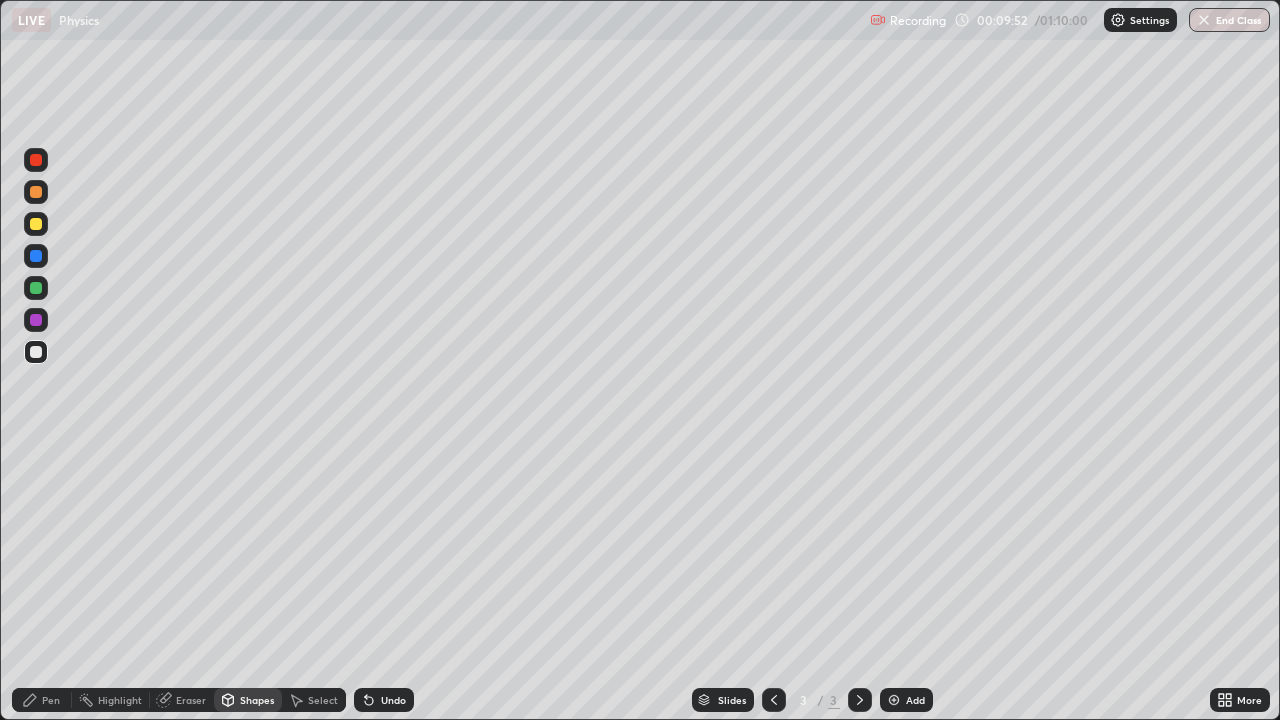 click on "Pen" at bounding box center [42, 700] 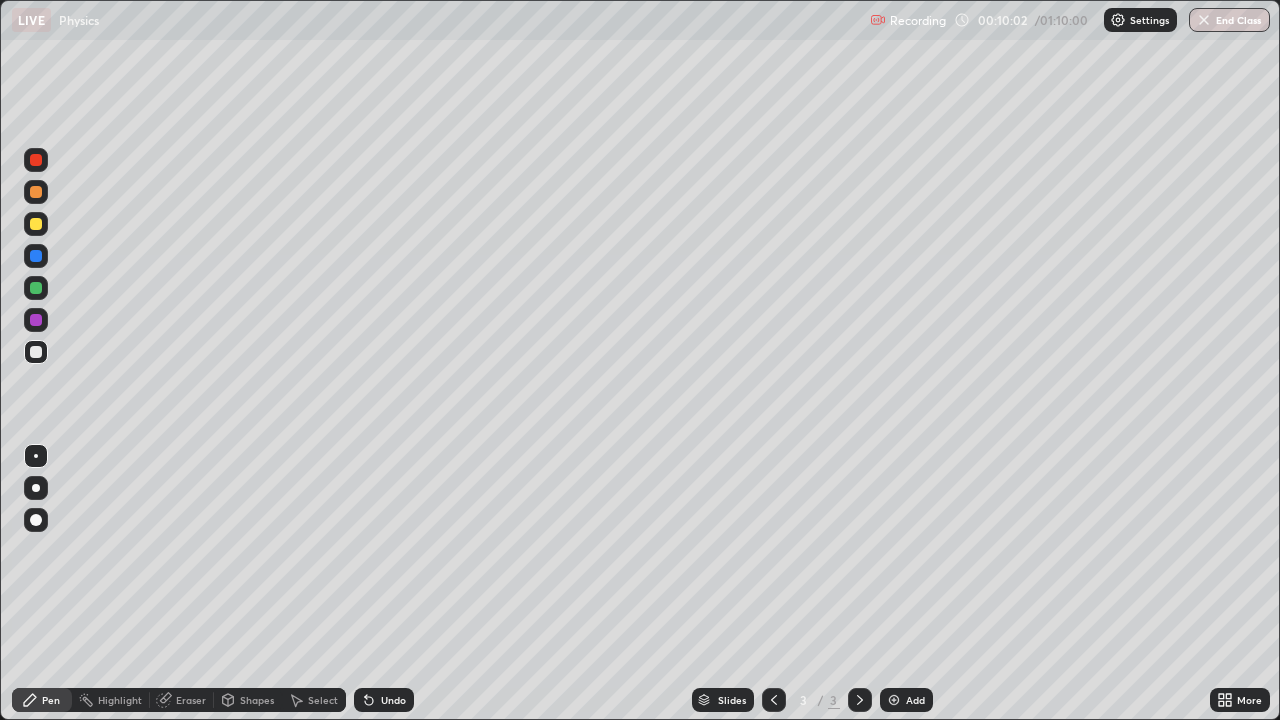 click on "Shapes" at bounding box center [257, 700] 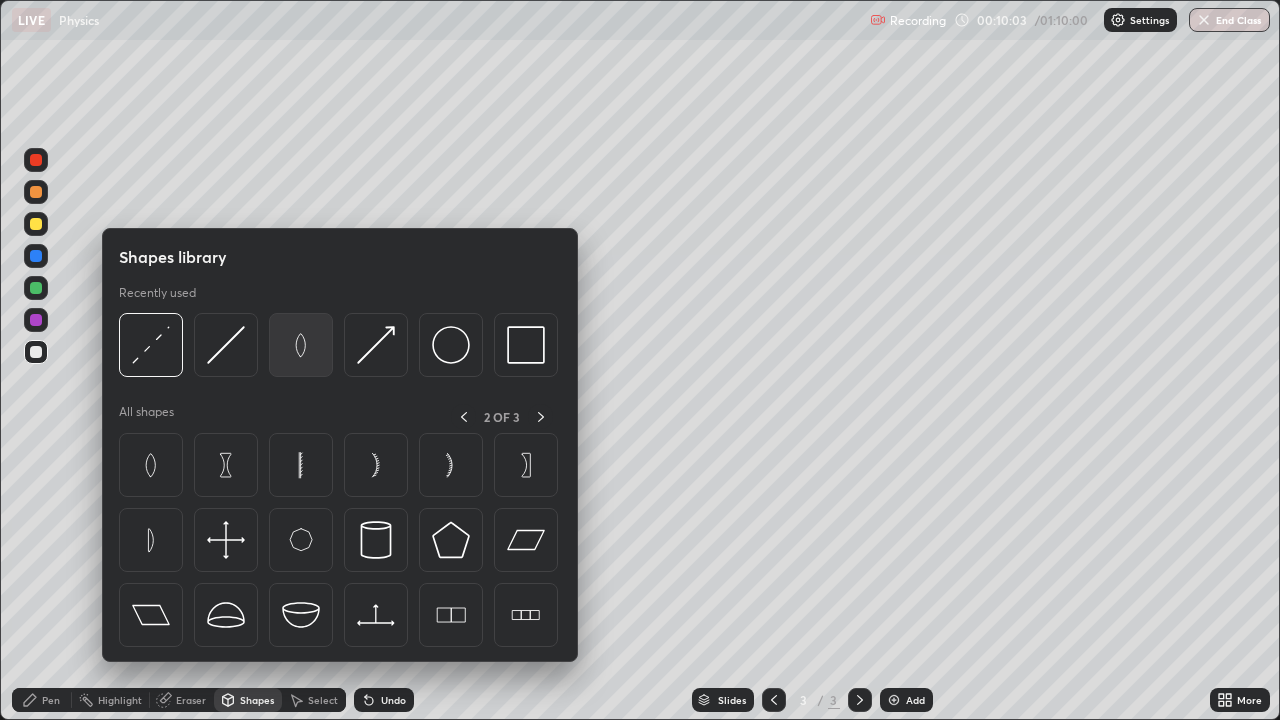 click at bounding box center (301, 345) 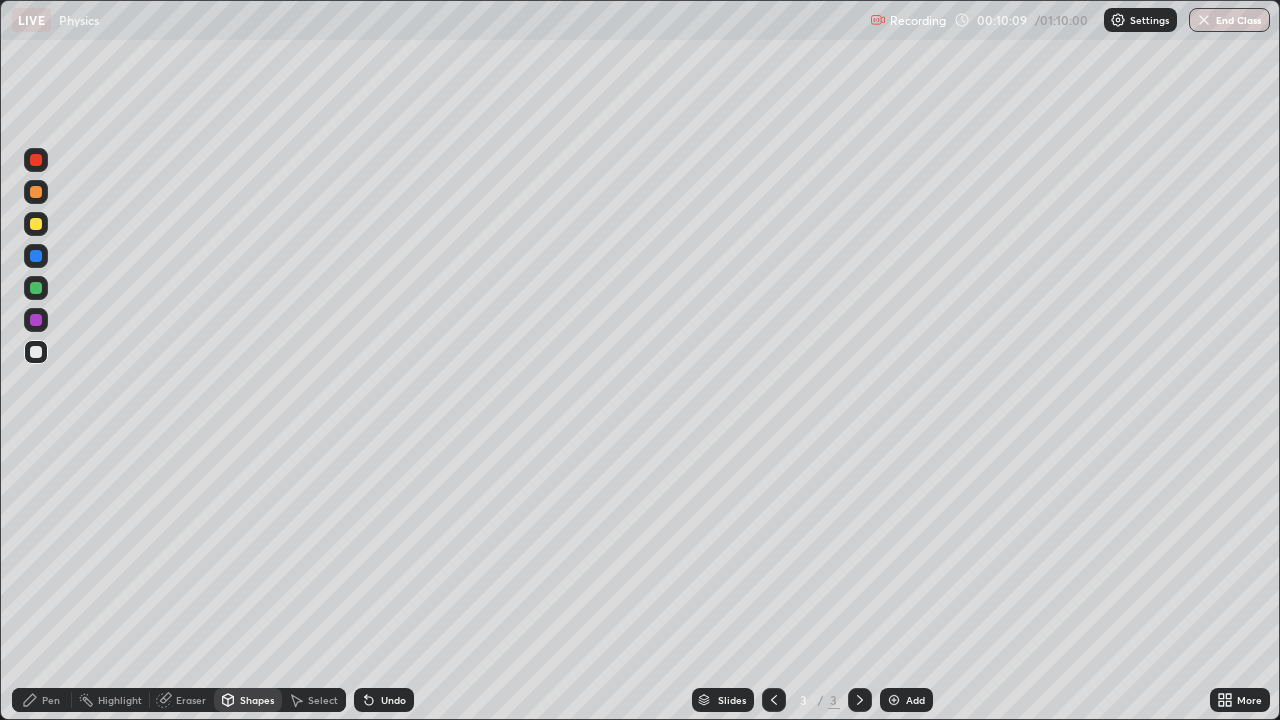 click on "Shapes" at bounding box center (257, 700) 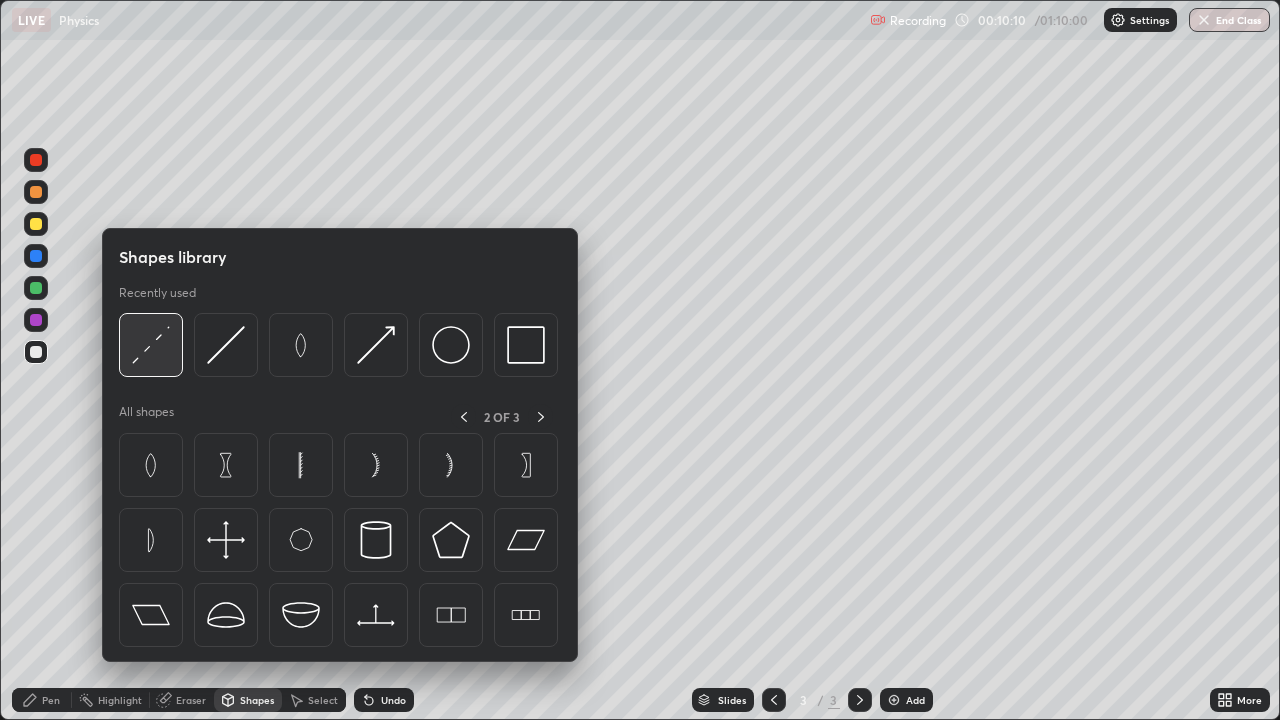 click at bounding box center (151, 345) 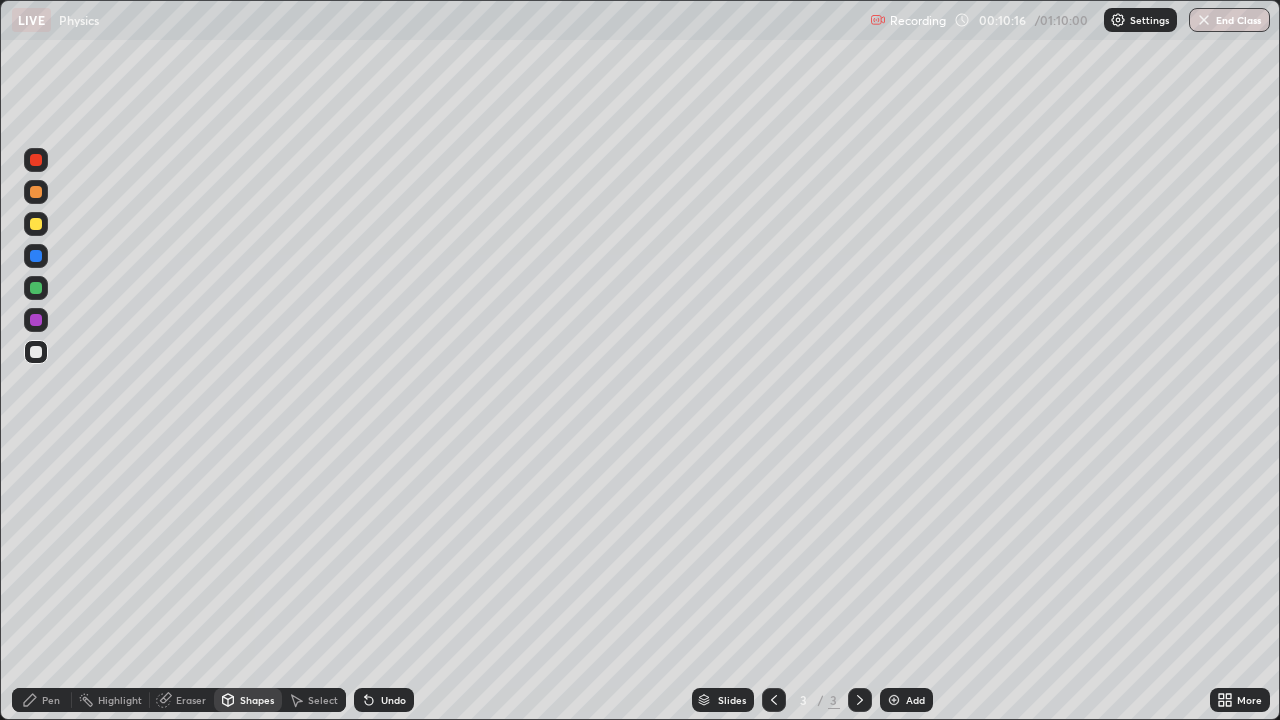 click on "Shapes" at bounding box center [257, 700] 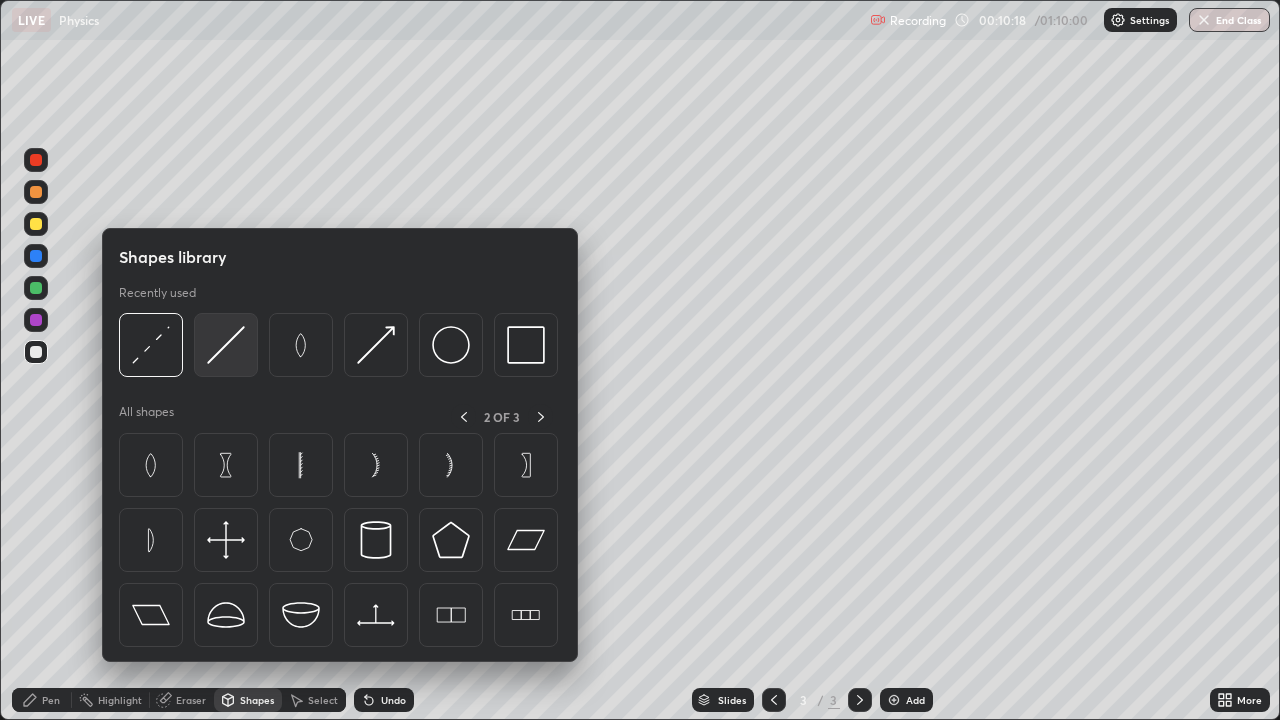 click at bounding box center (226, 345) 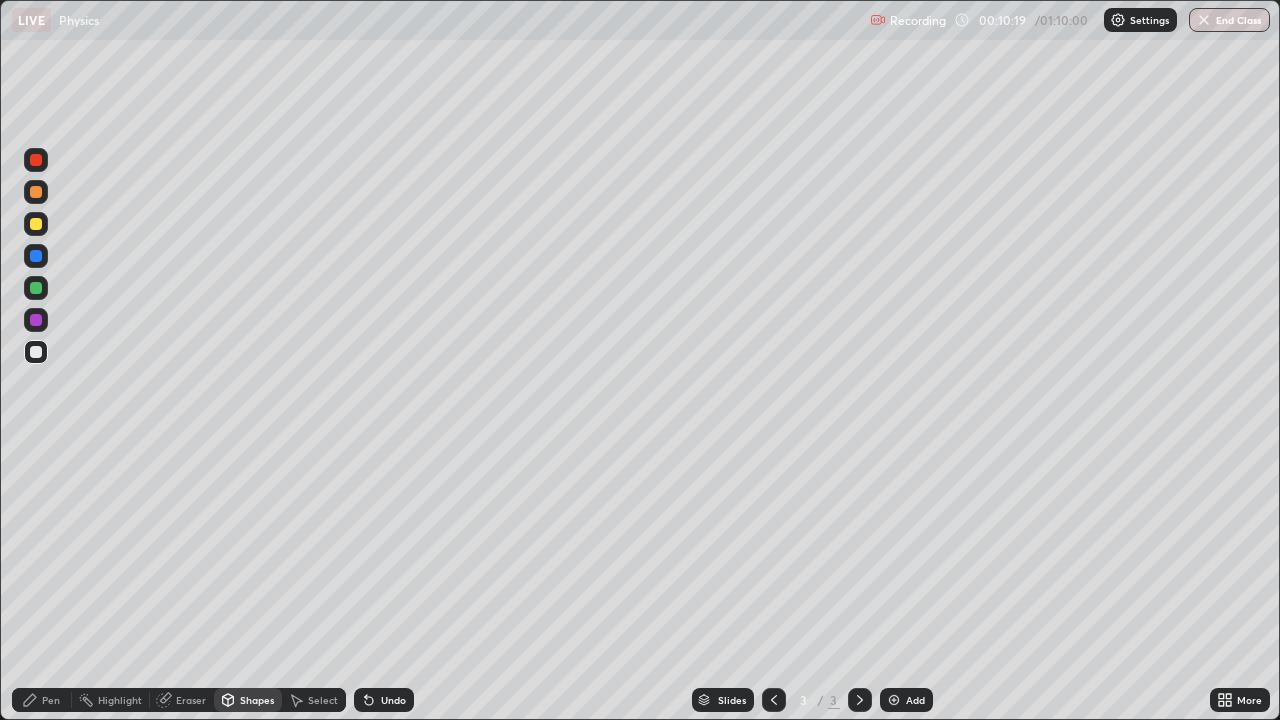 click at bounding box center (36, 352) 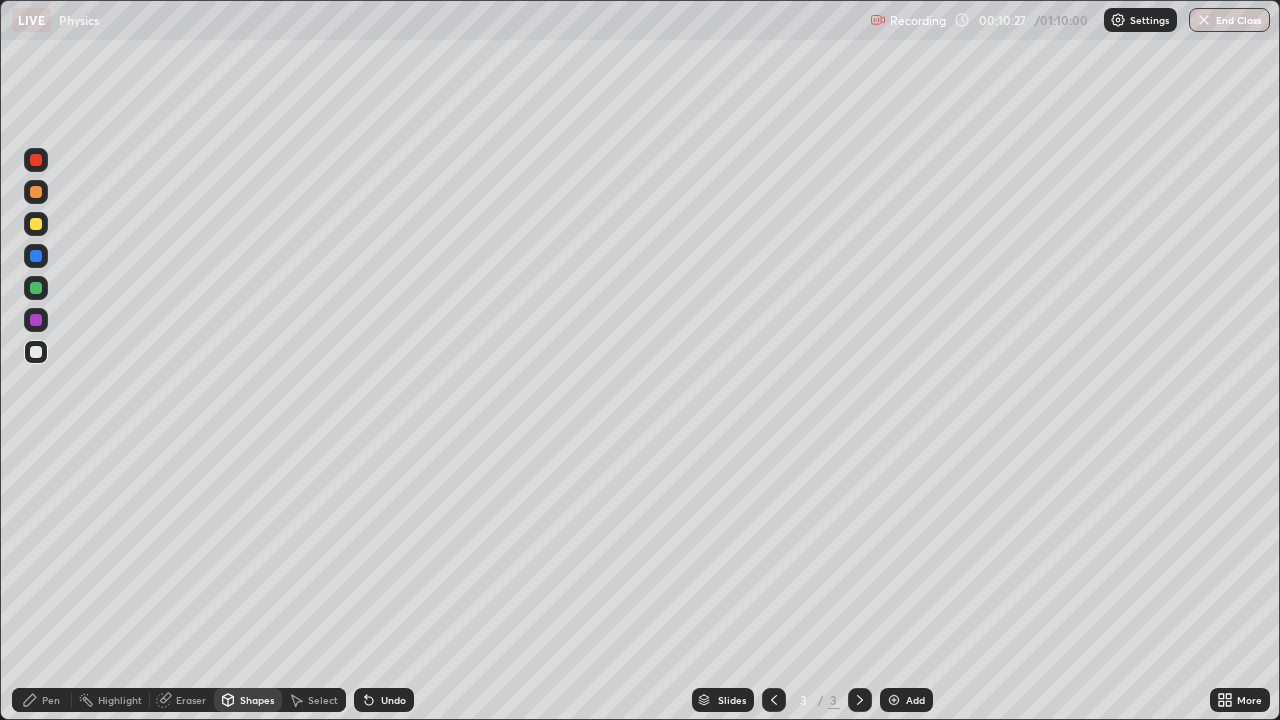click on "Undo" at bounding box center [393, 700] 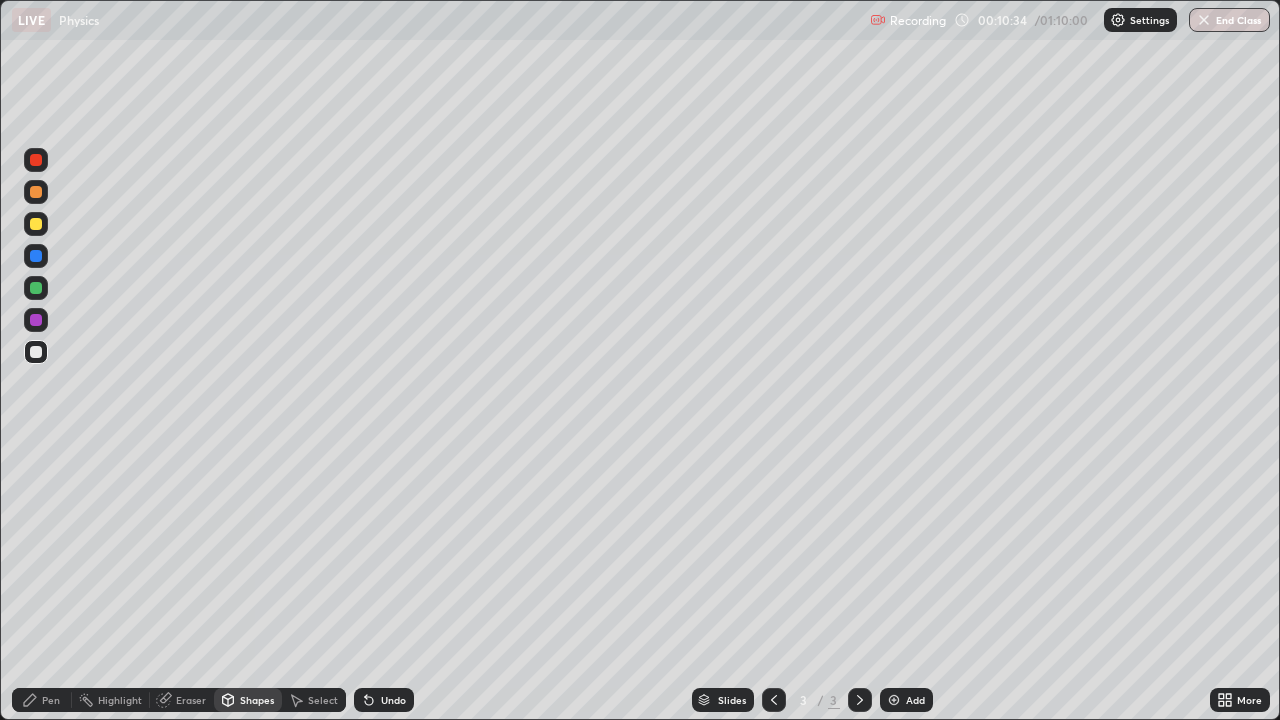 click on "Shapes" at bounding box center [257, 700] 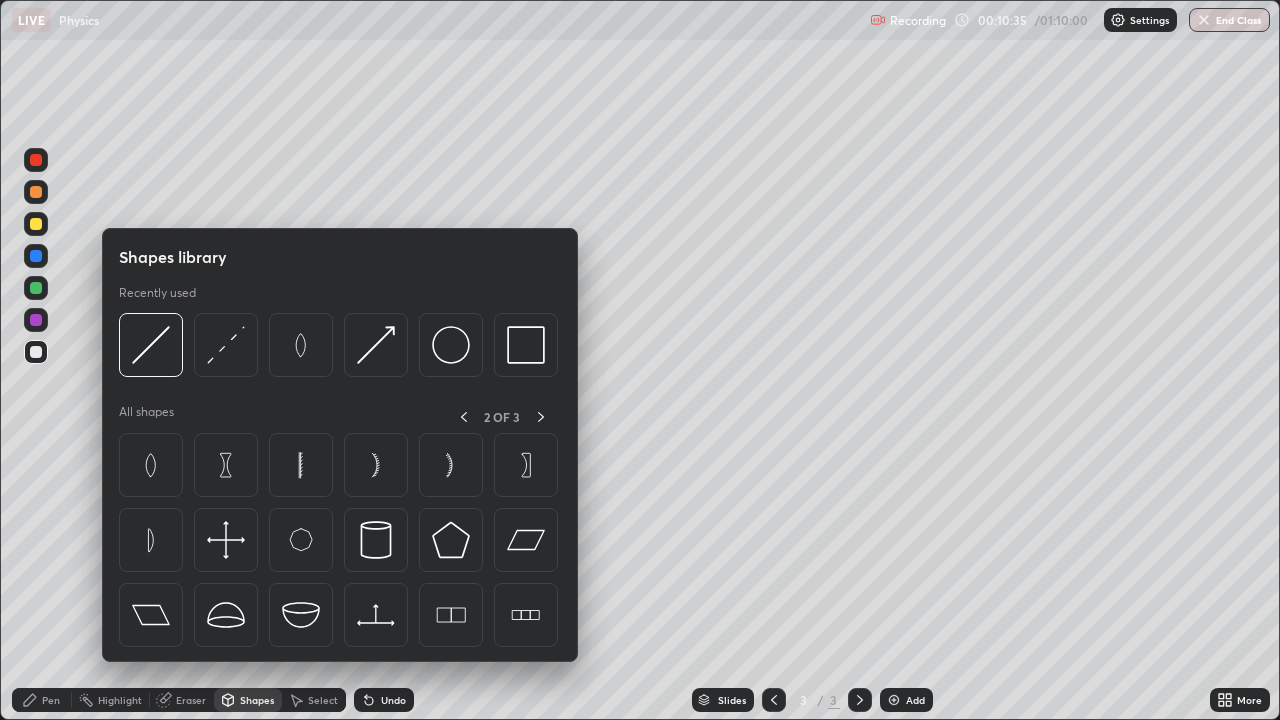 click on "Undo" at bounding box center [393, 700] 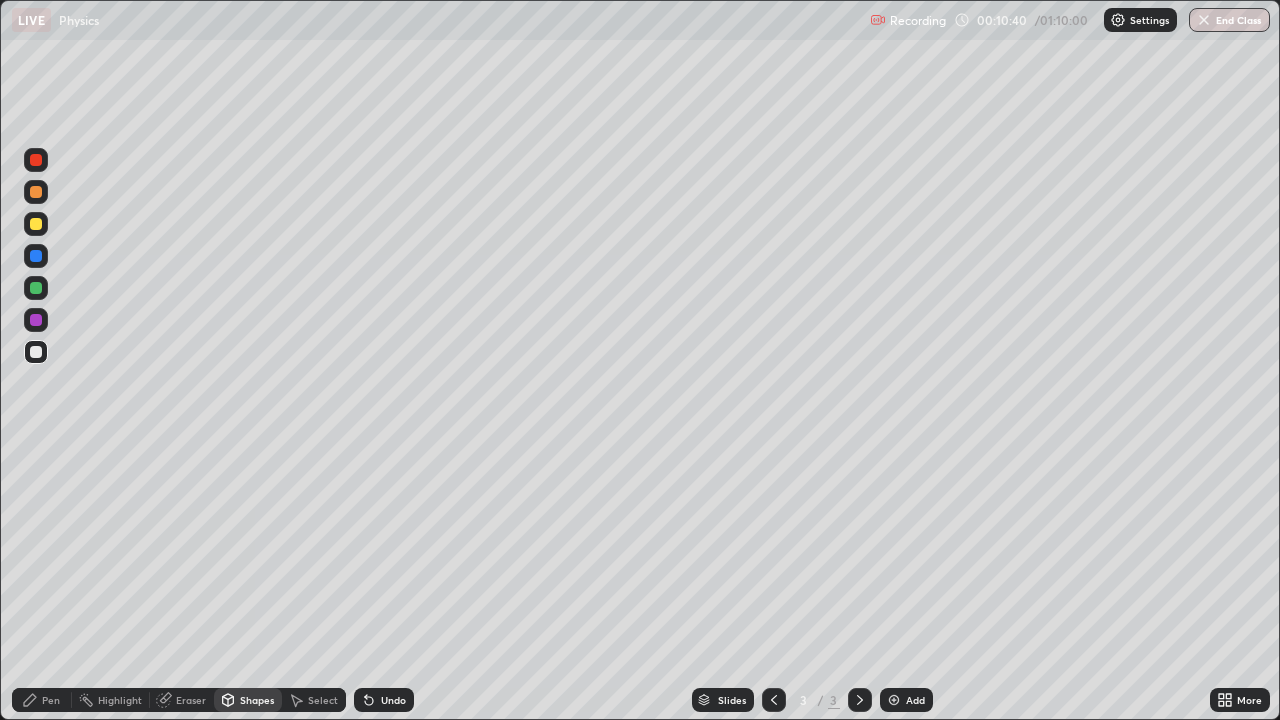 click on "Shapes" at bounding box center [257, 700] 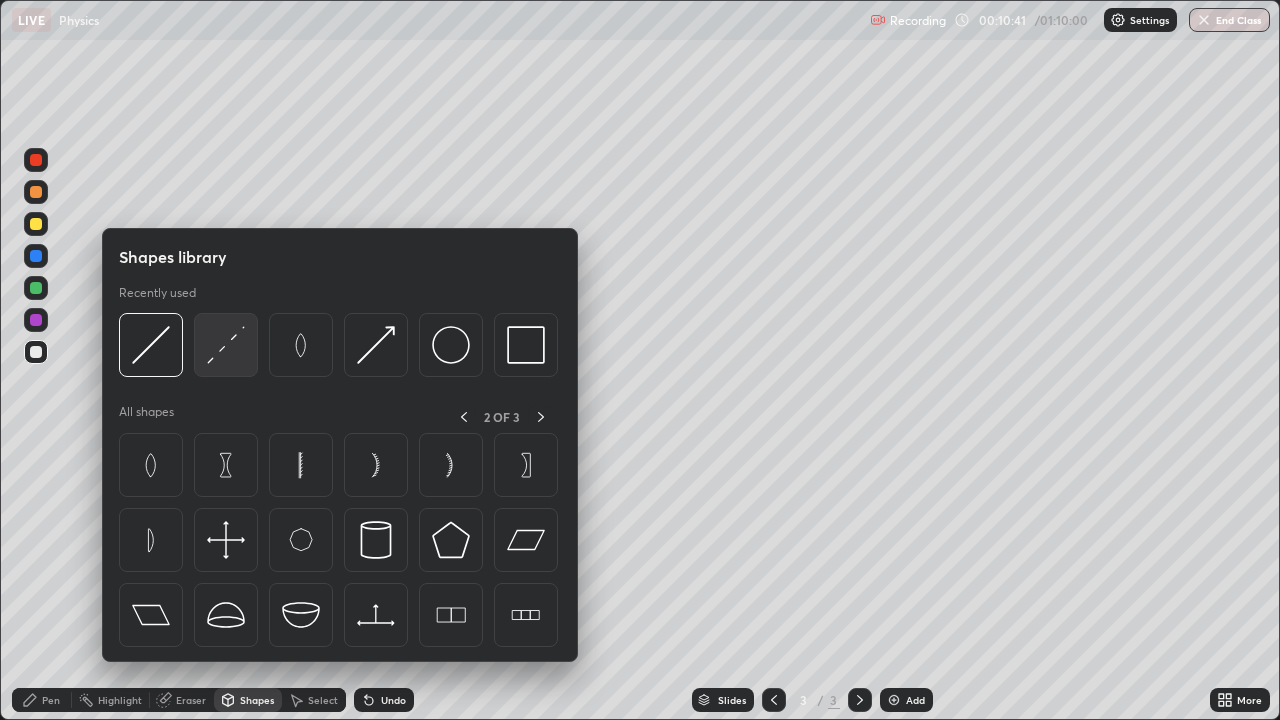 click at bounding box center (226, 345) 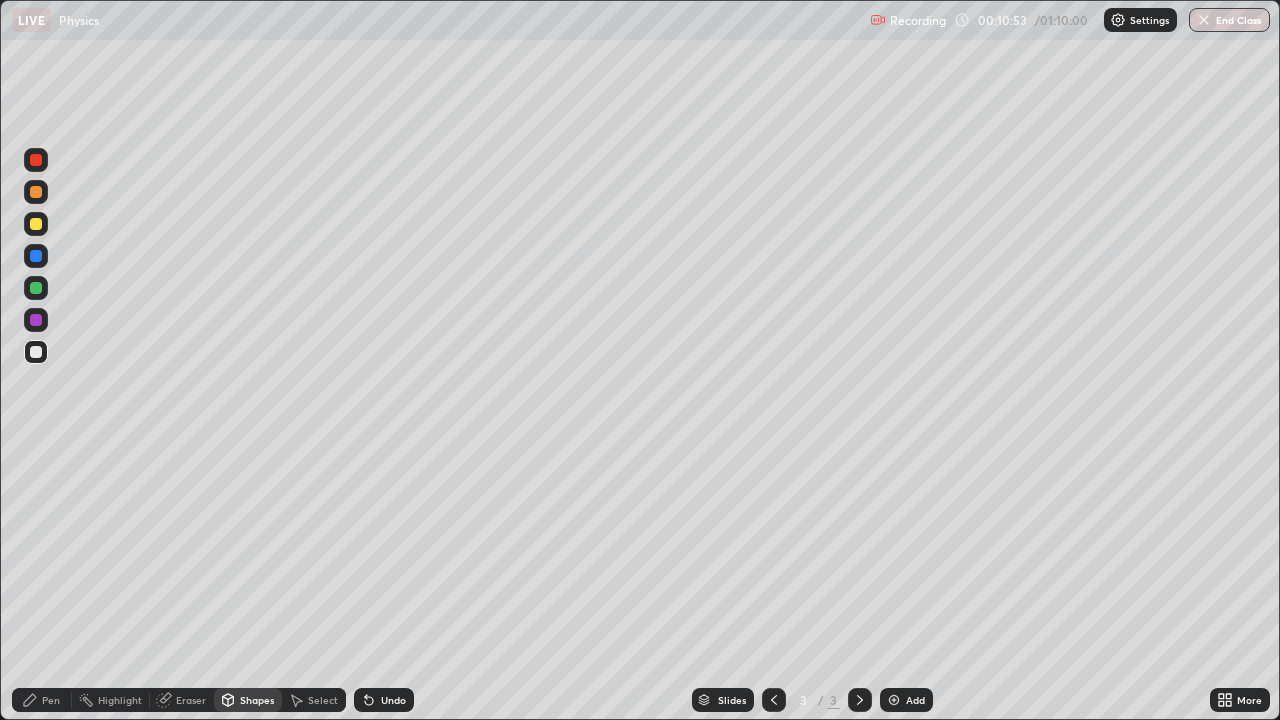 click on "Shapes" at bounding box center (257, 700) 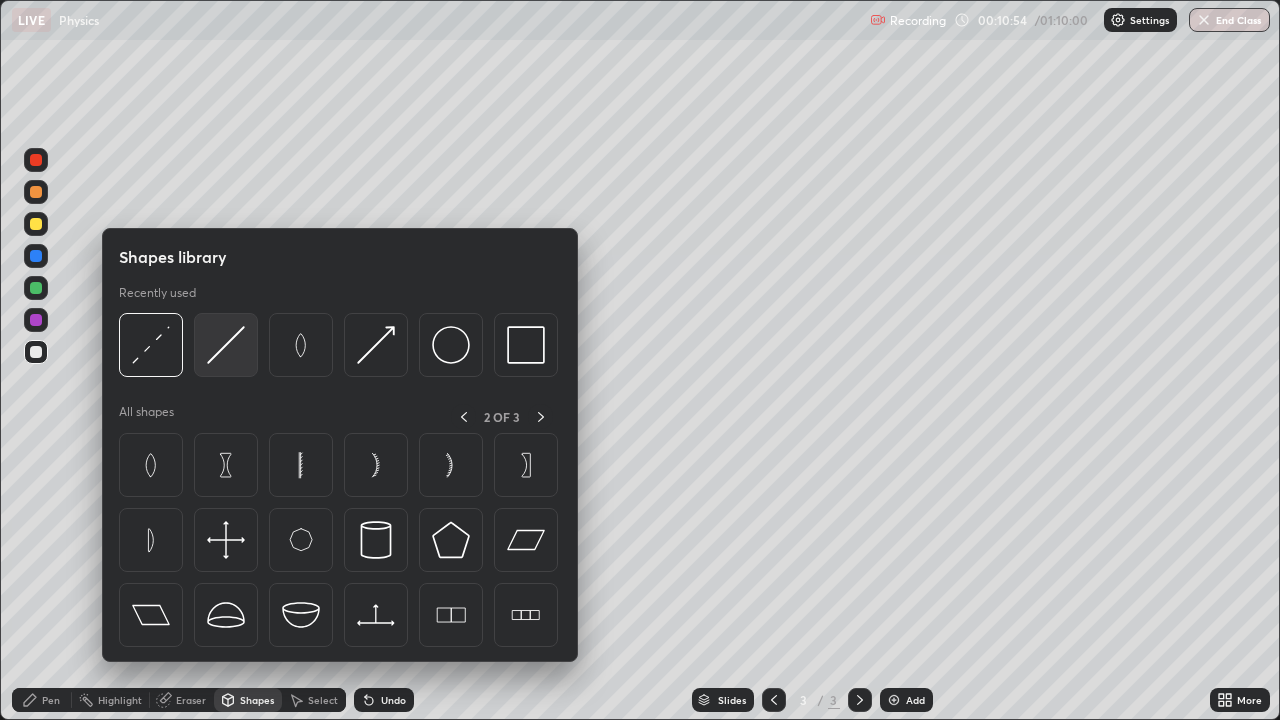 click at bounding box center [226, 345] 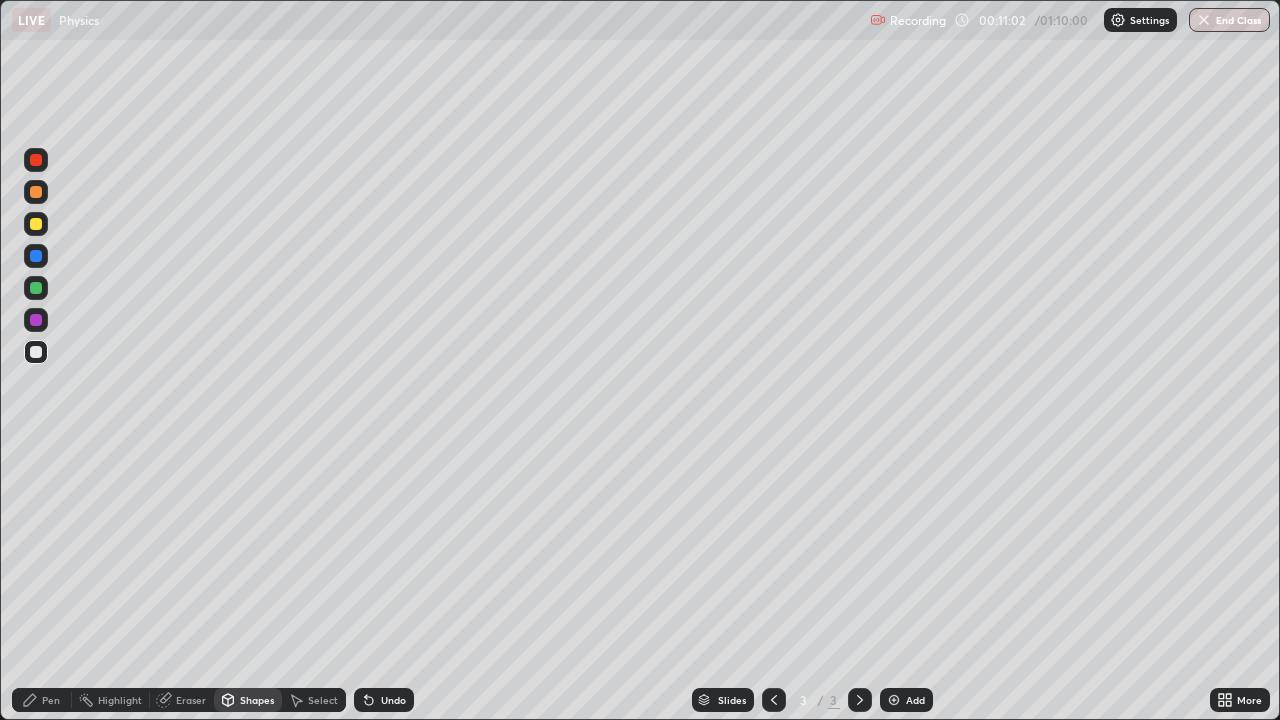 click on "Pen" at bounding box center [42, 700] 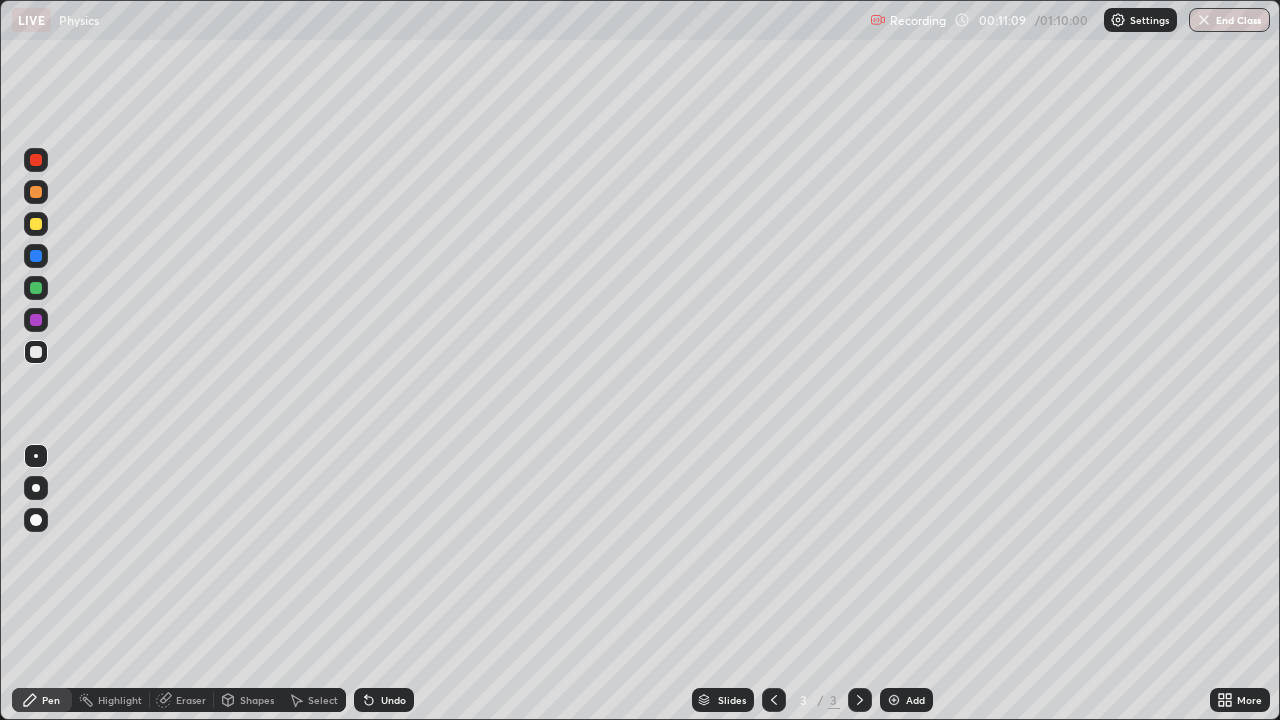 click at bounding box center (36, 288) 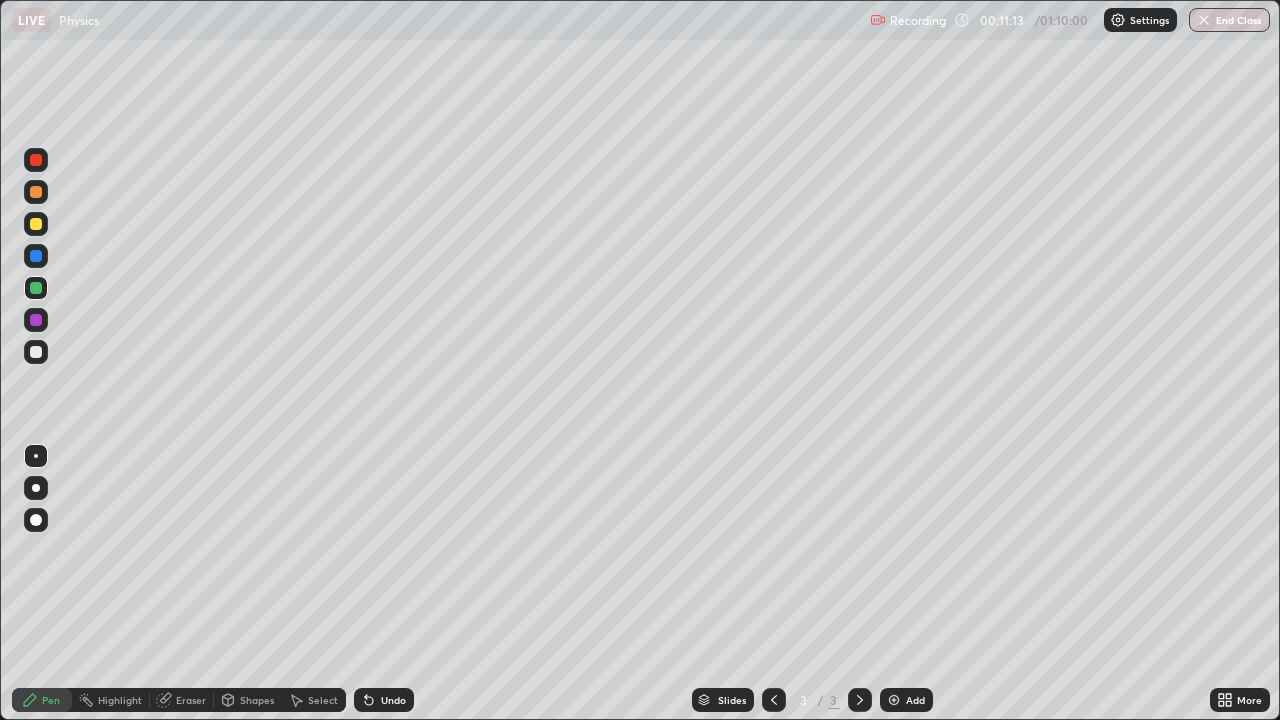 click on "Shapes" at bounding box center [257, 700] 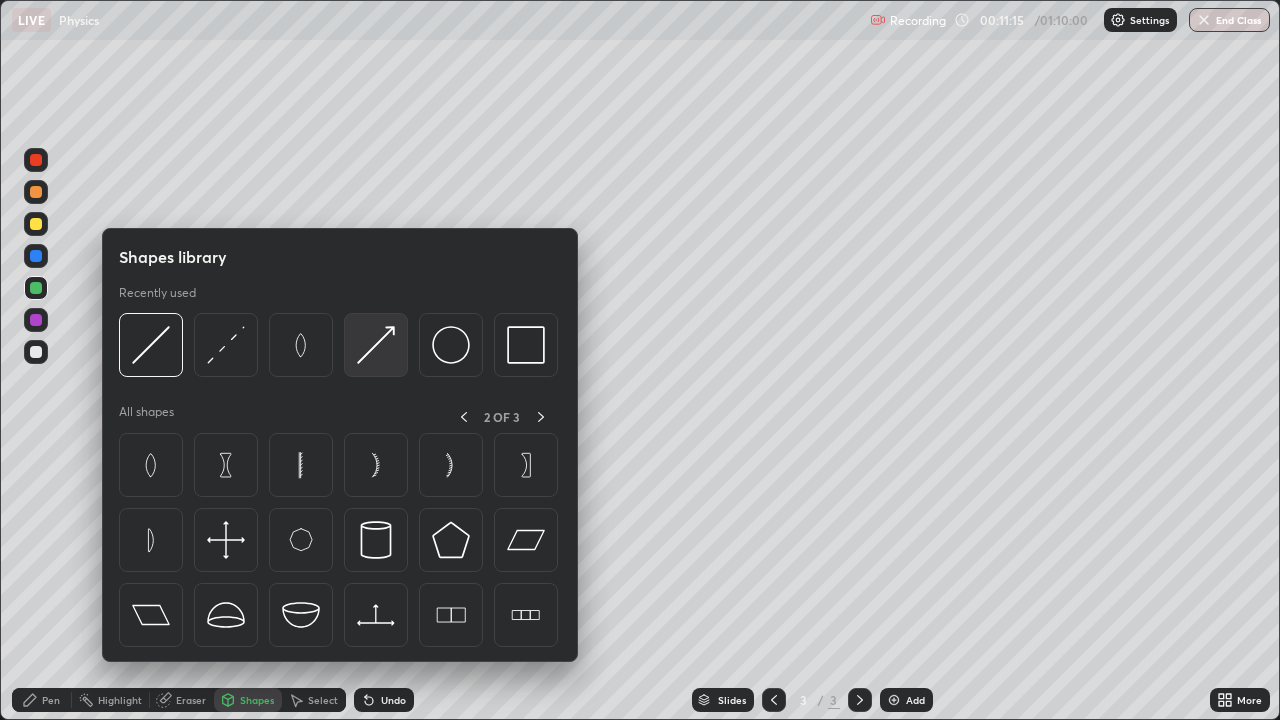 click at bounding box center [376, 345] 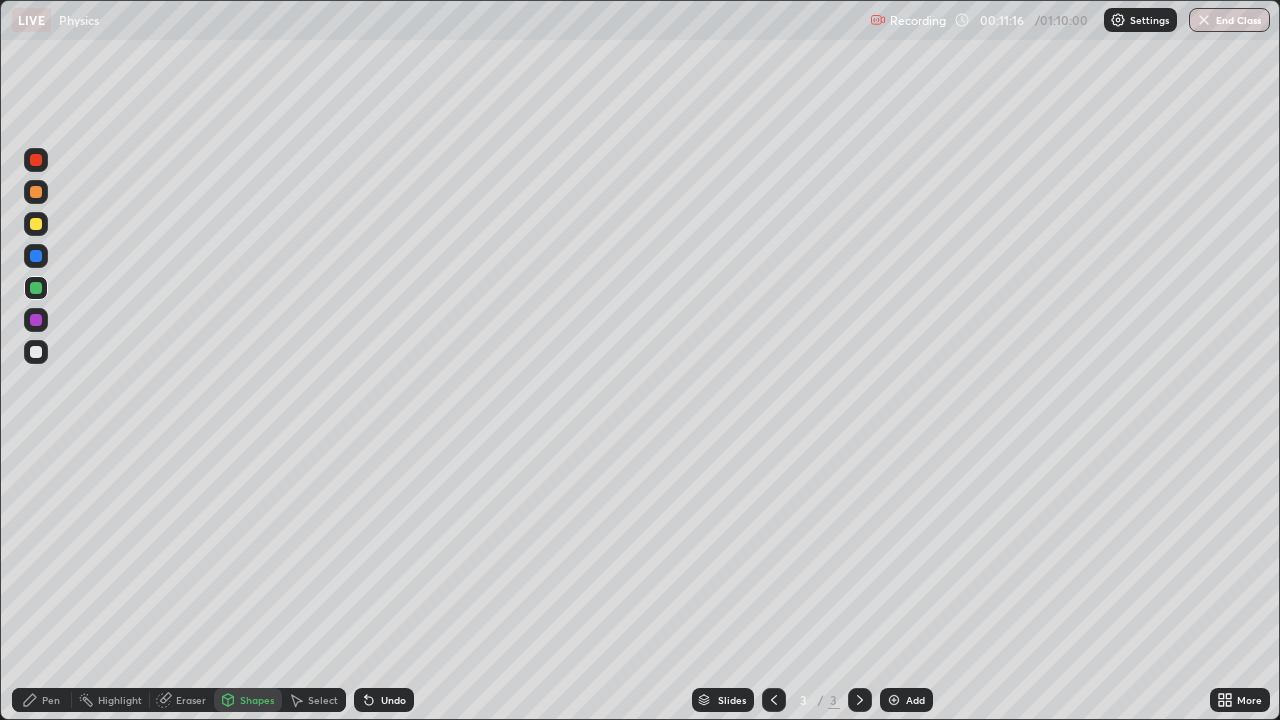 click at bounding box center [36, 224] 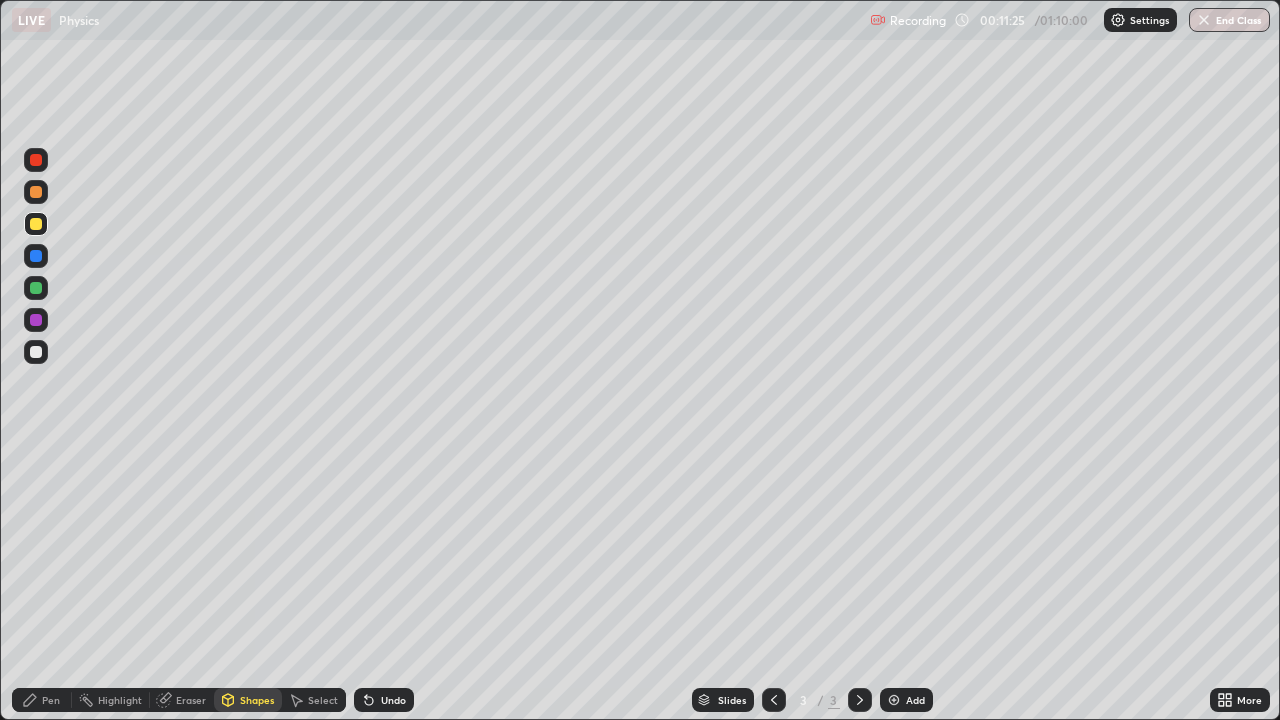 click on "Pen" at bounding box center (42, 700) 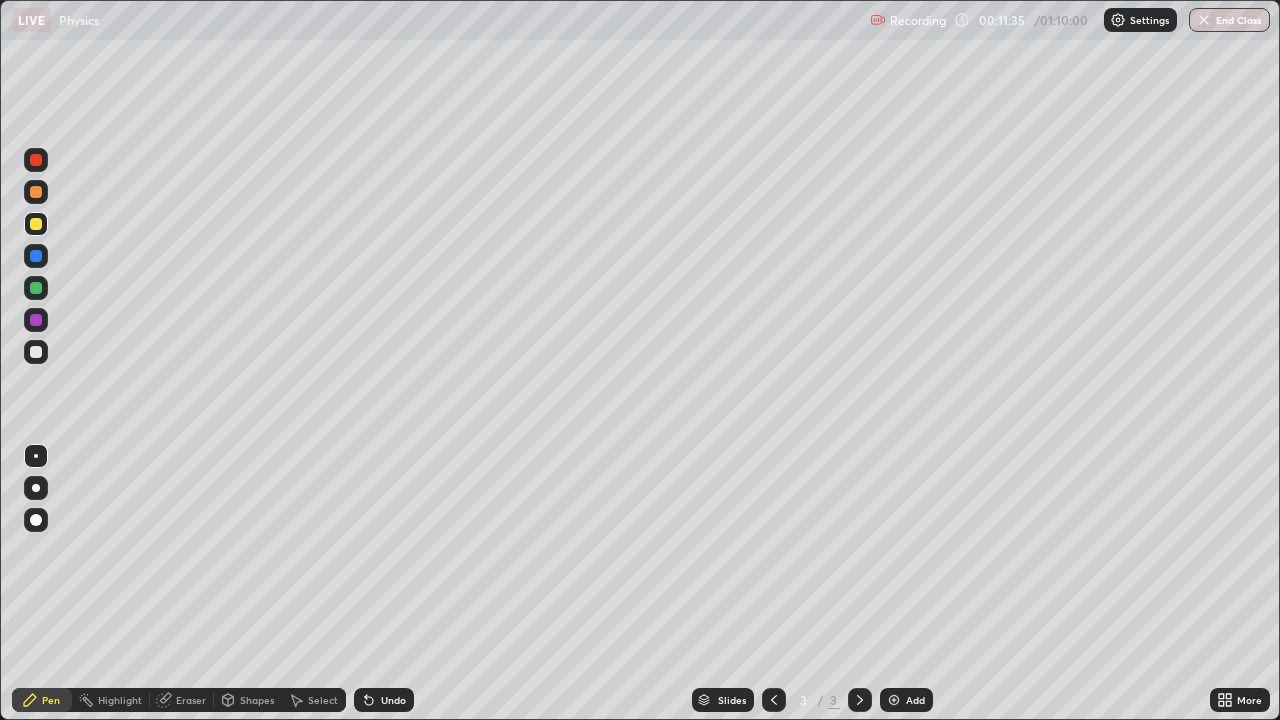 click on "Shapes" at bounding box center [257, 700] 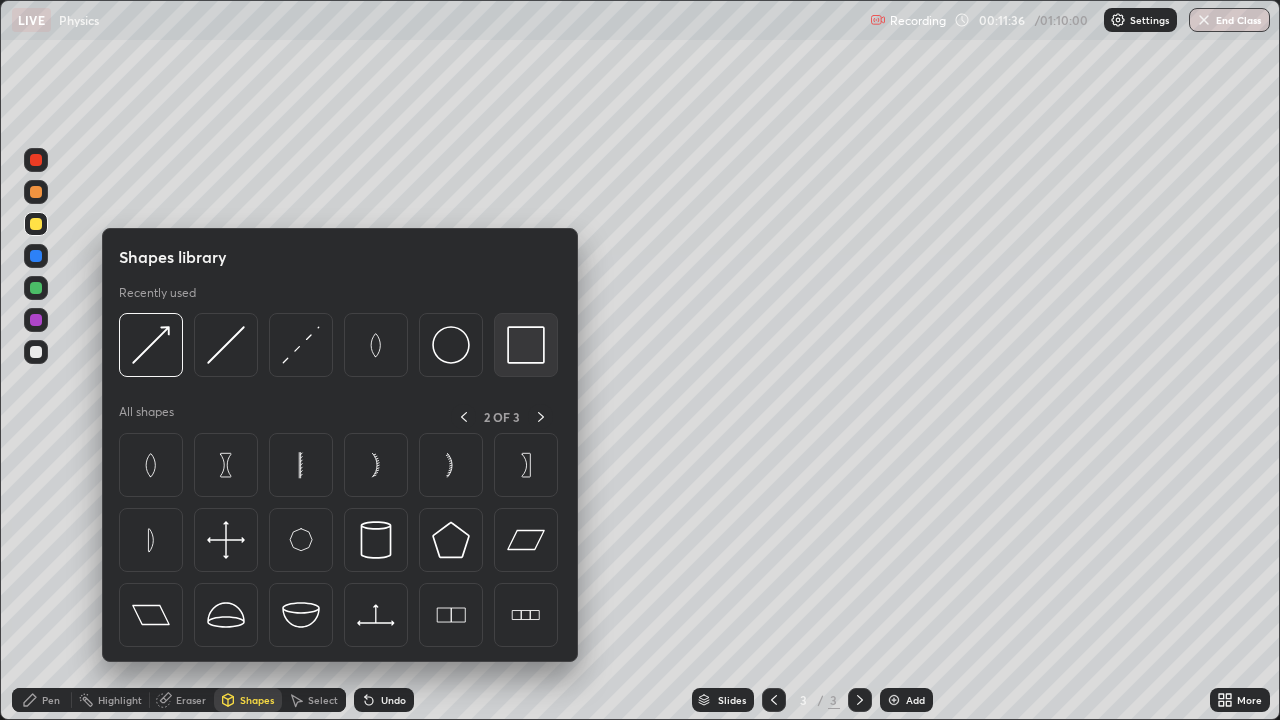 click at bounding box center [526, 345] 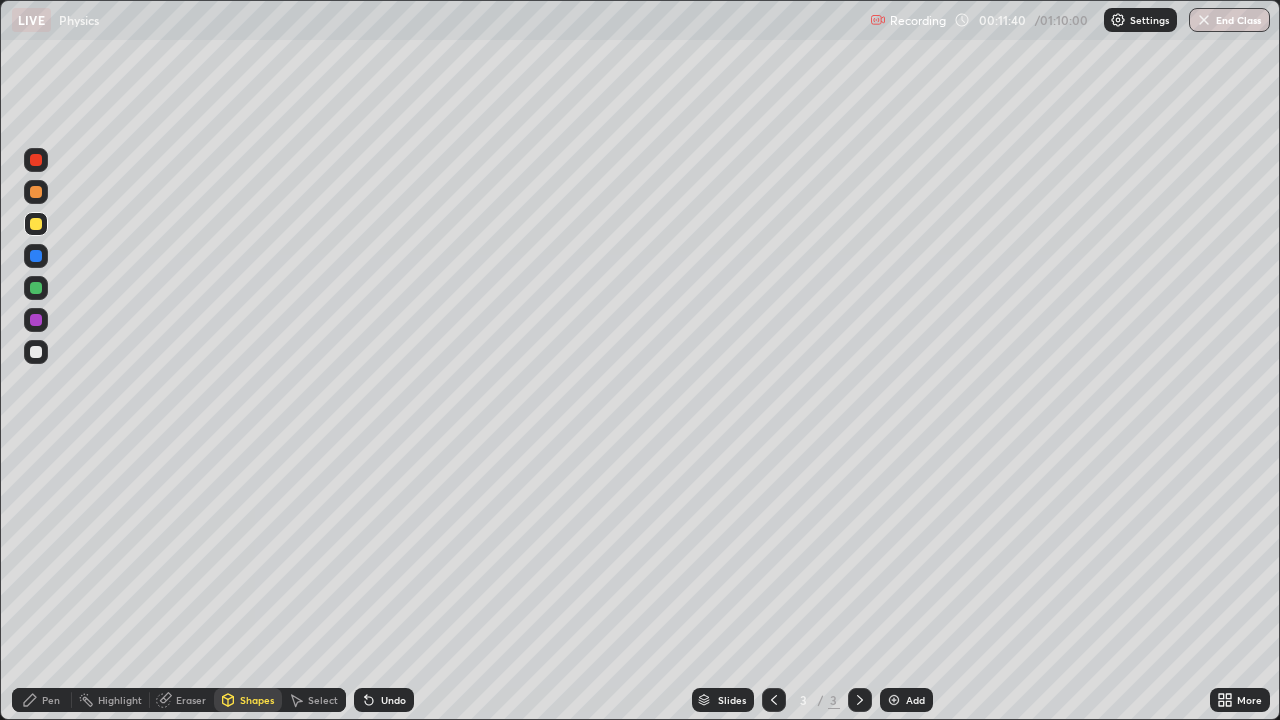 click 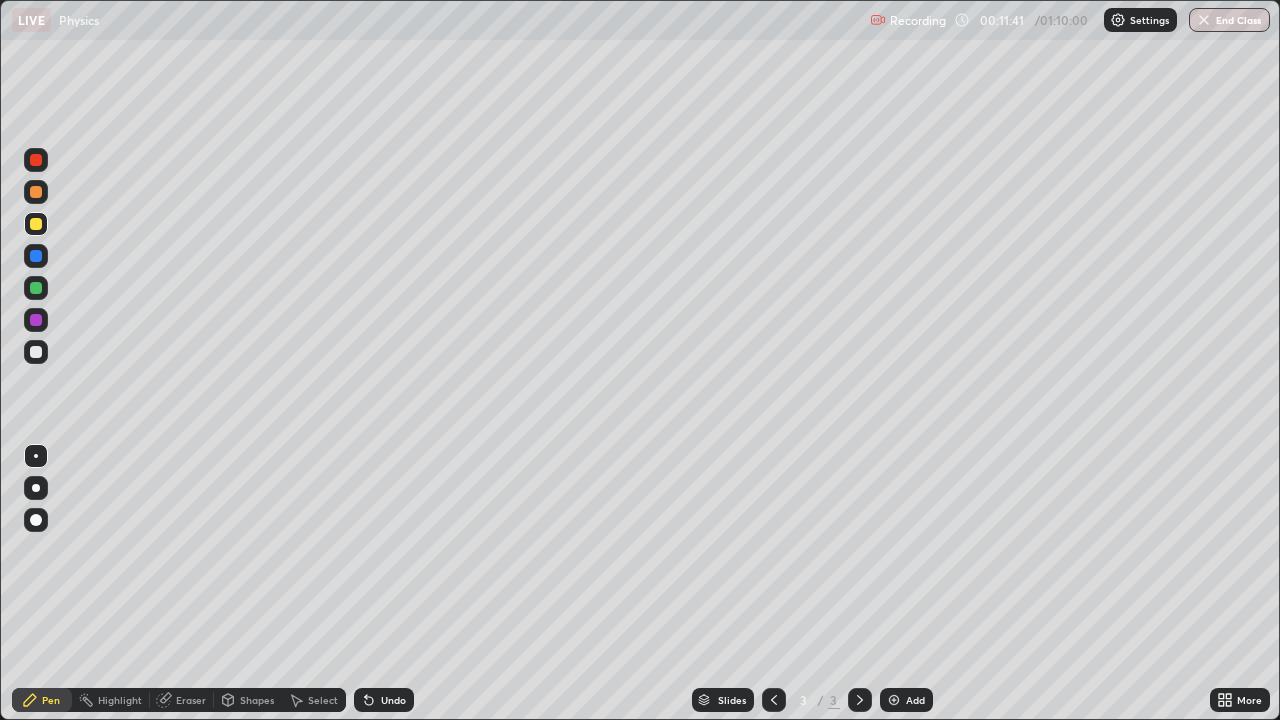 click at bounding box center (36, 456) 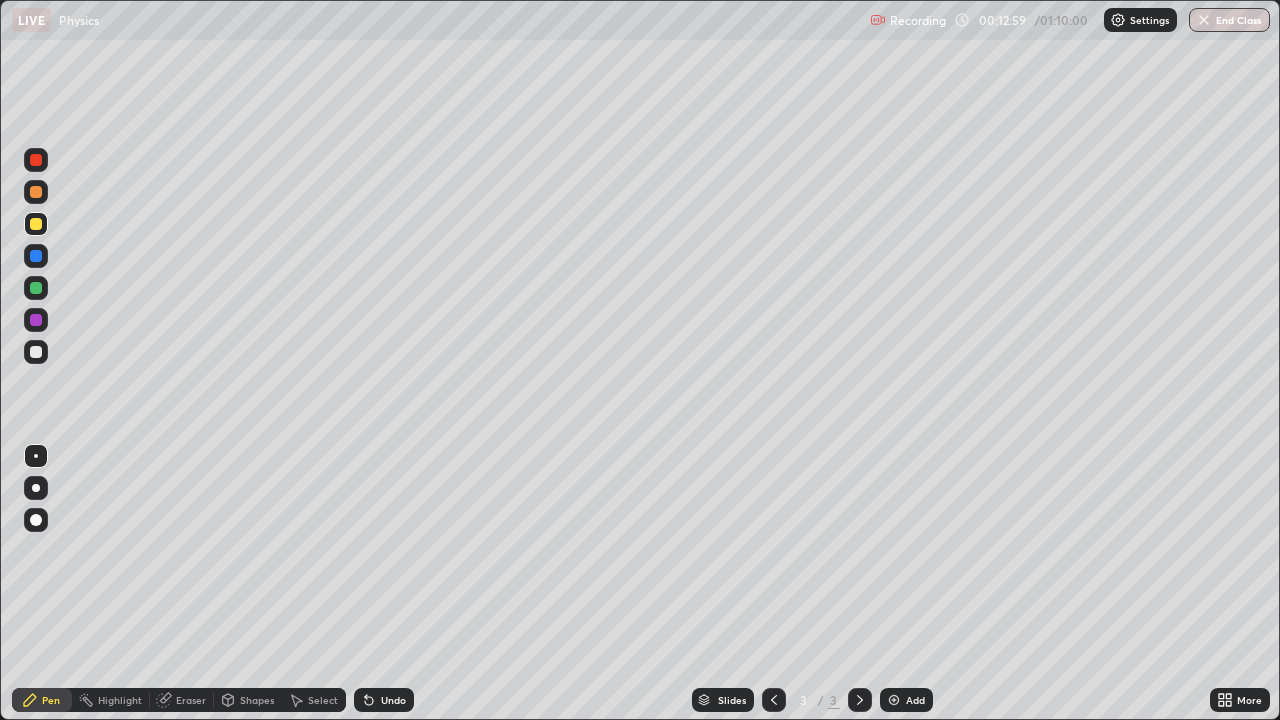 click on "Select" at bounding box center (323, 700) 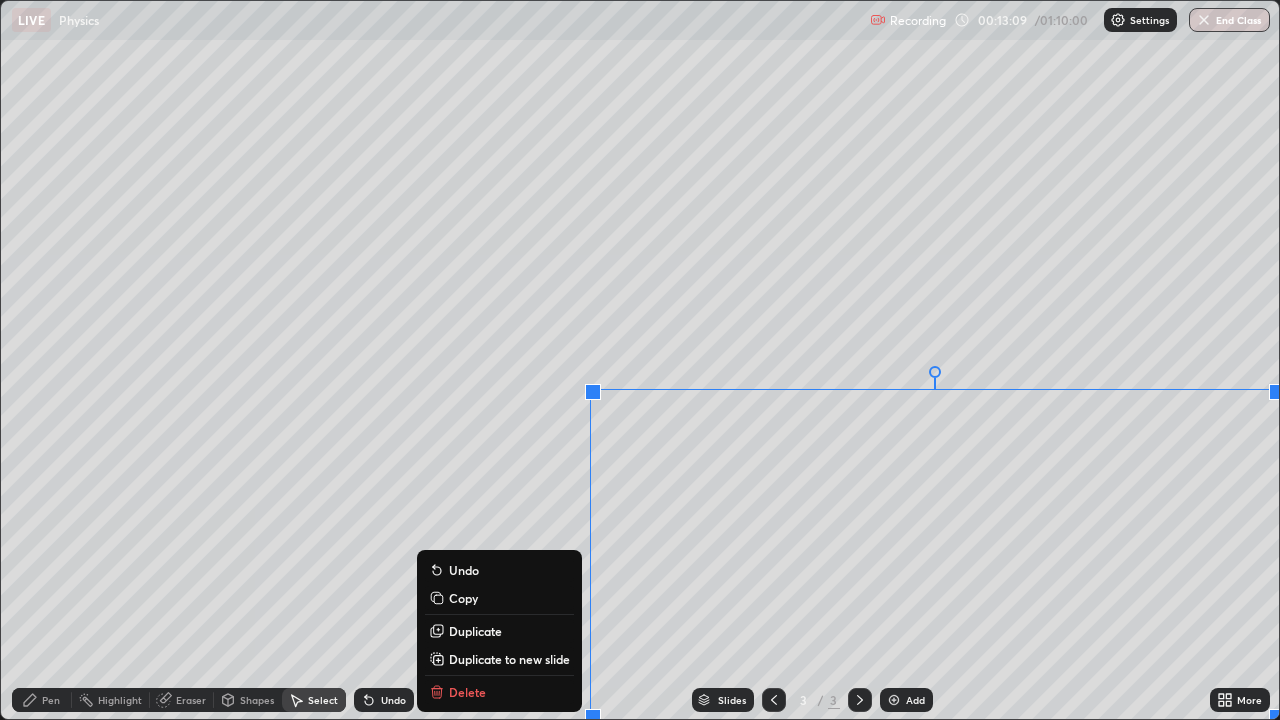 click on "0 ° Undo Copy Duplicate Duplicate to new slide Delete" at bounding box center [640, 360] 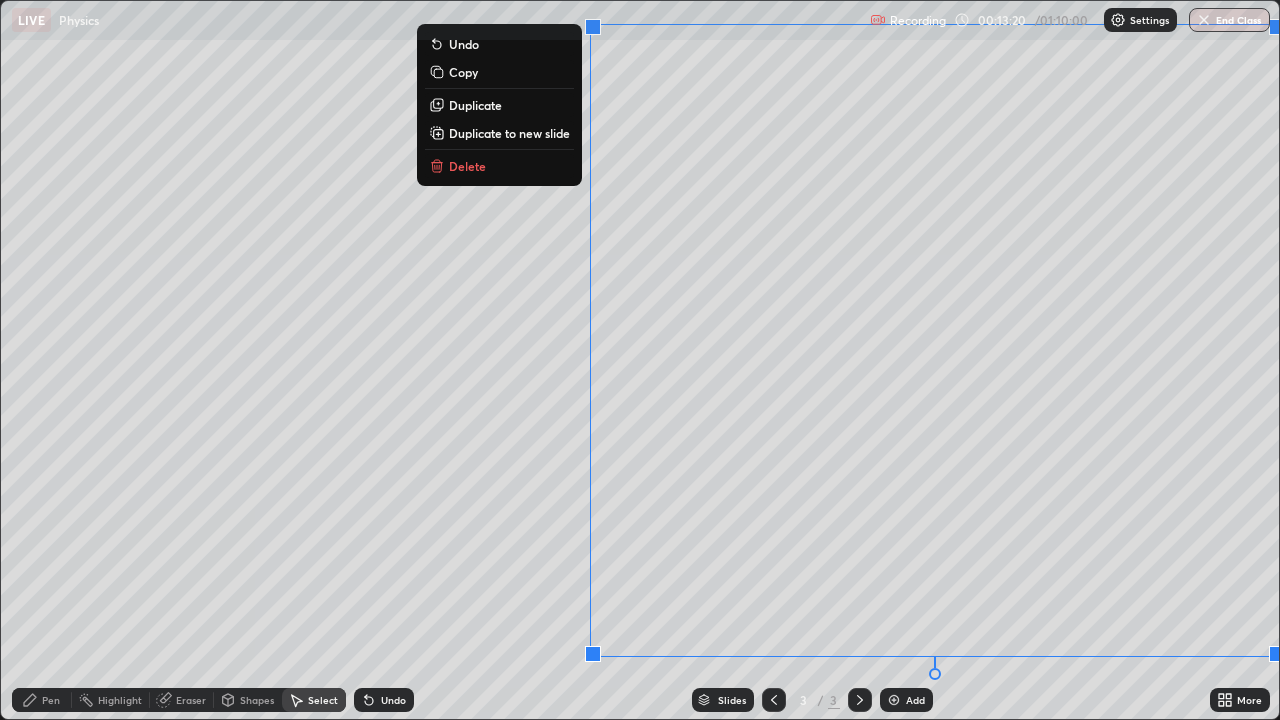 click on "0 ° Undo Copy Duplicate Duplicate to new slide Delete" at bounding box center (640, 360) 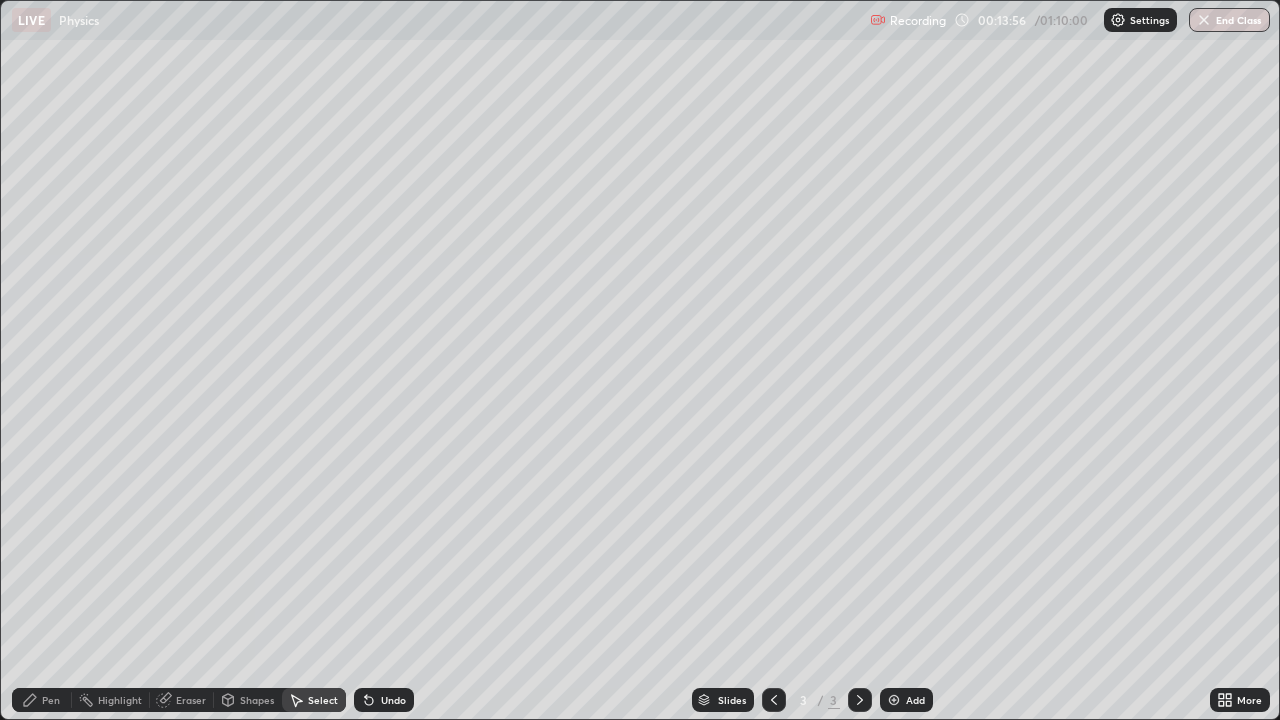 click on "Pen" at bounding box center (51, 700) 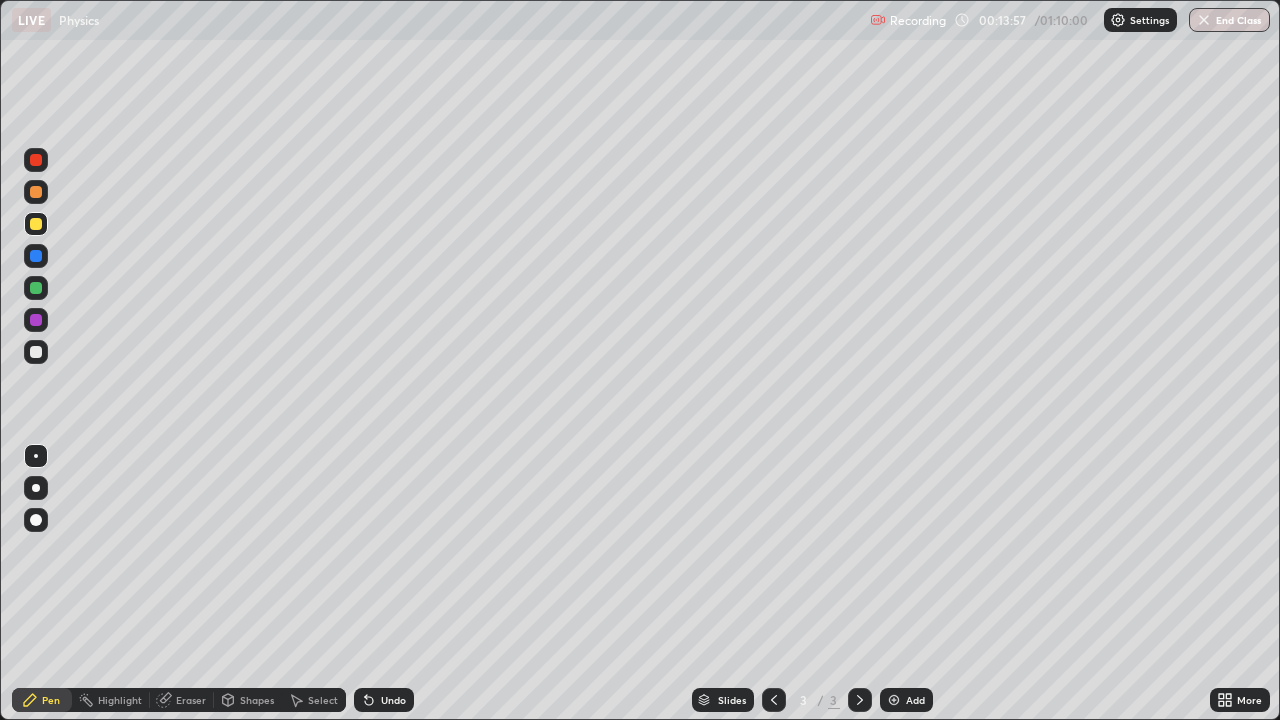 click at bounding box center (36, 224) 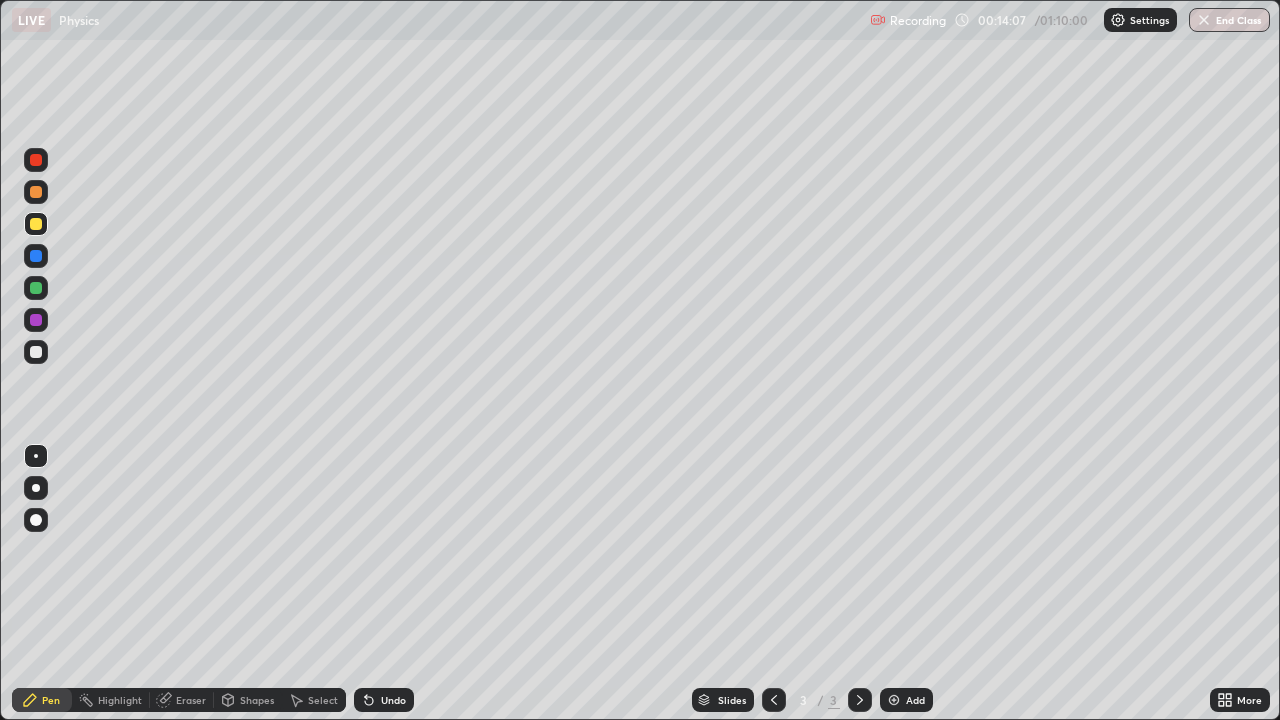 click on "Undo" at bounding box center [393, 700] 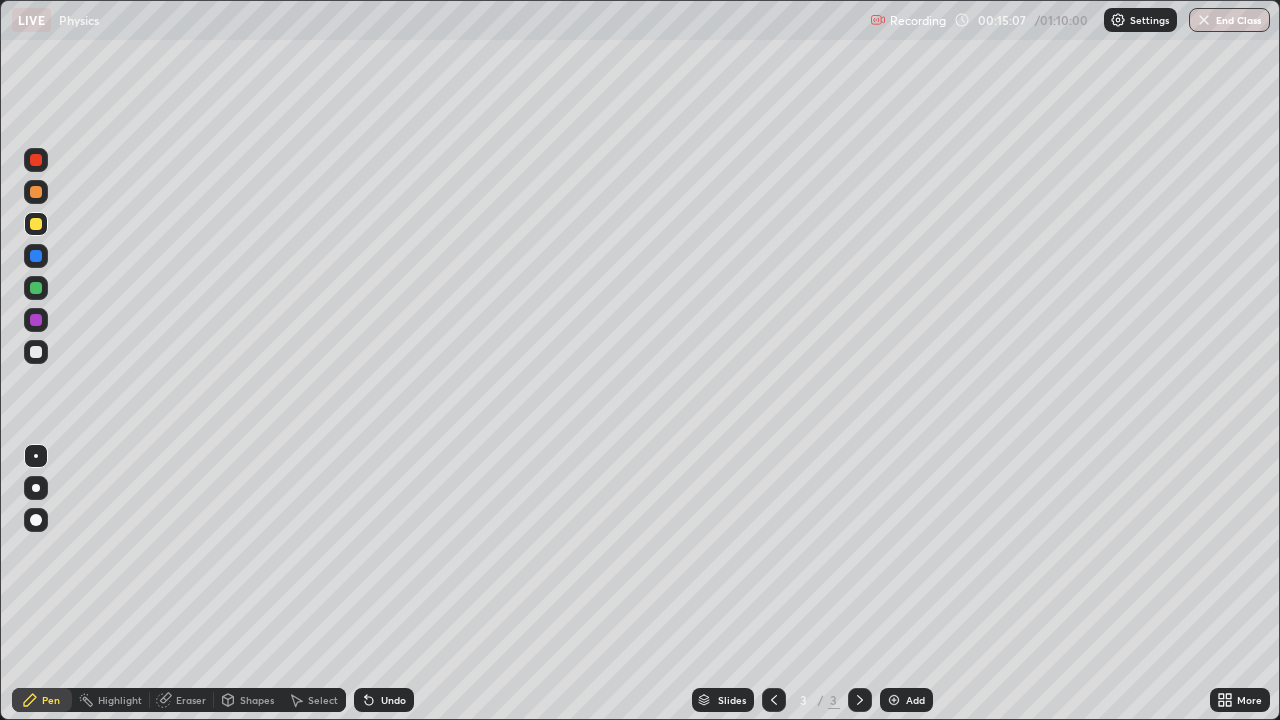 click on "Add" at bounding box center [915, 700] 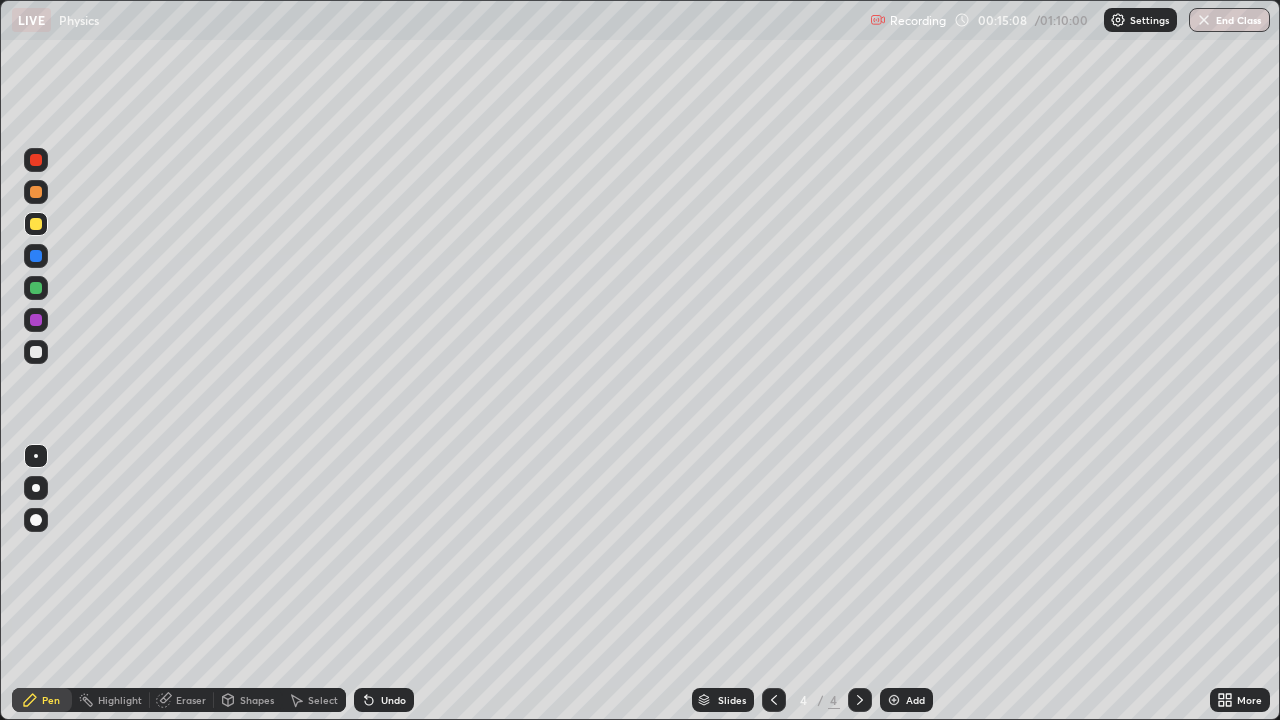 click at bounding box center [36, 352] 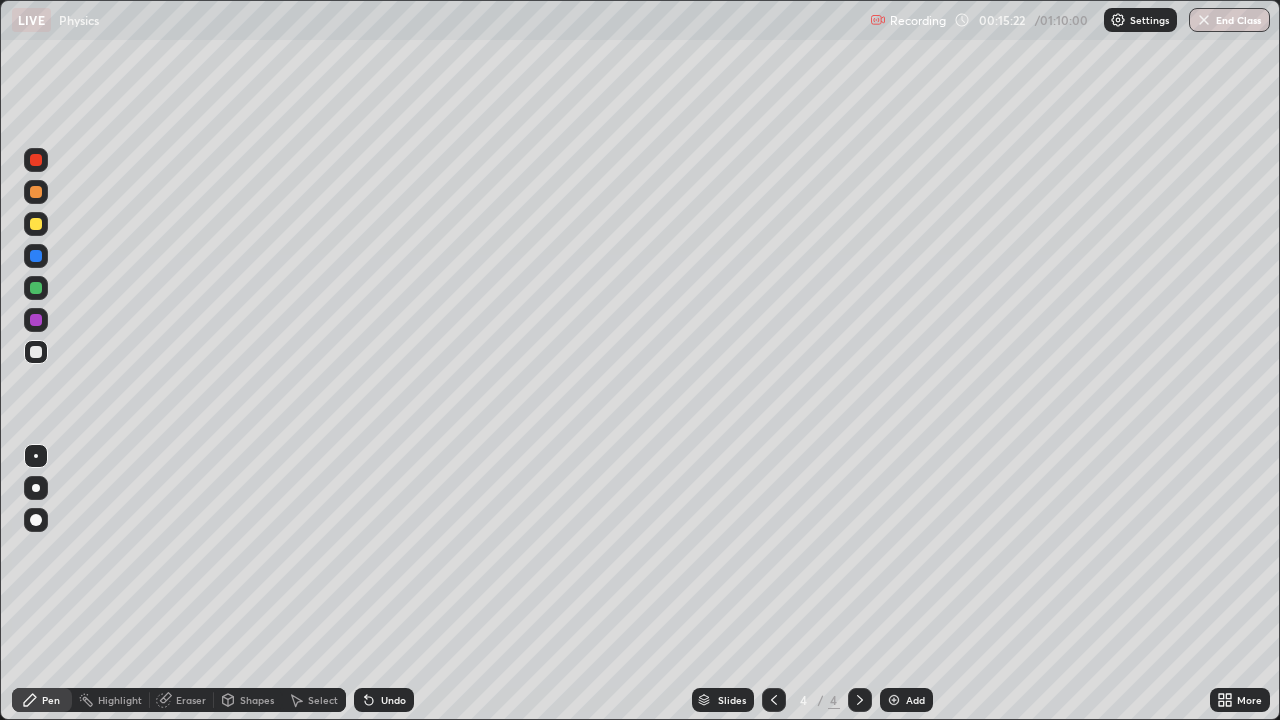 click on "Shapes" at bounding box center (248, 700) 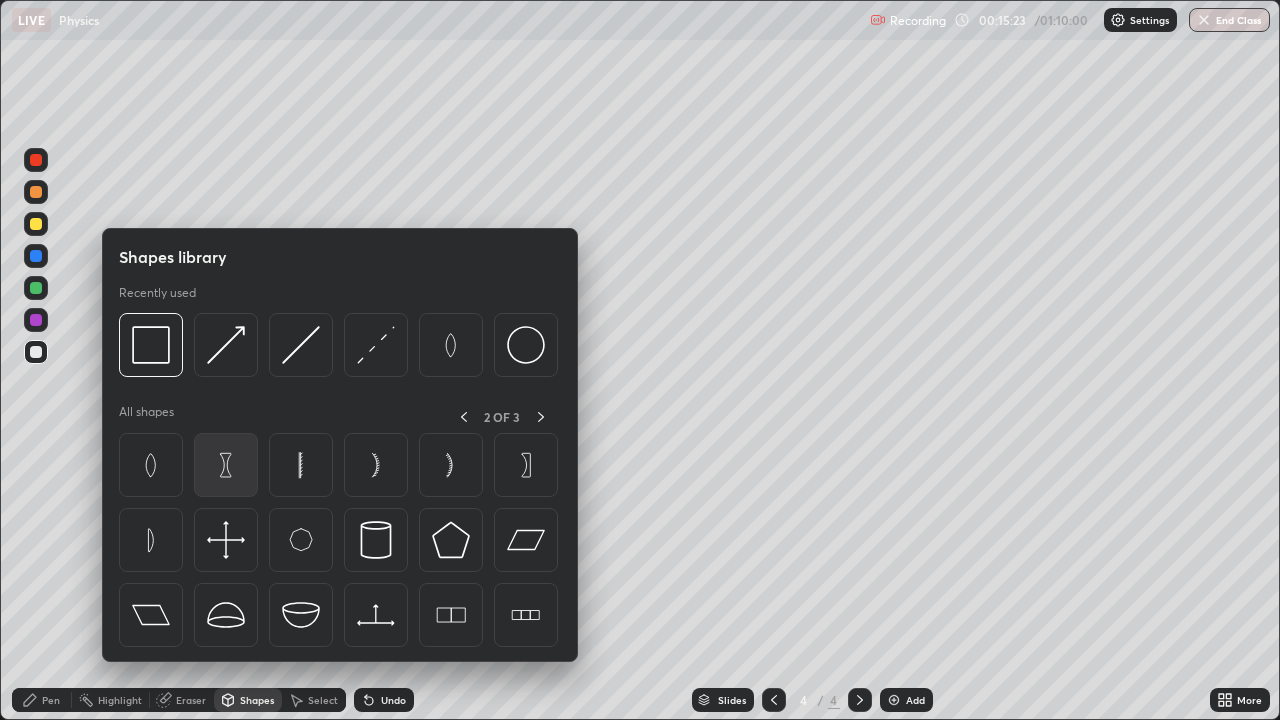 click at bounding box center (226, 465) 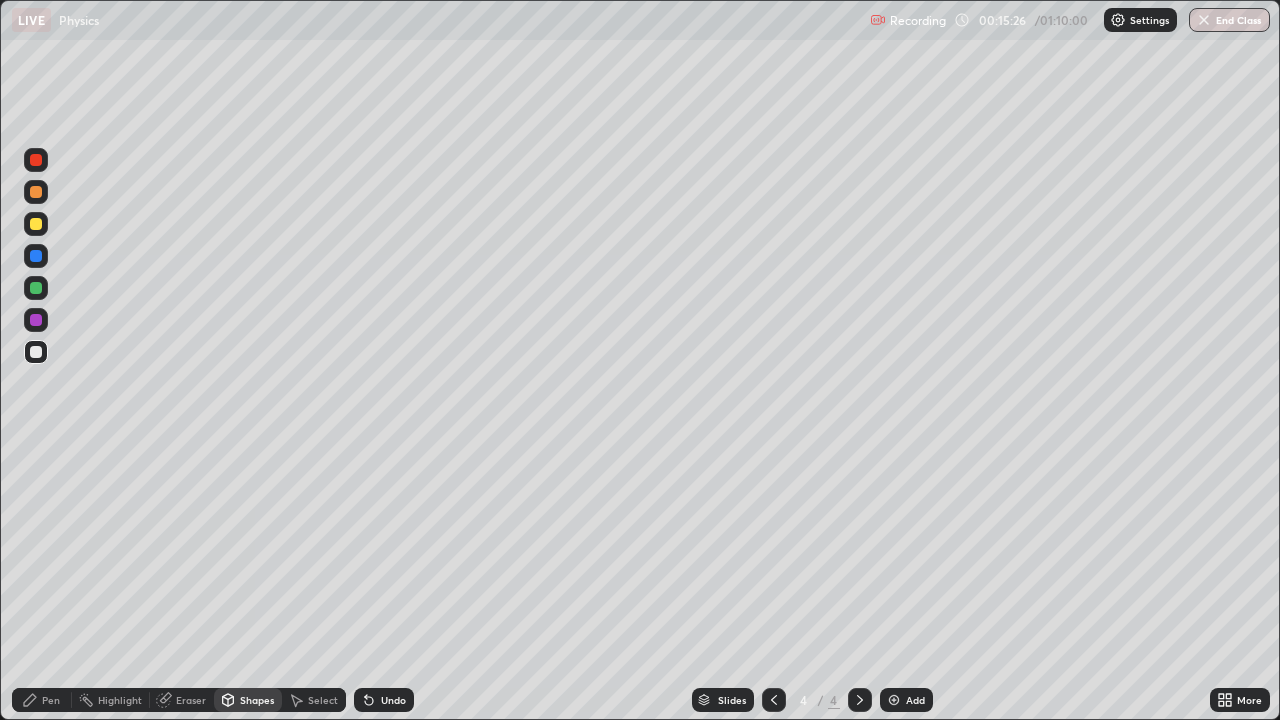 click 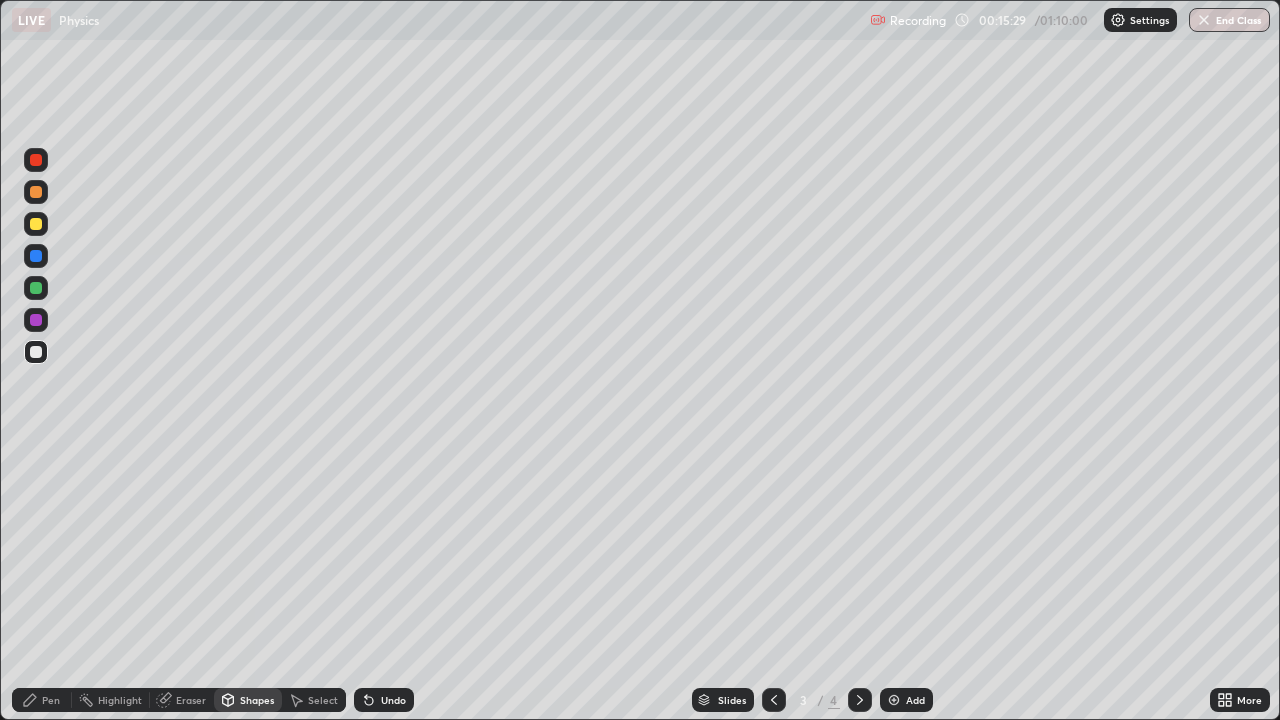 click on "Select" at bounding box center [323, 700] 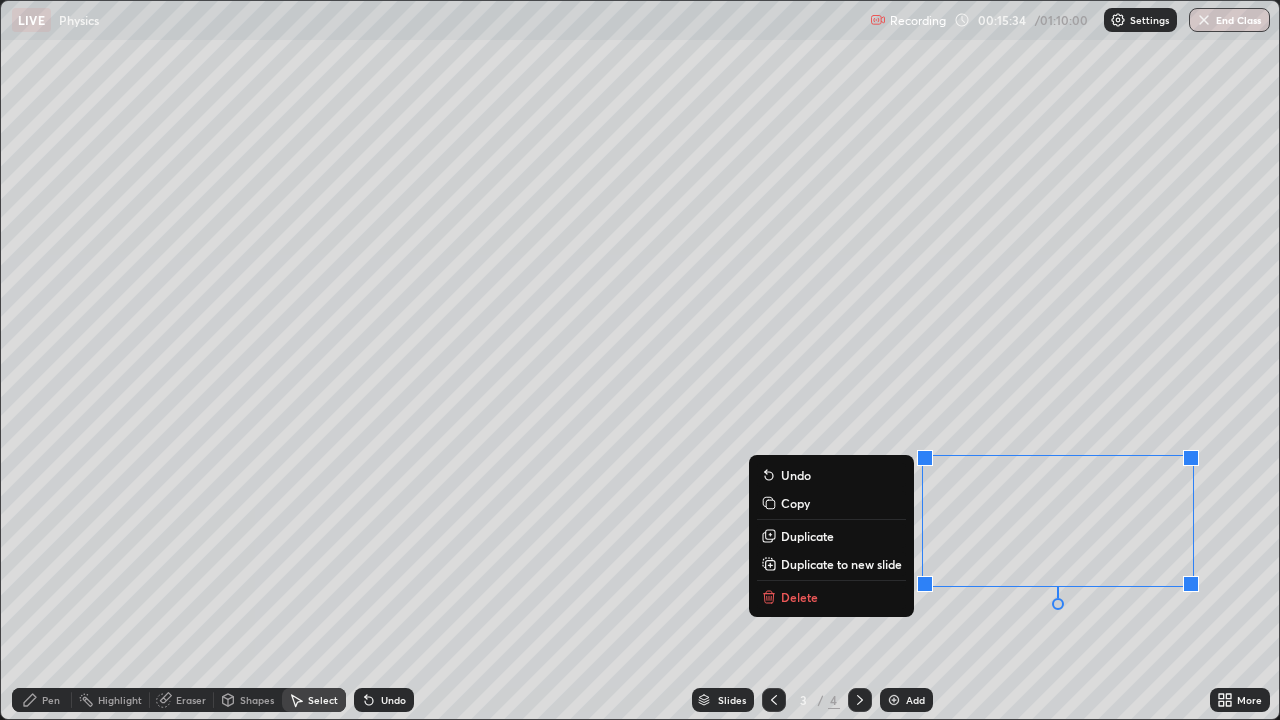 click on "0 ° Undo Copy Duplicate Duplicate to new slide Delete" at bounding box center (640, 360) 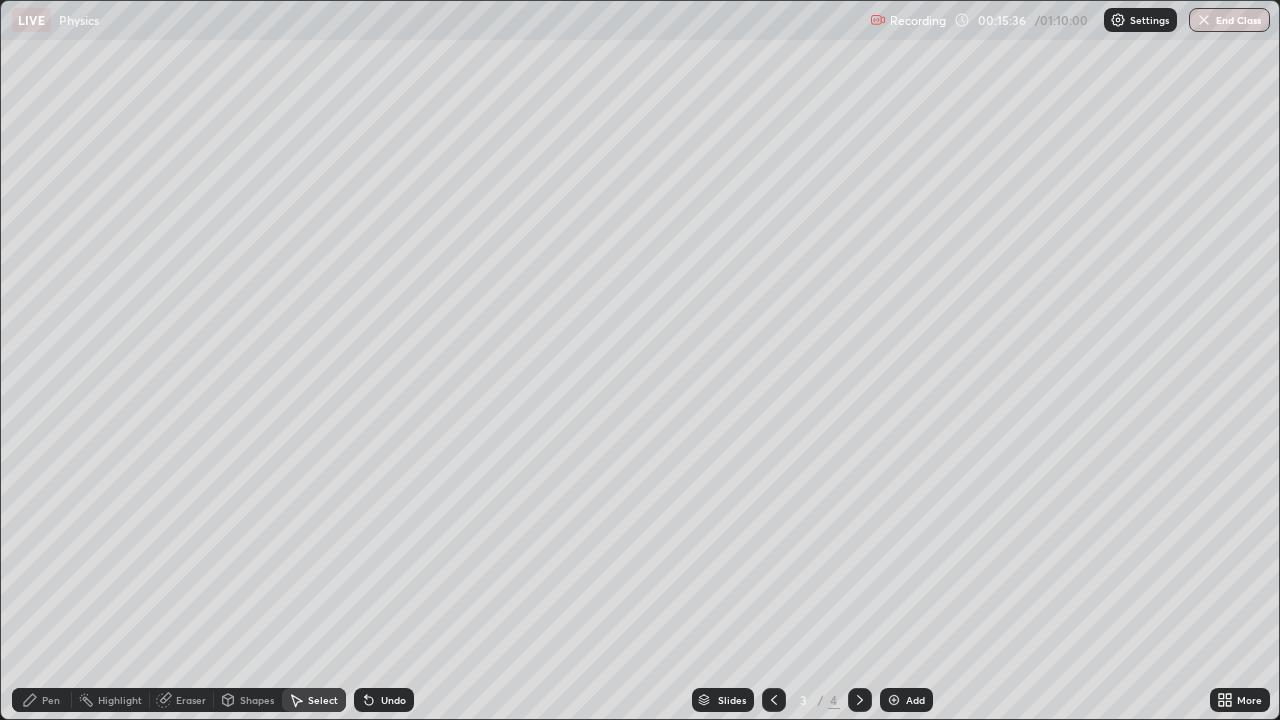 click 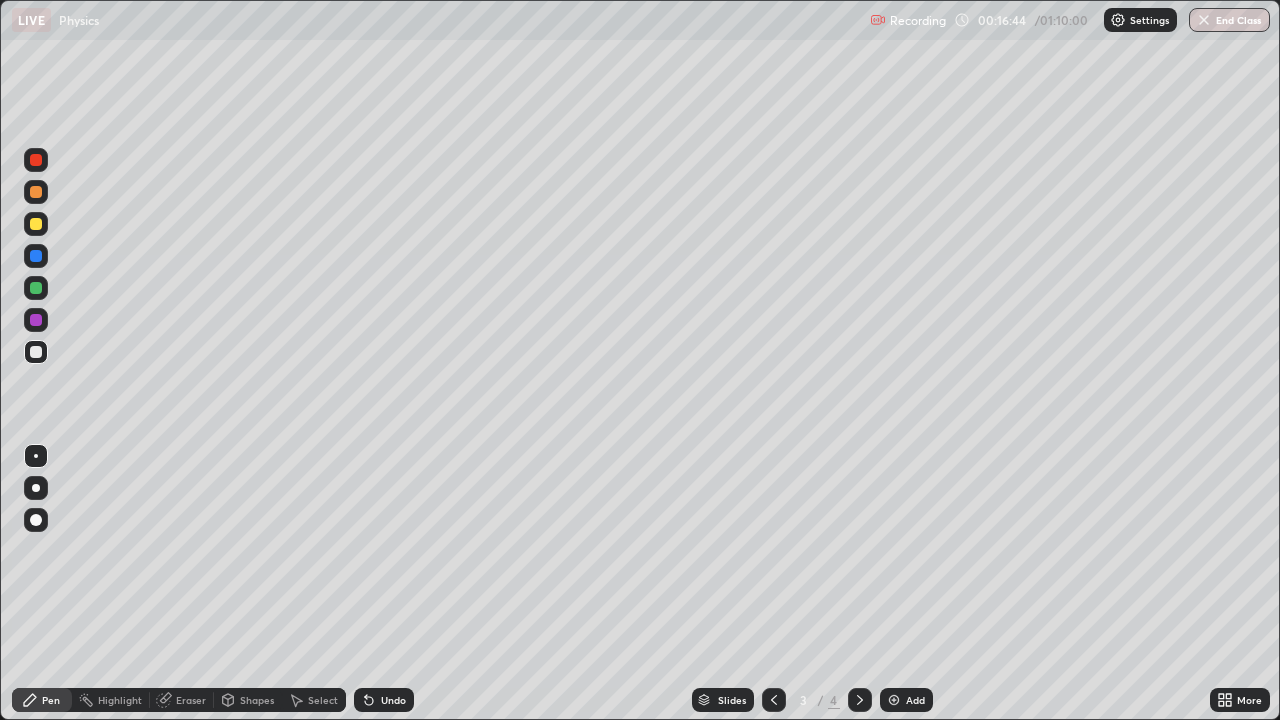 click 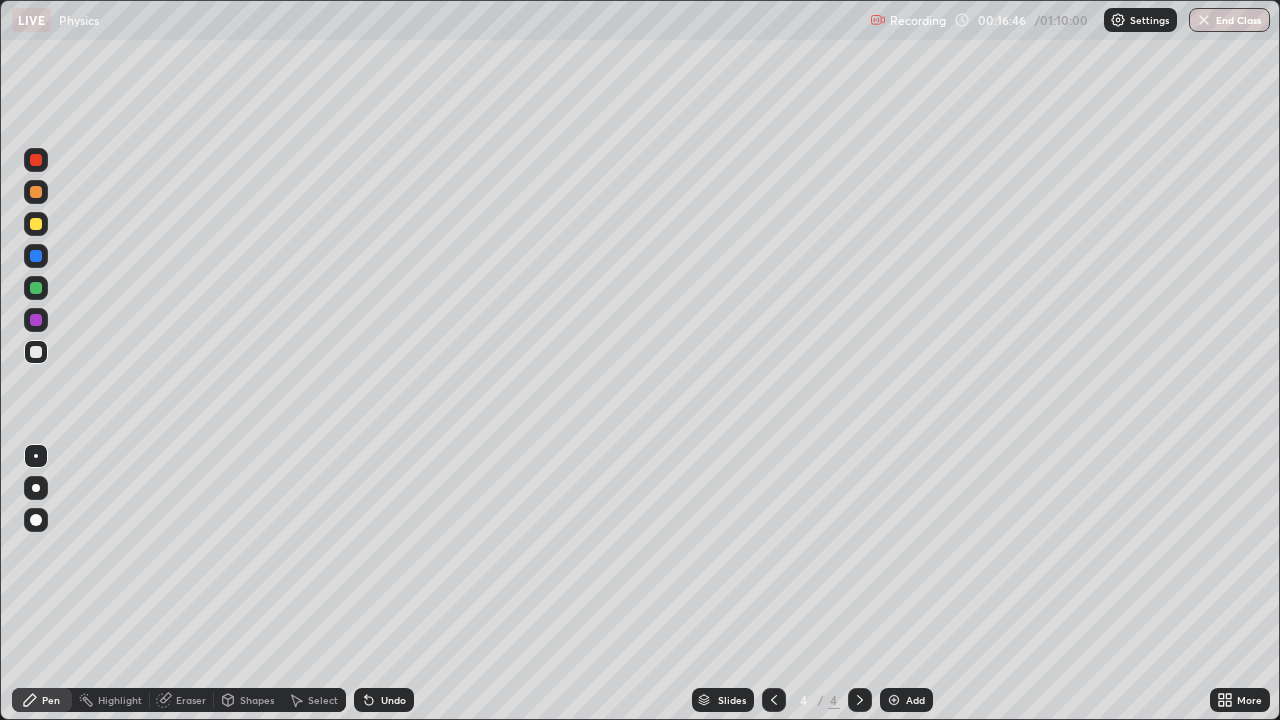 click on "Shapes" at bounding box center (257, 700) 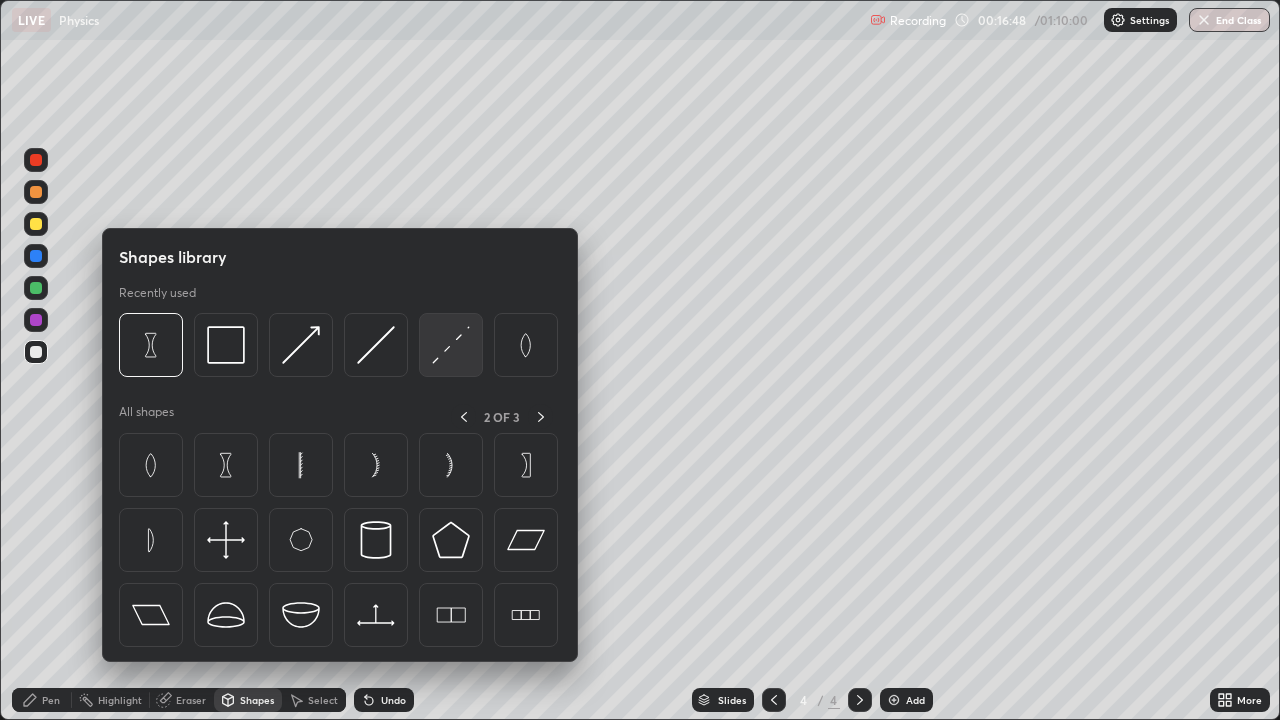 click at bounding box center [451, 345] 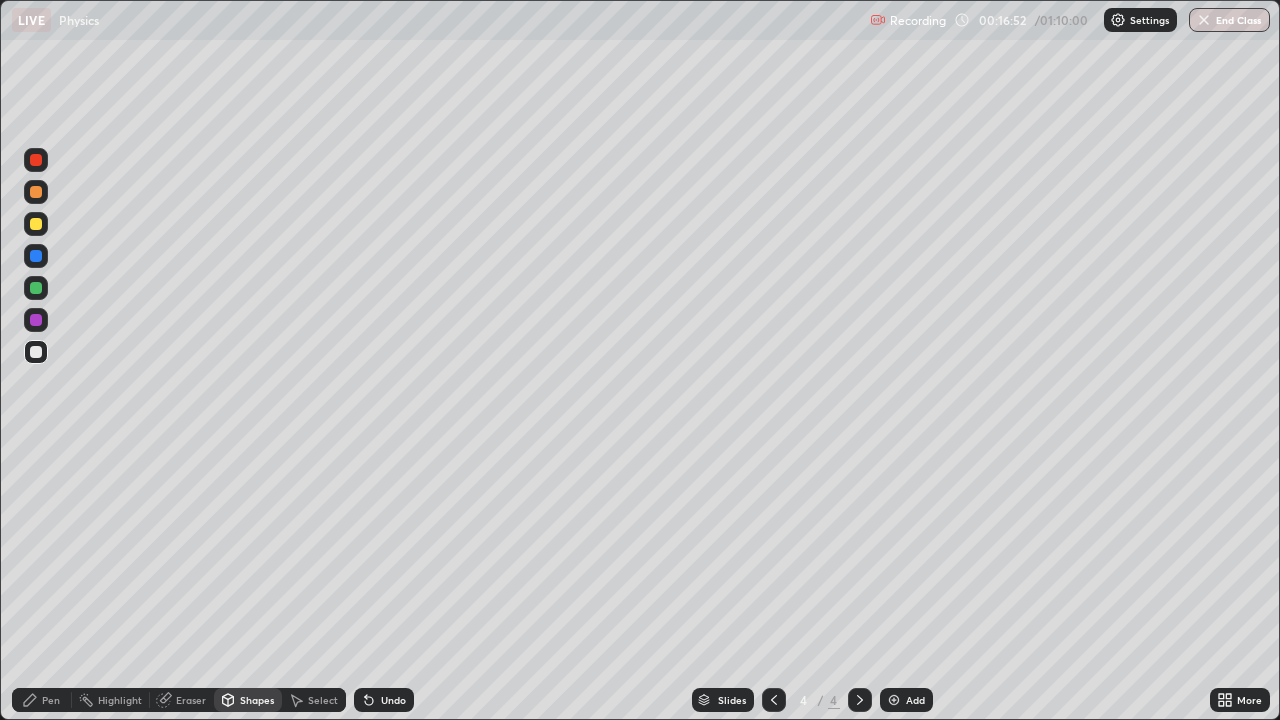 click 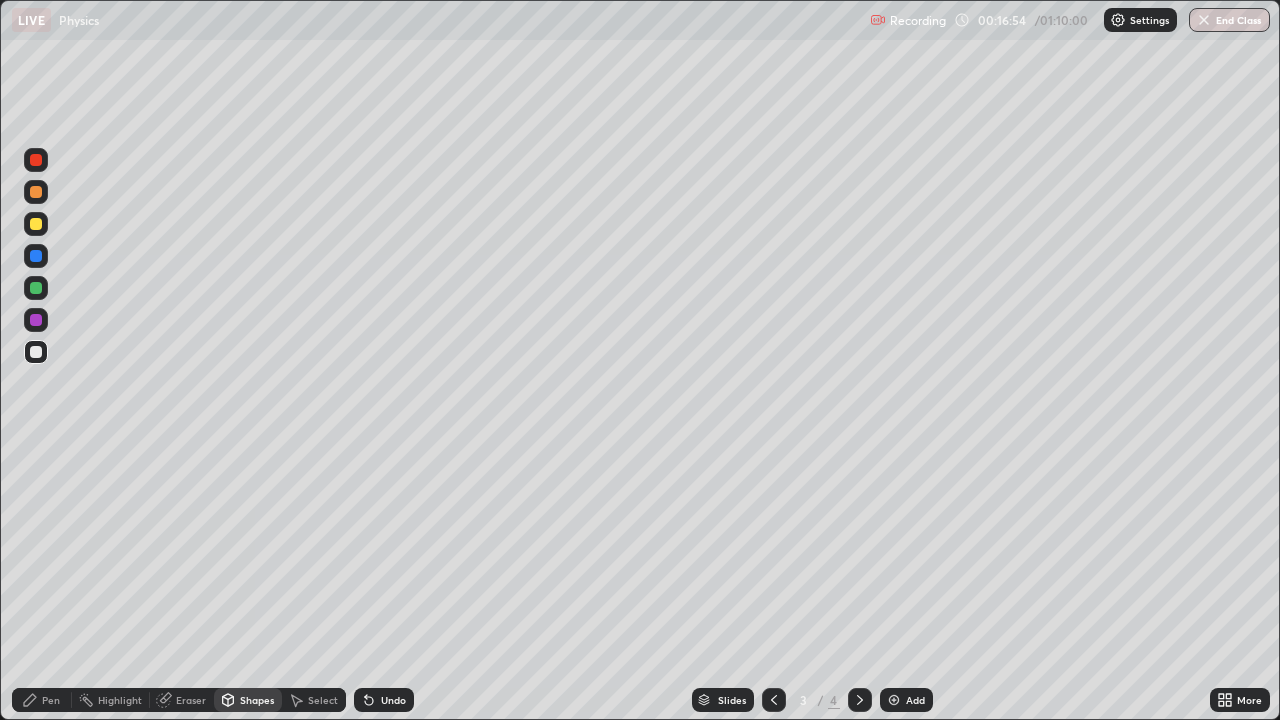 click 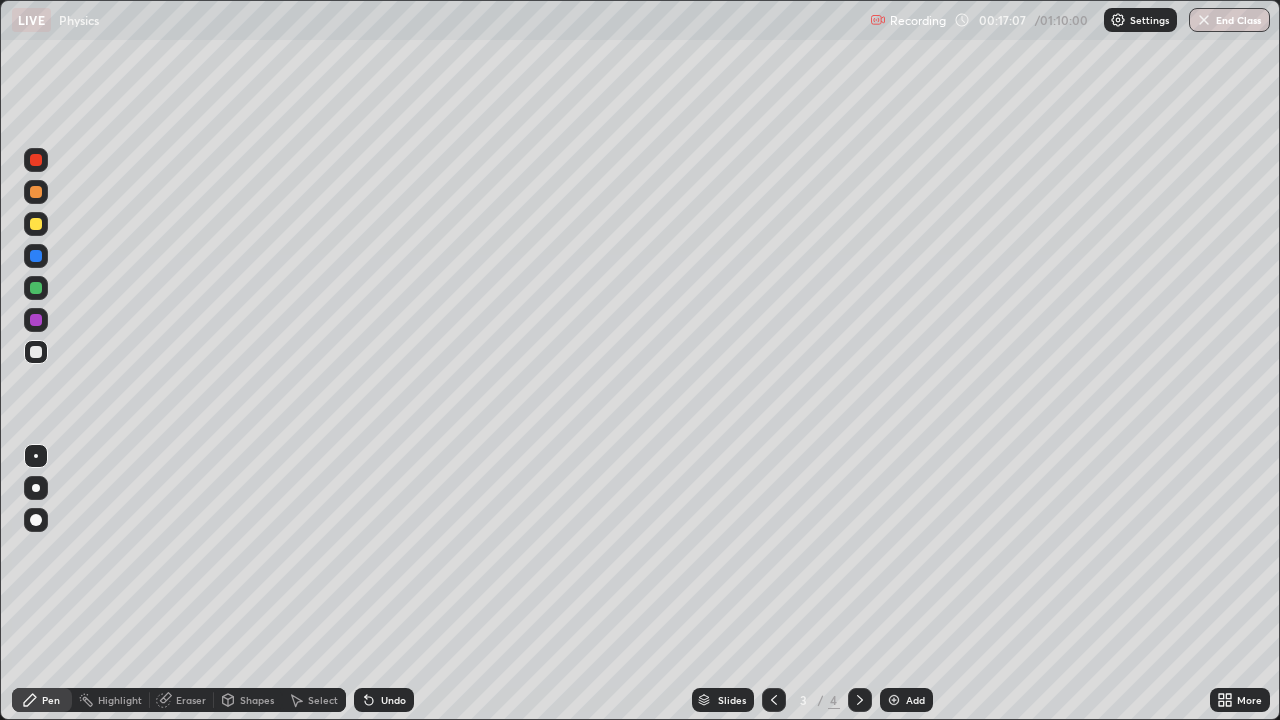 click at bounding box center (860, 700) 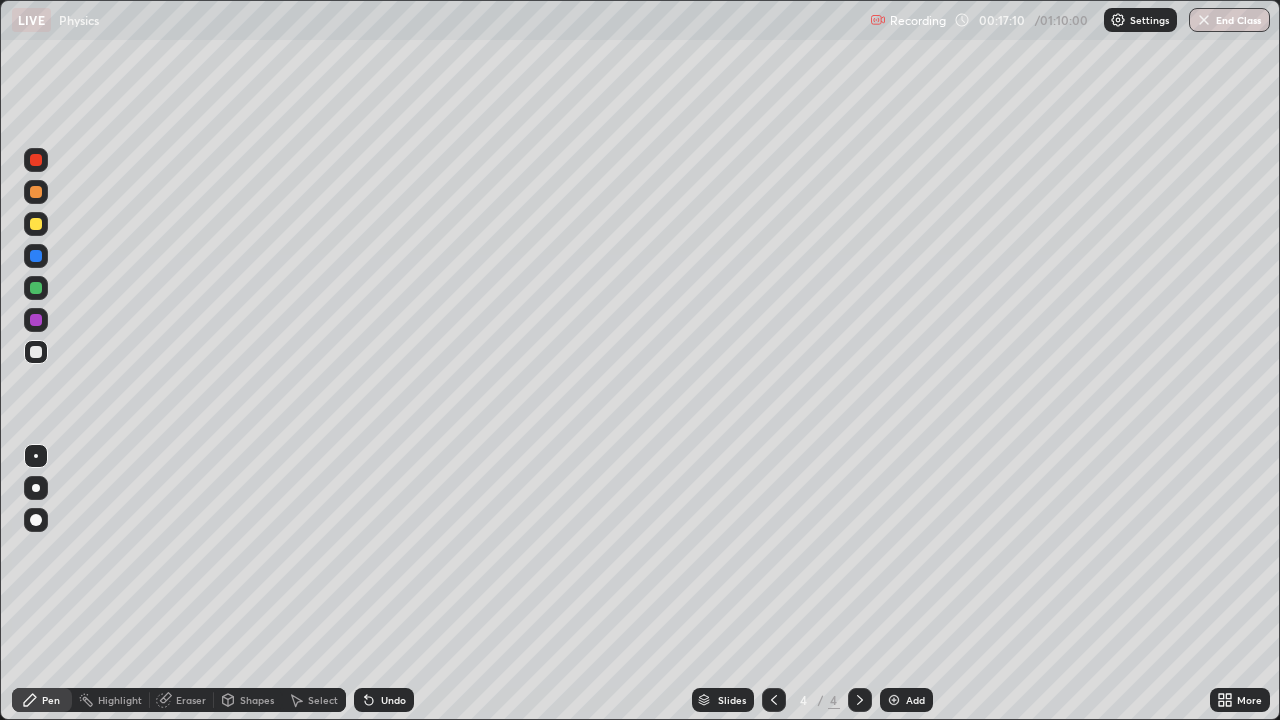 click on "Shapes" at bounding box center [257, 700] 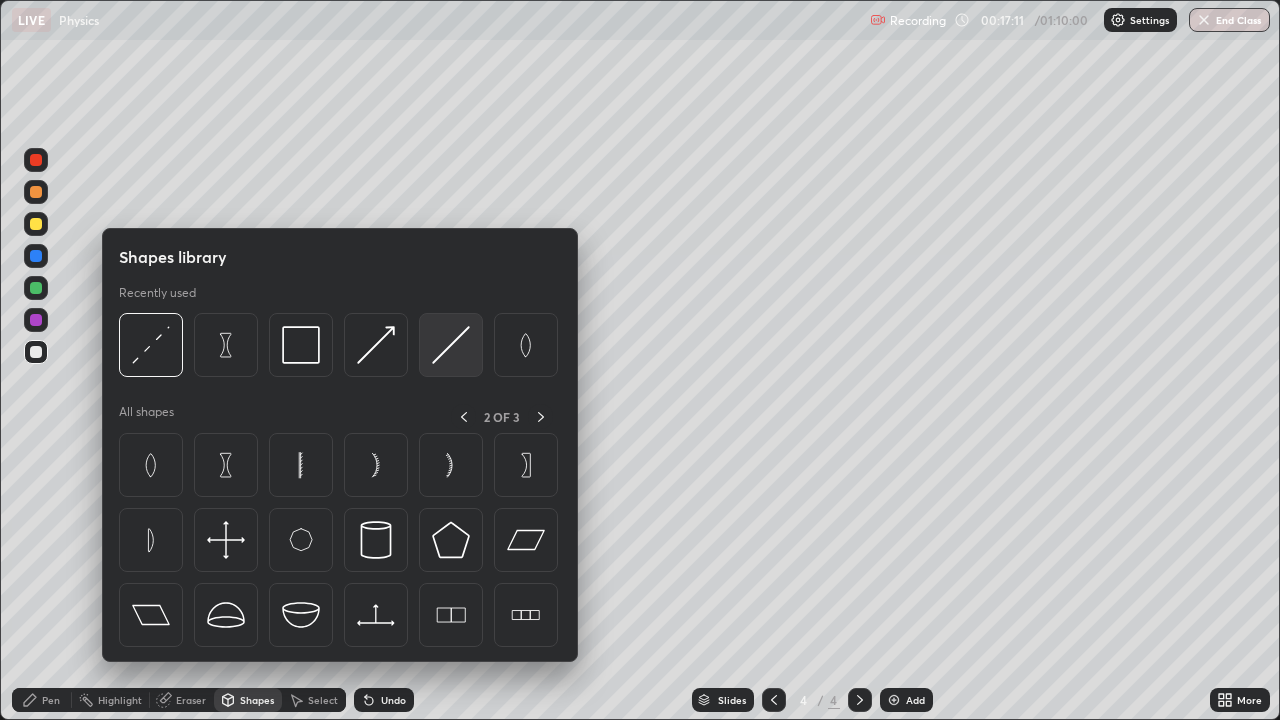 click at bounding box center (451, 345) 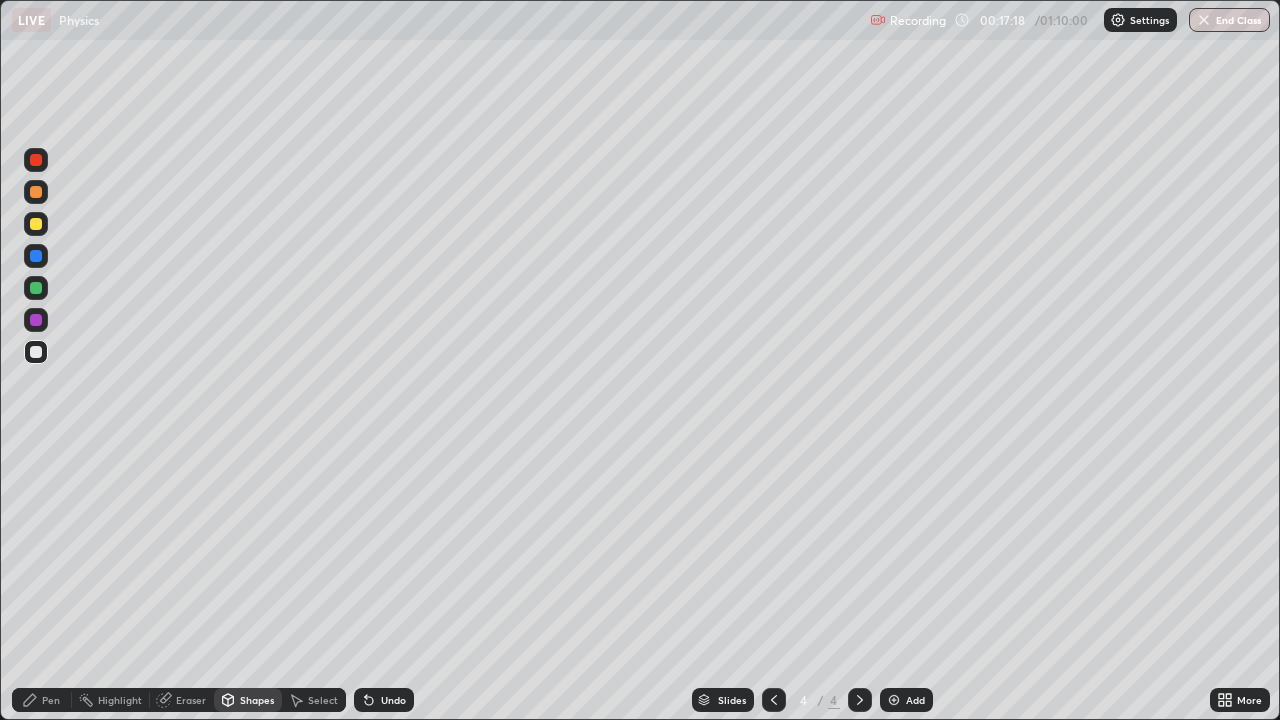 click on "Undo" at bounding box center (393, 700) 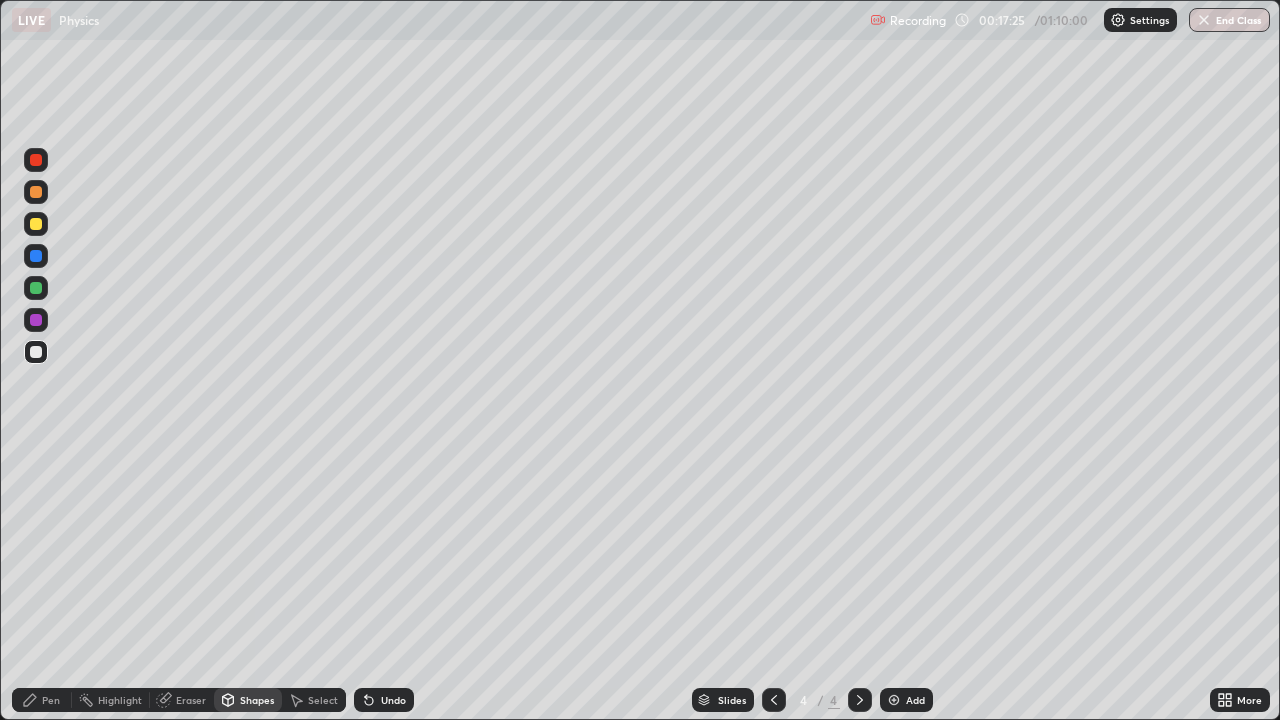 click on "Shapes" at bounding box center (257, 700) 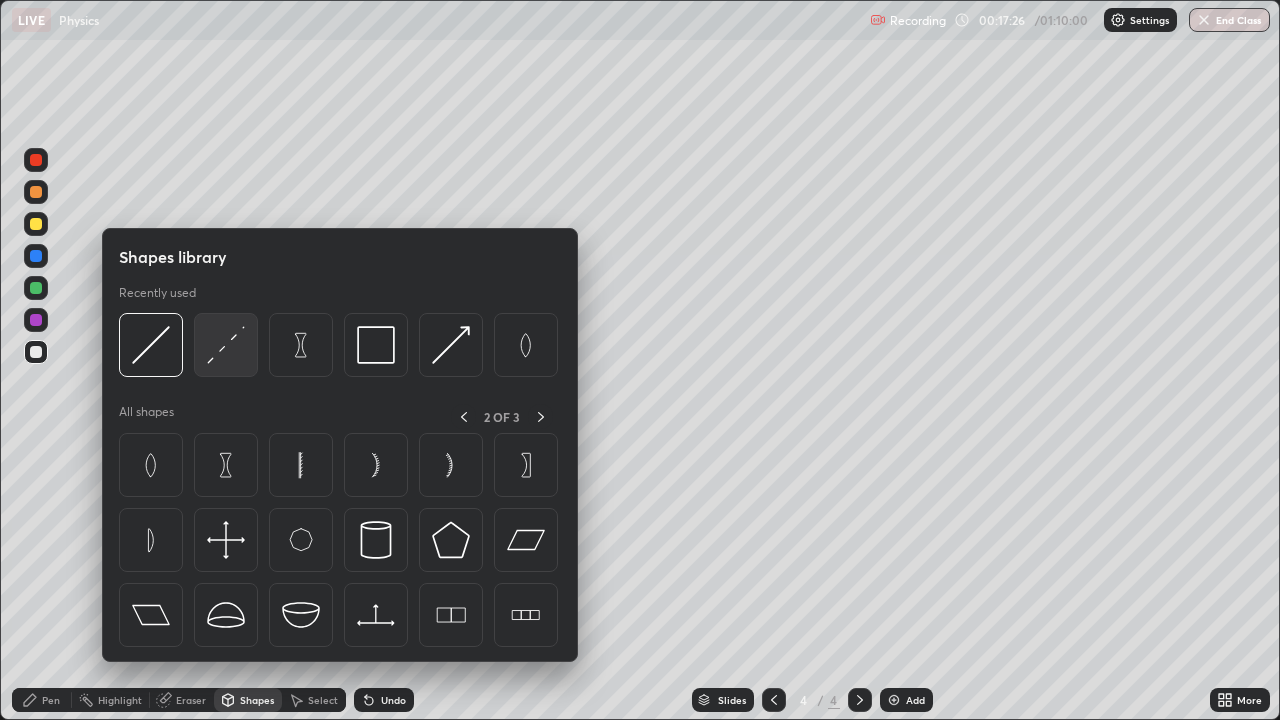 click at bounding box center (226, 345) 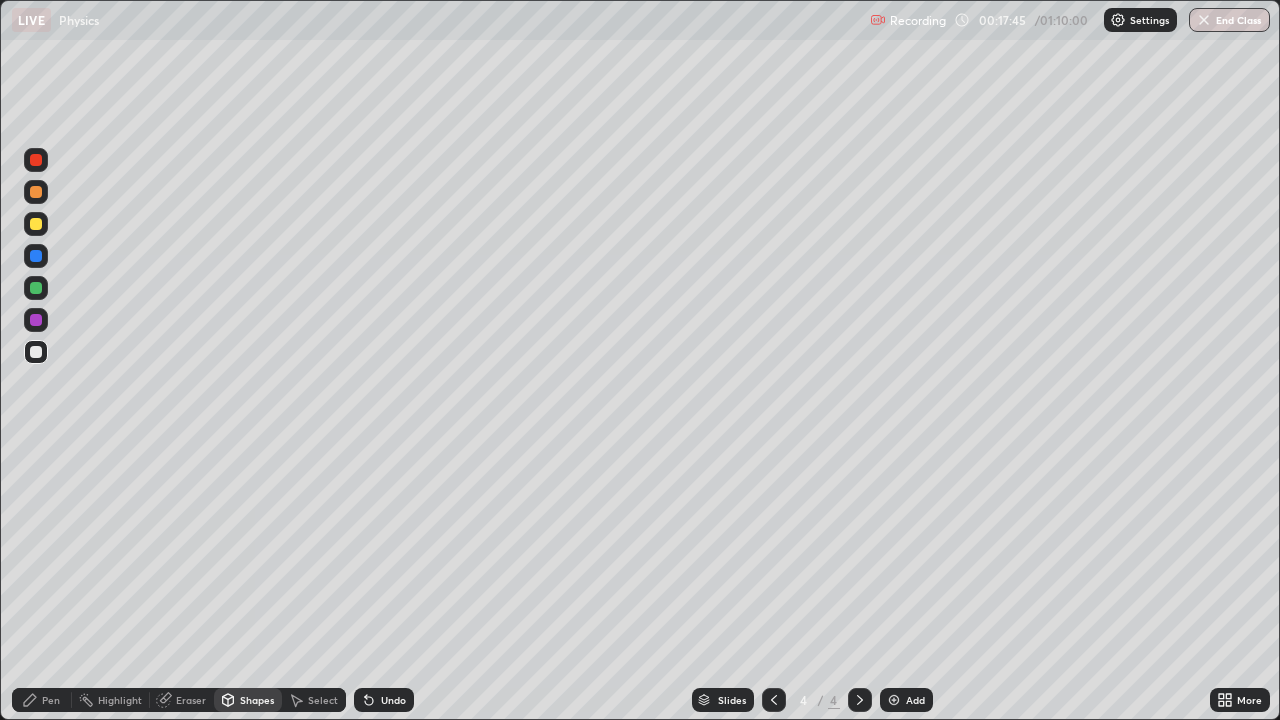 click on "Shapes" at bounding box center (248, 700) 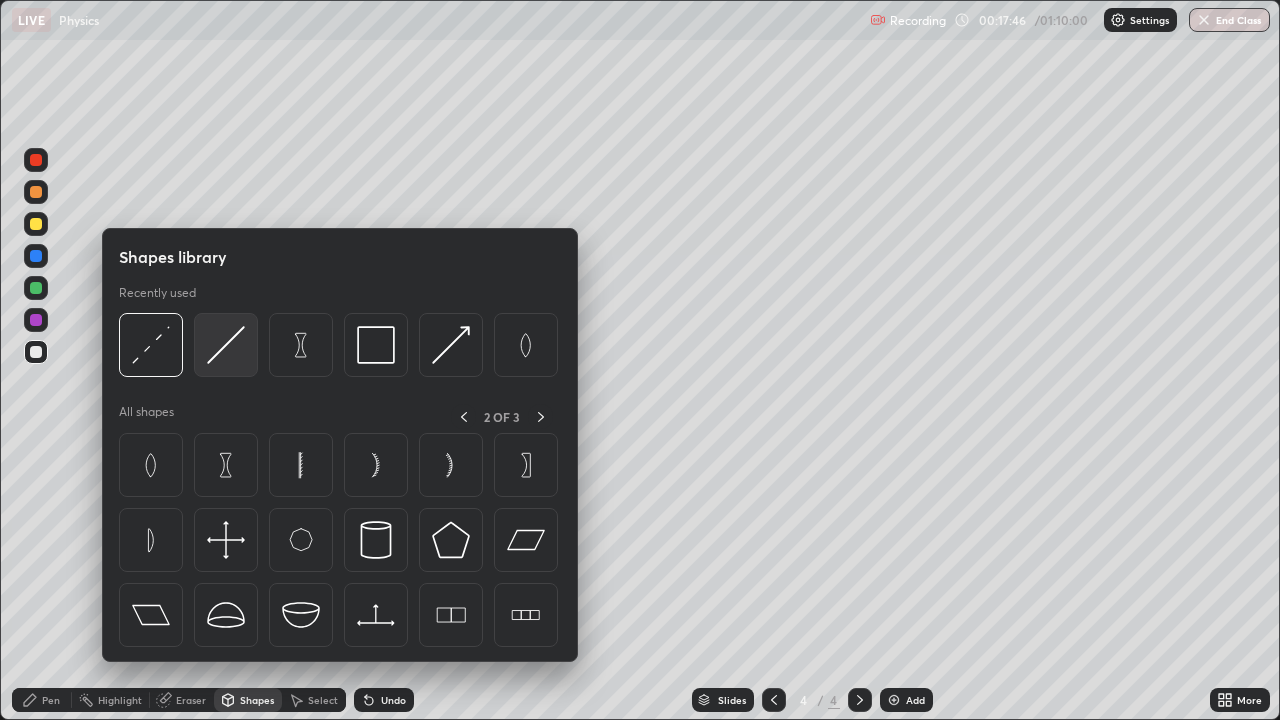 click at bounding box center [226, 345] 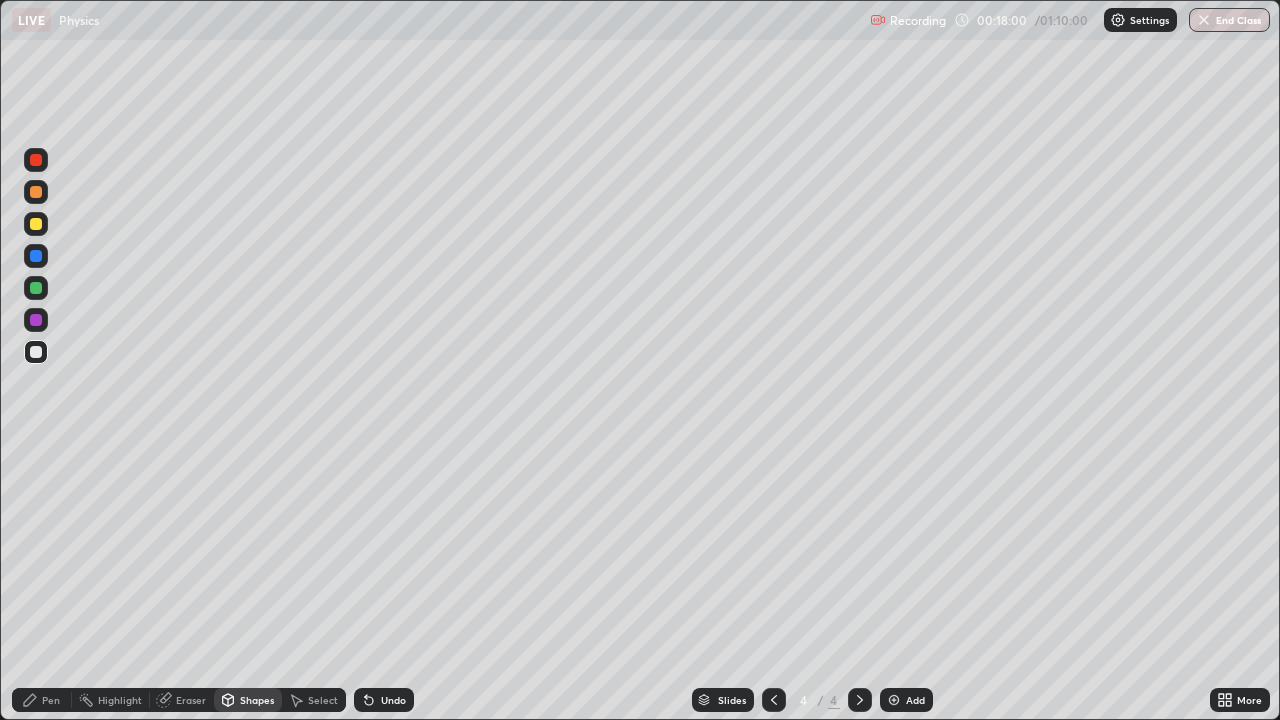 click on "Undo" at bounding box center [393, 700] 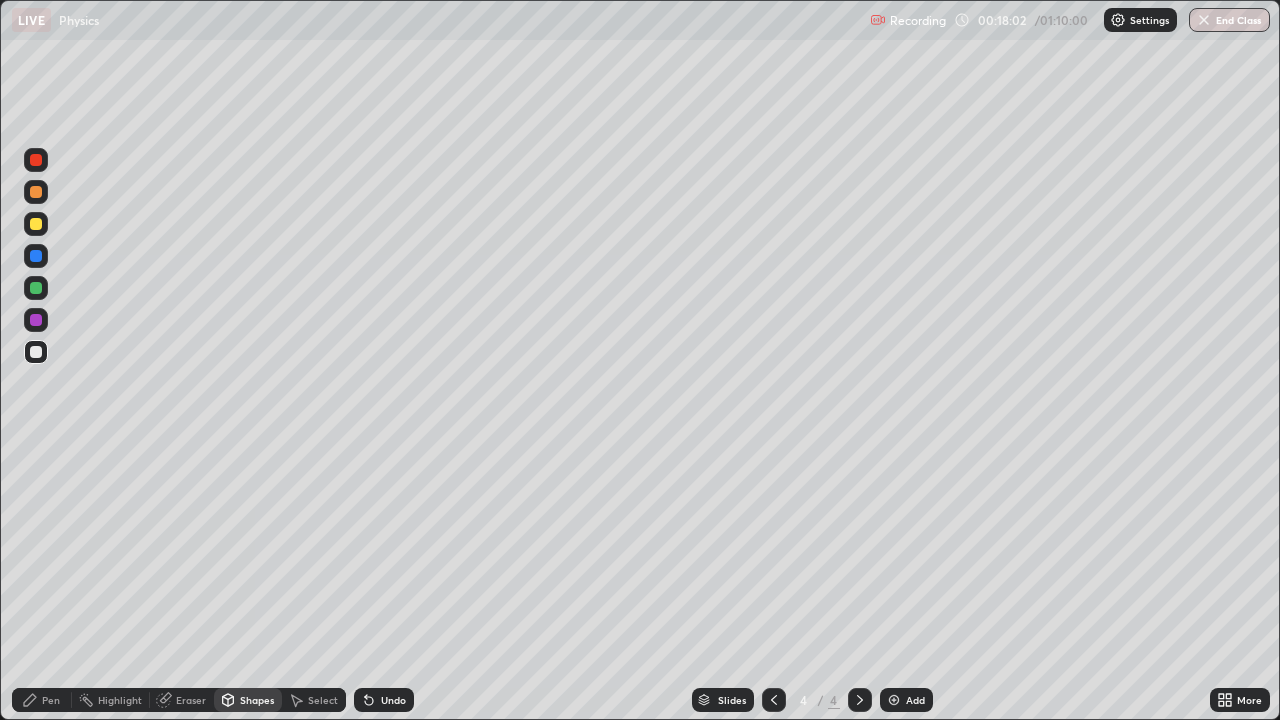 click on "Undo" at bounding box center (384, 700) 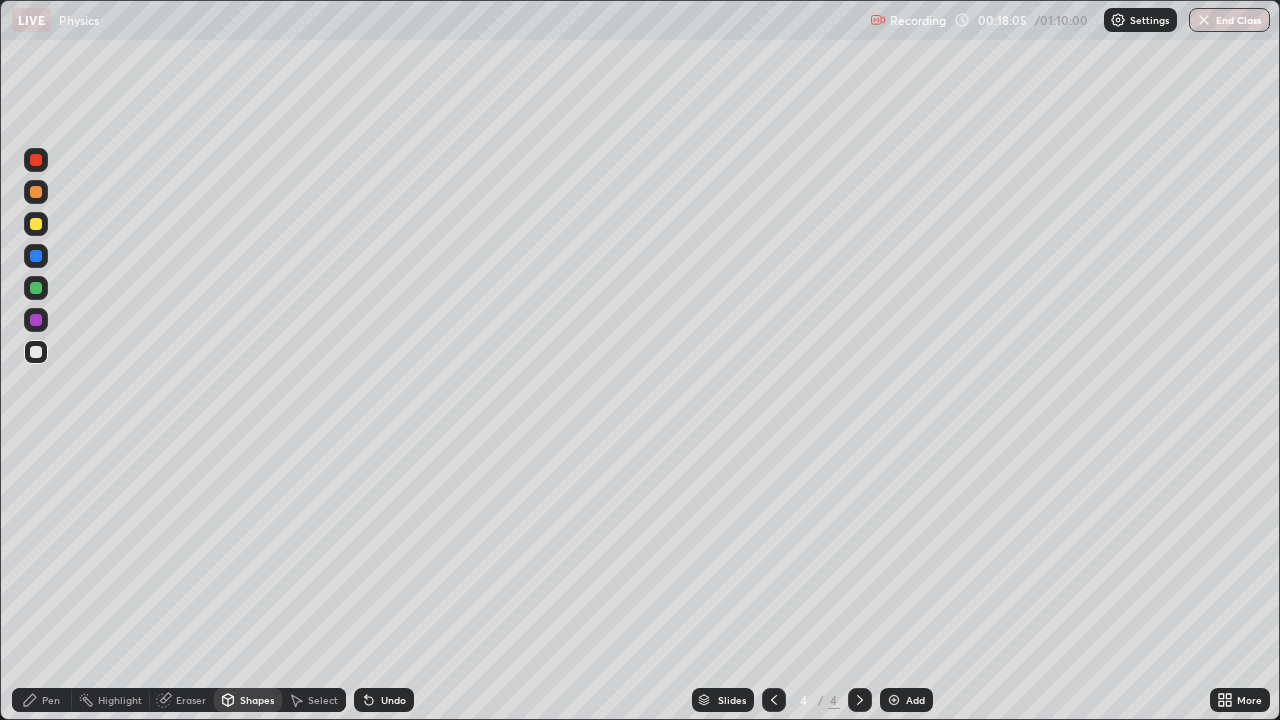 click on "Undo" at bounding box center (384, 700) 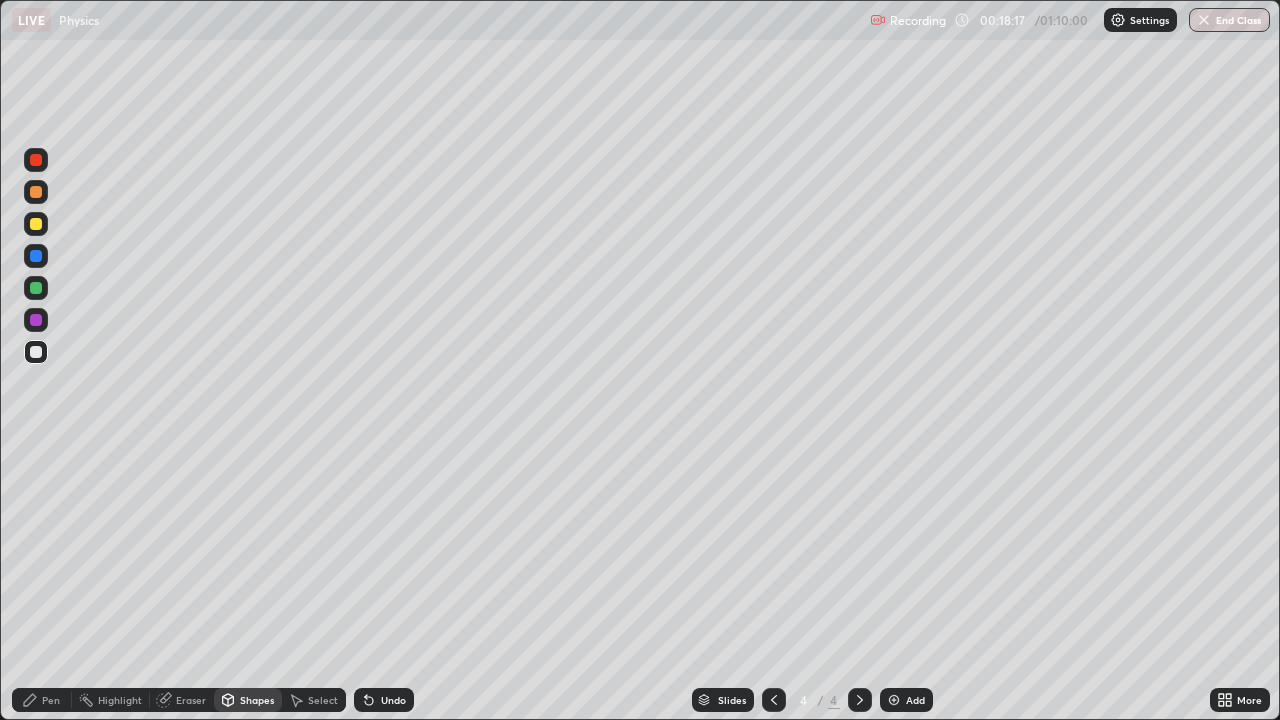 click on "Undo" at bounding box center (393, 700) 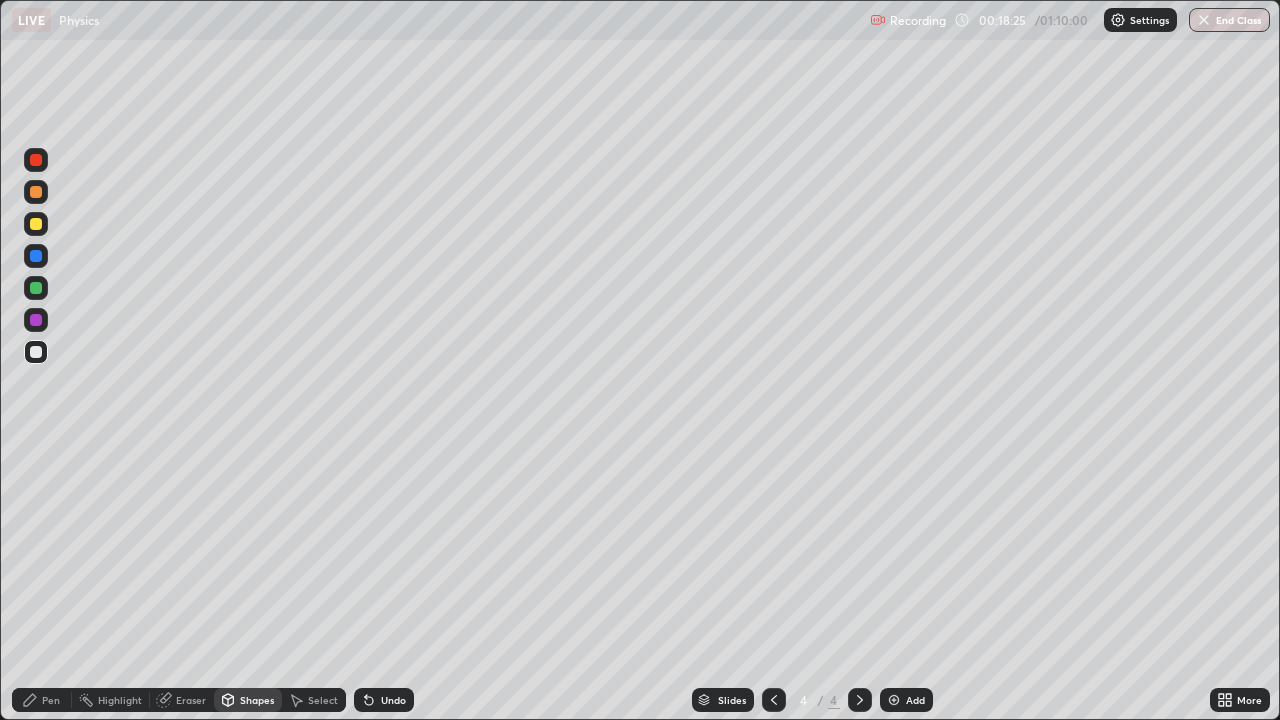 click on "Pen" at bounding box center (51, 700) 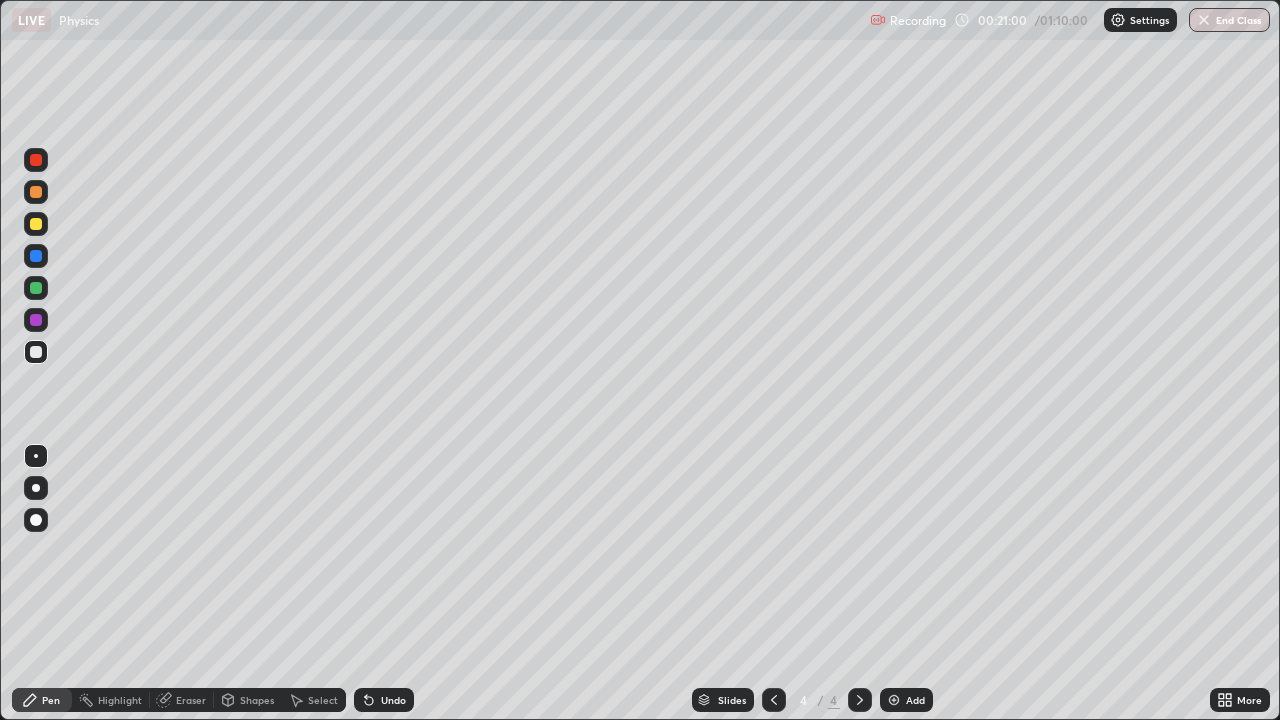 click on "Settings" at bounding box center (1149, 20) 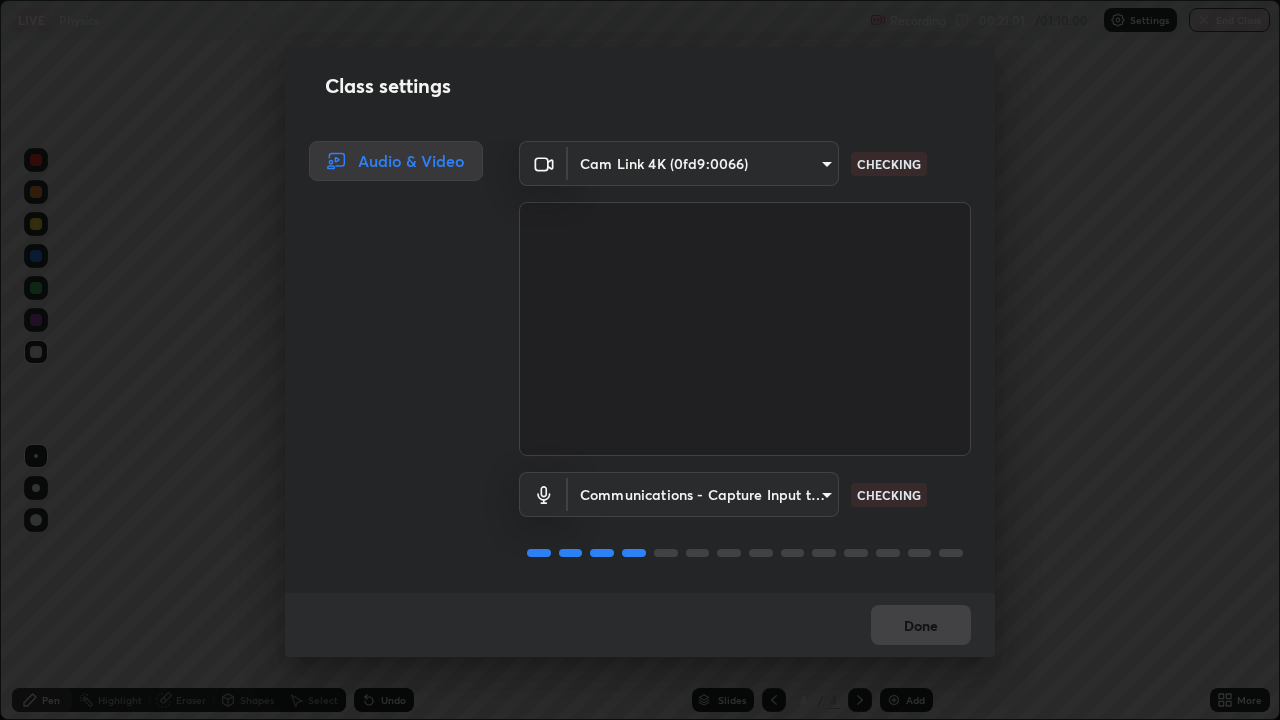 click on "Erase all LIVE Physics Recording 00:21:01 /  01:10:00 Settings End Class Setting up your live class Physics • L95 of Course On Physics for JEE Excel 1 2026 [FIRST] [LAST] Pen Highlight Eraser Shapes Select Undo Slides 4 / 4 Add More Enable hand raising Enable raise hand to speak to learners. Once enabled, chat will be turned off temporarily. Enable x   No doubts shared Encourage your learners to ask a doubt for better clarity Report an issue Reason for reporting Buffering Chat not working Audio - Video sync issue Educator video quality low ​ Attach an image Report Class settings Audio & Video Cam Link 4K (0fd9:0066) 2996d7093f1f008bc81b2c6533138efd04bdba2ff39ecd53a05379c4b28ff3ae CHECKING Communications - Capture Input terminal (Digital Array MIC) communications CHECKING Done" at bounding box center (640, 360) 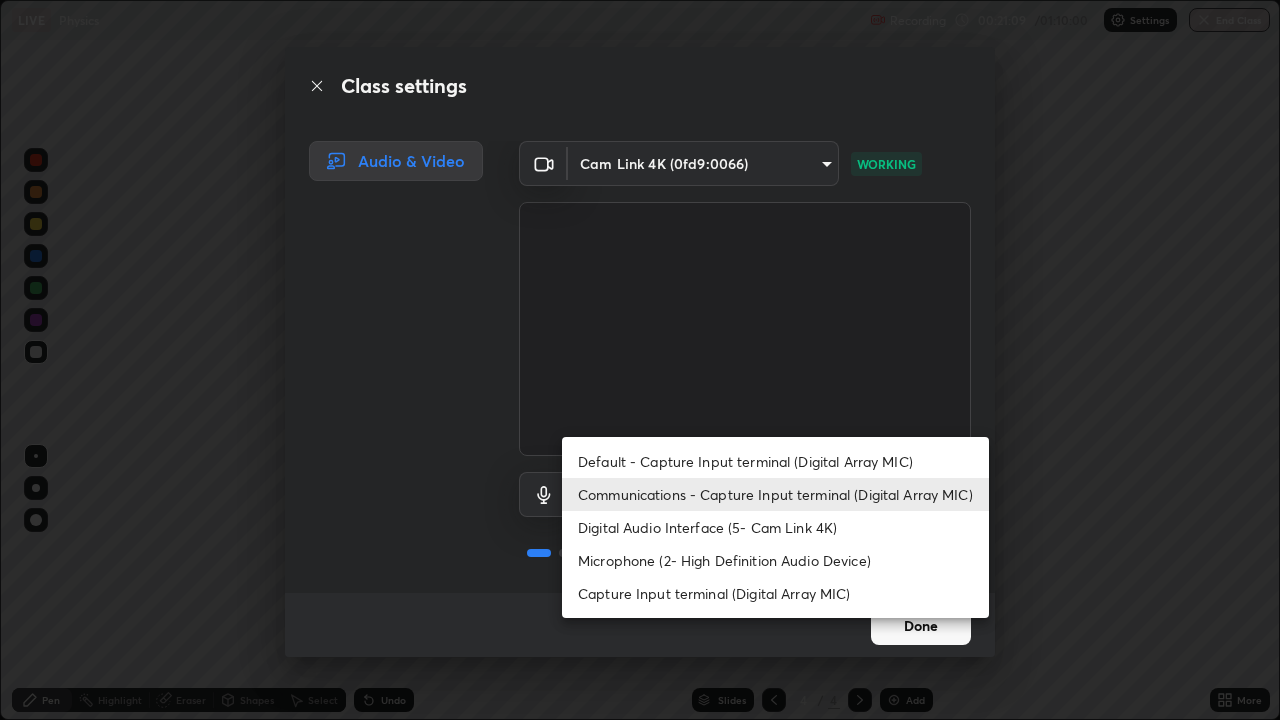 click at bounding box center (640, 360) 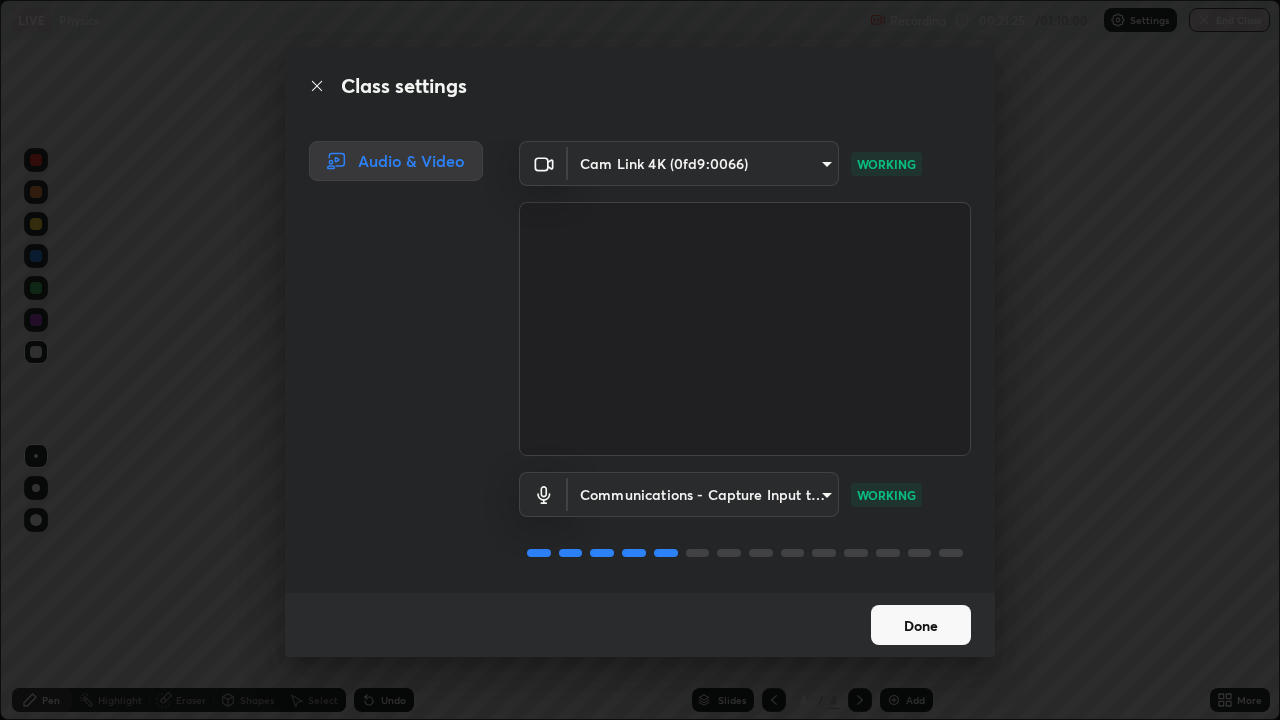 click on "Done" at bounding box center [921, 625] 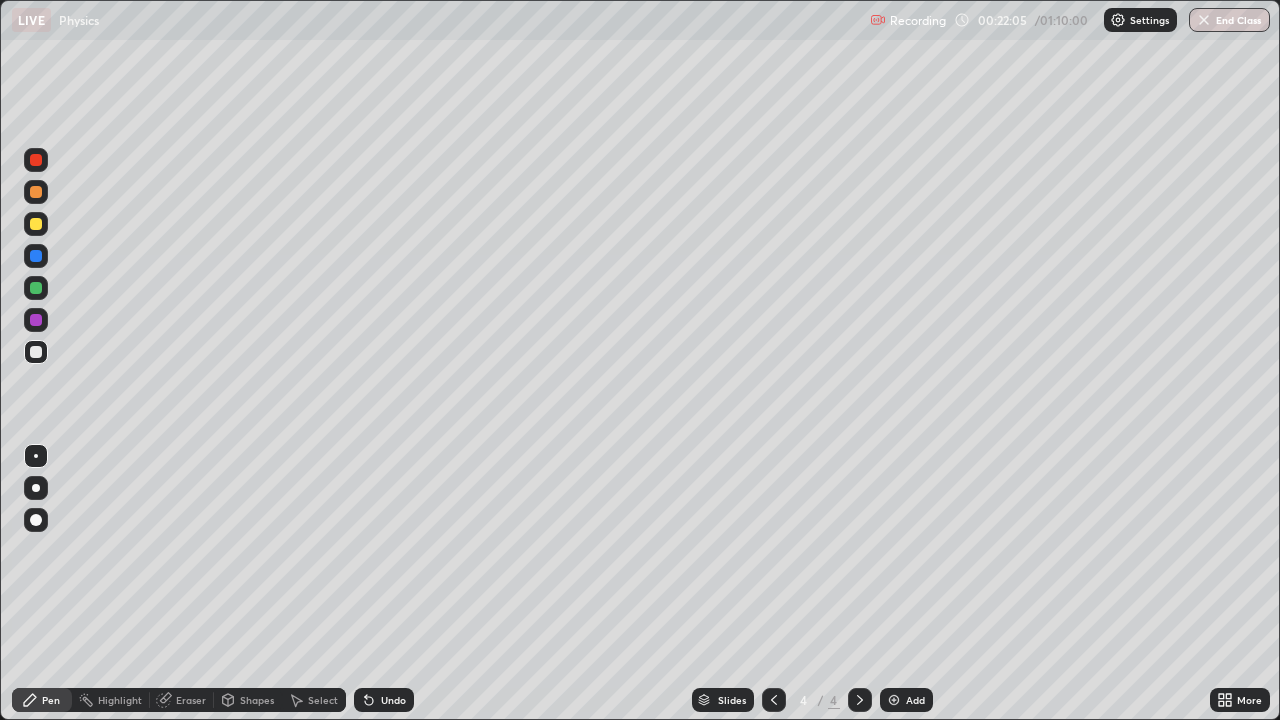 click at bounding box center [36, 352] 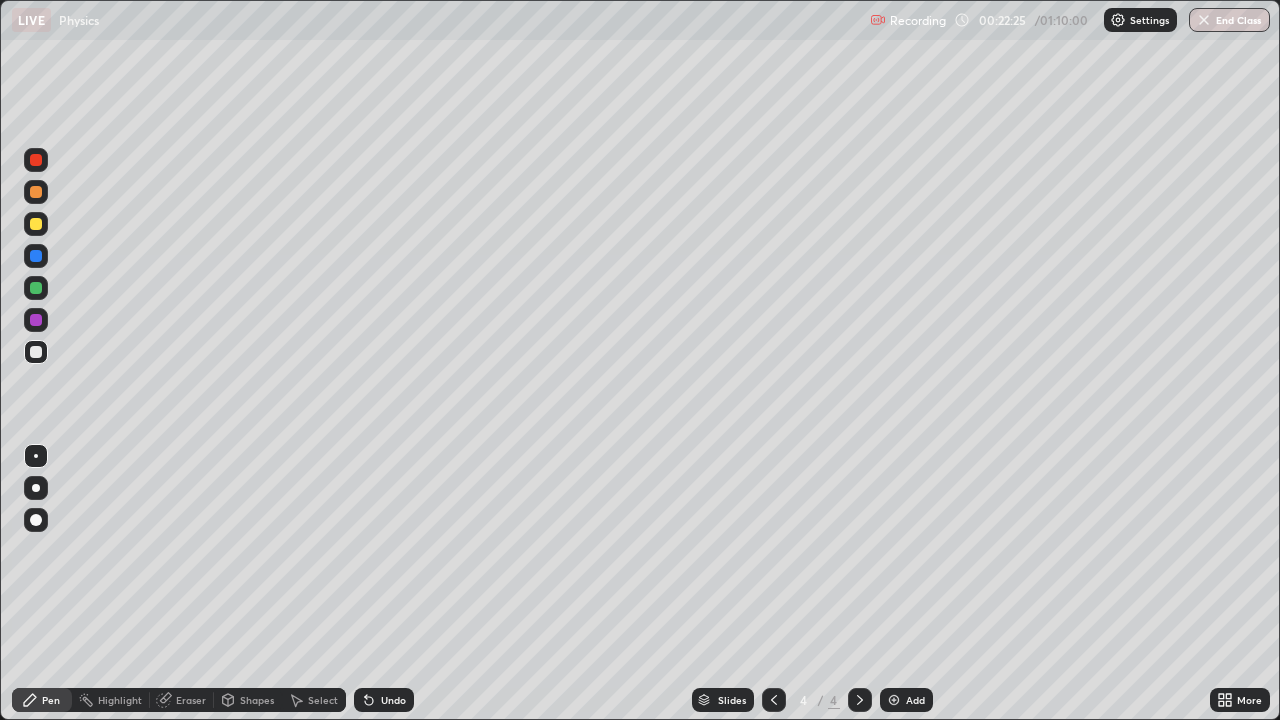 click on "Shapes" at bounding box center [257, 700] 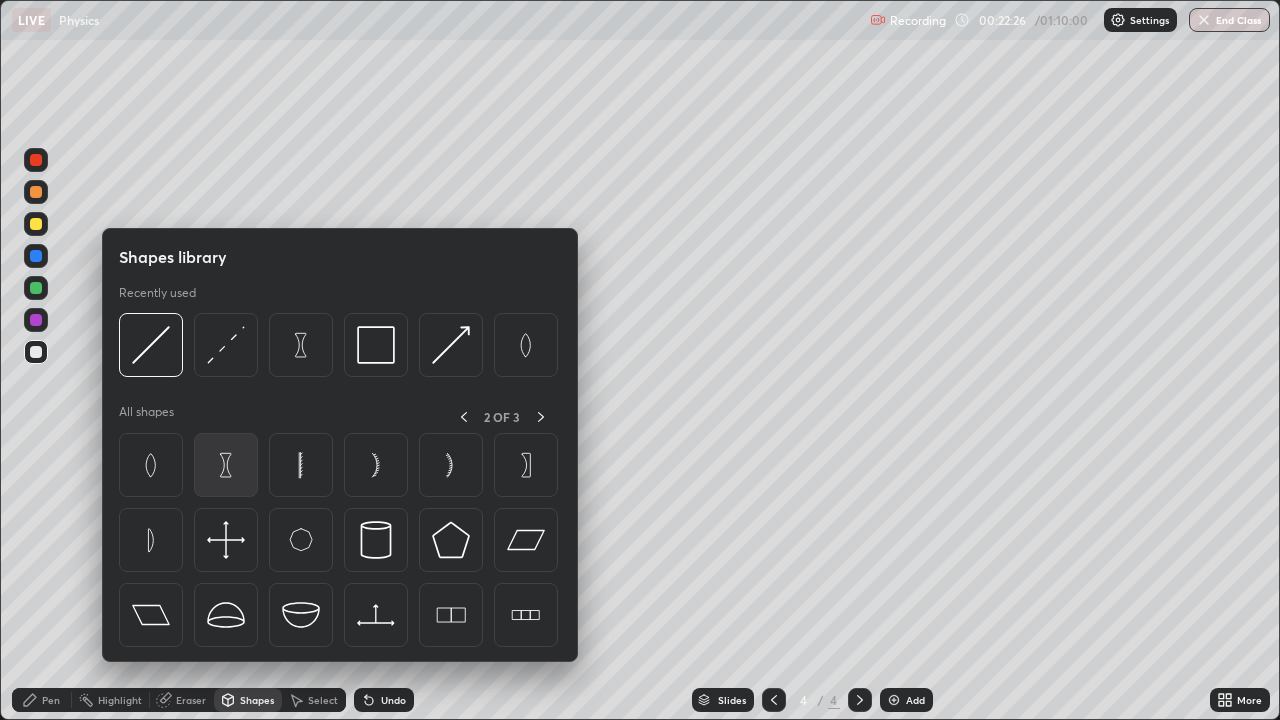 click at bounding box center (226, 465) 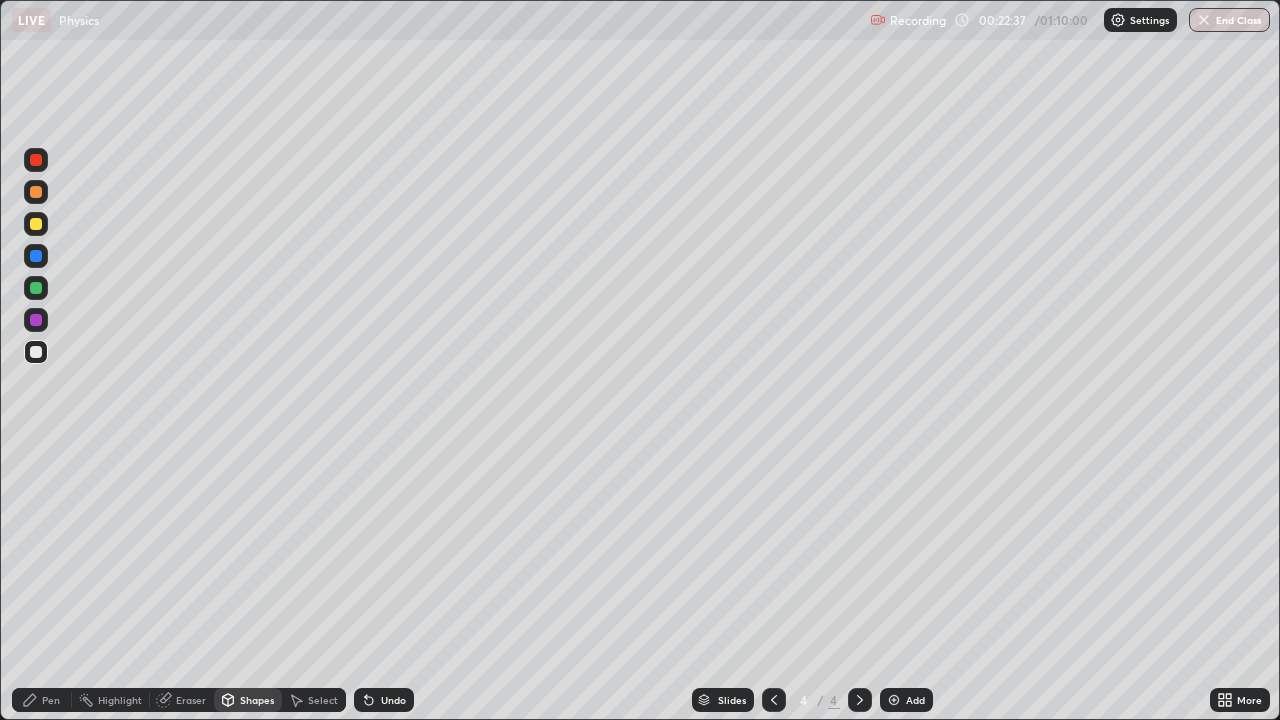 click on "Shapes" at bounding box center (257, 700) 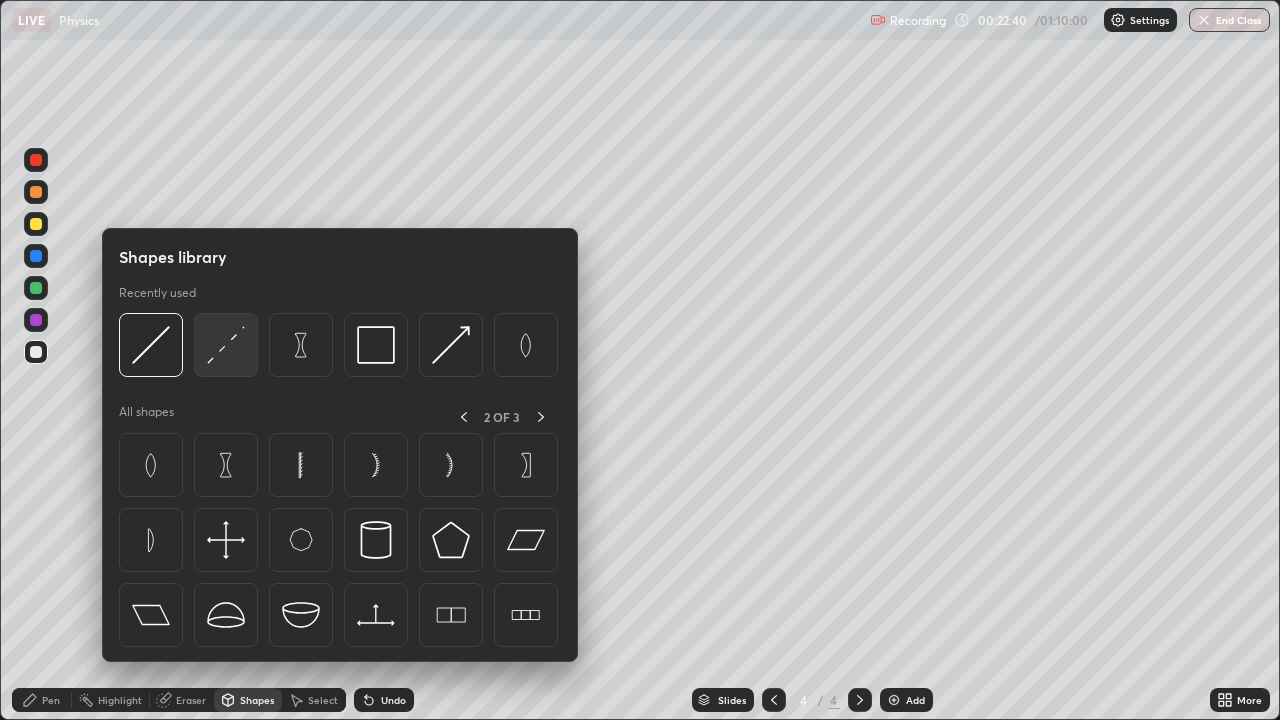 click at bounding box center [226, 345] 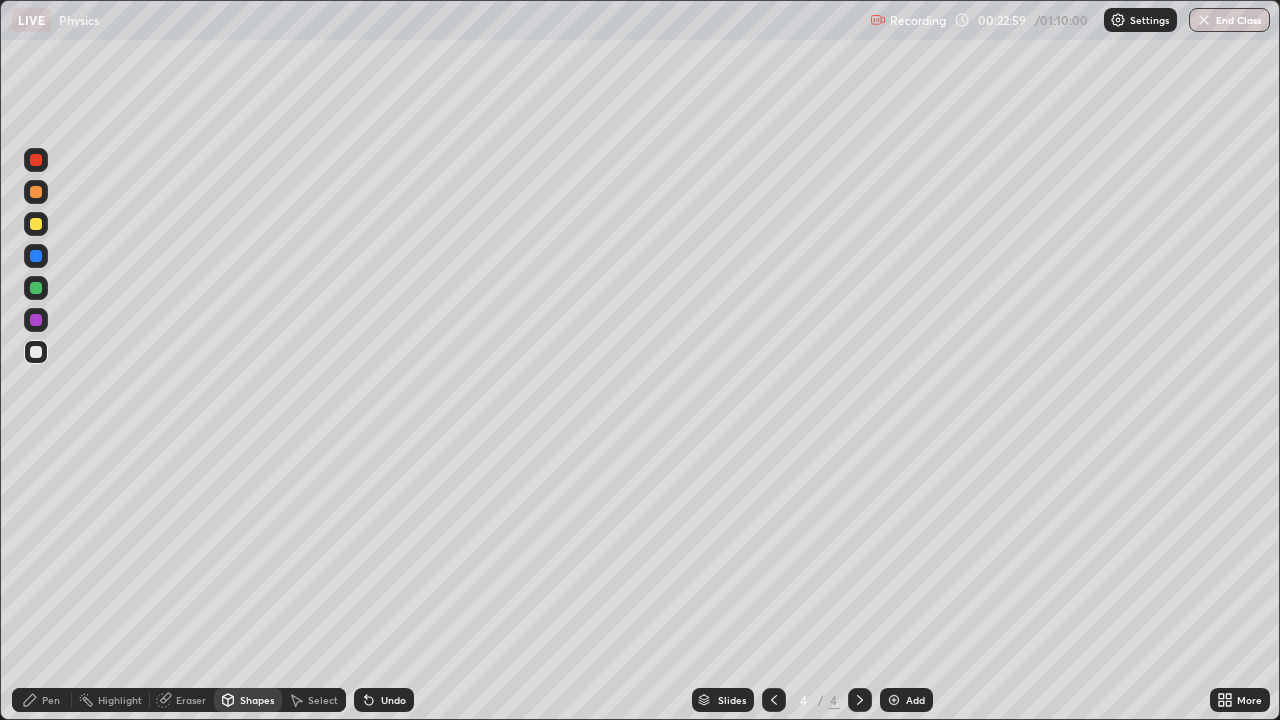 click on "Select" at bounding box center (314, 700) 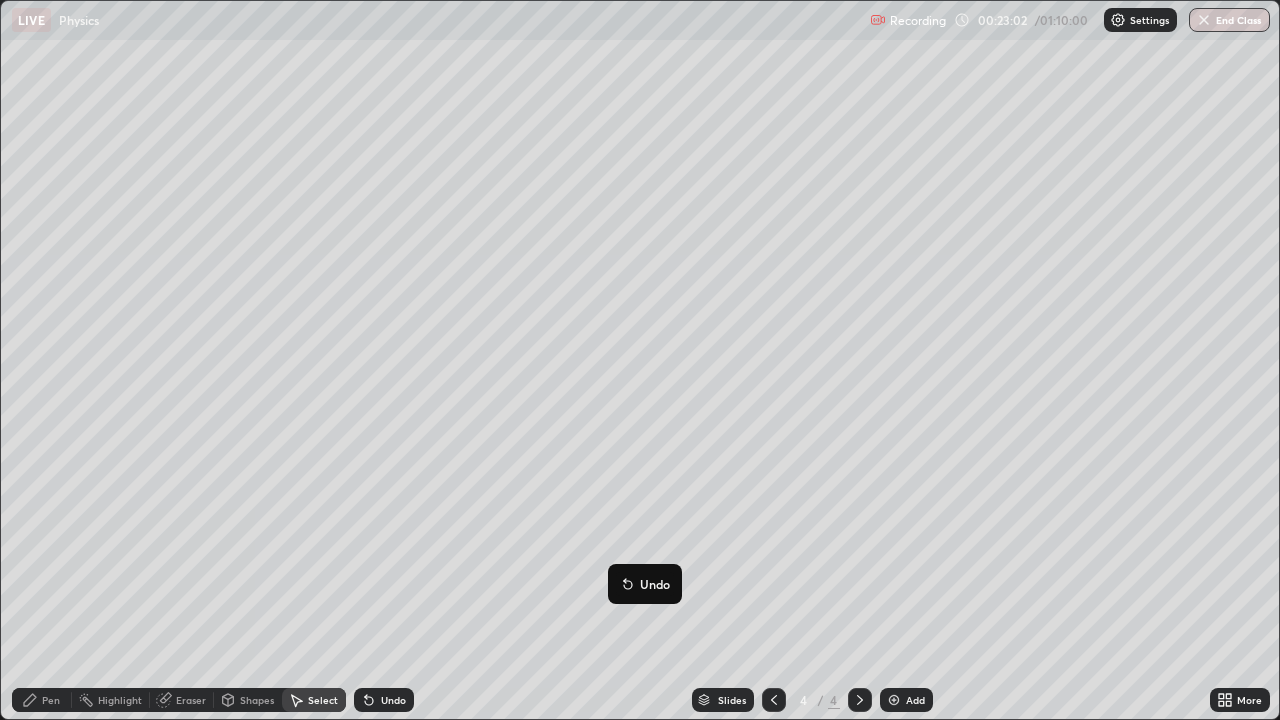 click on "0 ° Undo Copy Duplicate Duplicate to new slide Delete" at bounding box center [640, 360] 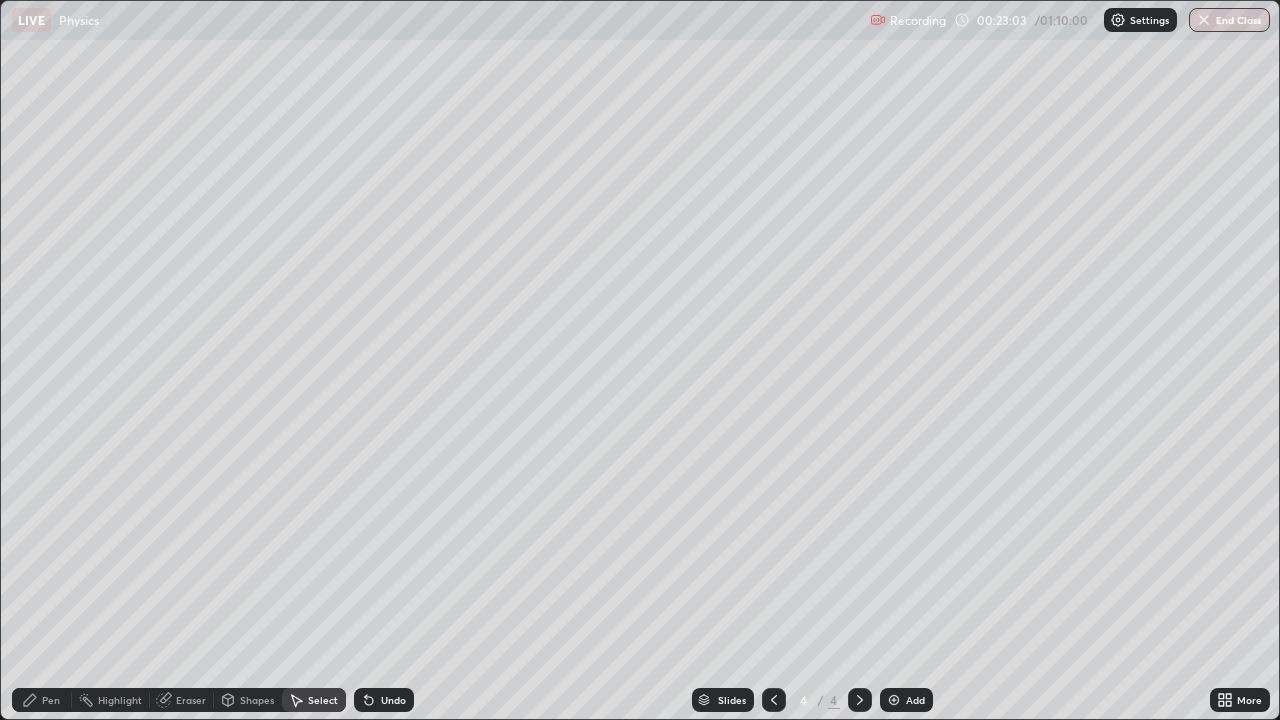 click 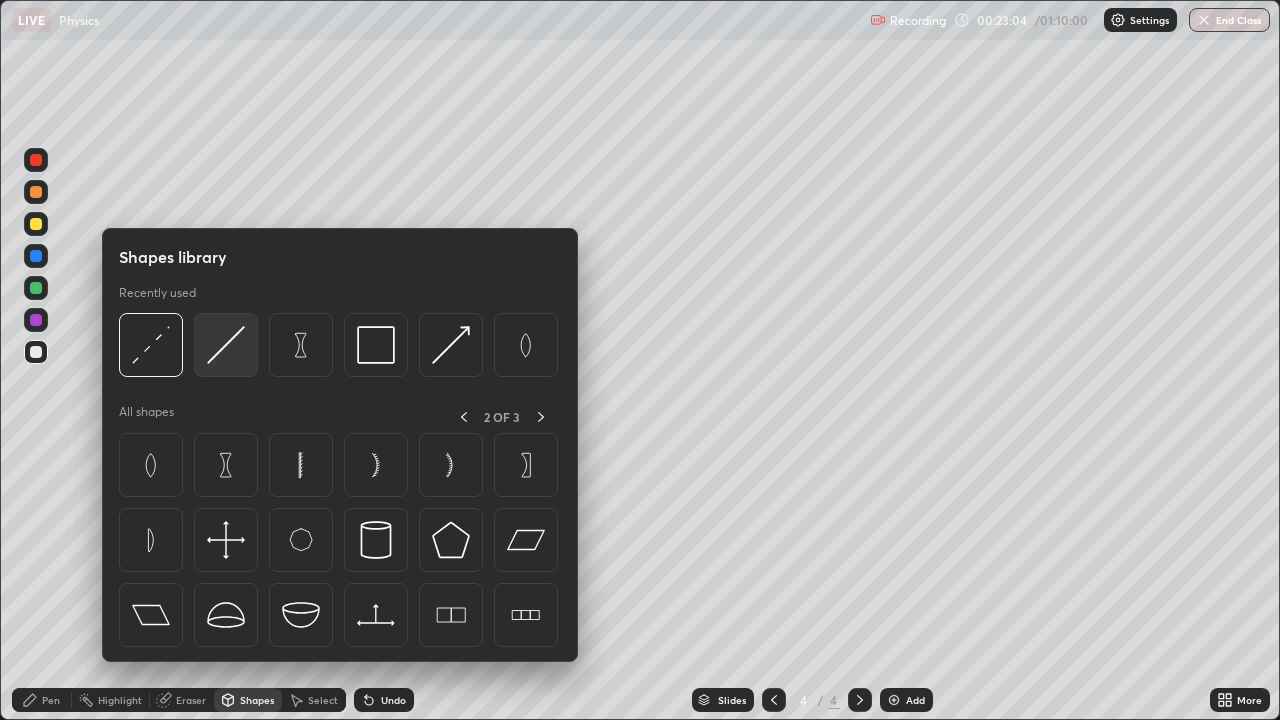 click at bounding box center [226, 345] 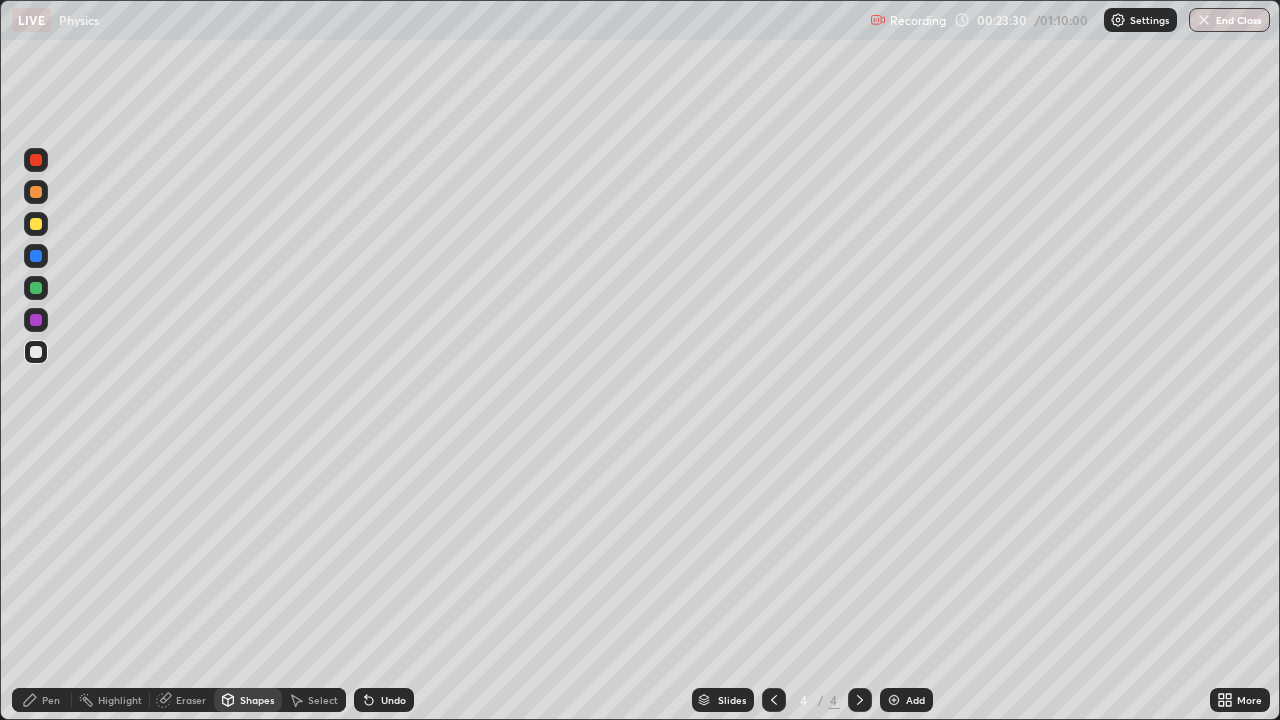 click on "Undo" at bounding box center [393, 700] 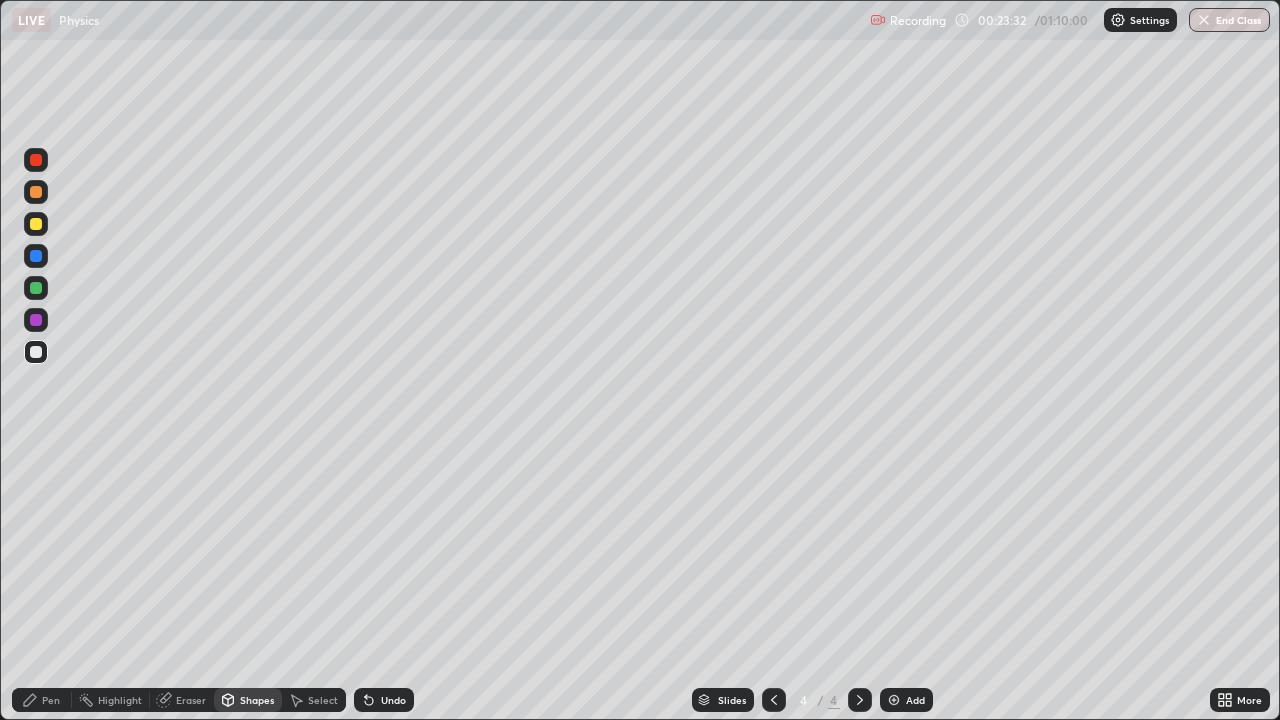 click on "Undo" at bounding box center (393, 700) 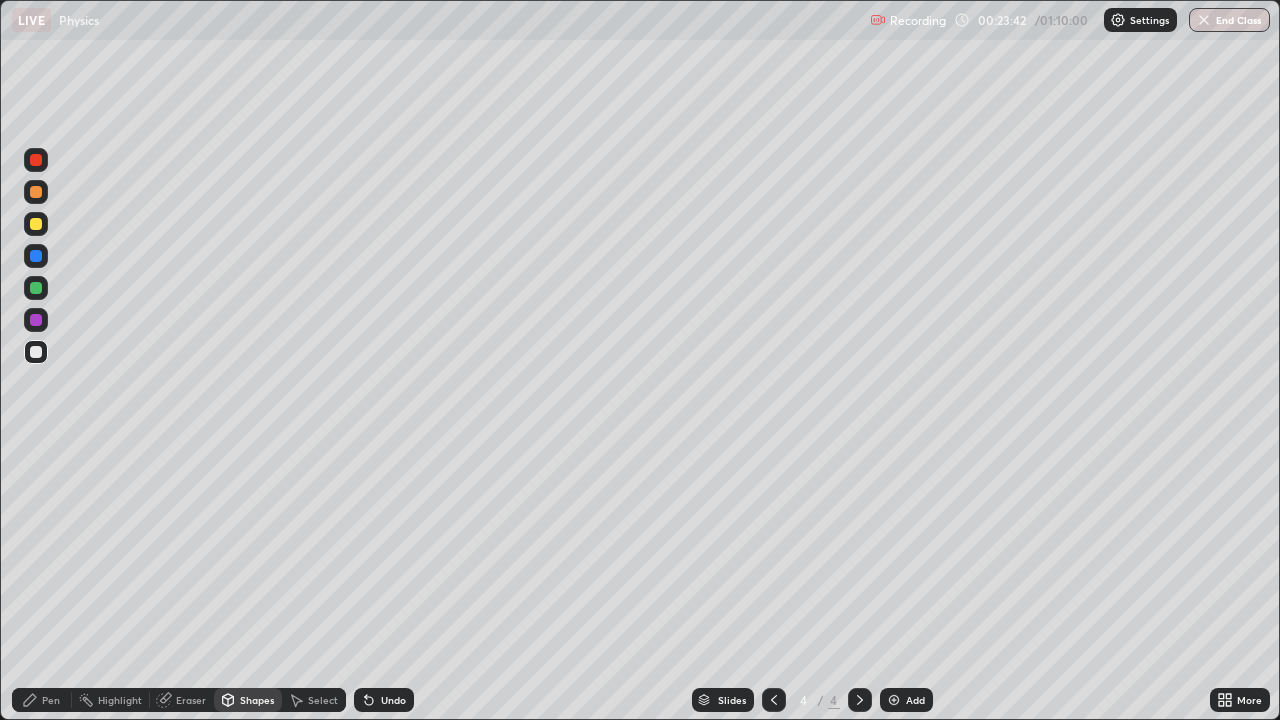 click 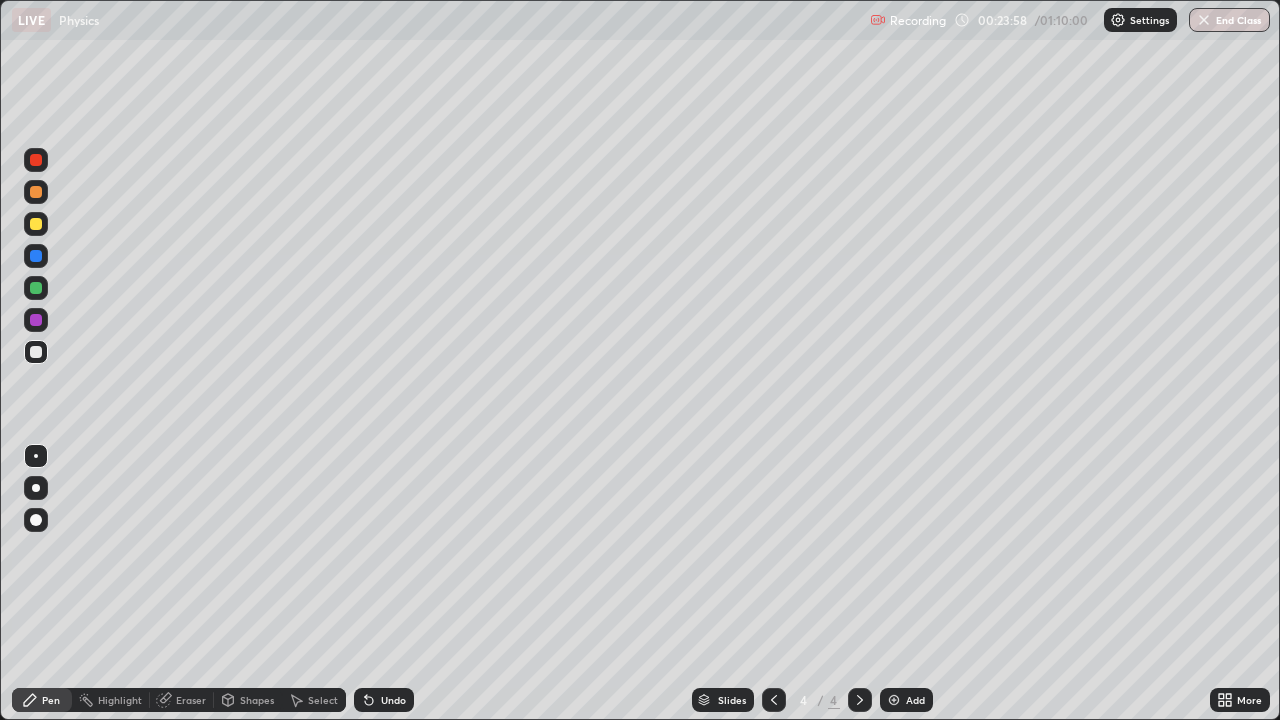 click on "Undo" at bounding box center [393, 700] 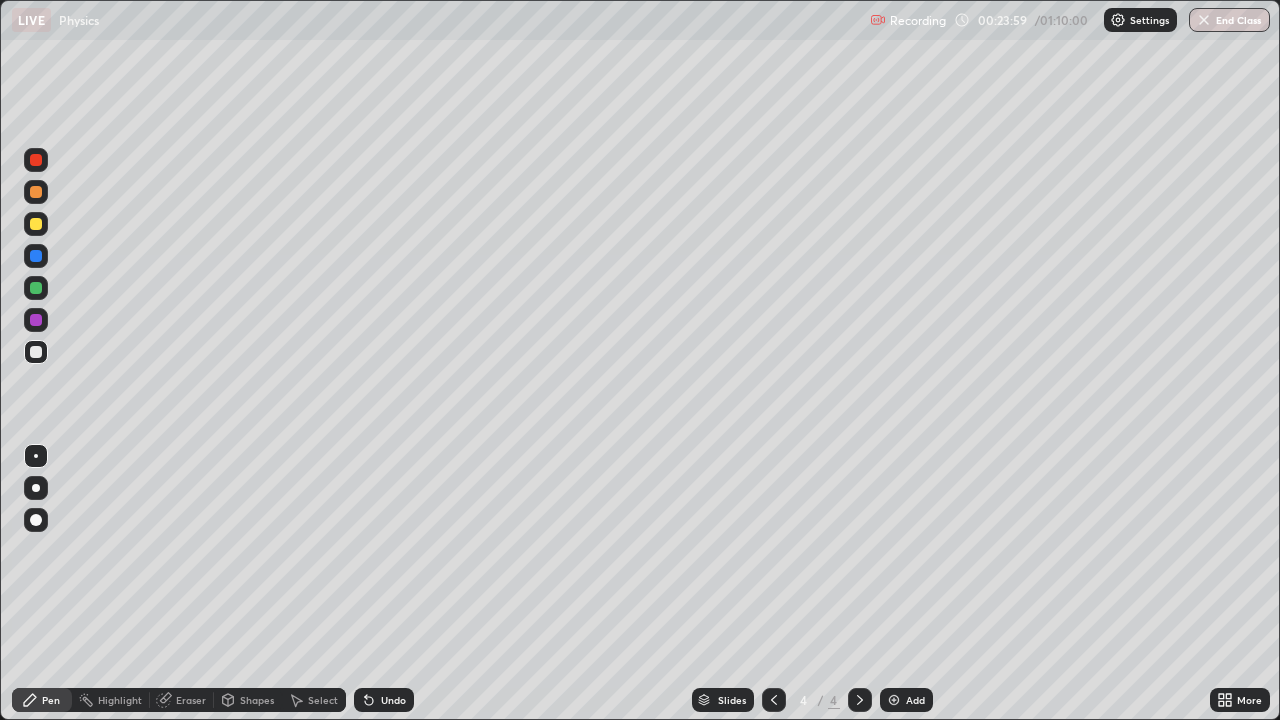 click on "Undo" at bounding box center [393, 700] 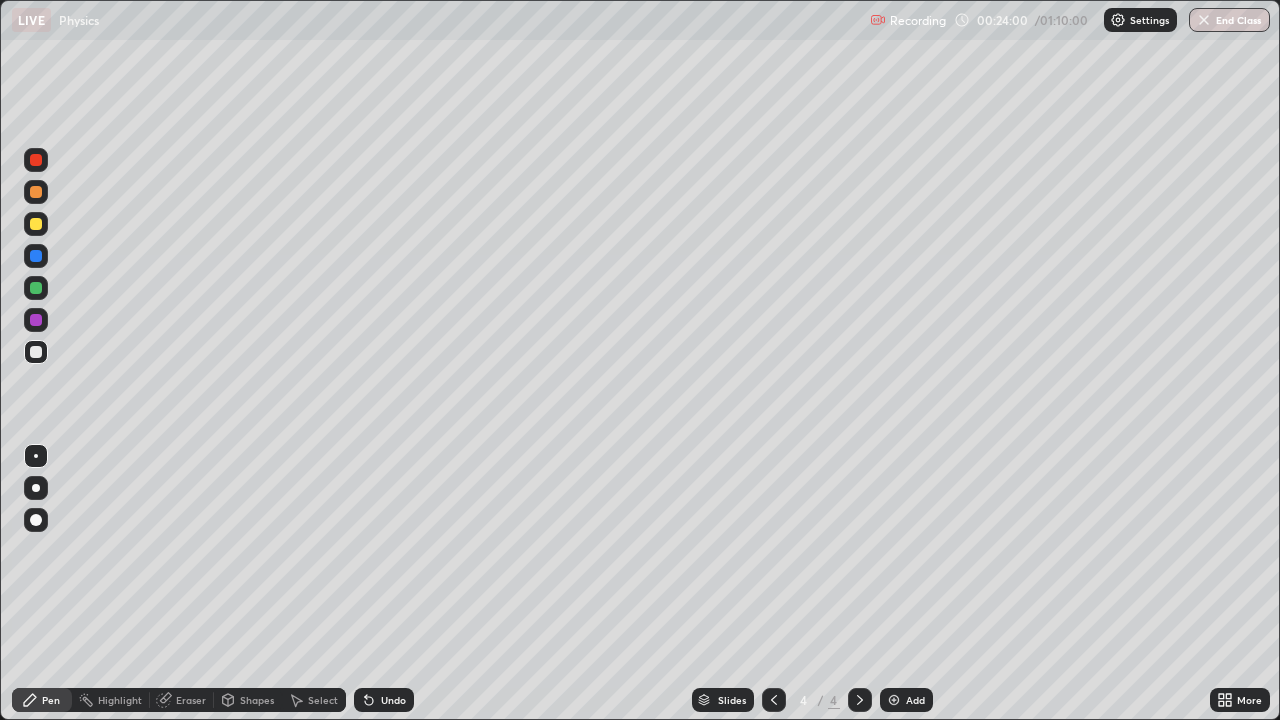 click on "Undo" at bounding box center (393, 700) 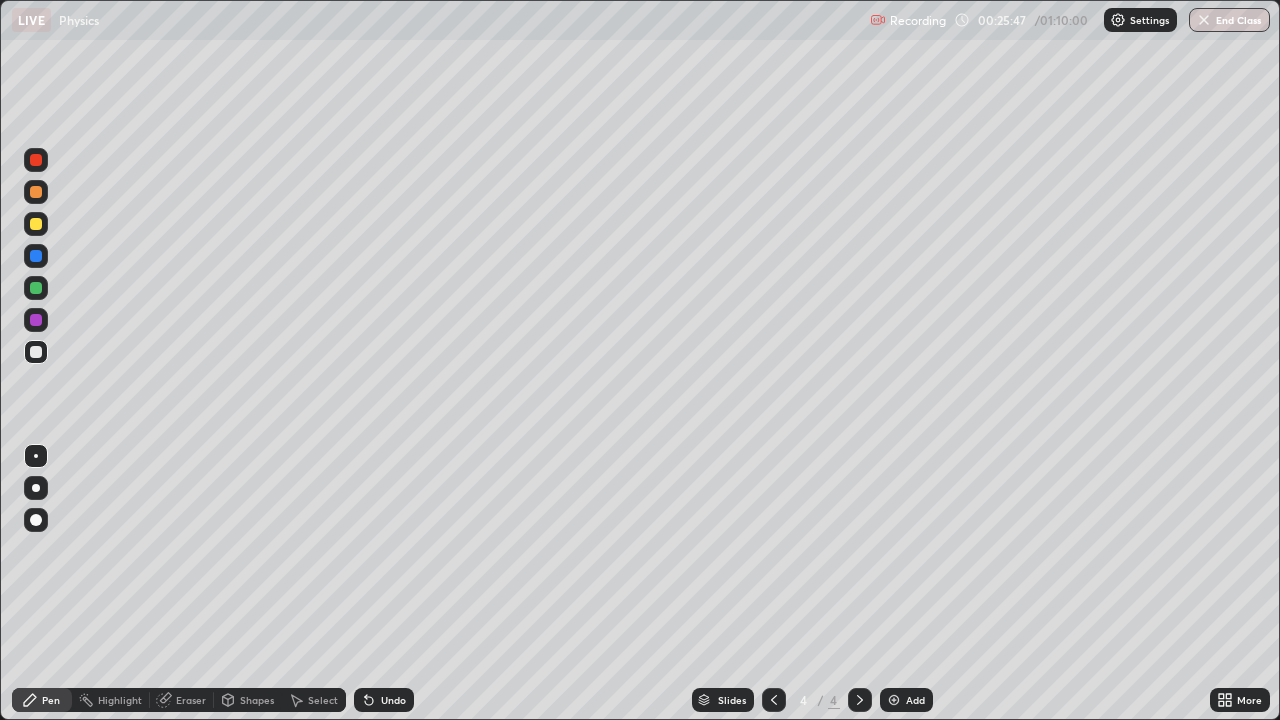 click on "Shapes" at bounding box center [248, 700] 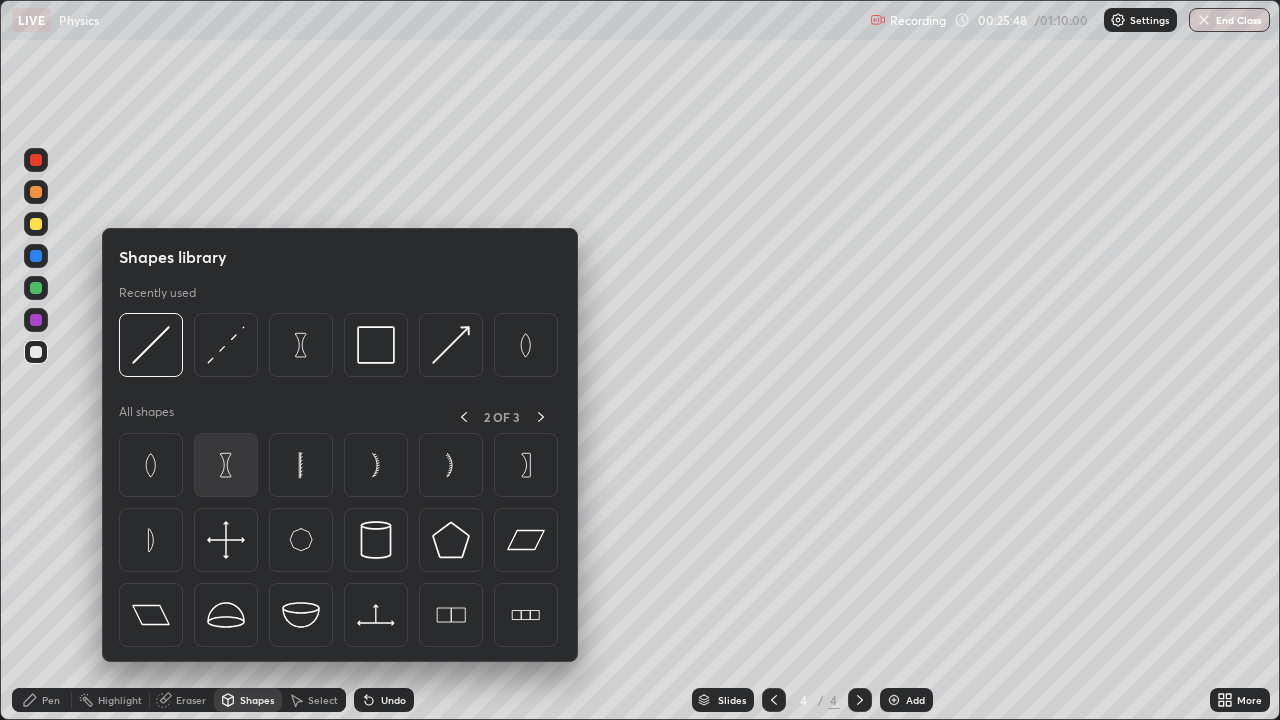 click at bounding box center [226, 465] 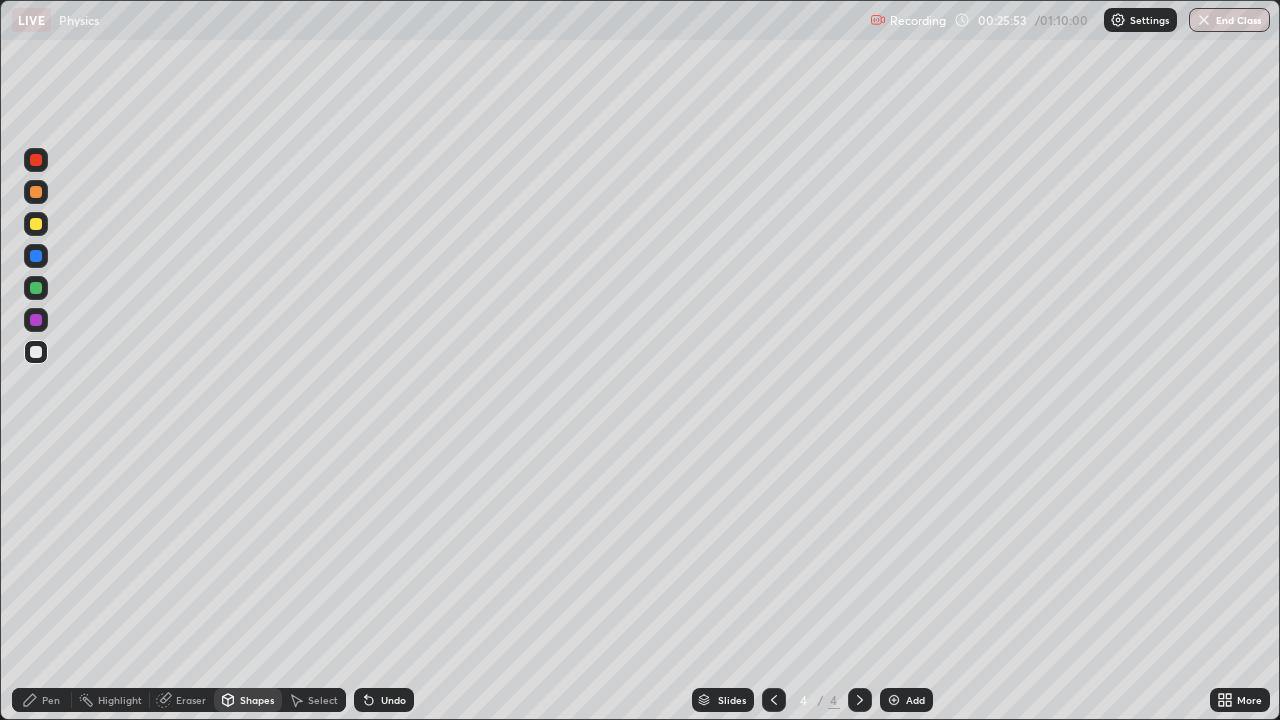 click on "Shapes" at bounding box center (257, 700) 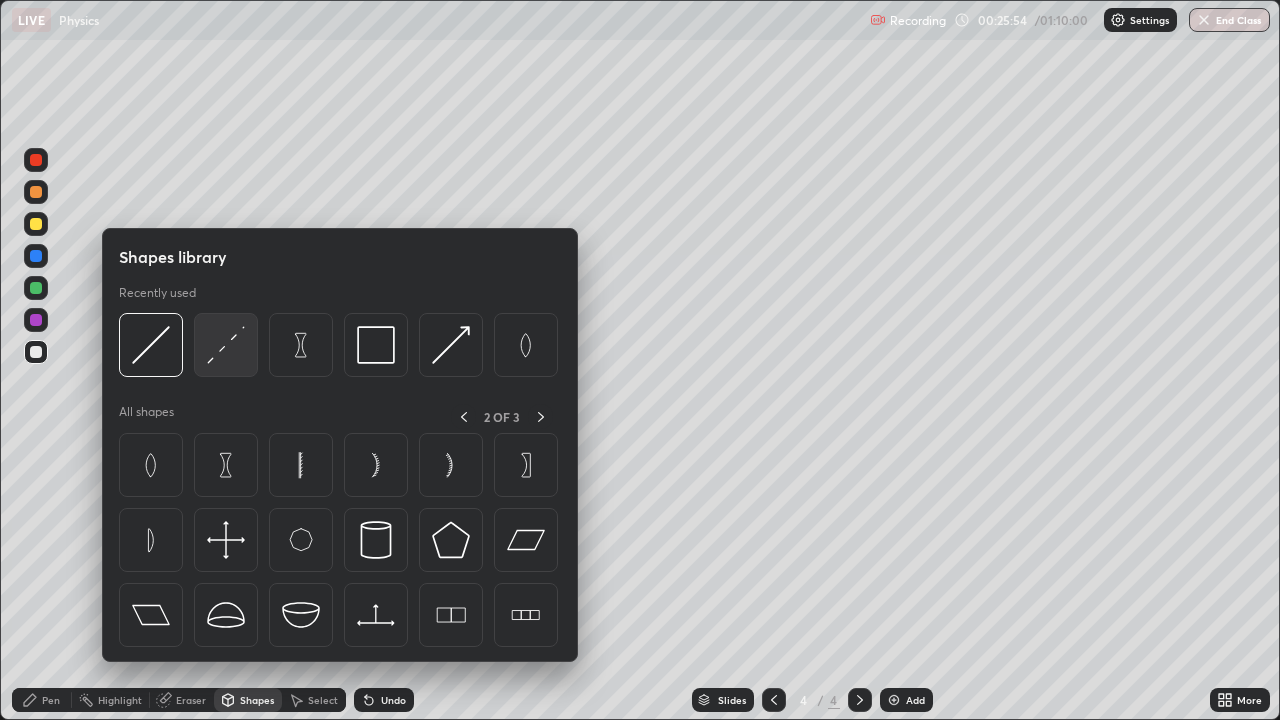 click at bounding box center [226, 345] 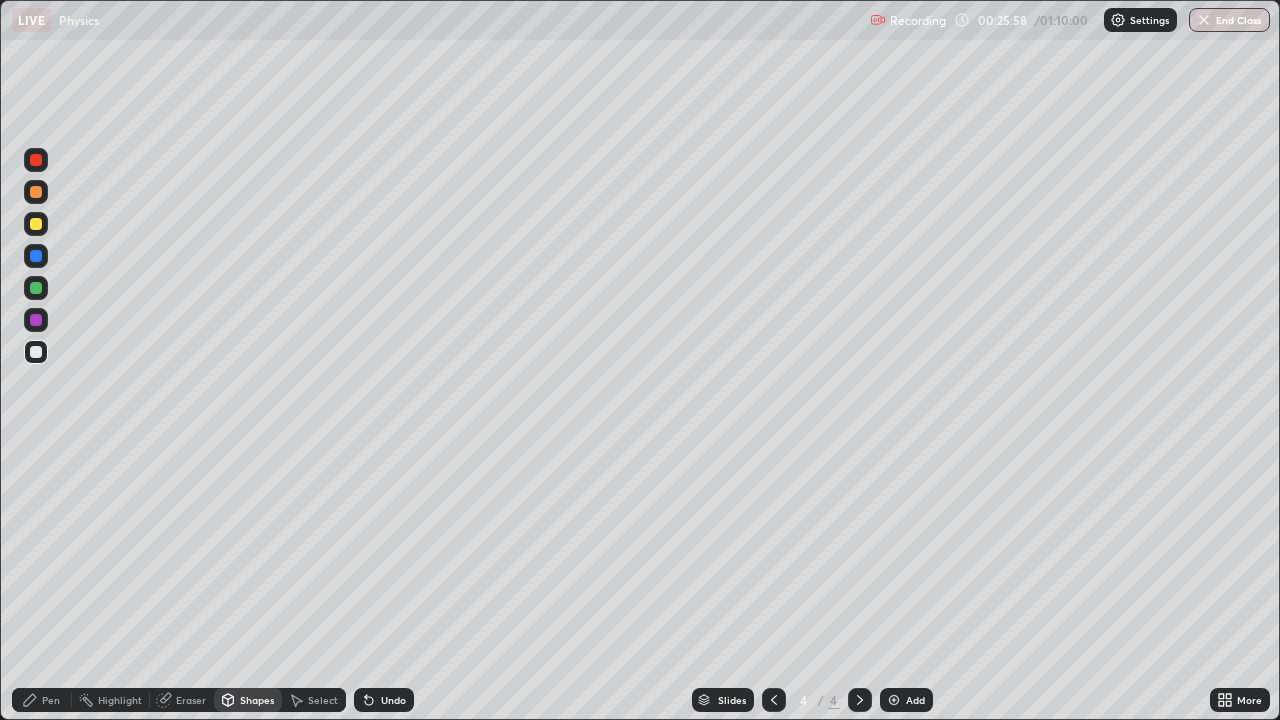 click 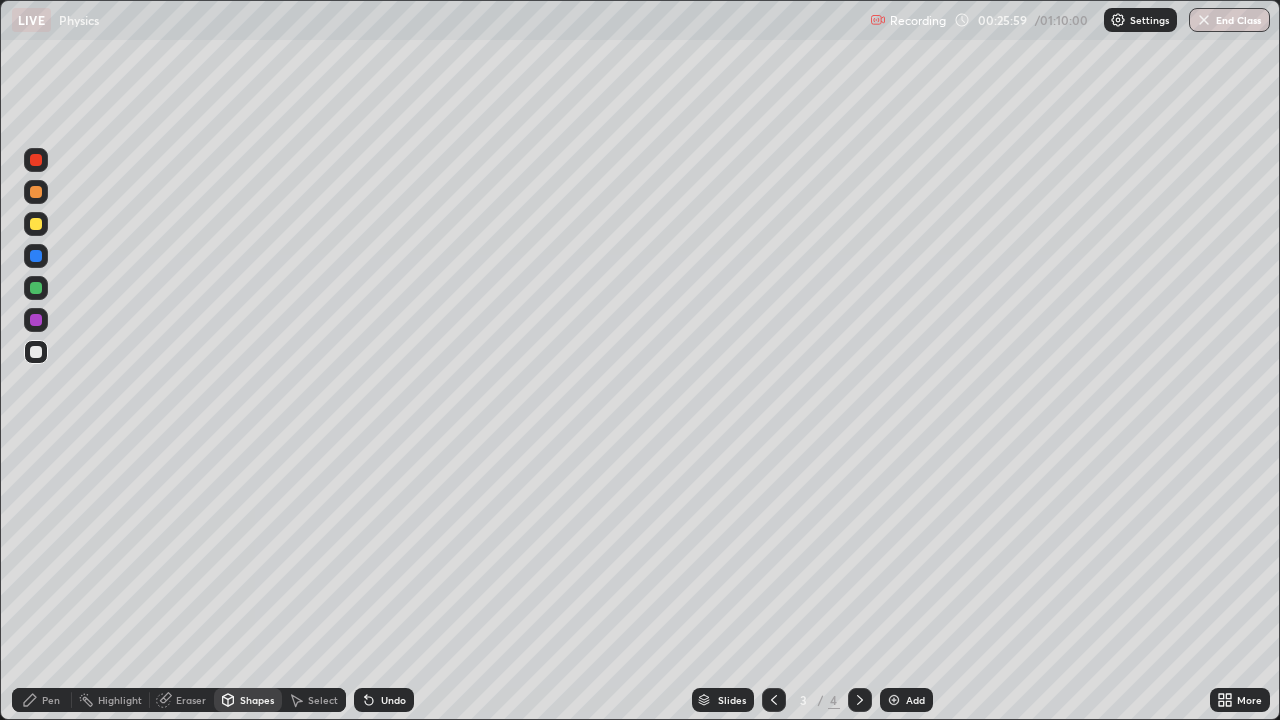click 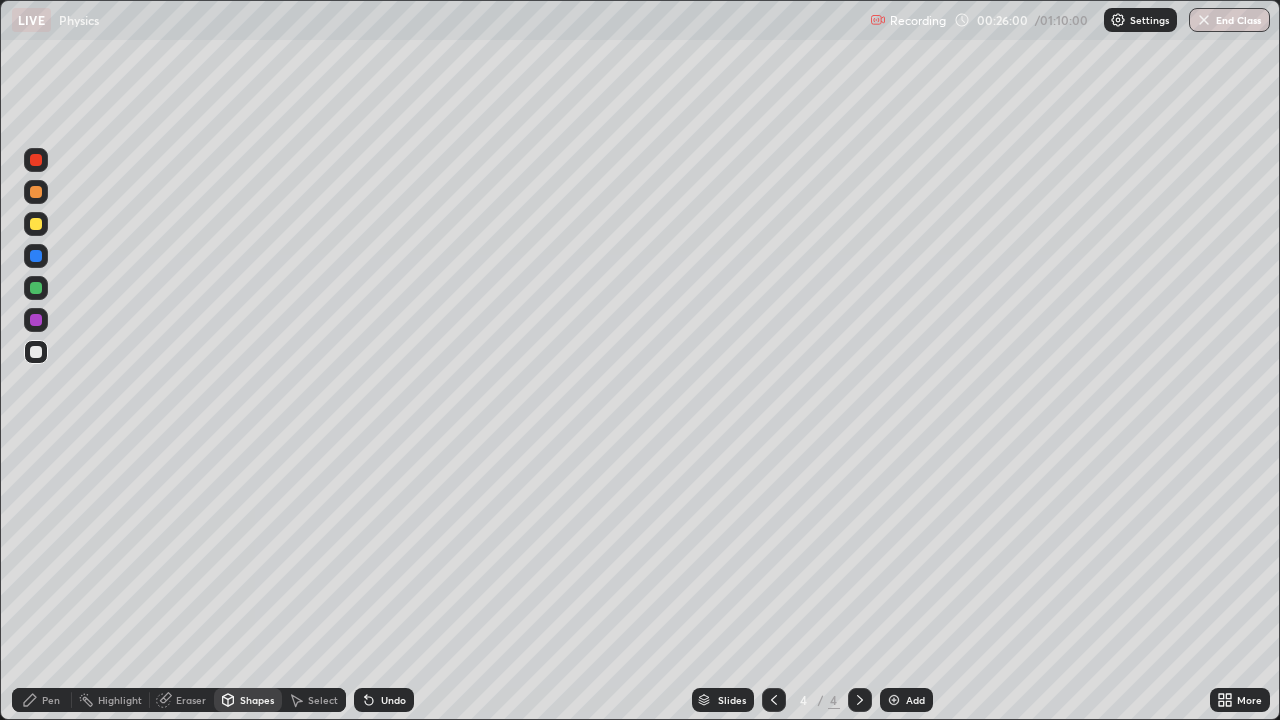 click on "Shapes" at bounding box center [257, 700] 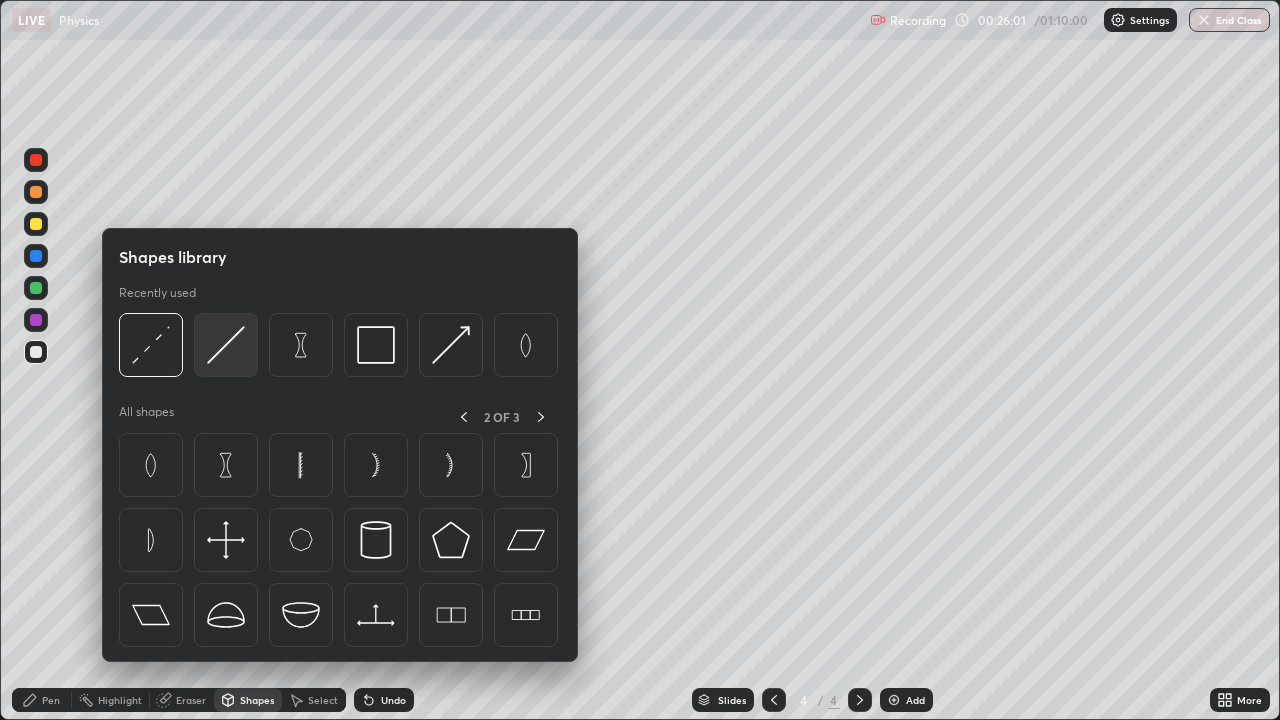 click at bounding box center (226, 345) 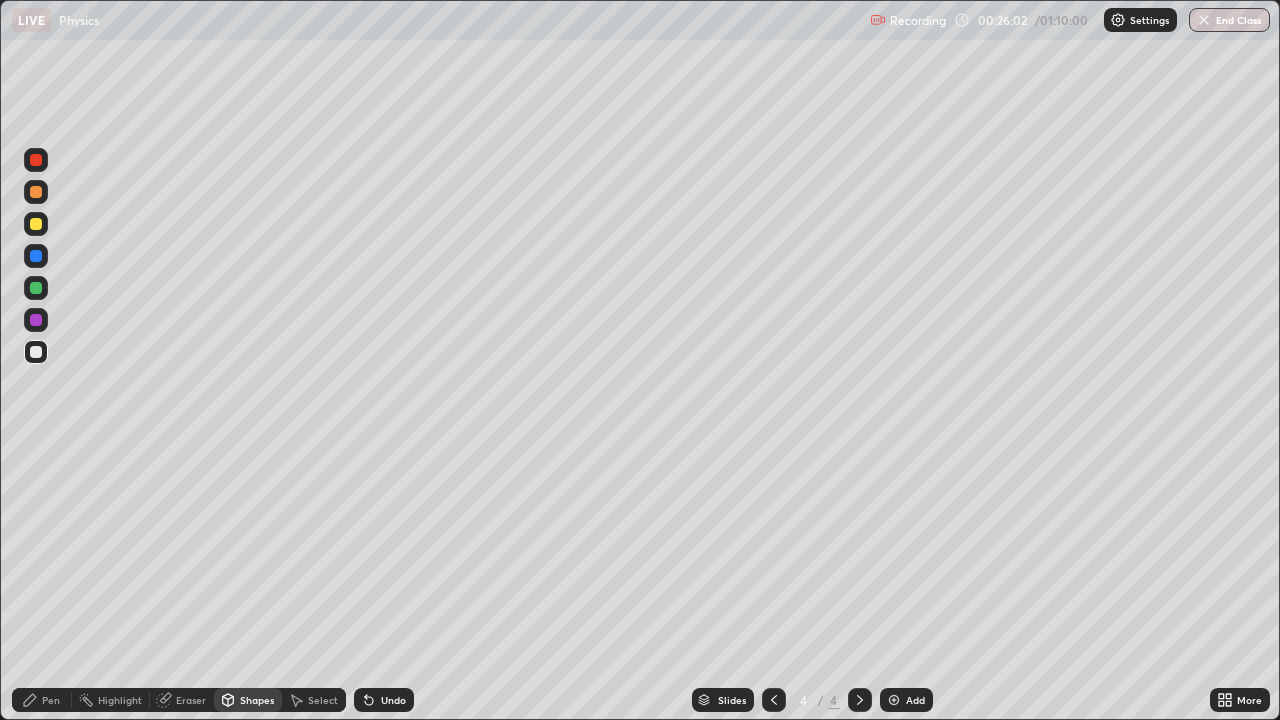 click at bounding box center [36, 288] 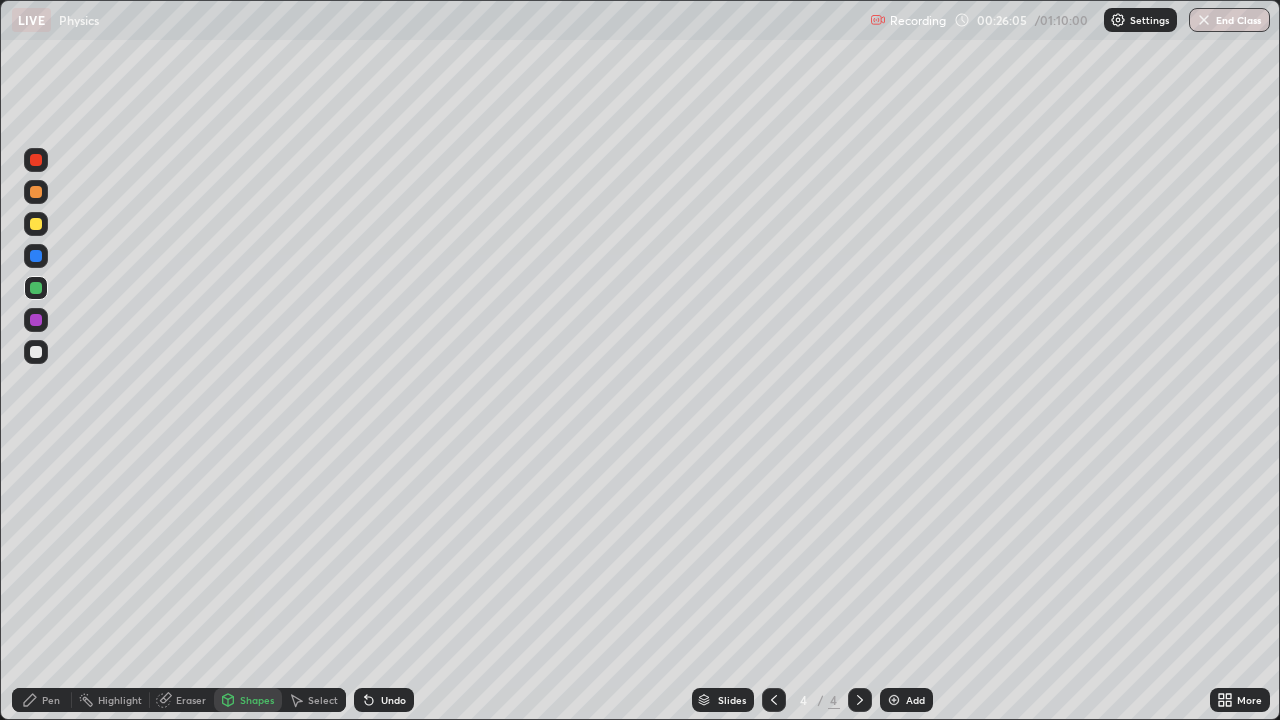 click on "Select" at bounding box center (323, 700) 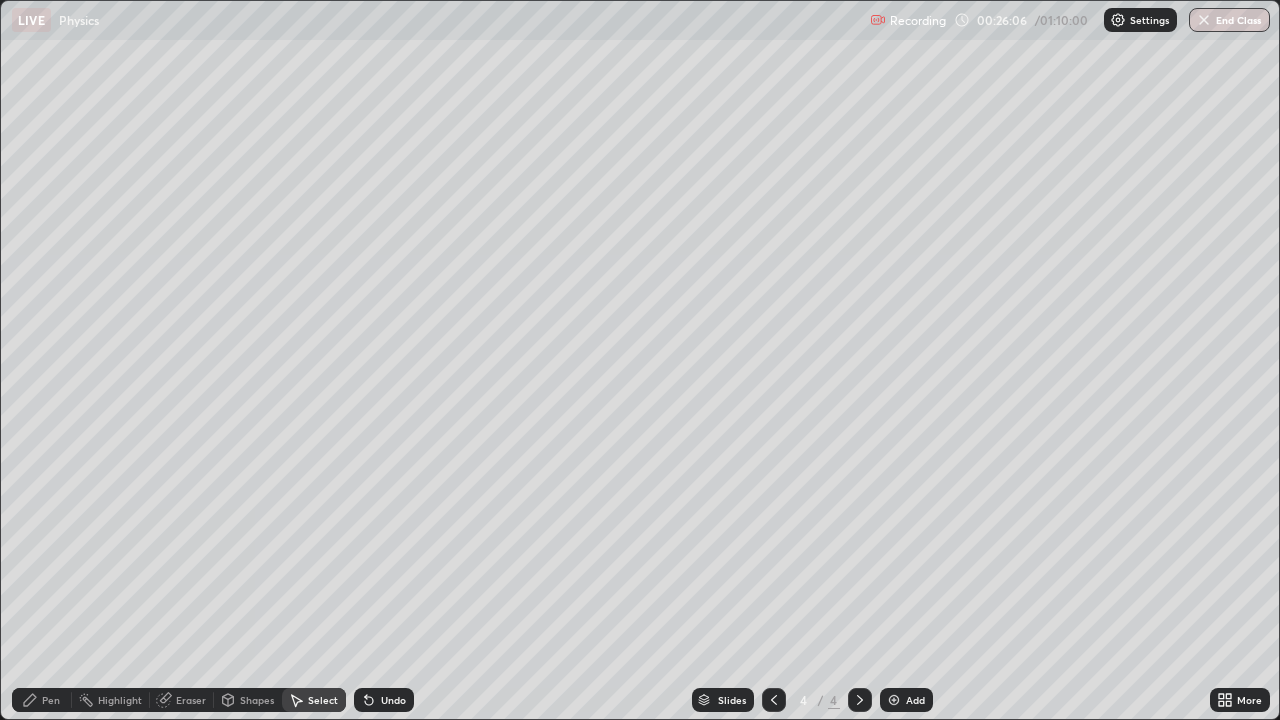 click on "Shapes" at bounding box center [257, 700] 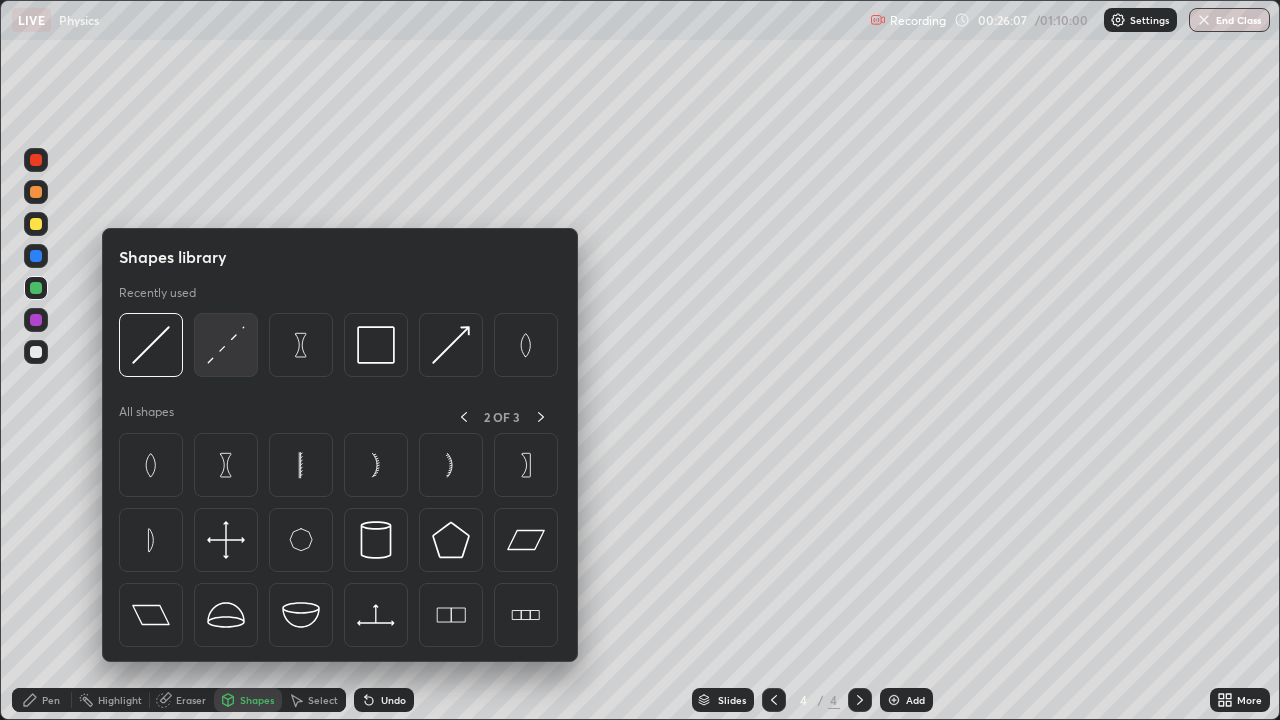 click at bounding box center (226, 345) 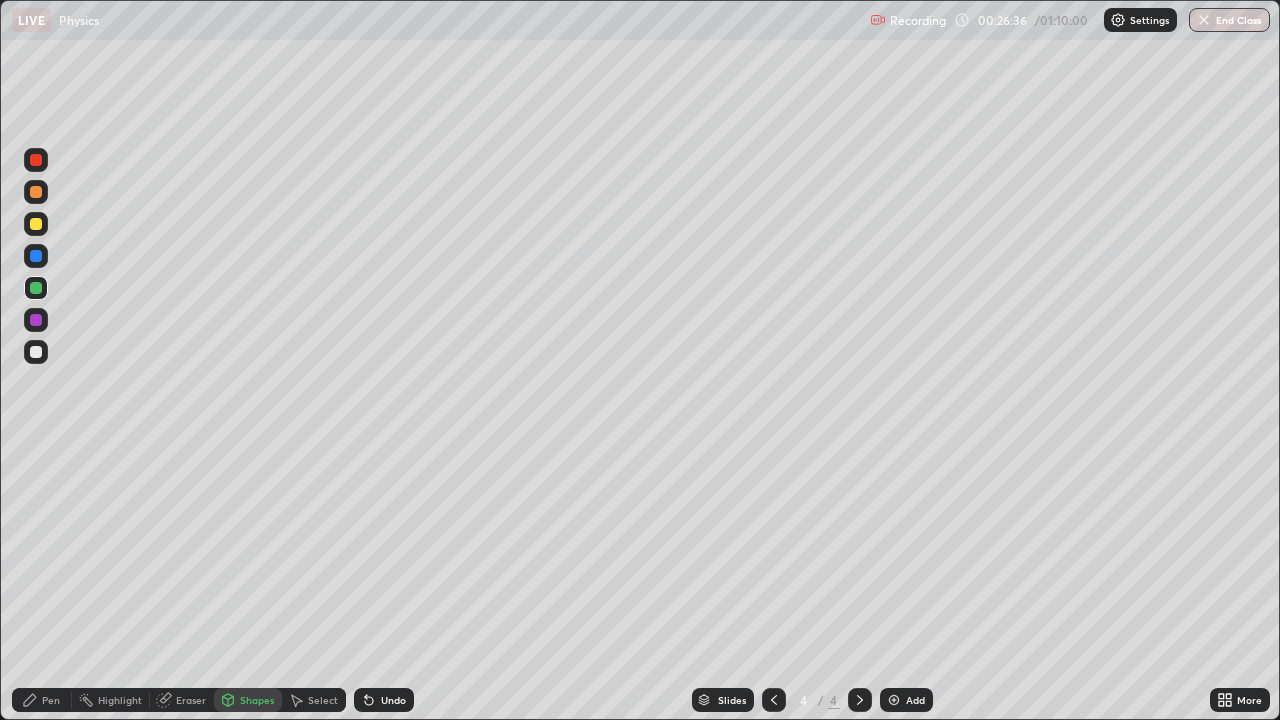 click on "Select" at bounding box center (323, 700) 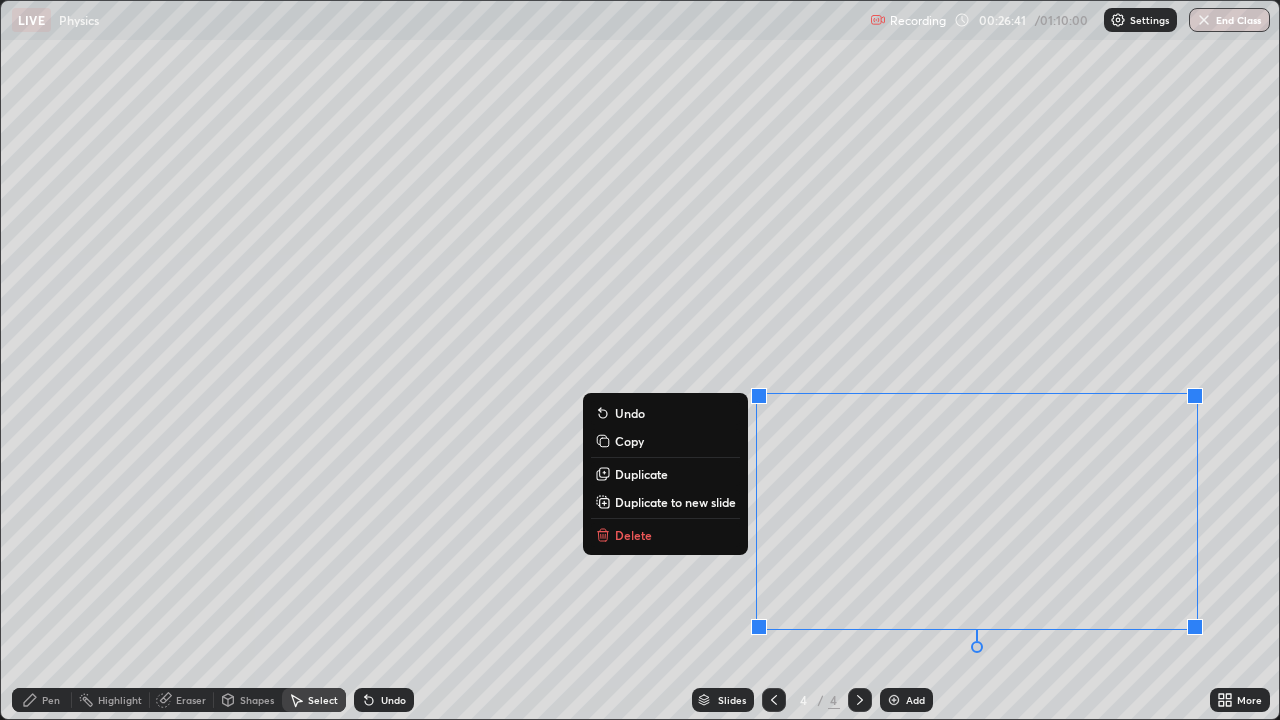 click on "0 ° Undo Copy Duplicate Duplicate to new slide Delete" at bounding box center [640, 360] 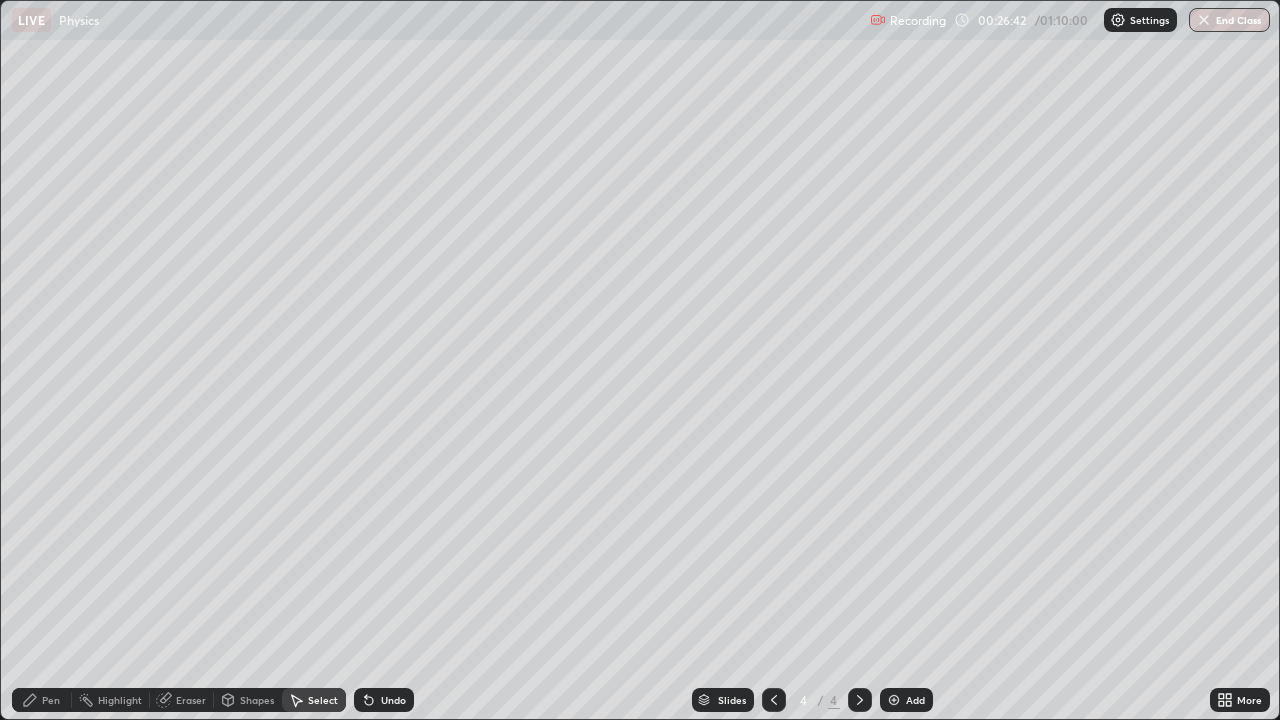 click on "Shapes" at bounding box center (257, 700) 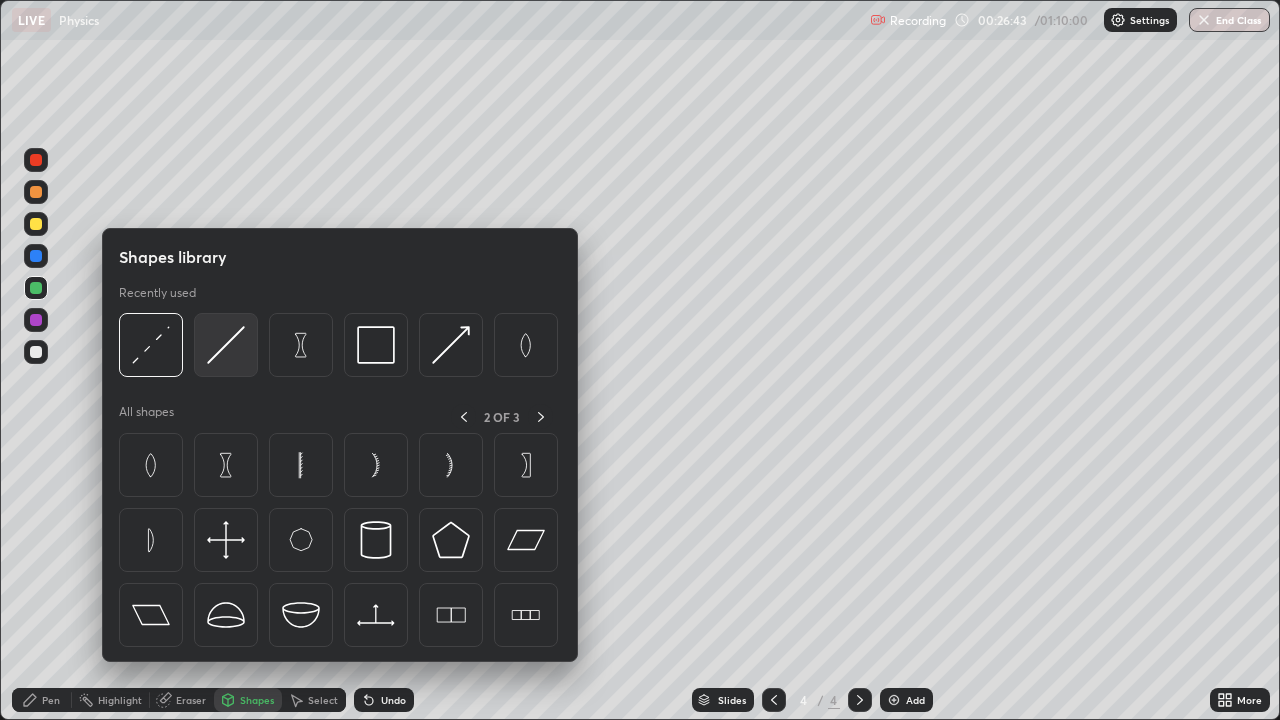 click at bounding box center (226, 345) 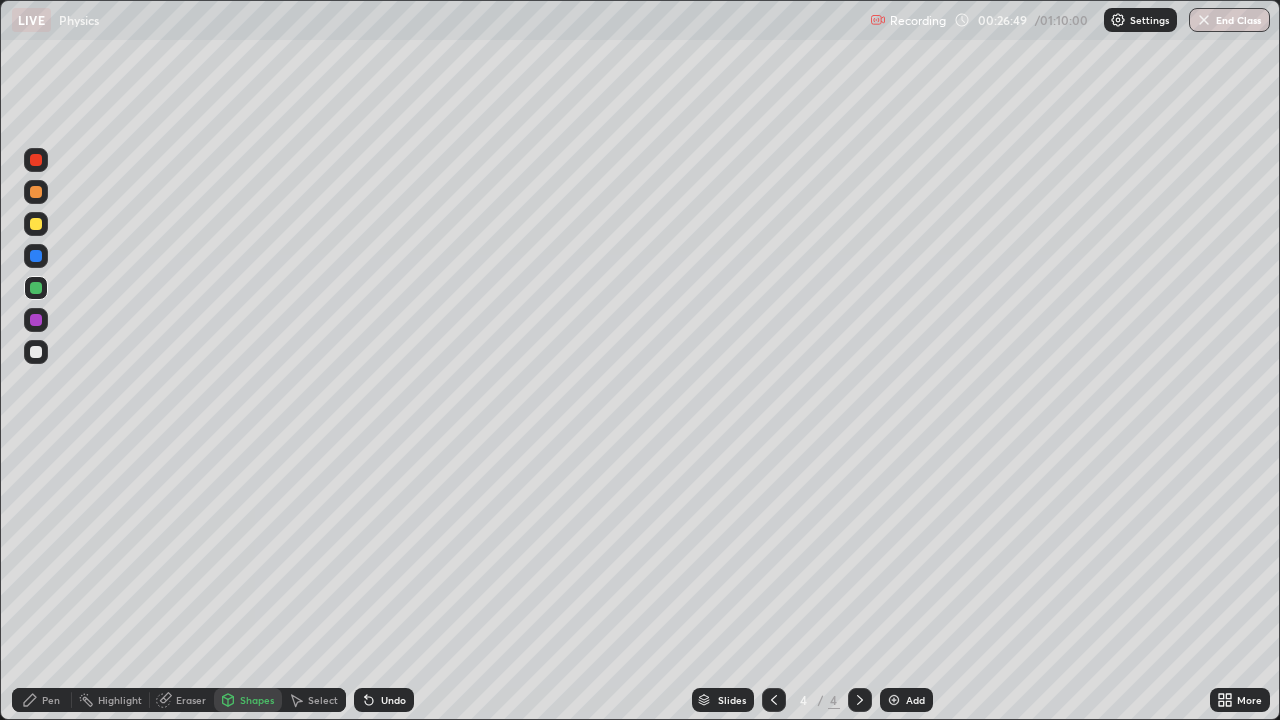 click on "Pen" at bounding box center [51, 700] 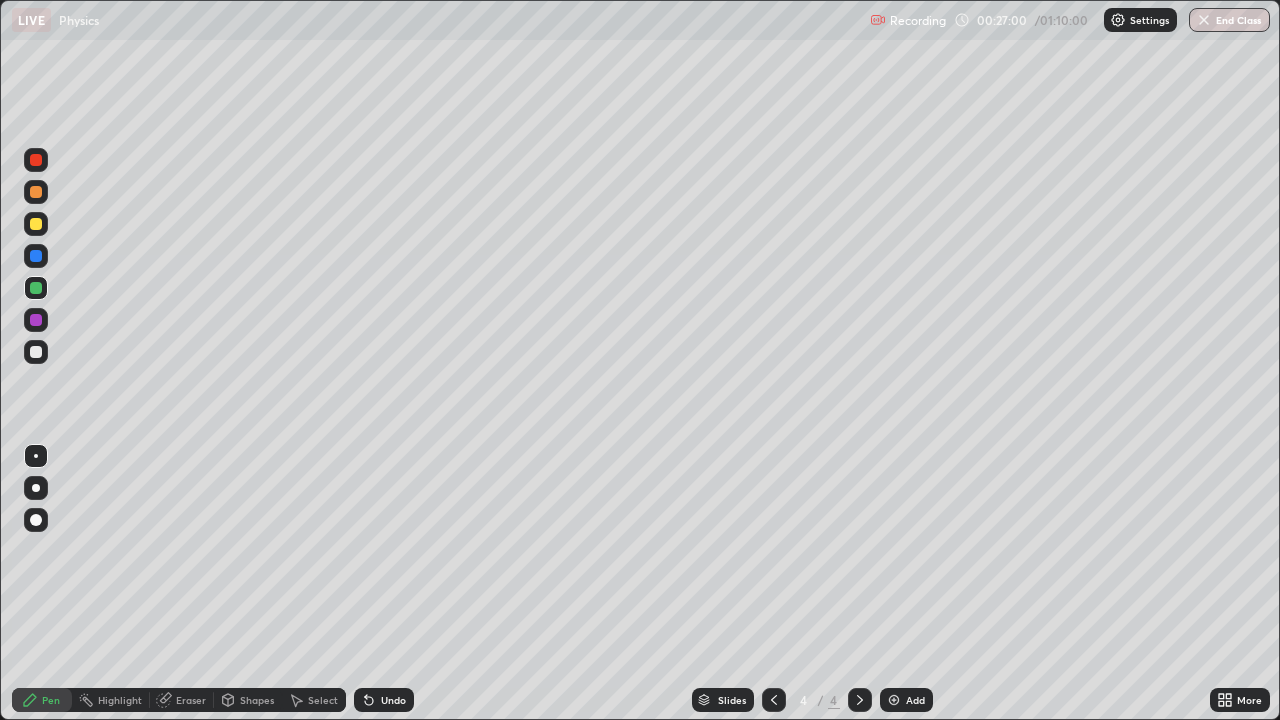 click on "Shapes" at bounding box center (248, 700) 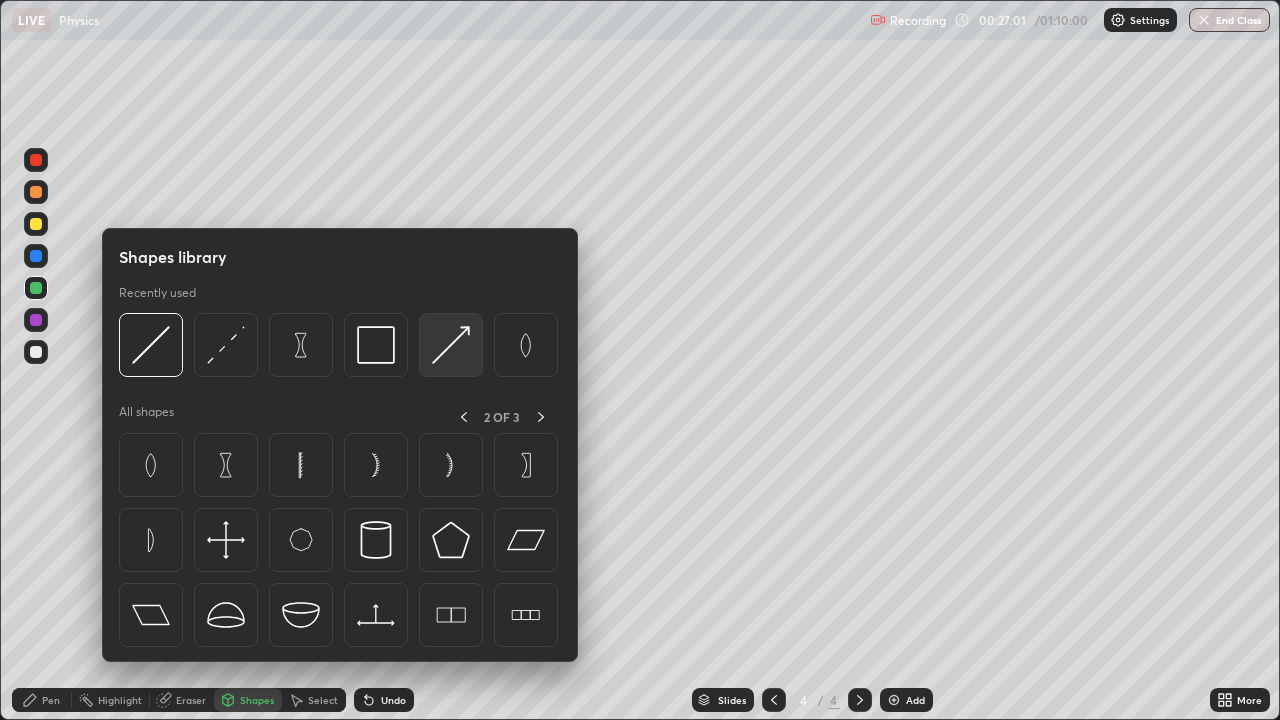 click at bounding box center [451, 345] 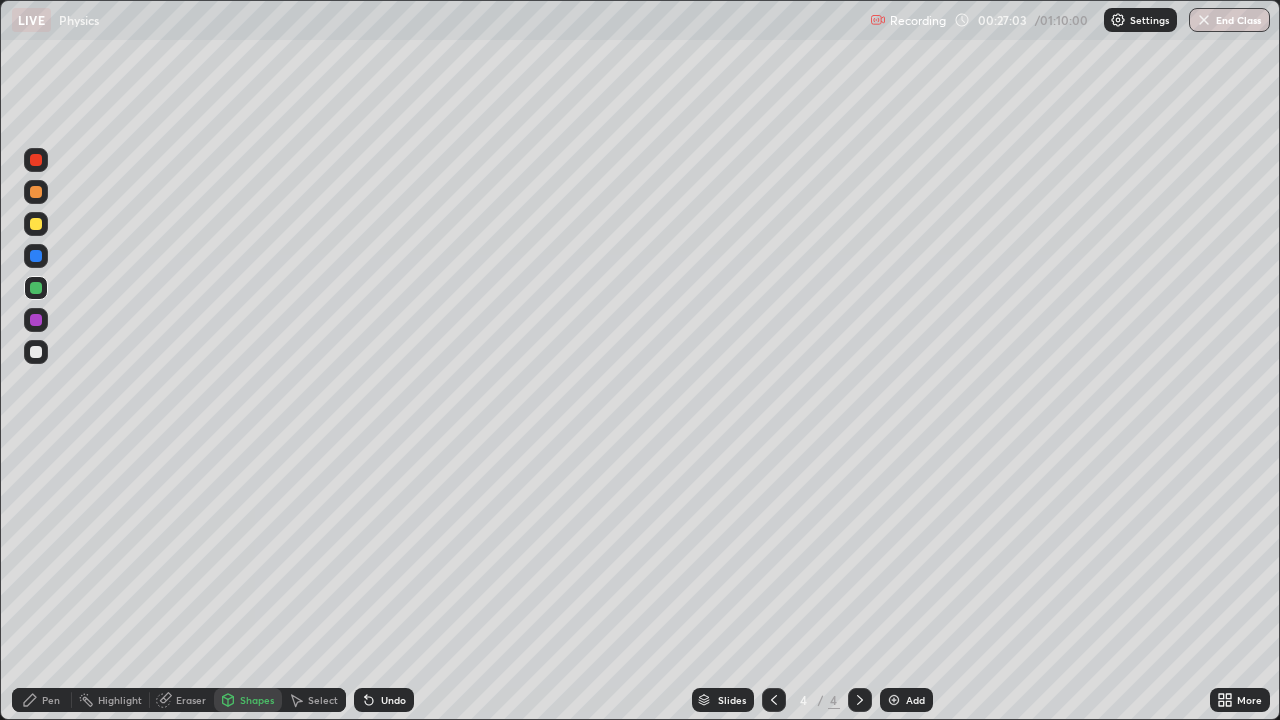 click 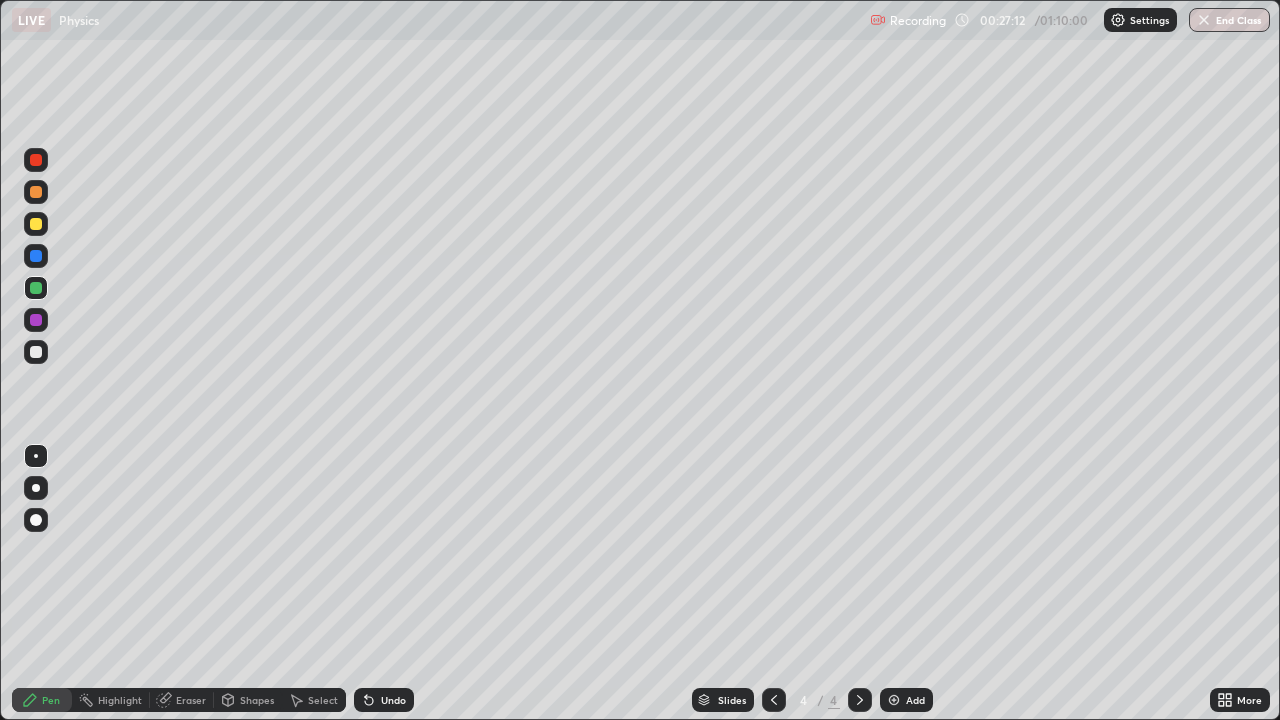 click 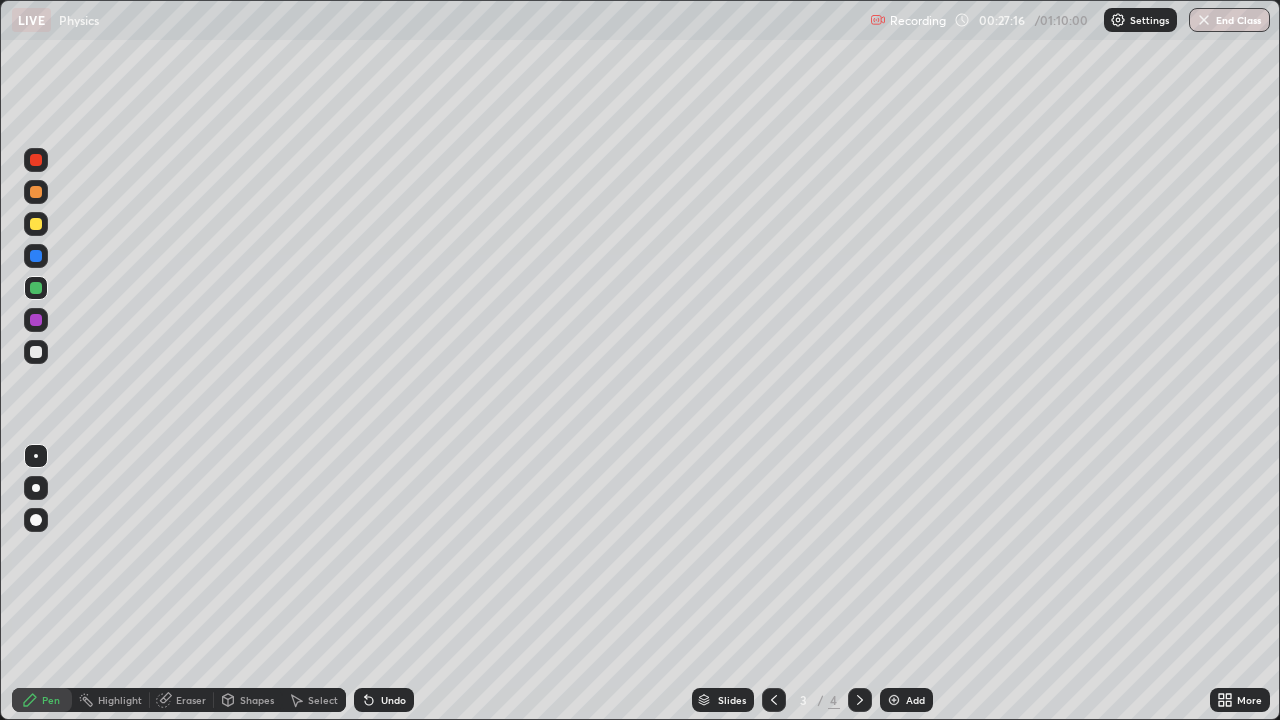 click 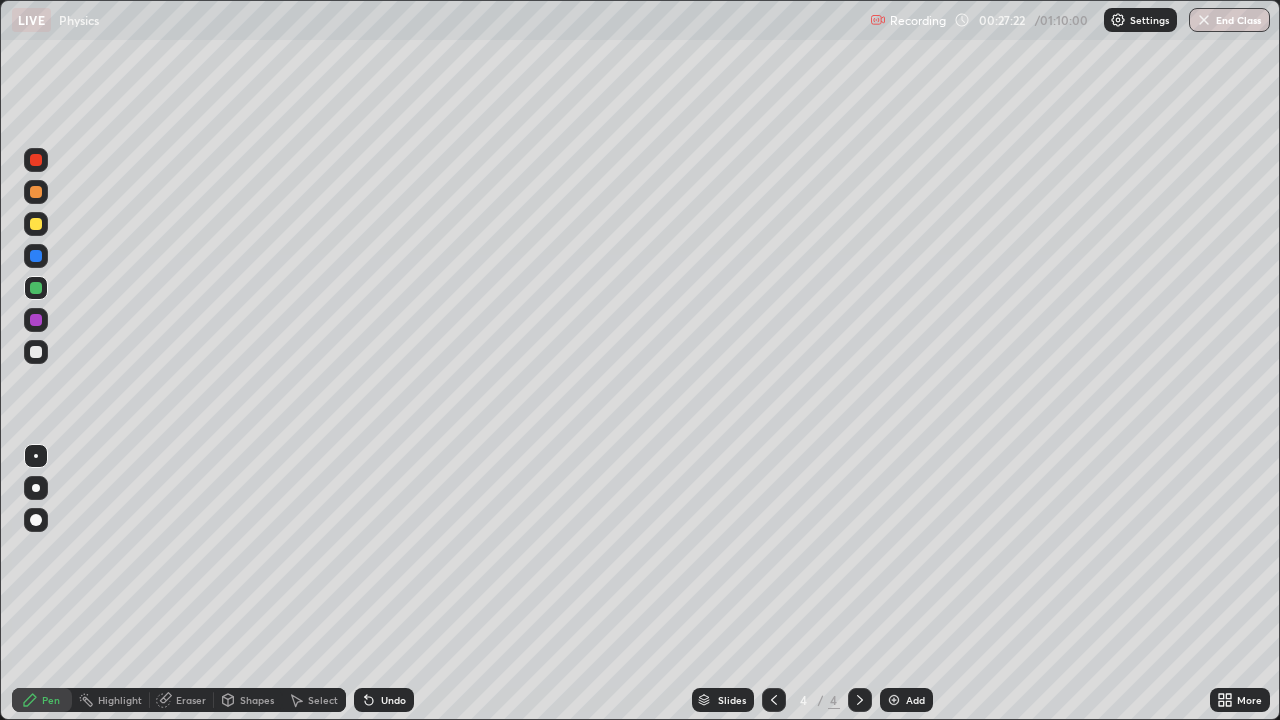 click on "Shapes" at bounding box center [248, 700] 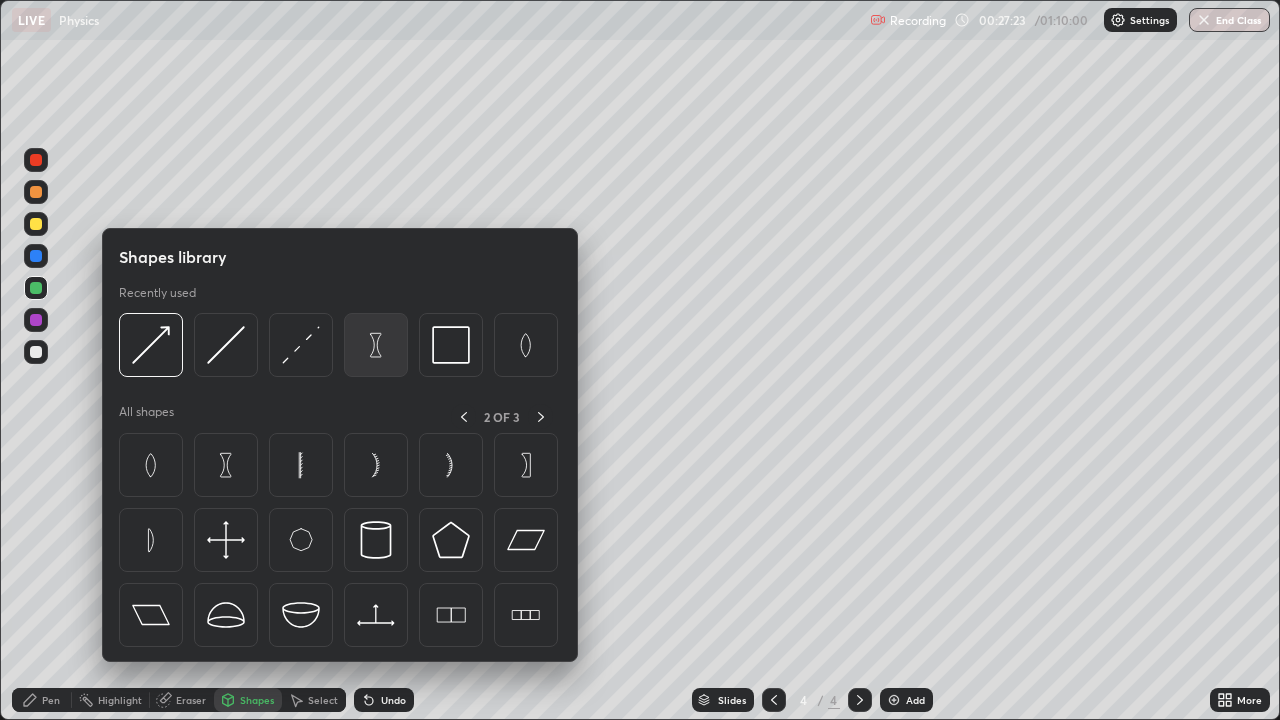 click at bounding box center [376, 345] 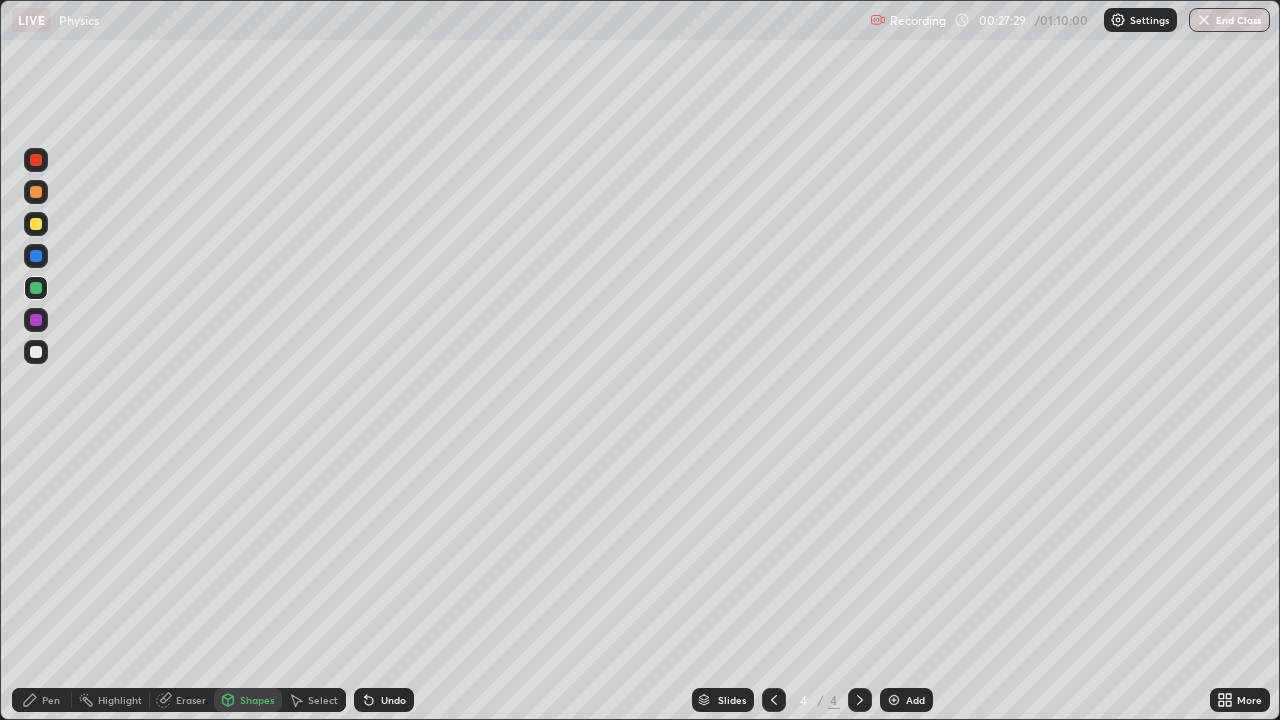 click on "Select" at bounding box center [323, 700] 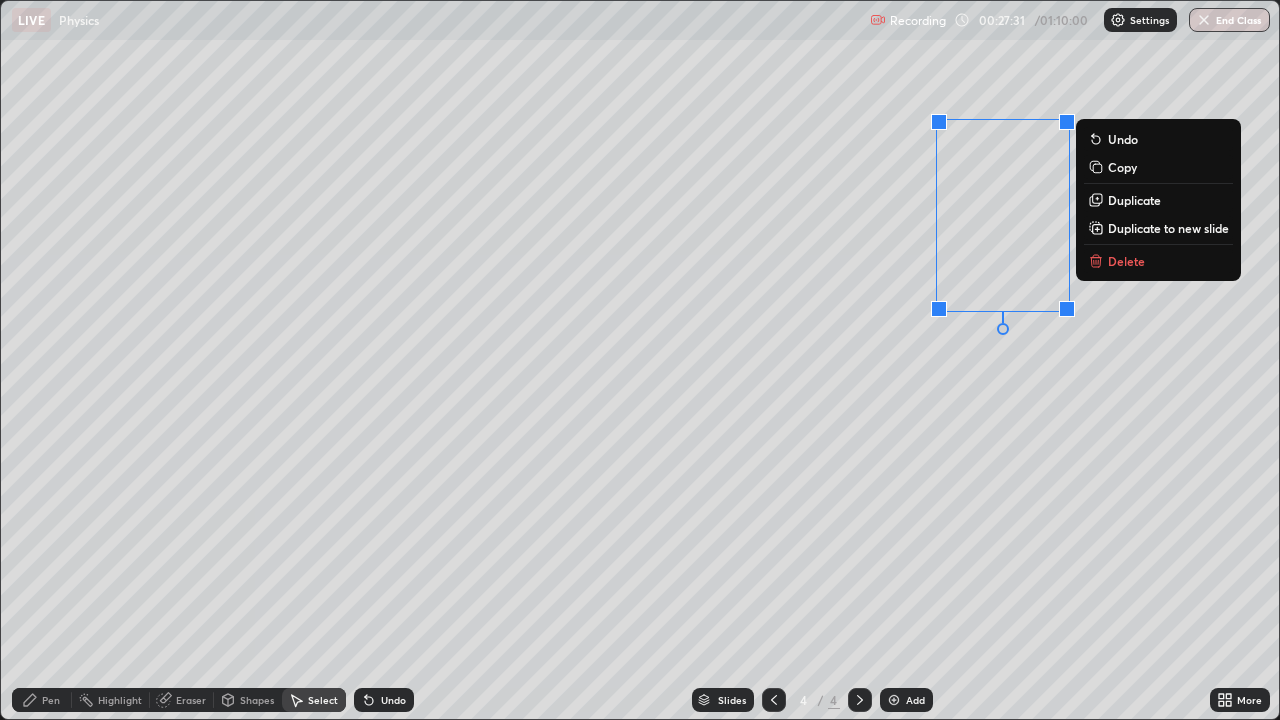 click on "0 ° Undo Copy Duplicate Duplicate to new slide Delete" at bounding box center (640, 360) 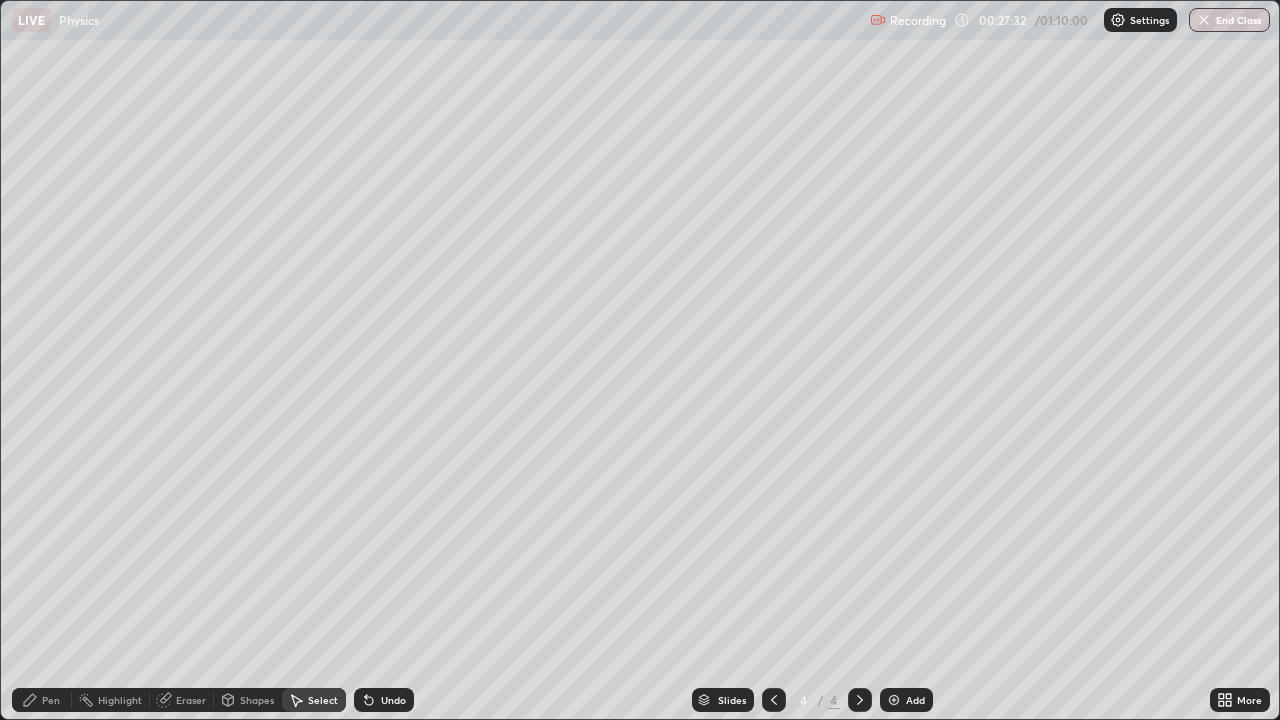 click on "Shapes" at bounding box center [248, 700] 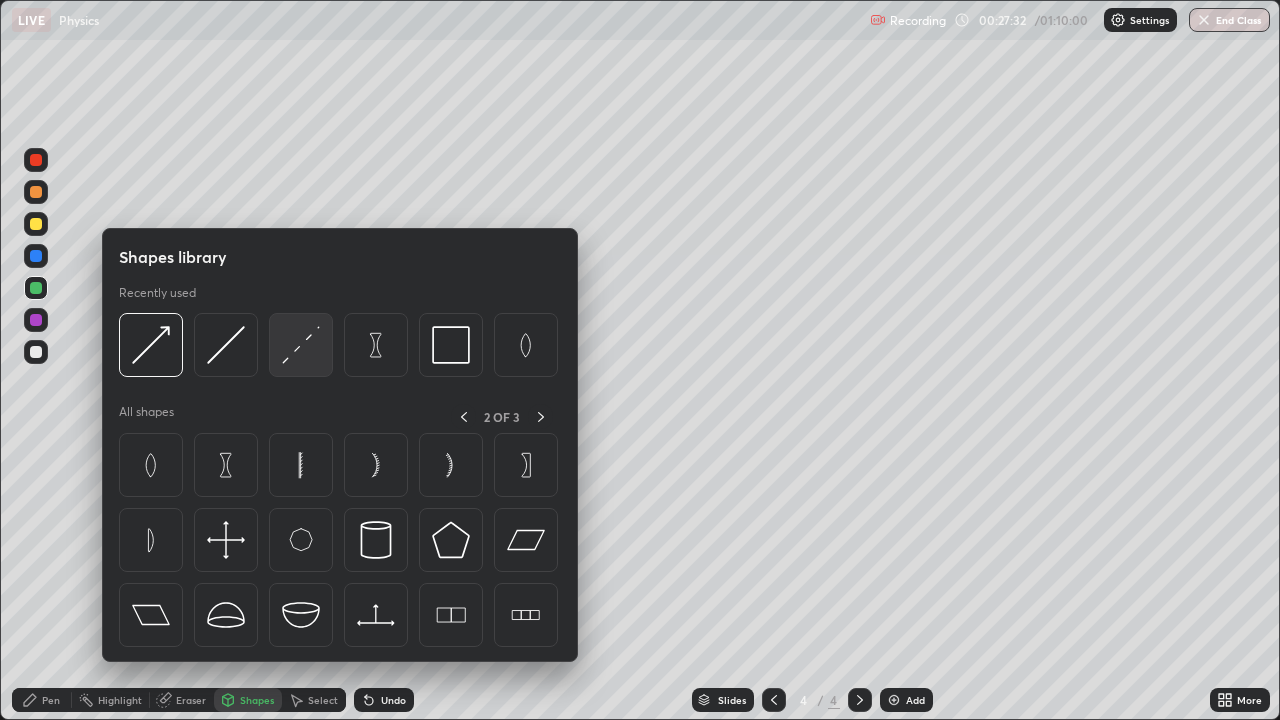 click at bounding box center (301, 345) 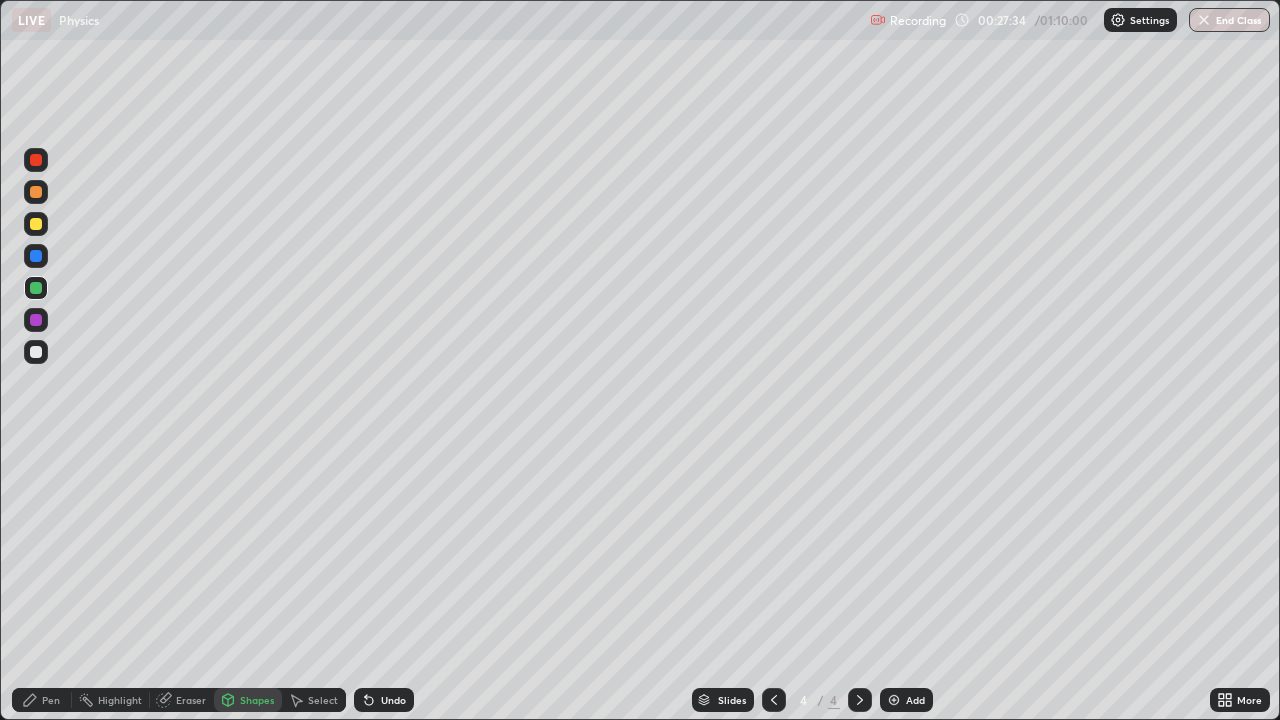 click at bounding box center (36, 352) 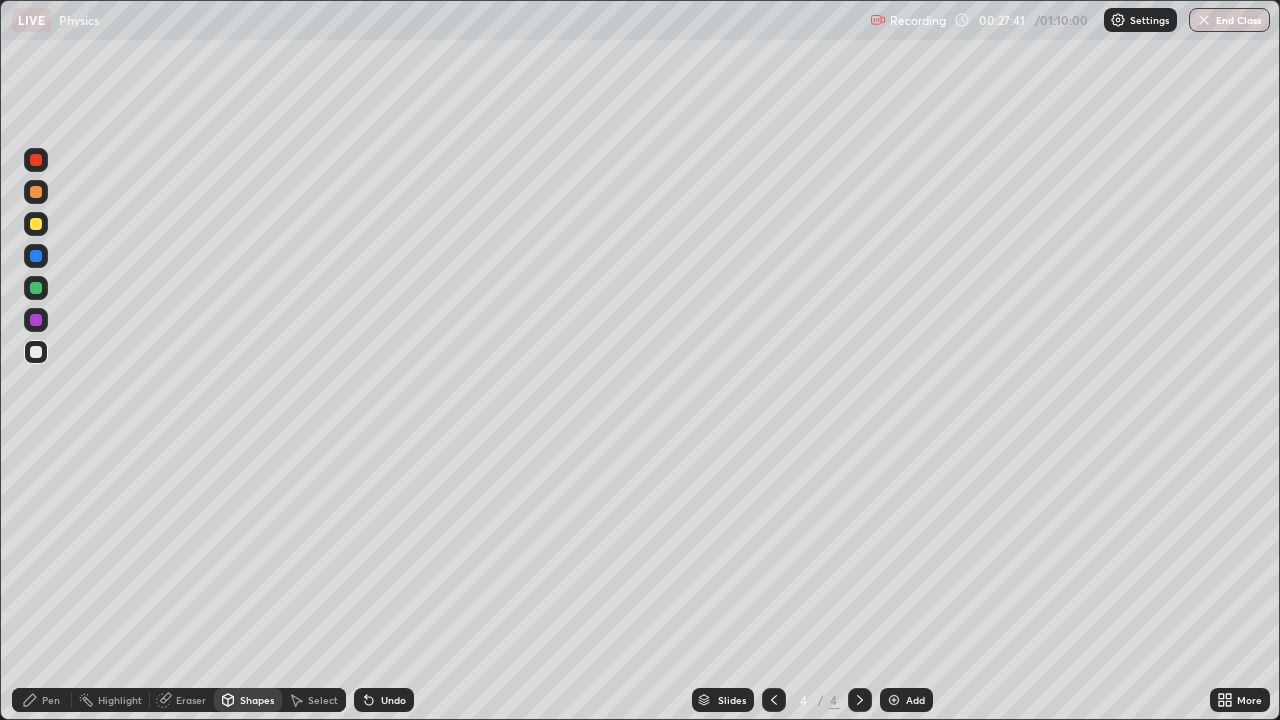 click on "Shapes" at bounding box center [257, 700] 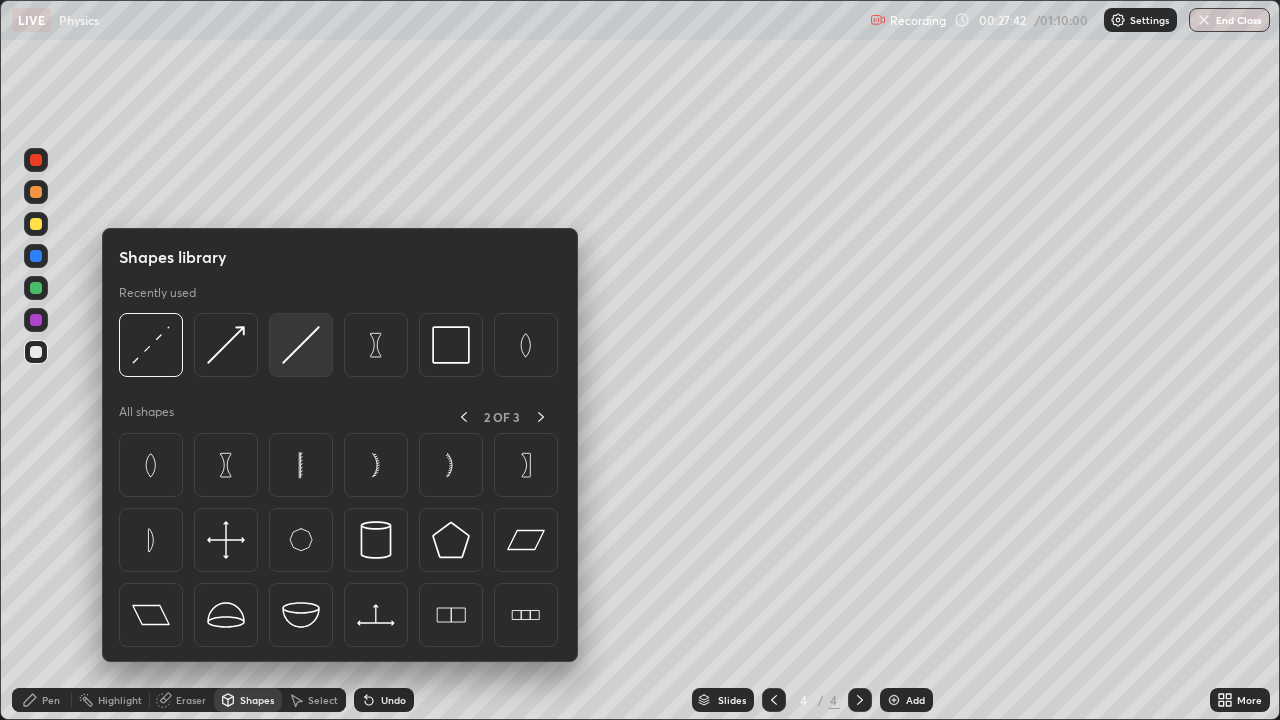 click at bounding box center [301, 345] 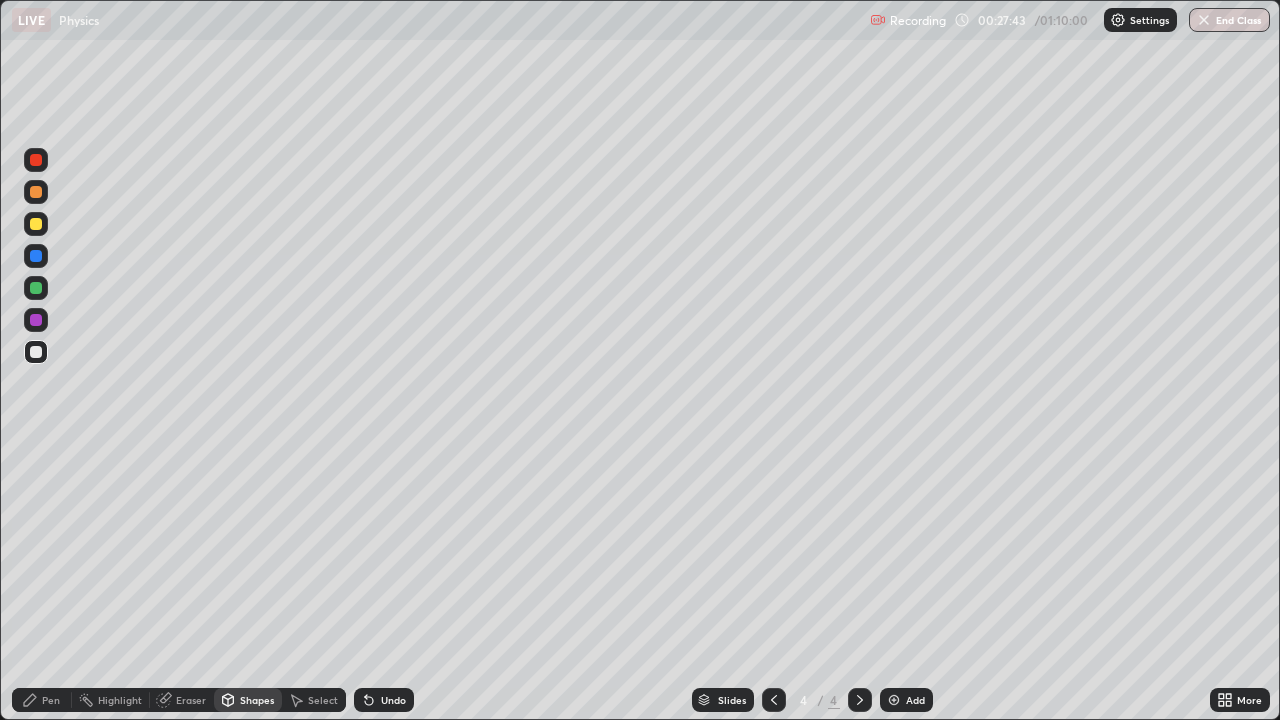 click at bounding box center (36, 288) 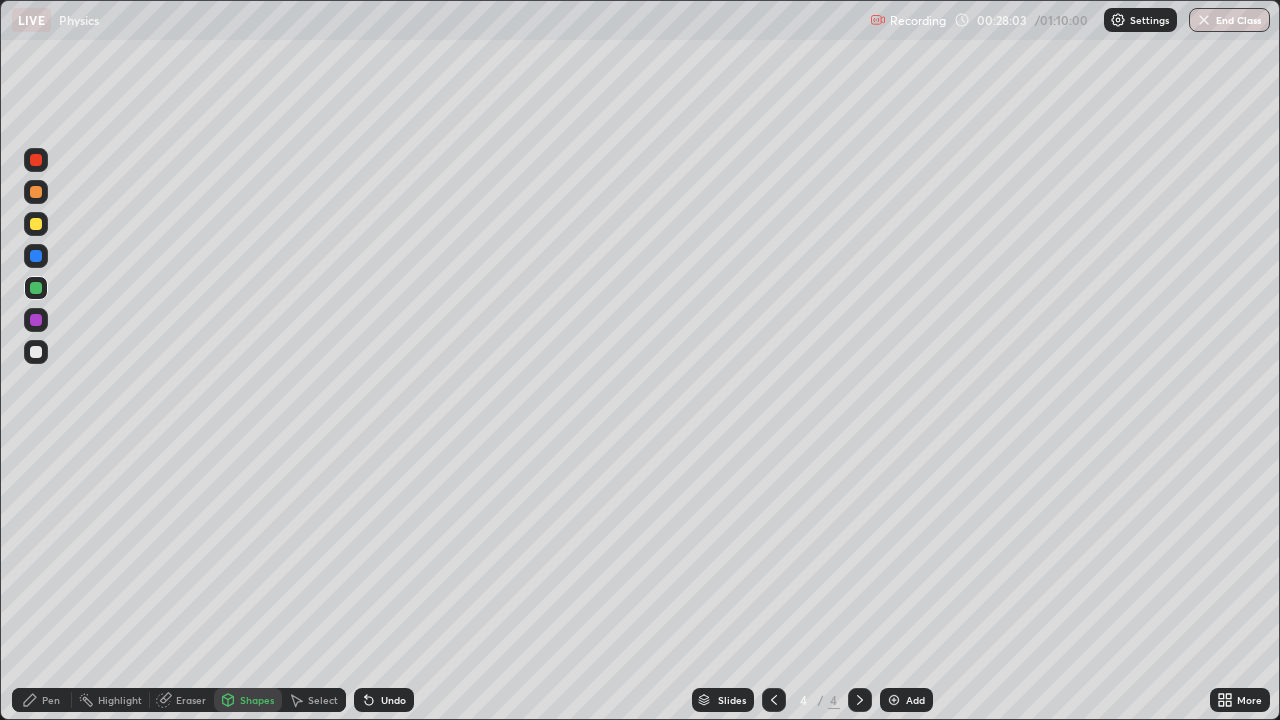 click on "Shapes" at bounding box center (257, 700) 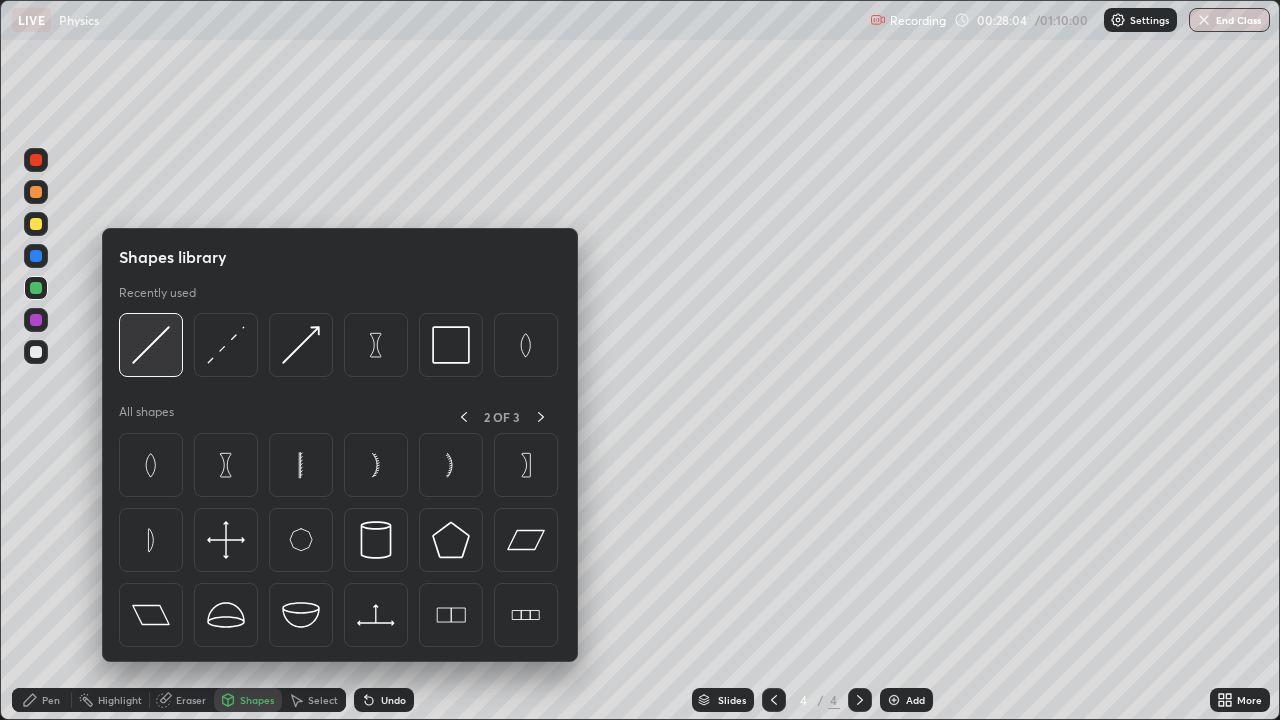 click at bounding box center (151, 345) 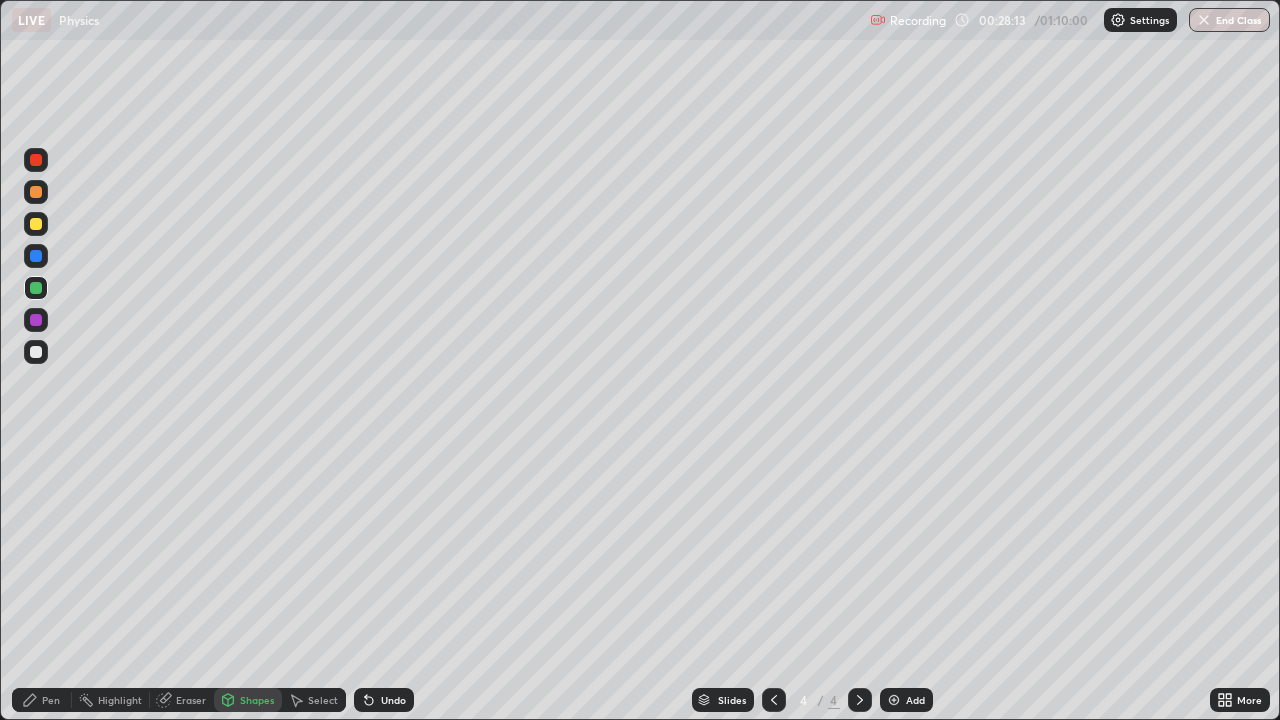 click on "Select" at bounding box center (323, 700) 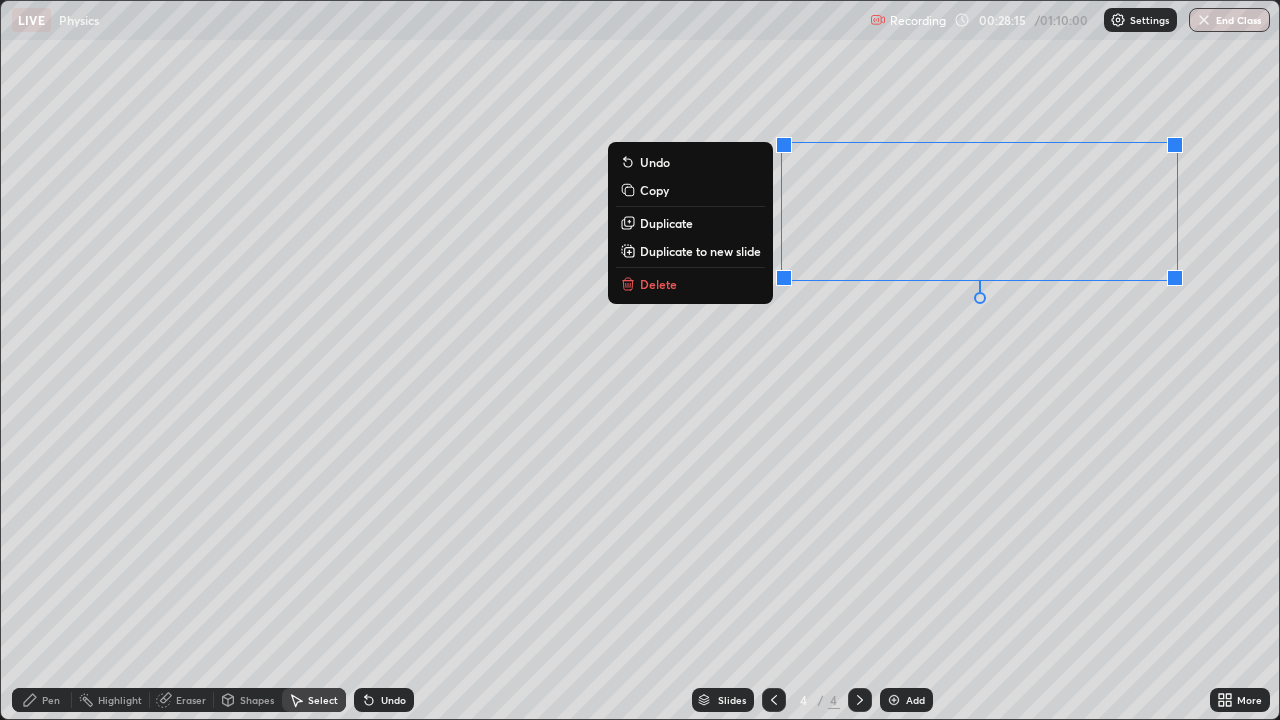 click on "Duplicate" at bounding box center (666, 223) 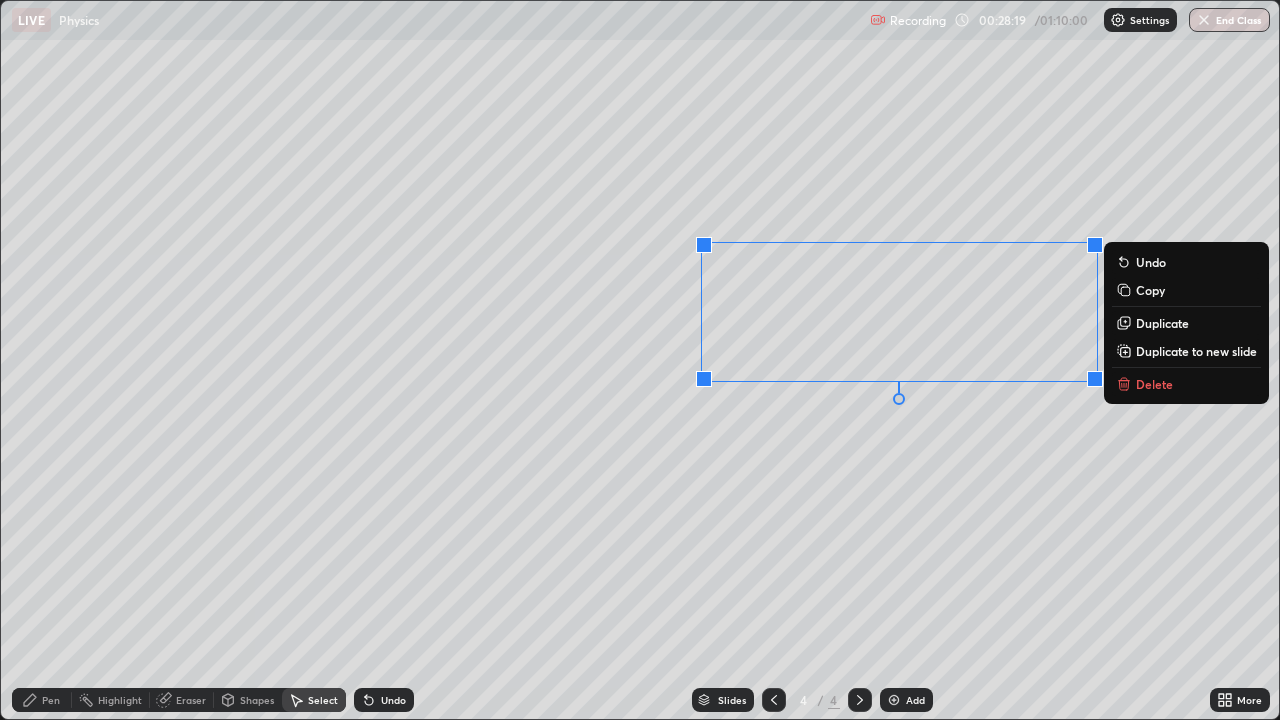 click on "Eraser" at bounding box center [191, 700] 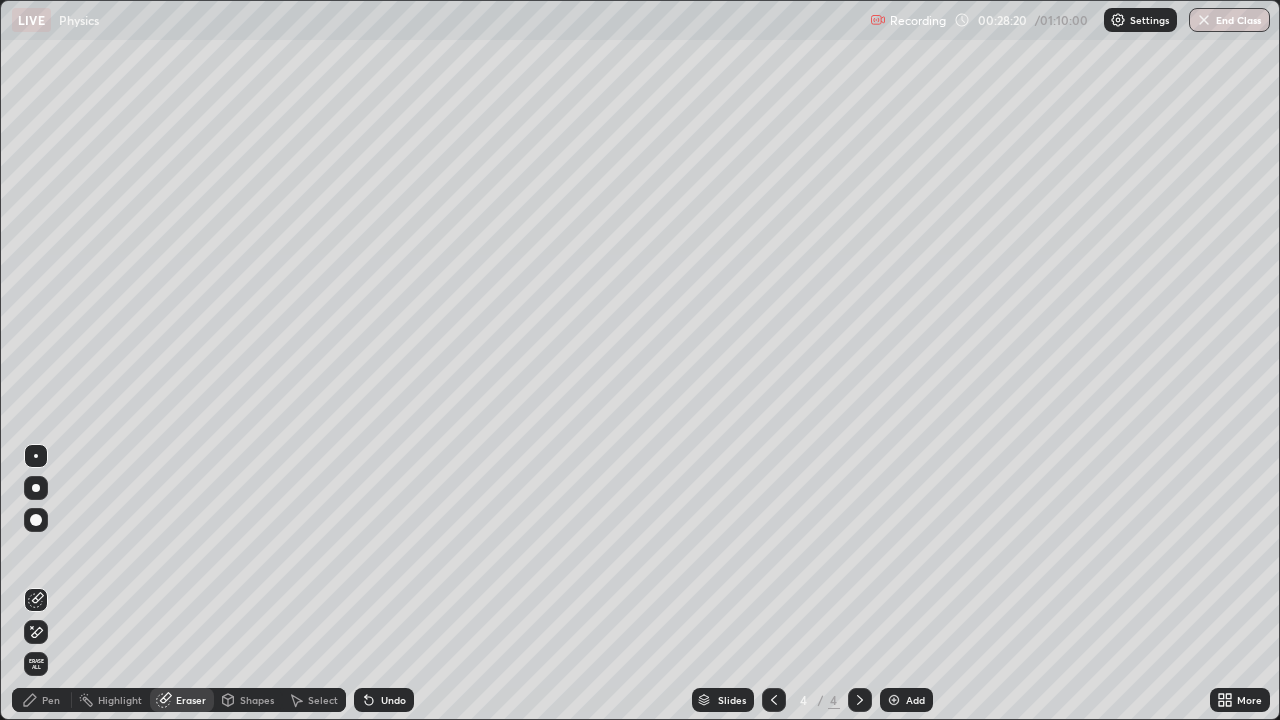 click 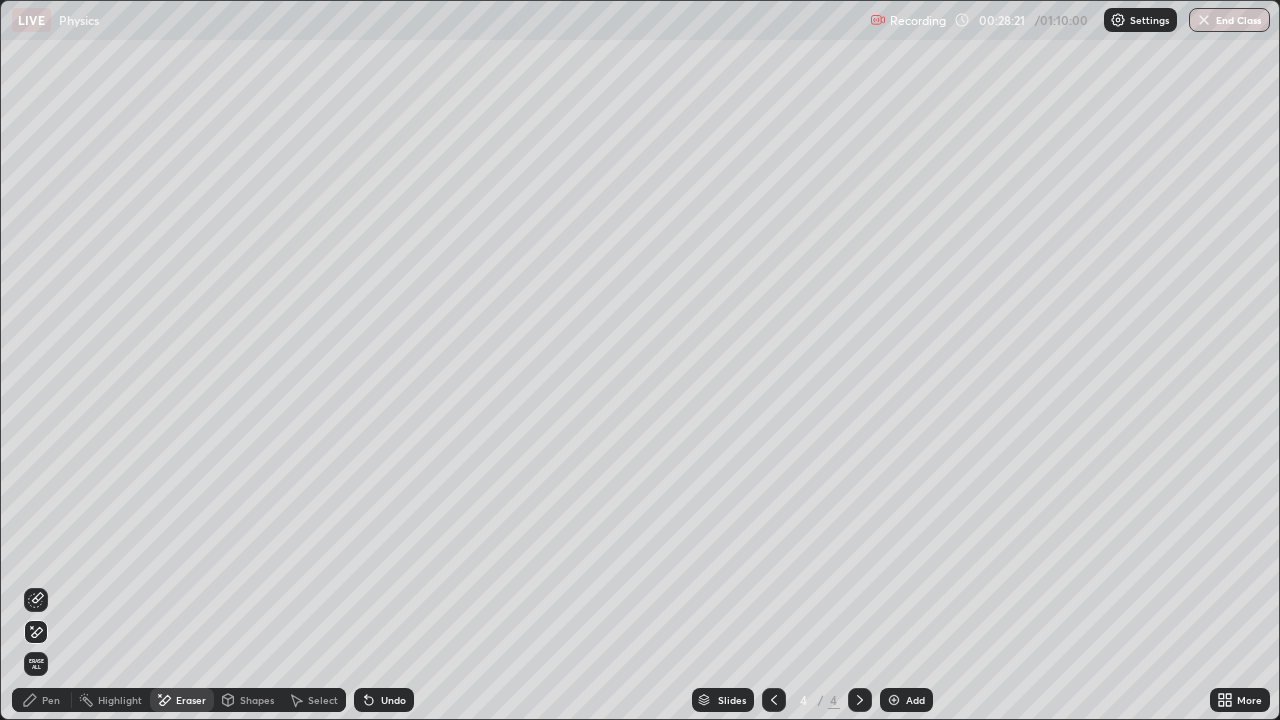 click on "Select" at bounding box center (323, 700) 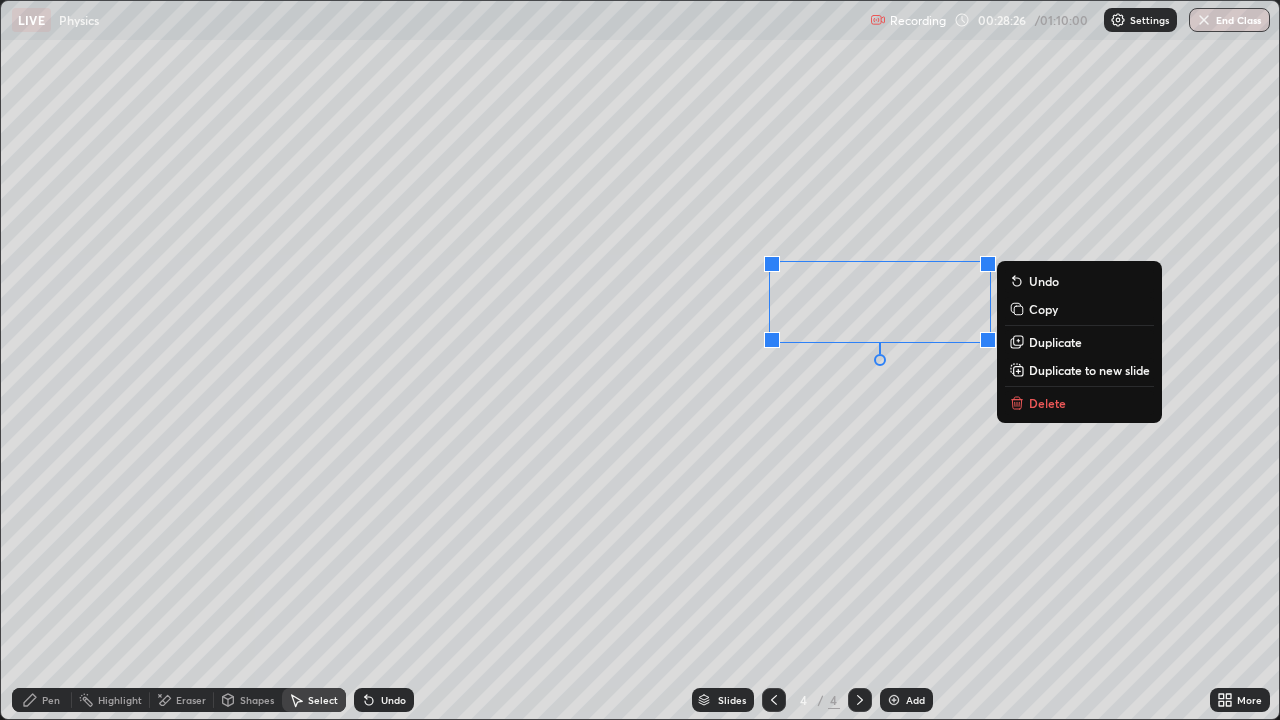 click on "Duplicate" at bounding box center (1055, 342) 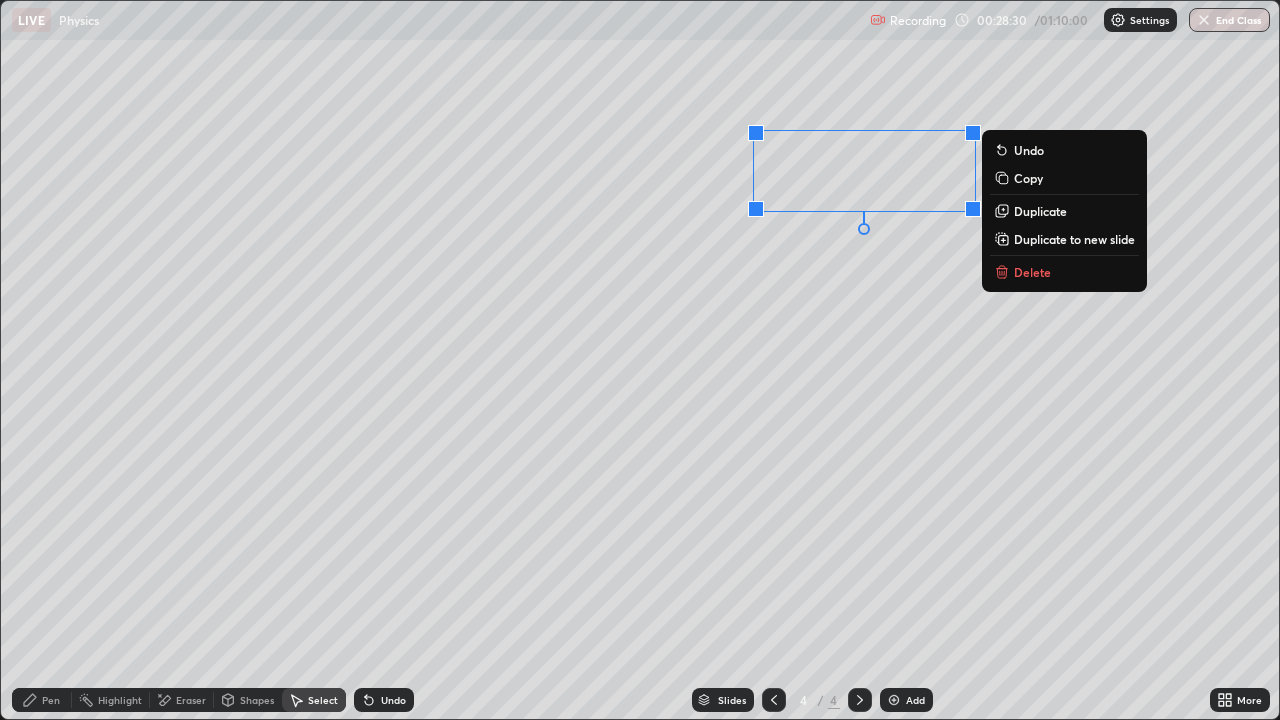 click on "0 ° Undo Copy Duplicate Duplicate to new slide Delete" at bounding box center (640, 360) 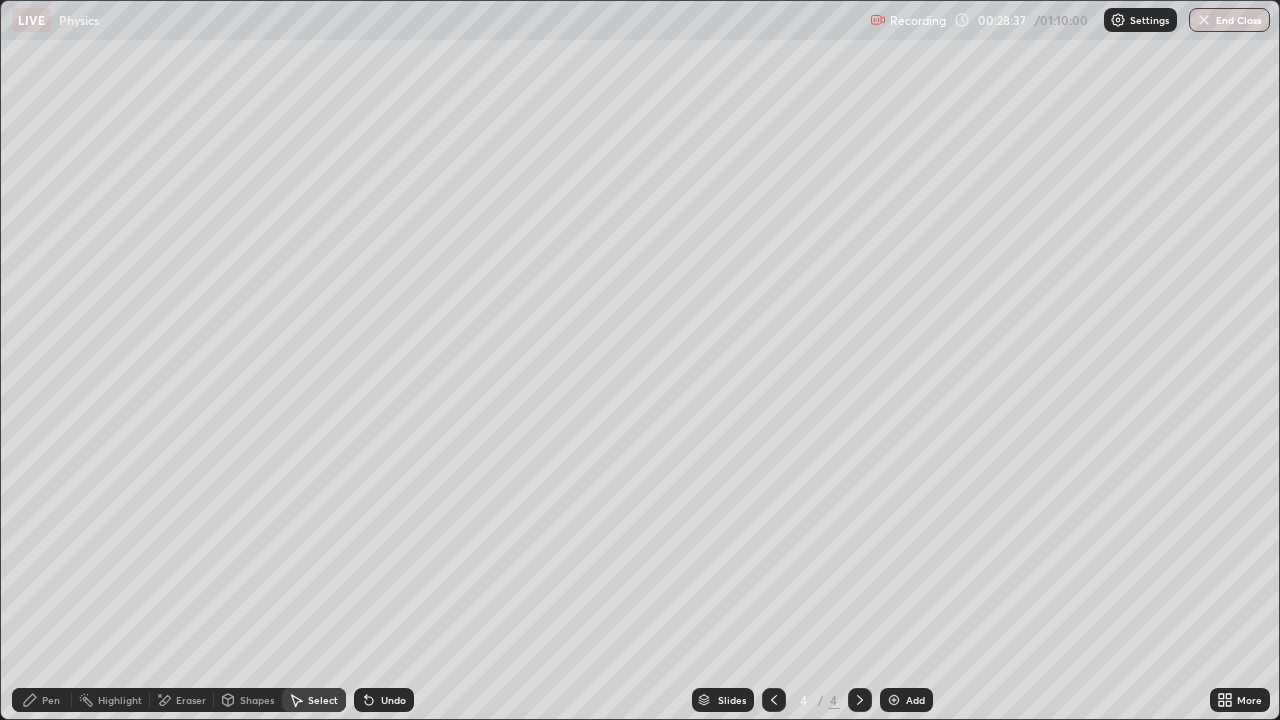 click on "Eraser" at bounding box center (191, 700) 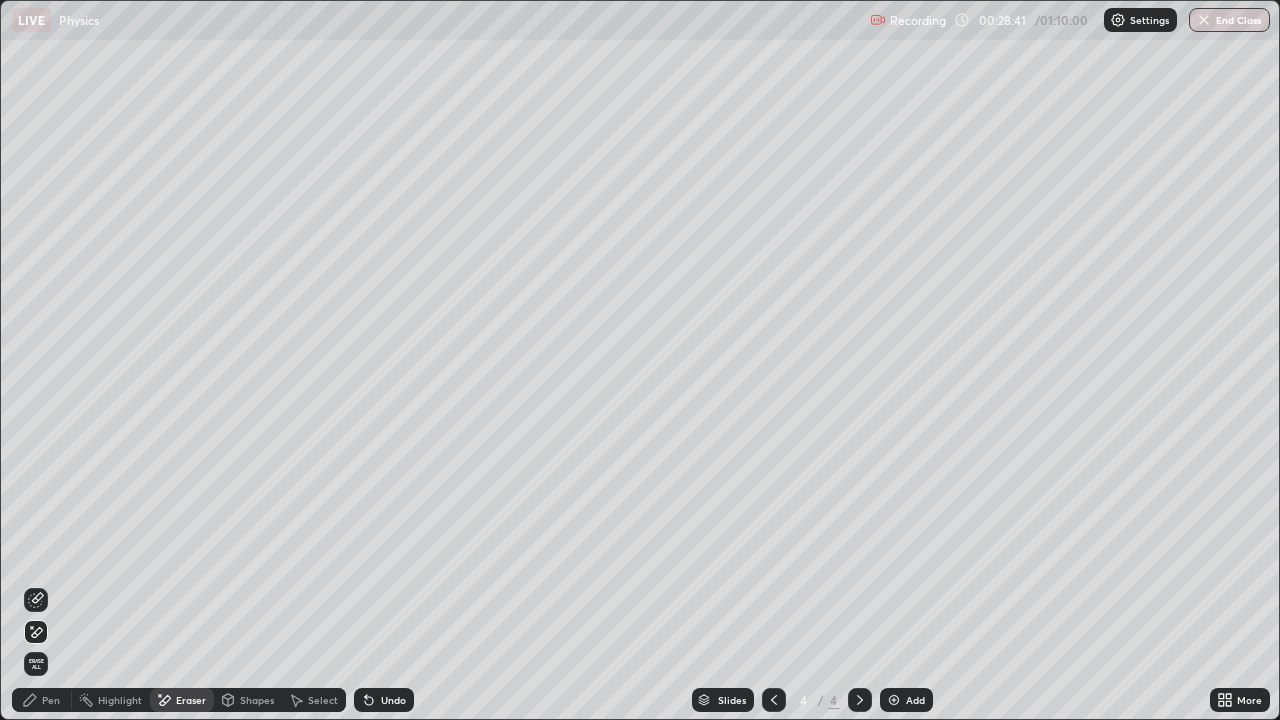 click on "Select" at bounding box center [323, 700] 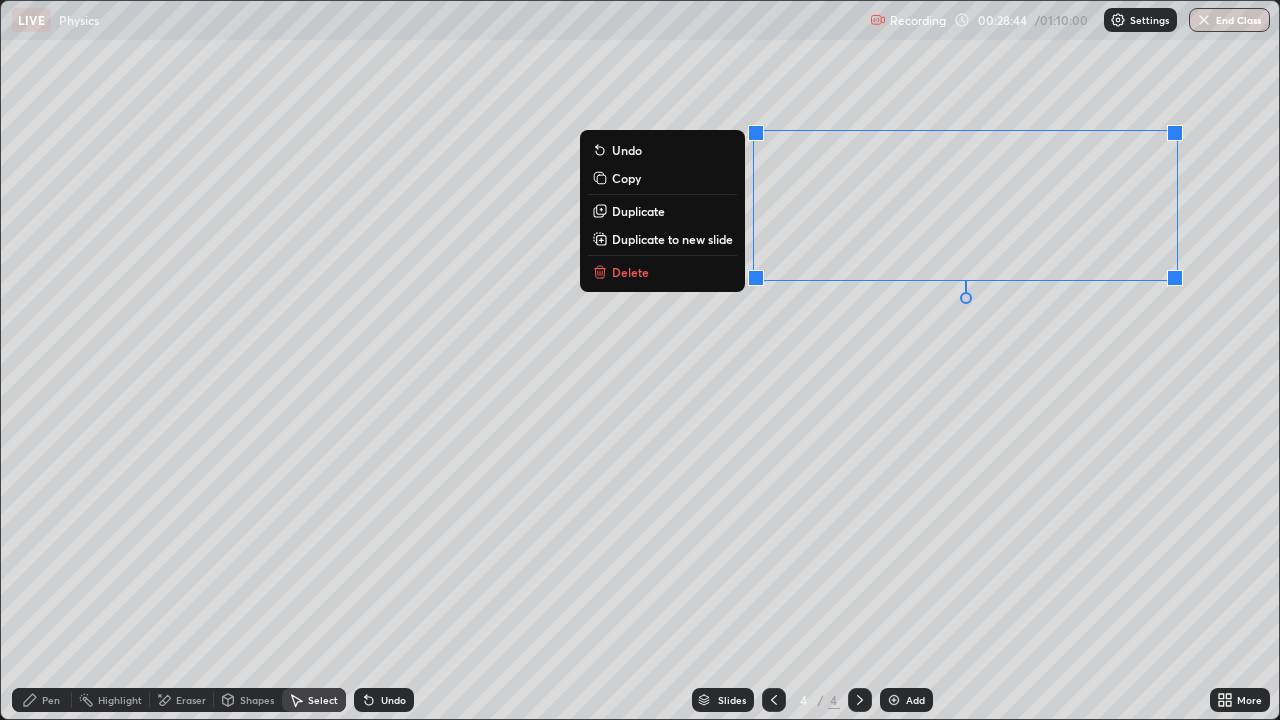 click on "0 ° Undo Copy Duplicate Duplicate to new slide Delete" at bounding box center [640, 360] 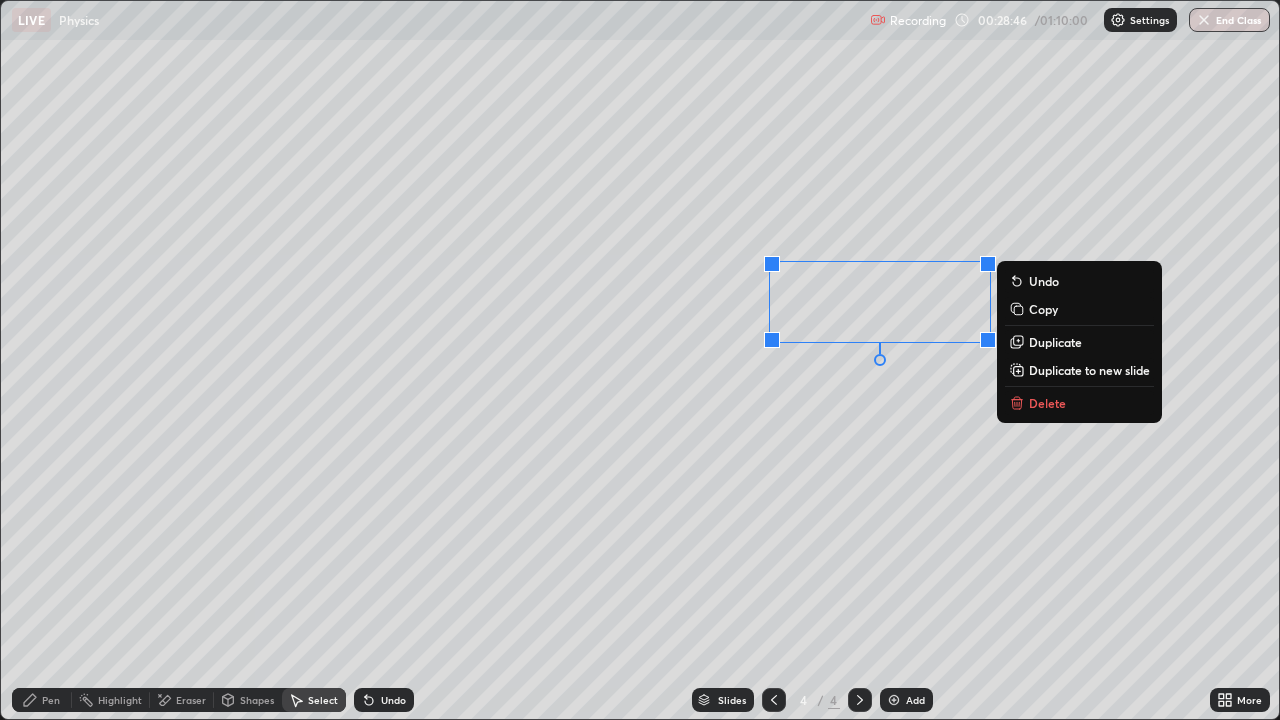click on "Duplicate" at bounding box center (1055, 342) 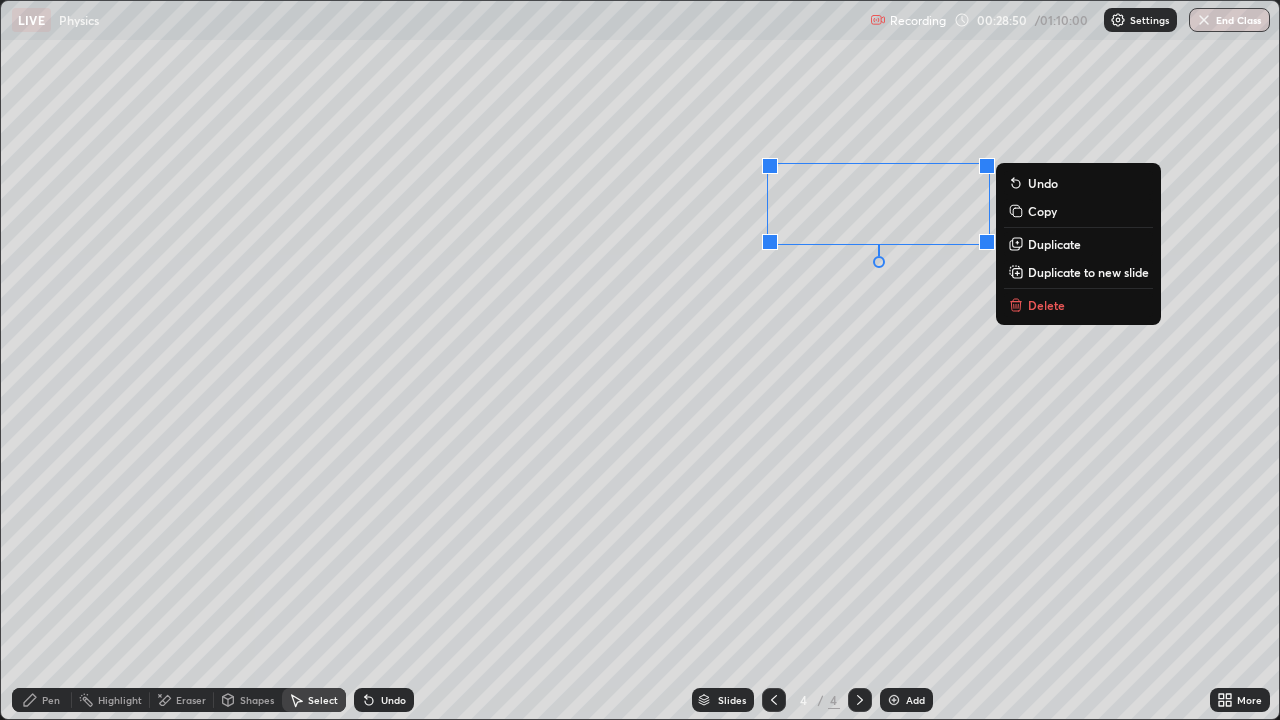 click on "0 ° Undo Copy Duplicate Duplicate to new slide Delete" at bounding box center (640, 360) 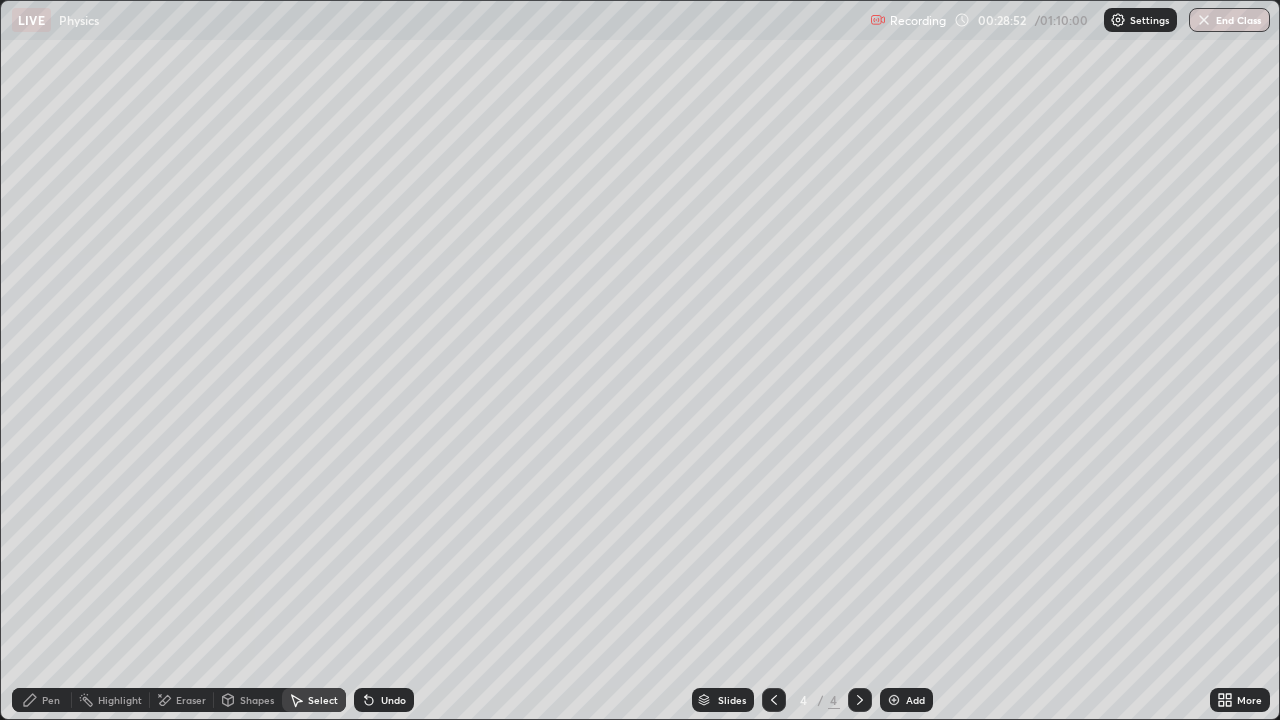 click 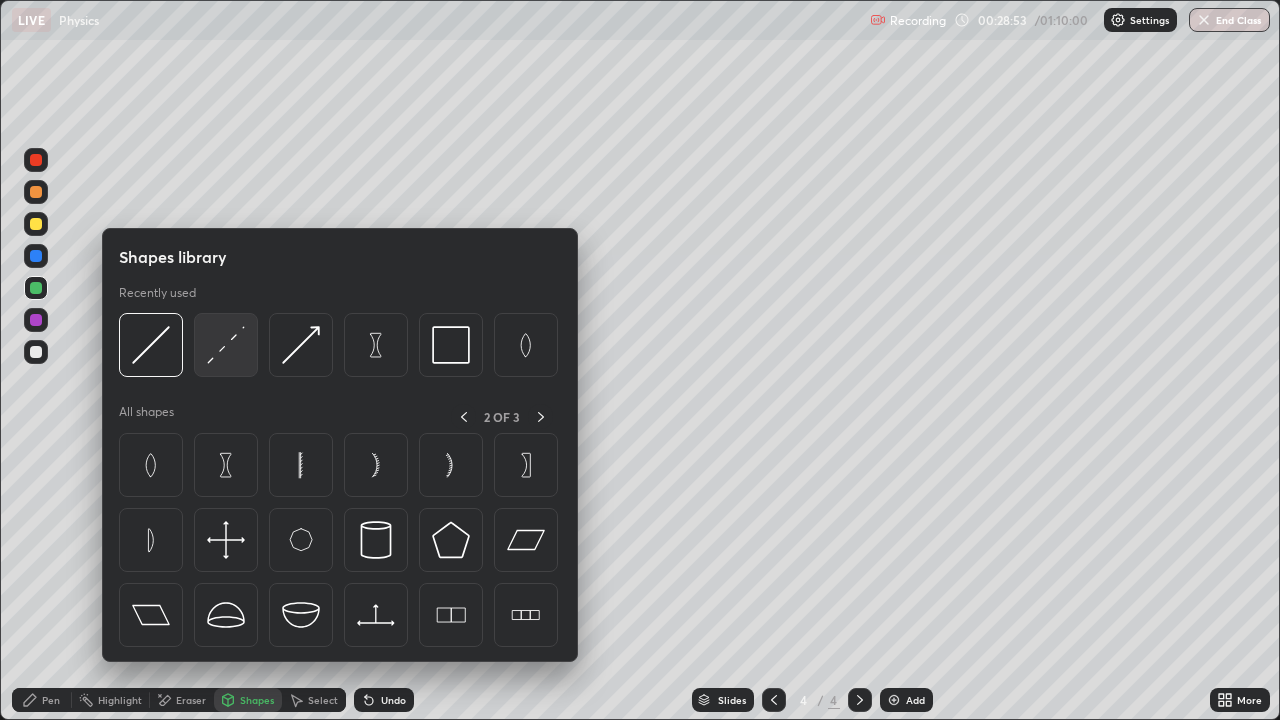 click at bounding box center (226, 345) 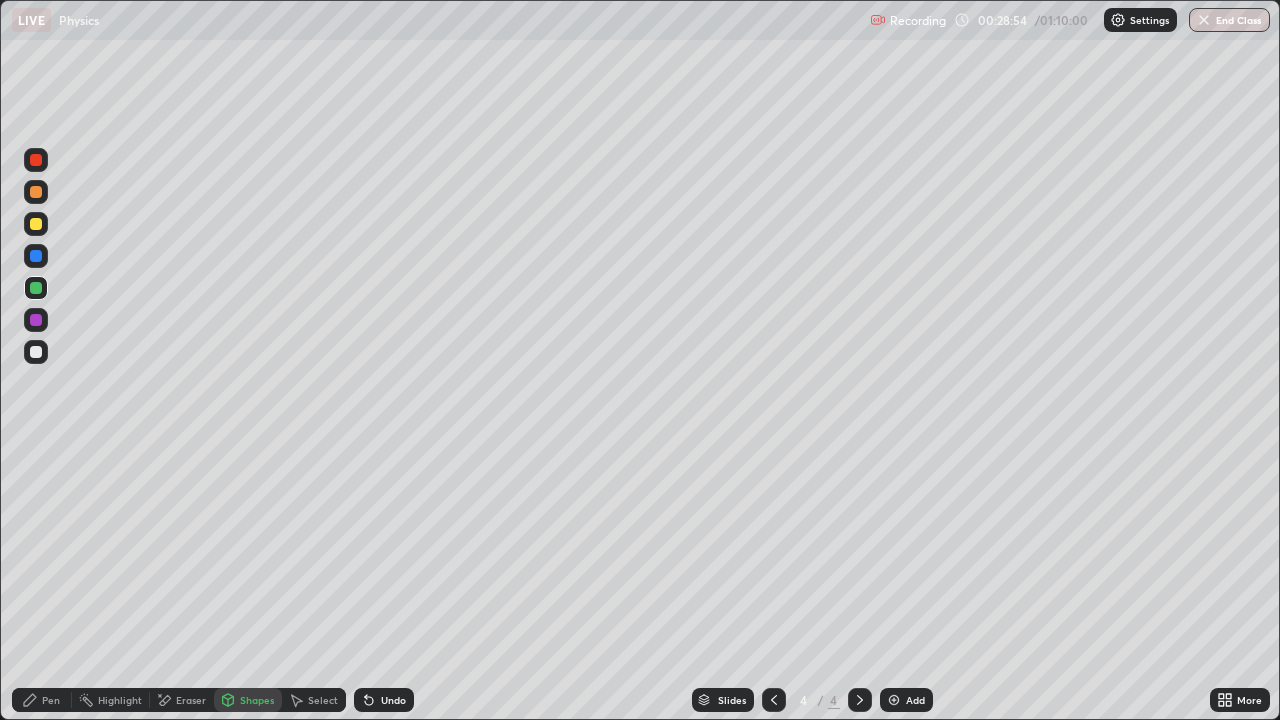 click at bounding box center (36, 352) 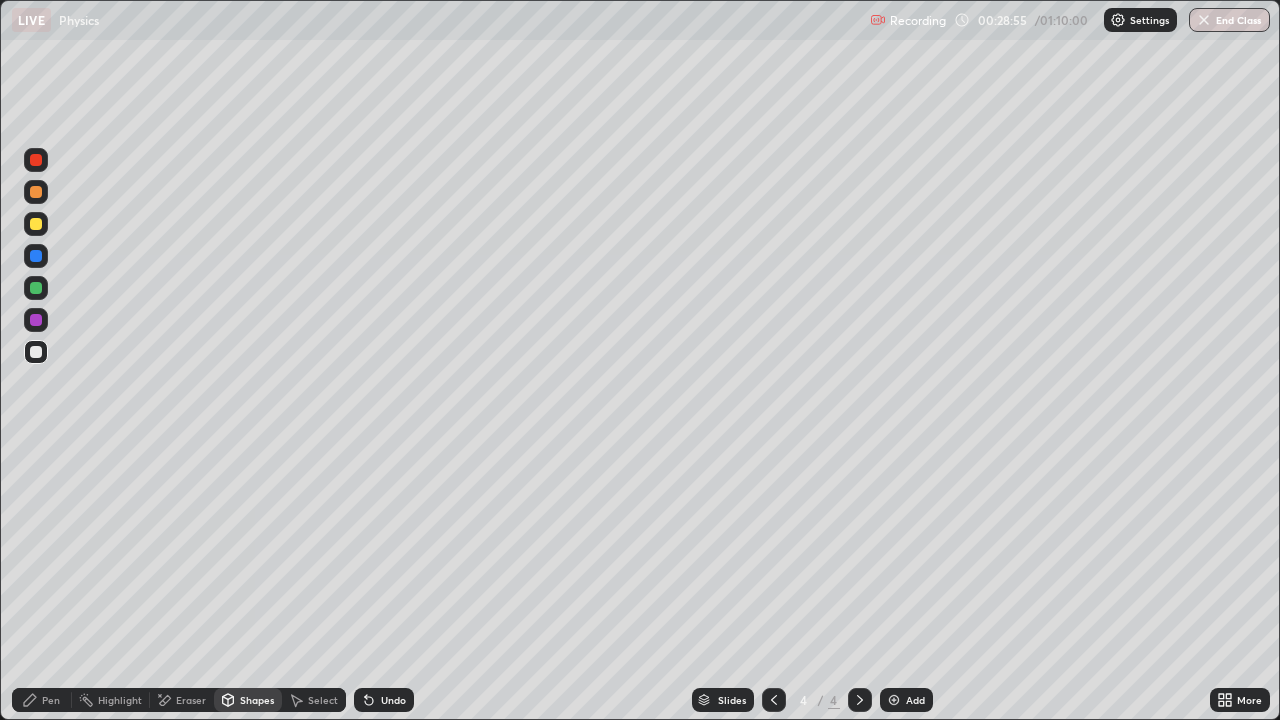 click at bounding box center (36, 224) 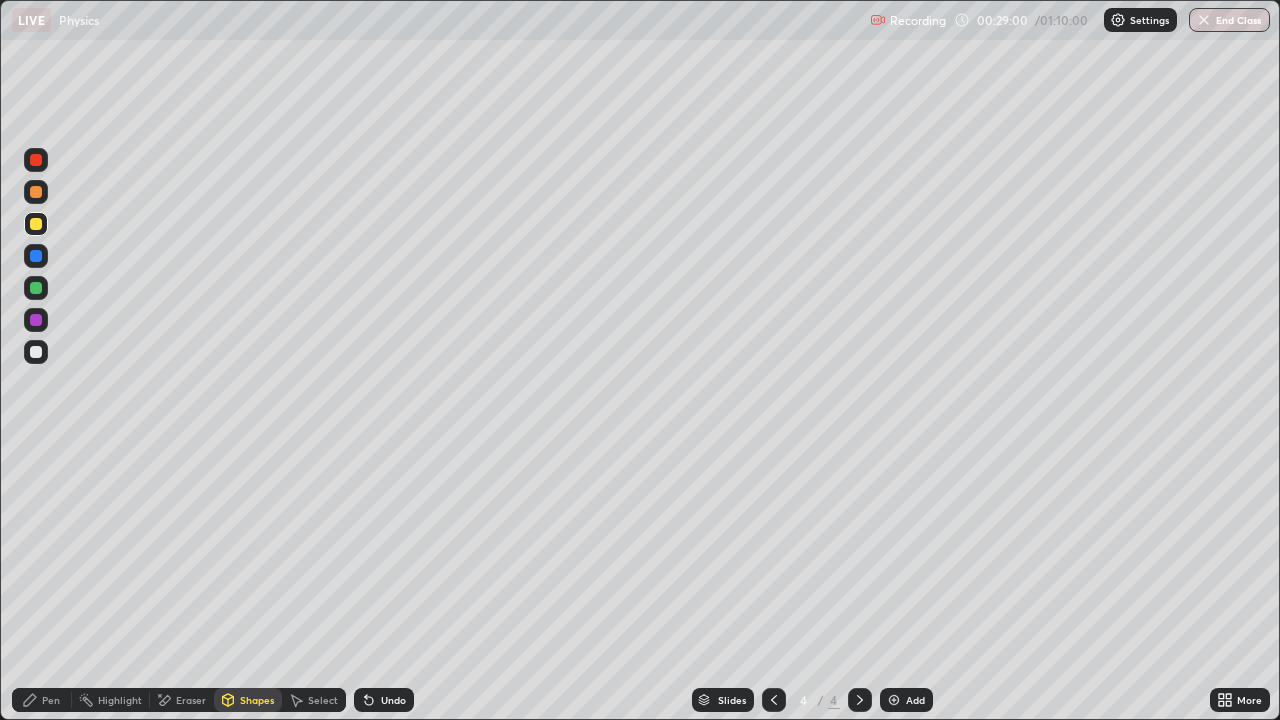 click on "Undo" at bounding box center (393, 700) 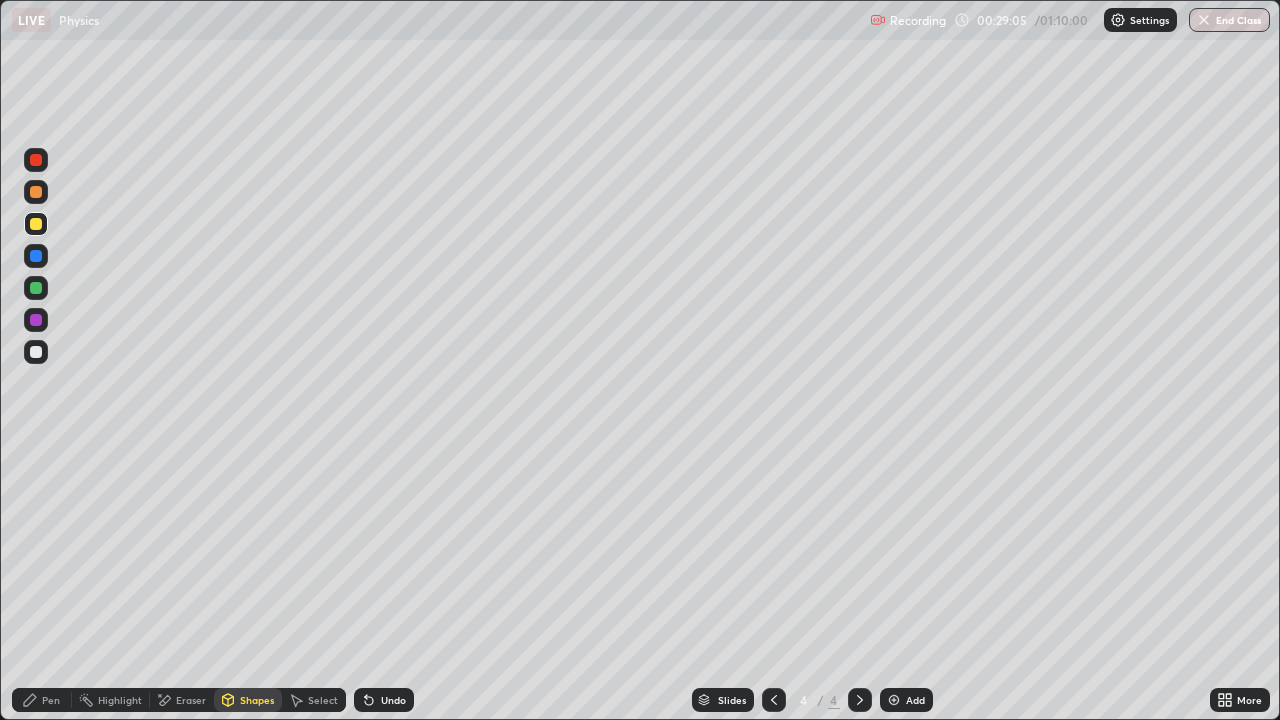 click on "Undo" at bounding box center (384, 700) 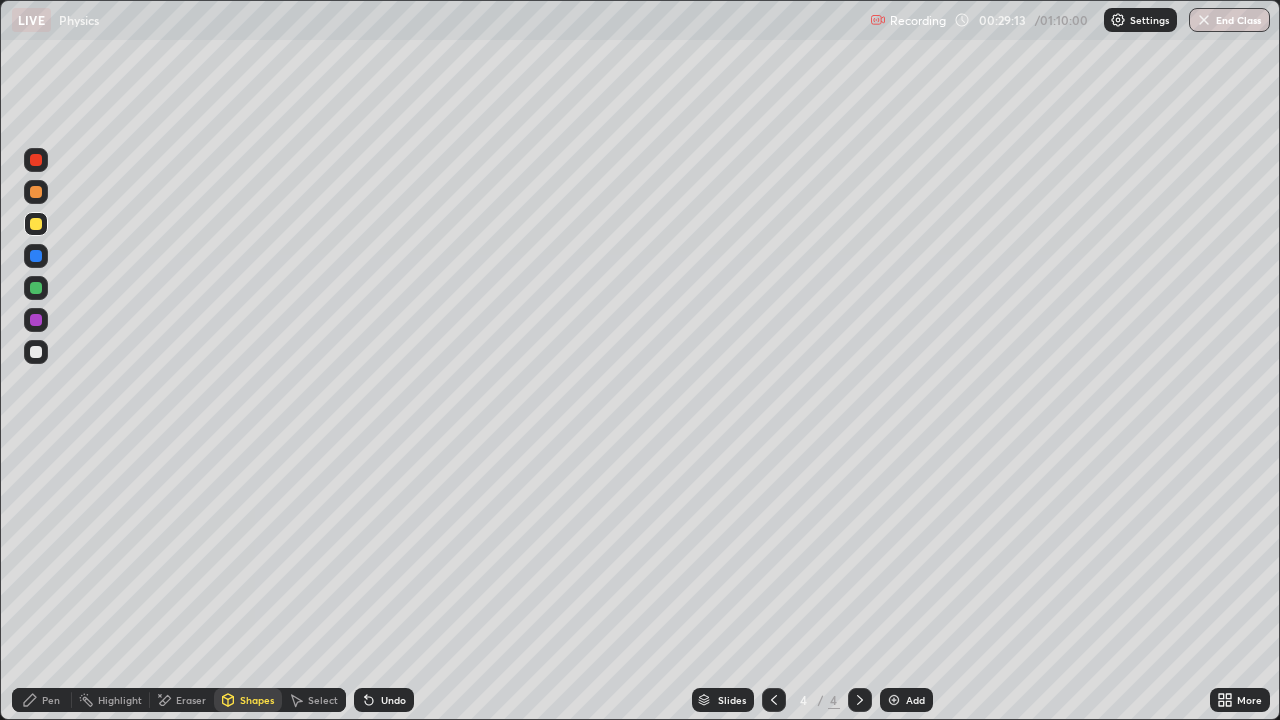 click on "Shapes" at bounding box center [257, 700] 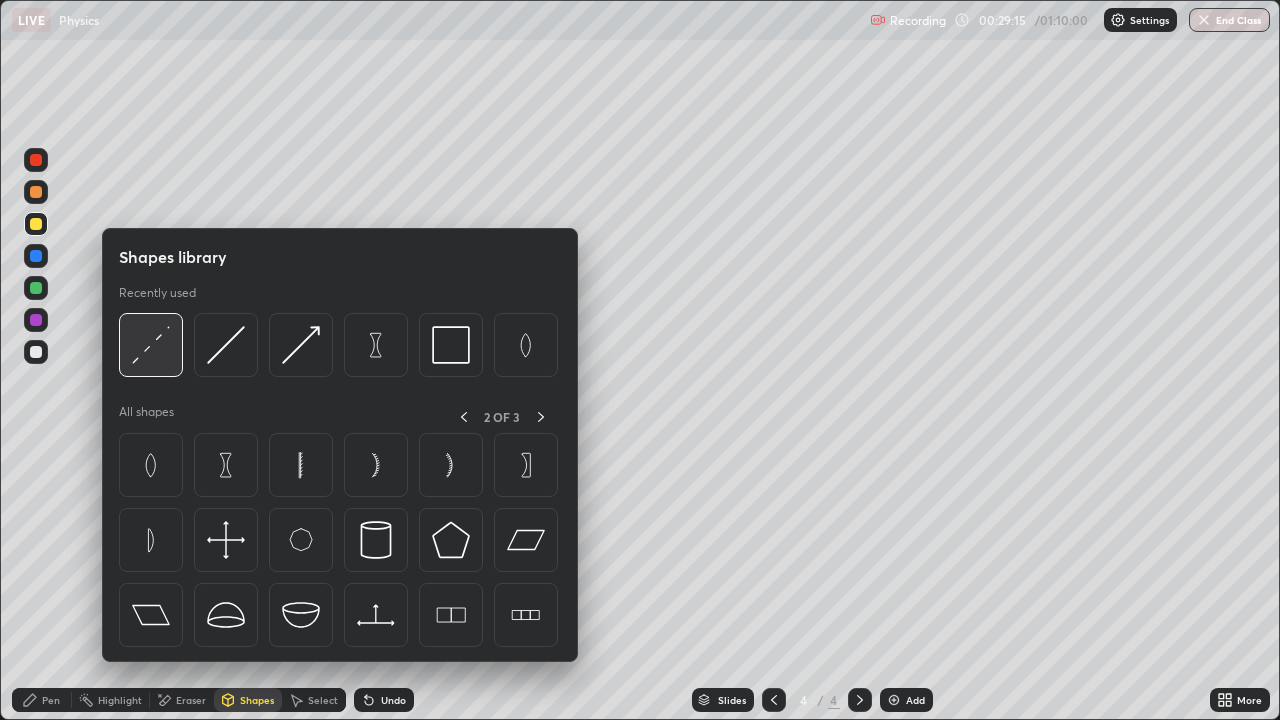 click at bounding box center (151, 345) 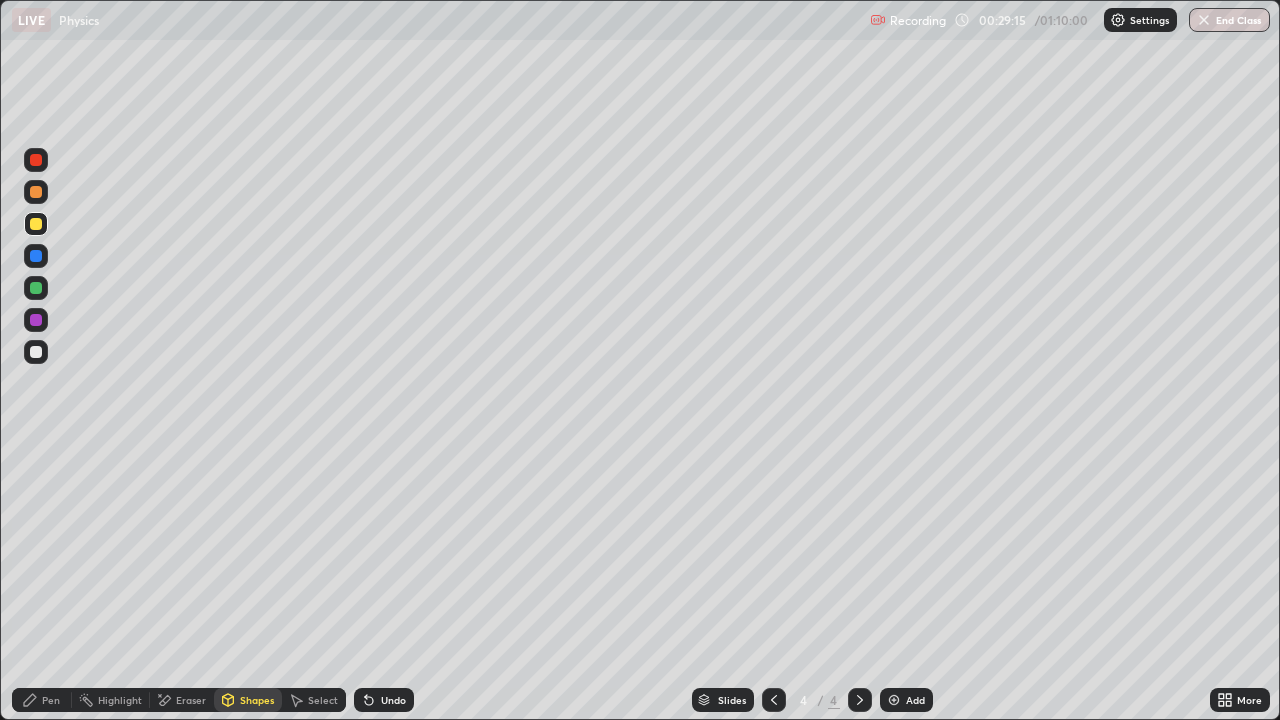 click at bounding box center [36, 352] 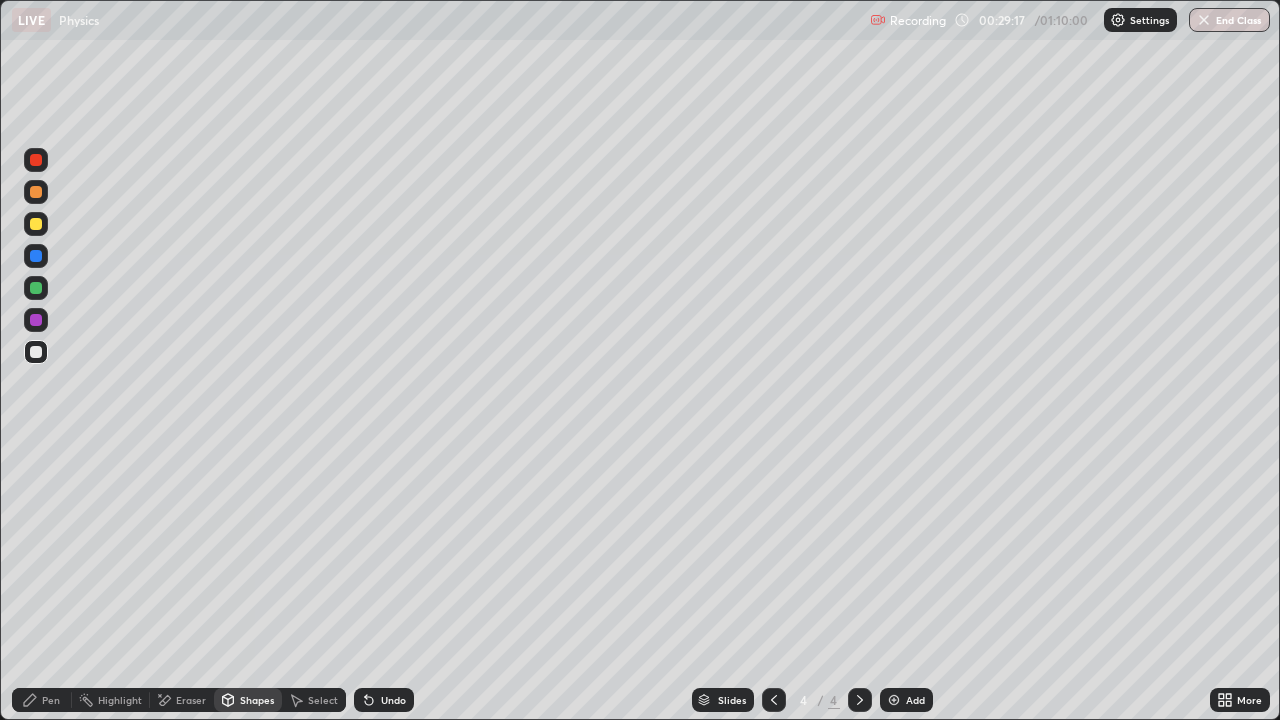 click at bounding box center (36, 288) 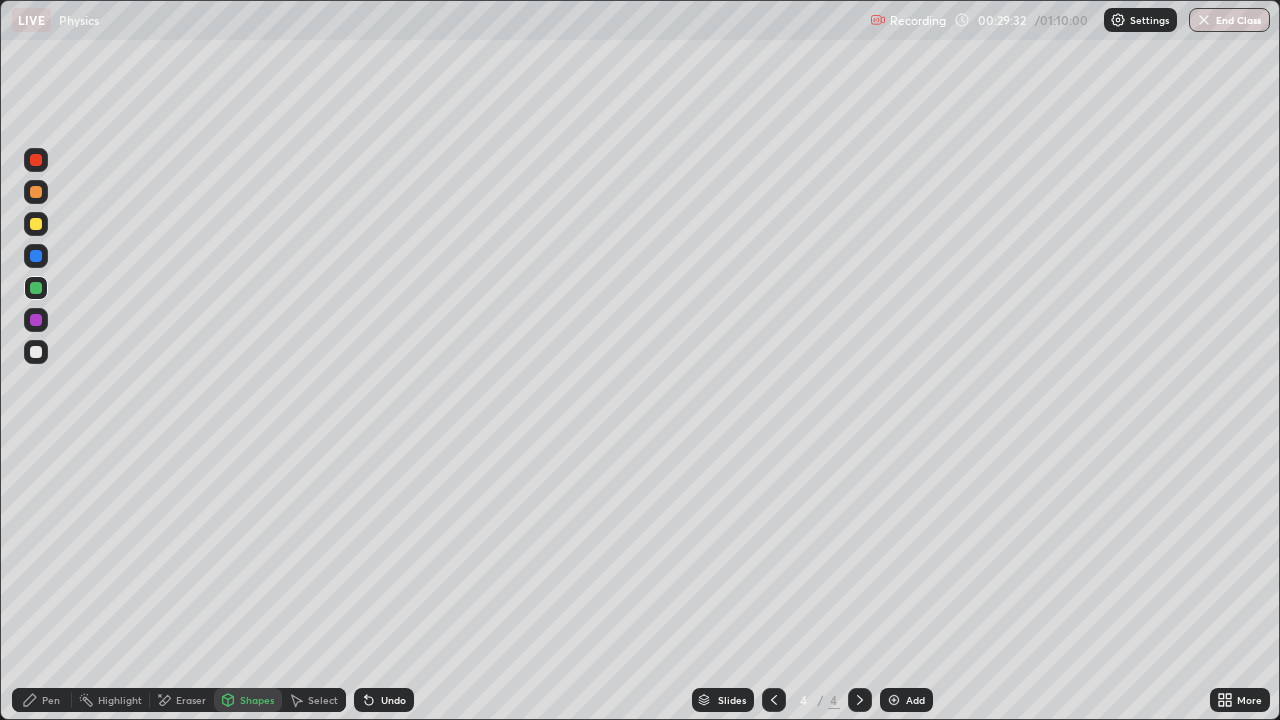 click on "Undo" at bounding box center [384, 700] 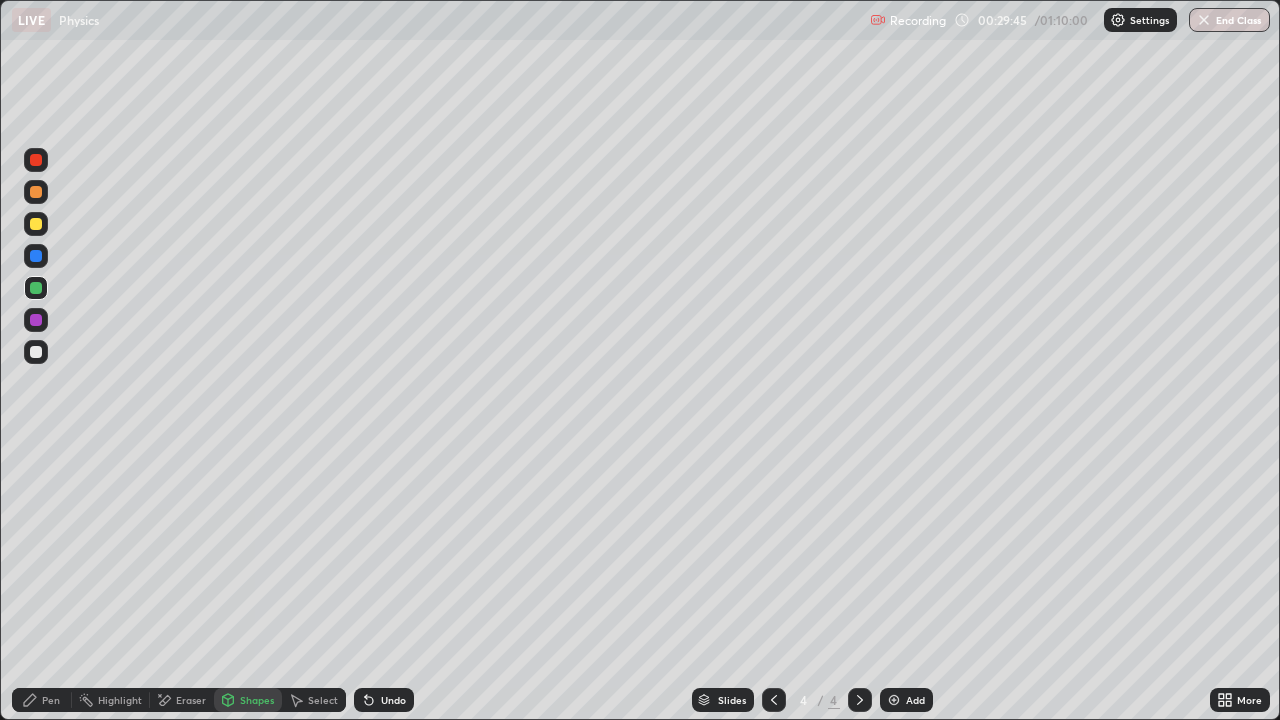 click on "Undo" at bounding box center [393, 700] 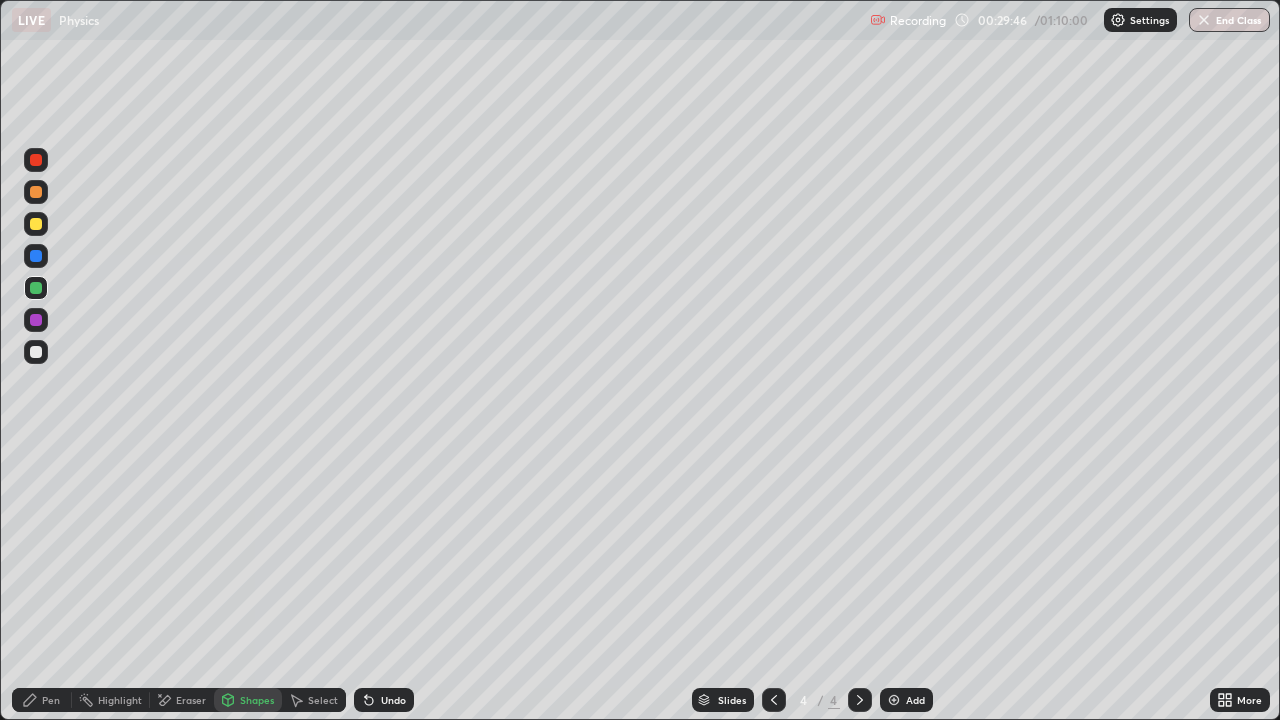 click on "Eraser" at bounding box center (182, 700) 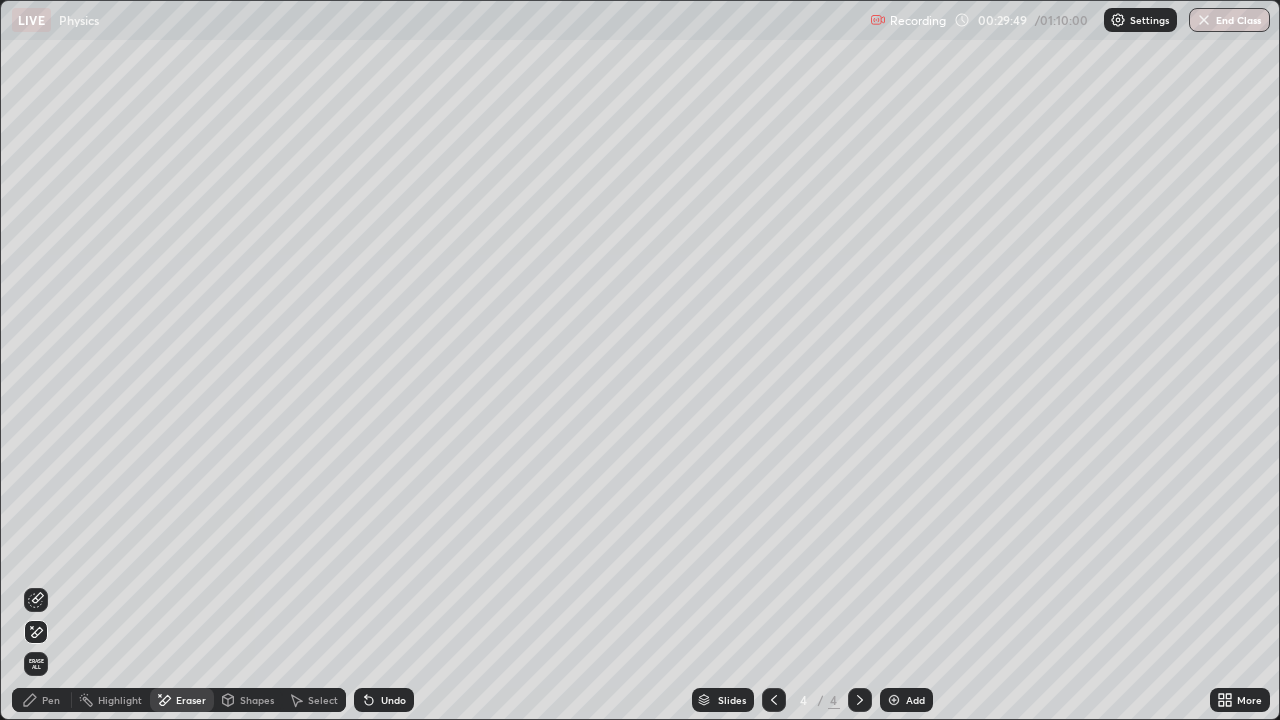 click on "Shapes" at bounding box center [257, 700] 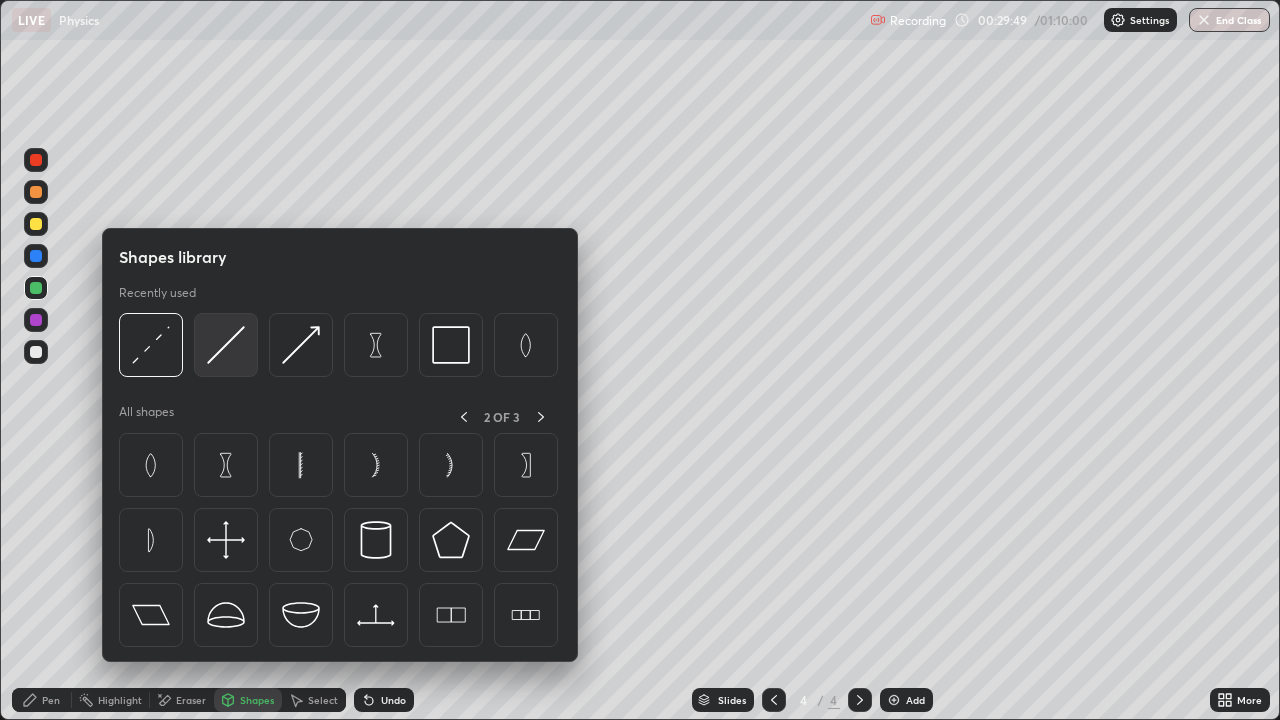 click at bounding box center (226, 345) 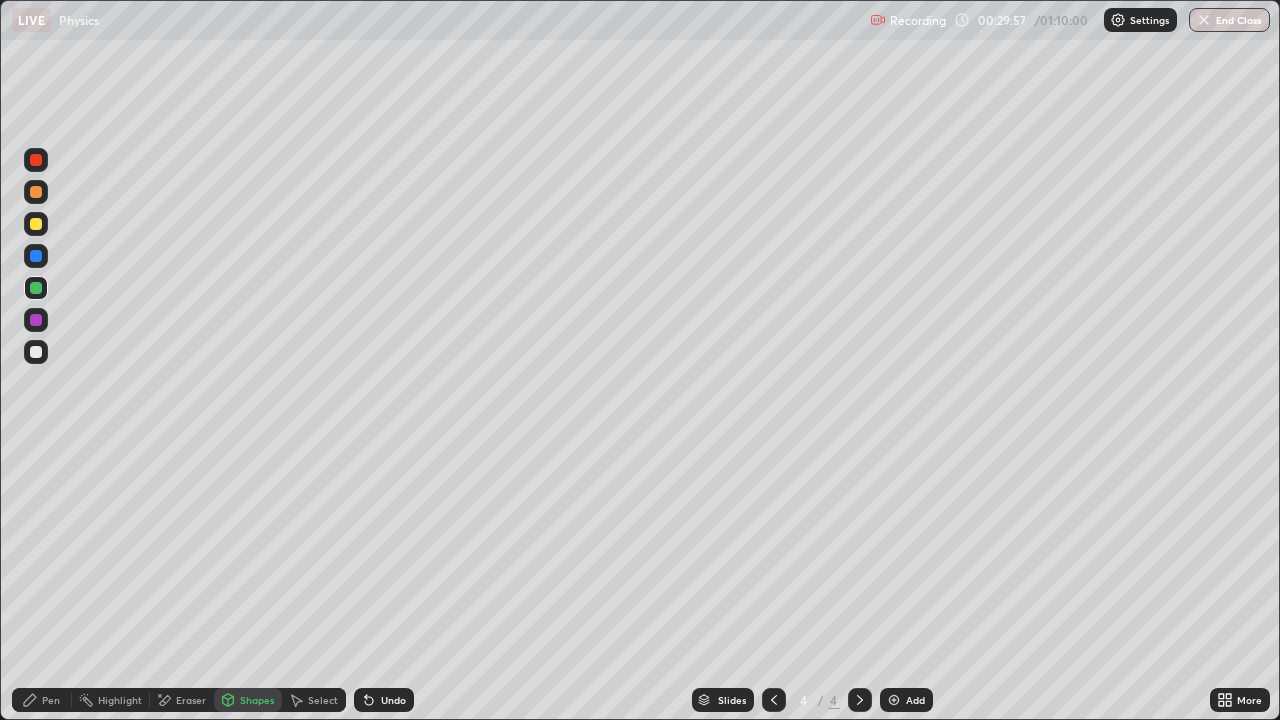 click on "Undo" at bounding box center (384, 700) 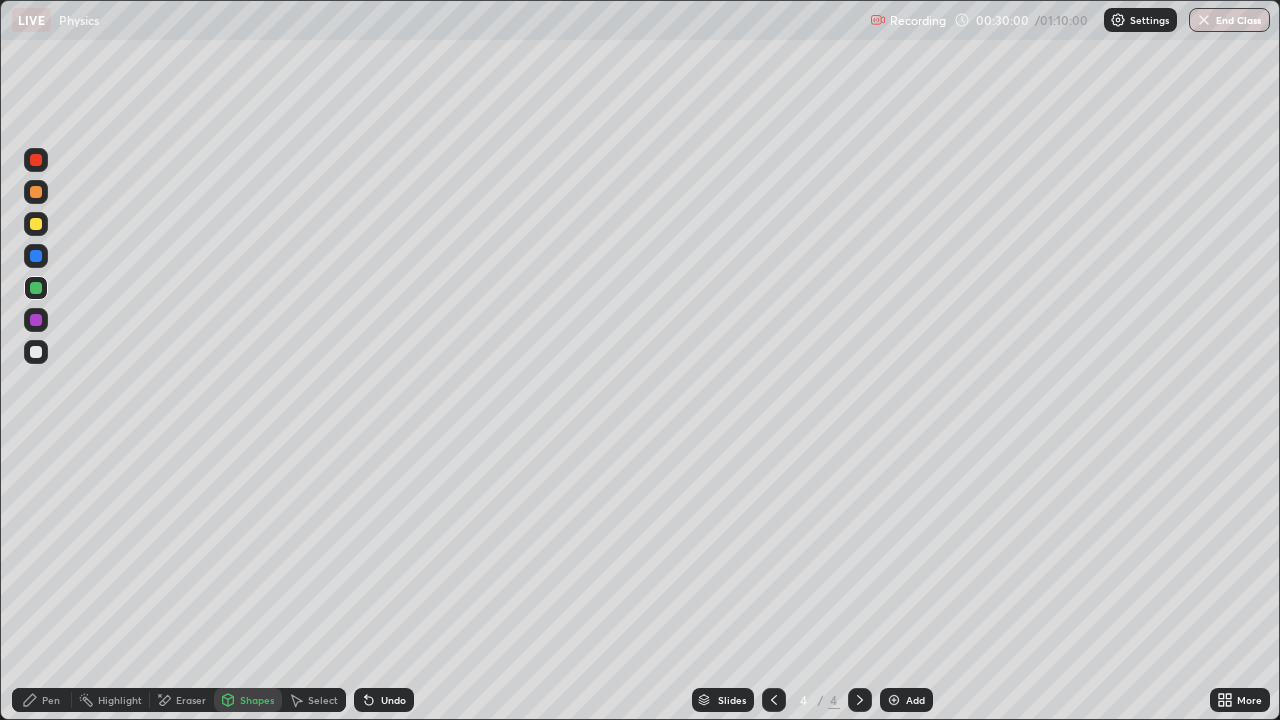 click on "Undo" at bounding box center (393, 700) 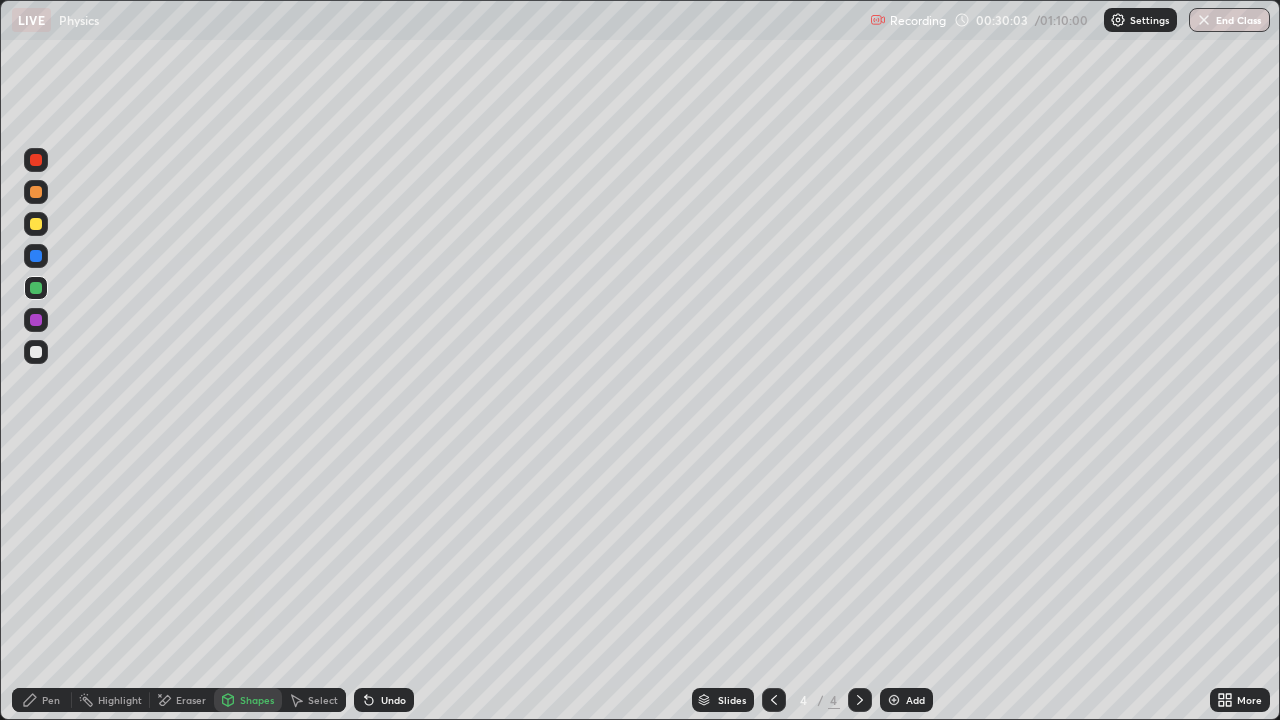 click on "Undo" at bounding box center (393, 700) 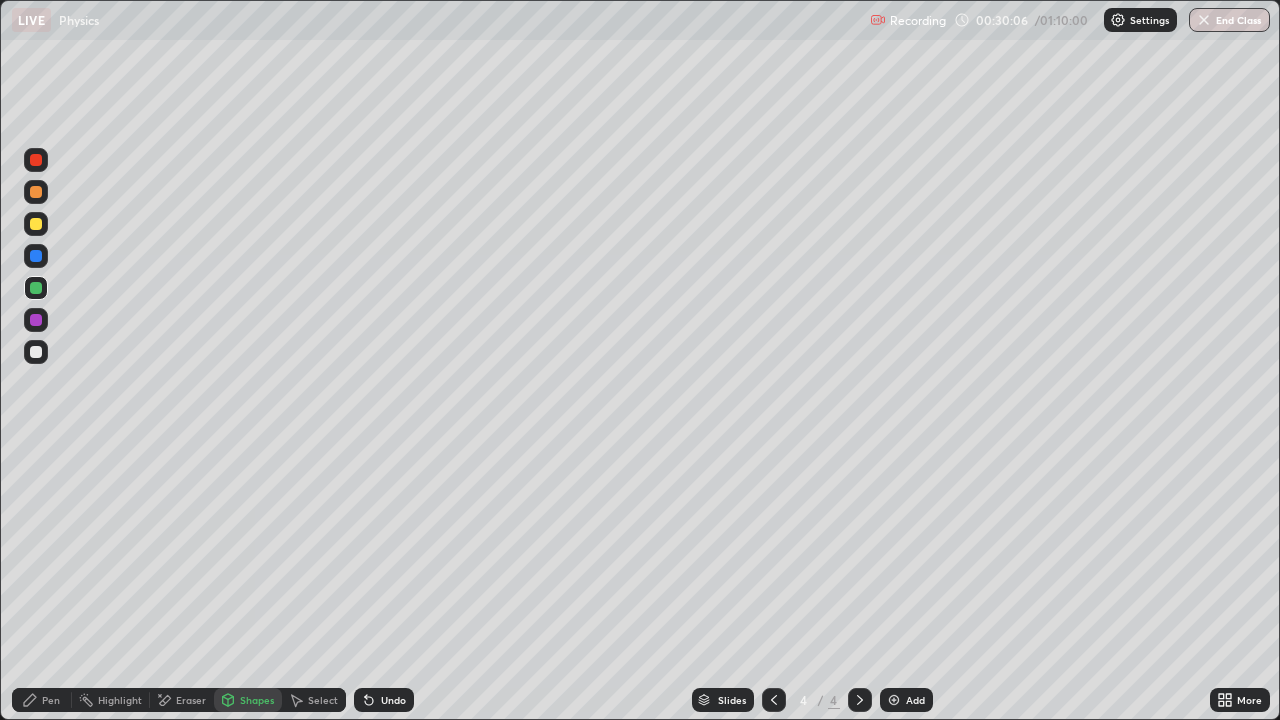 click on "Undo" at bounding box center [393, 700] 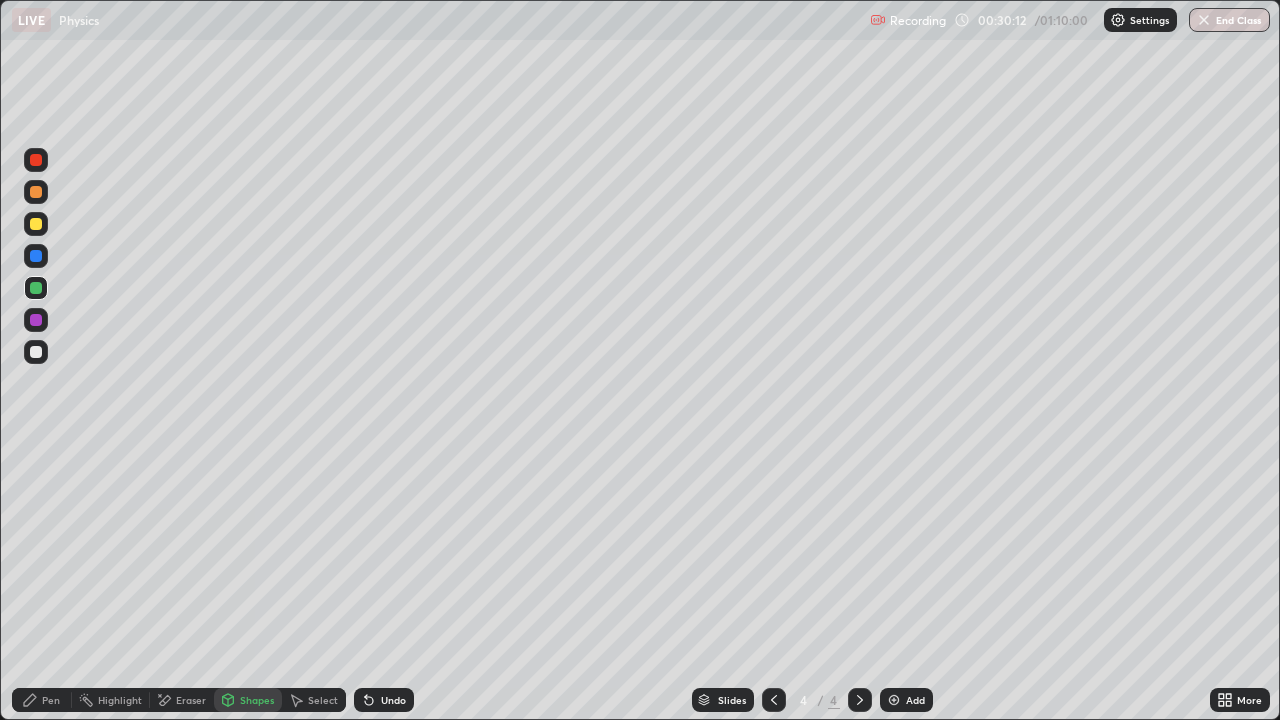 click on "Pen" at bounding box center [42, 700] 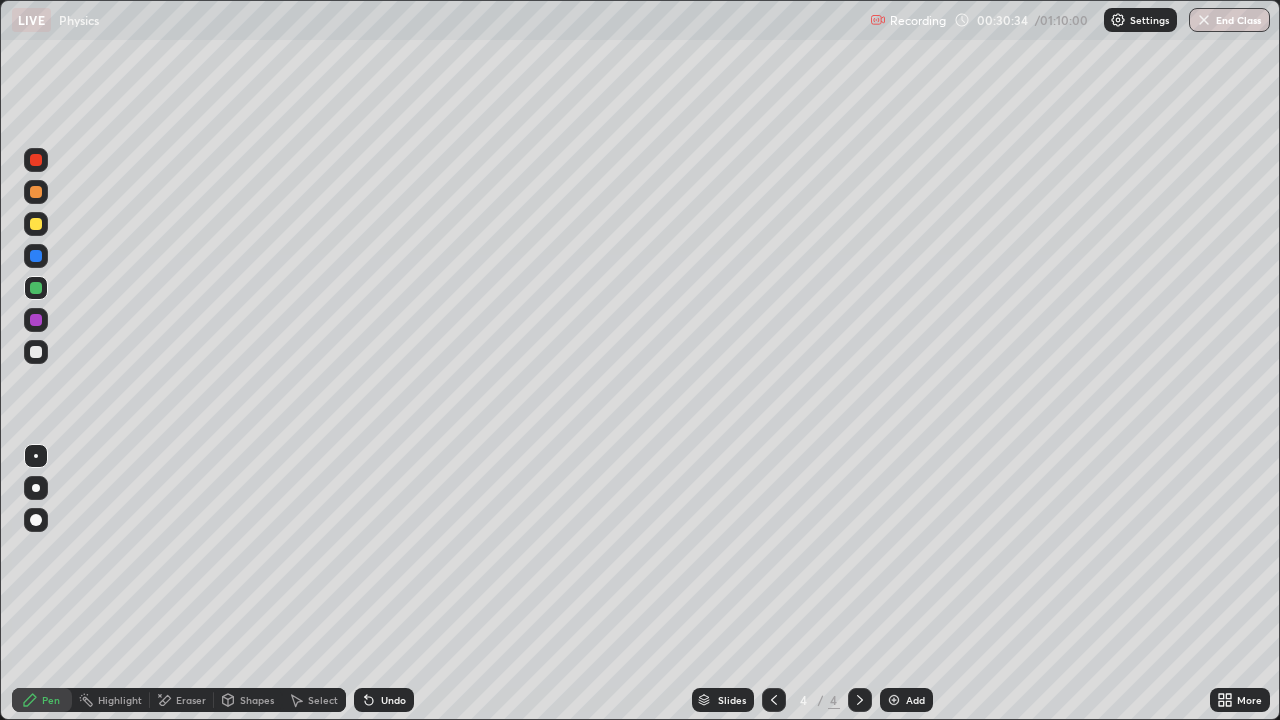 click at bounding box center [36, 352] 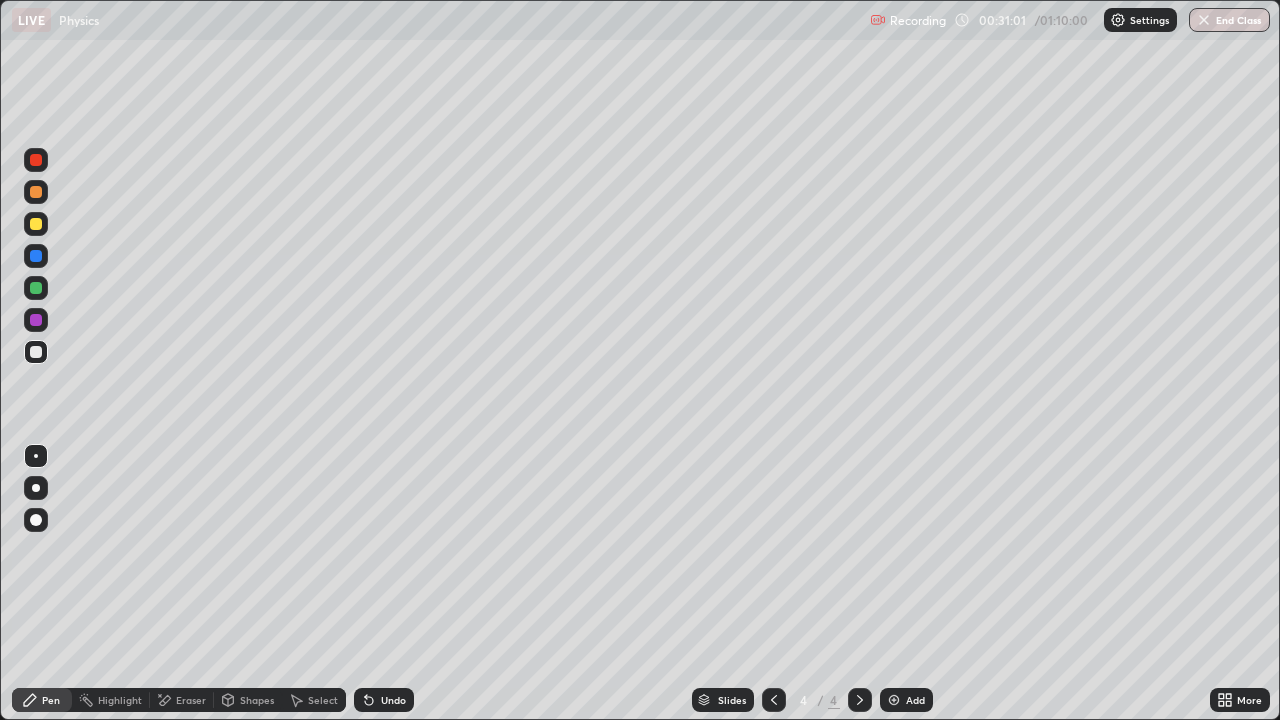 click at bounding box center [36, 352] 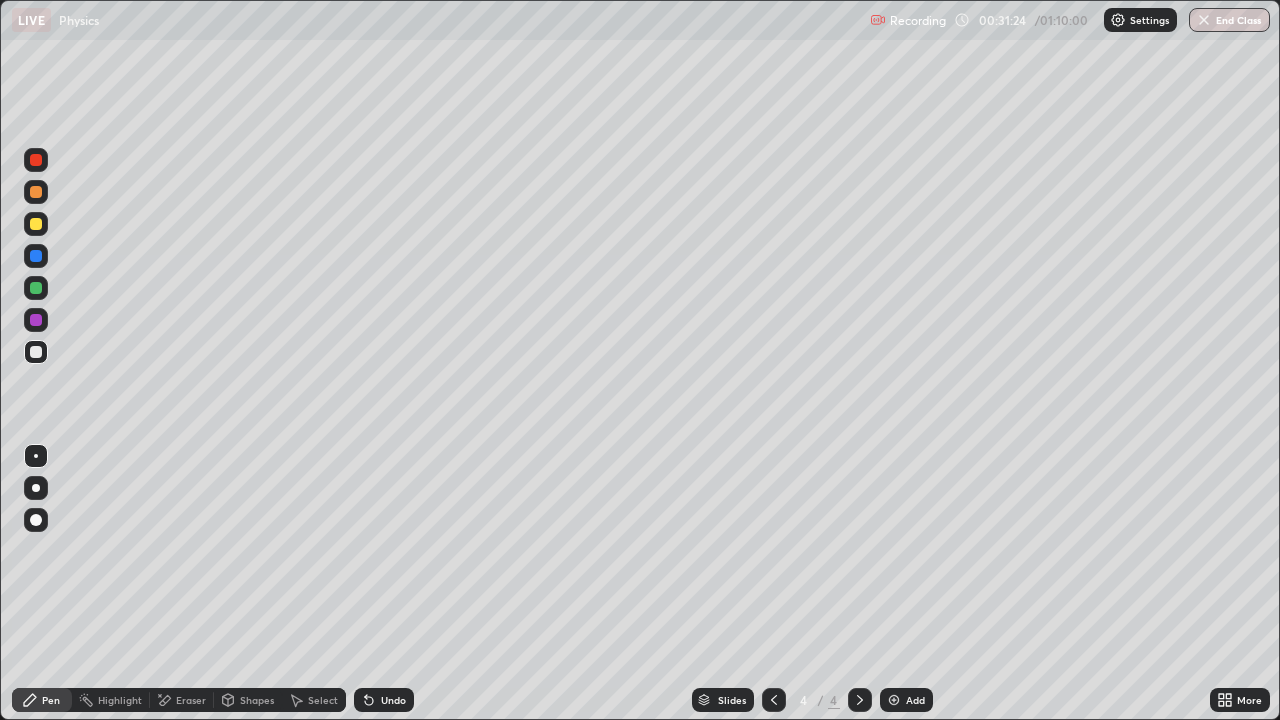 click on "Select" at bounding box center (314, 700) 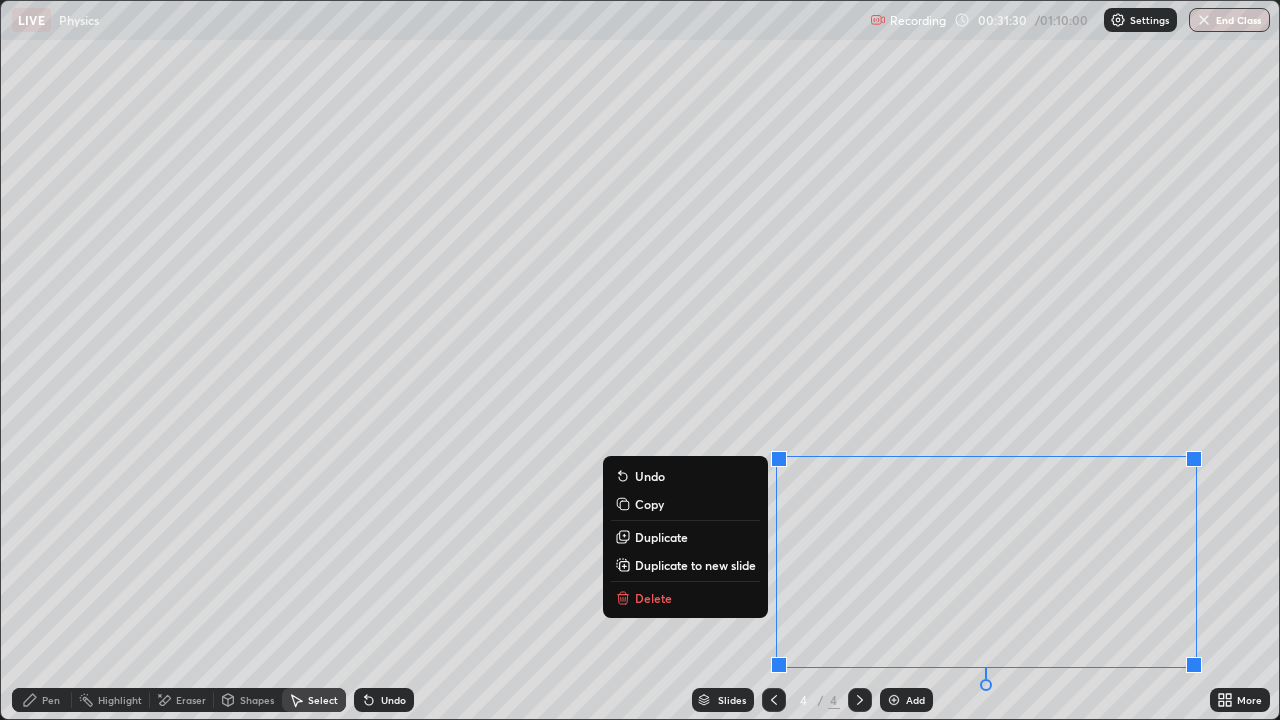 click on "0 ° Undo Copy Duplicate Duplicate to new slide Delete" at bounding box center (640, 360) 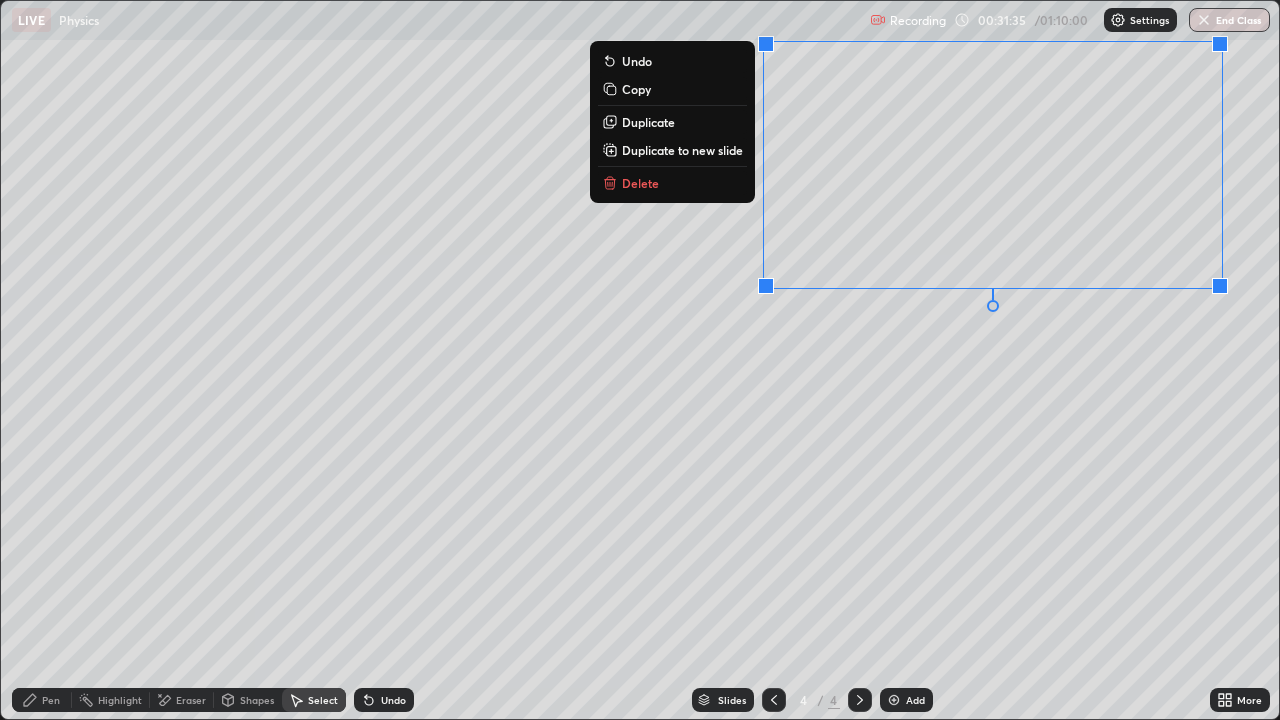 click on "0 ° Undo Copy Duplicate Duplicate to new slide Delete" at bounding box center [640, 360] 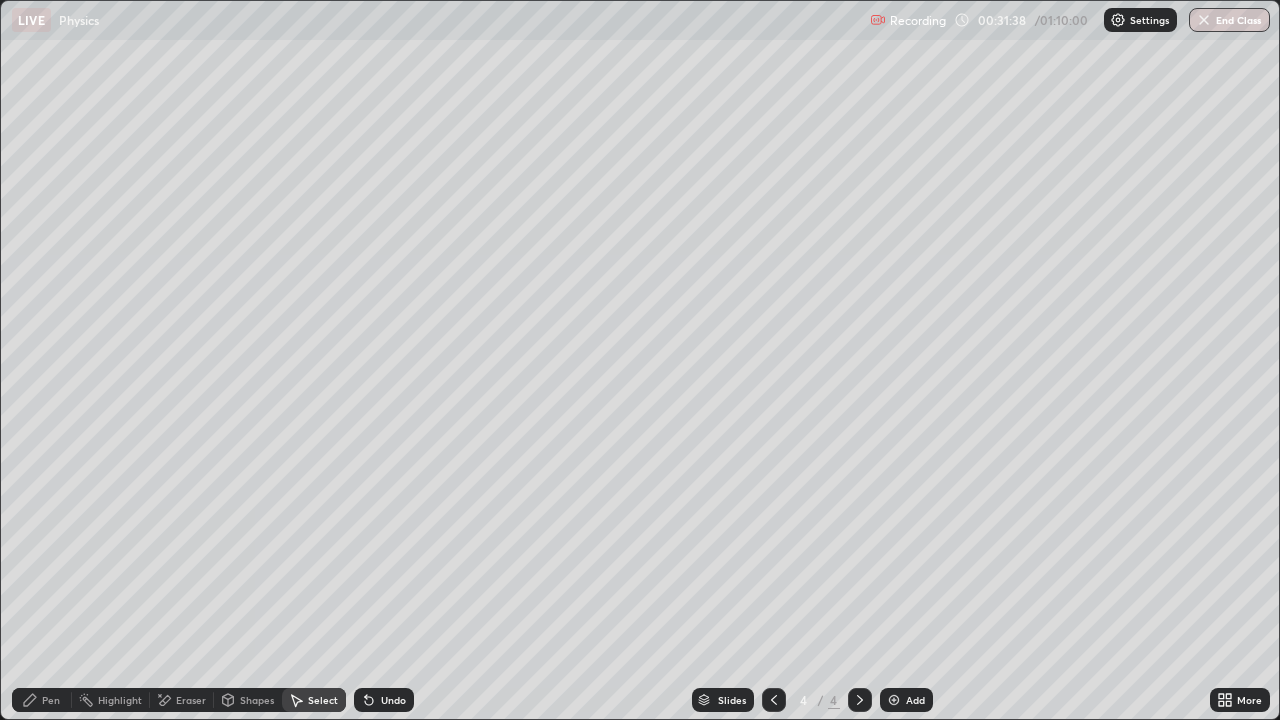 click 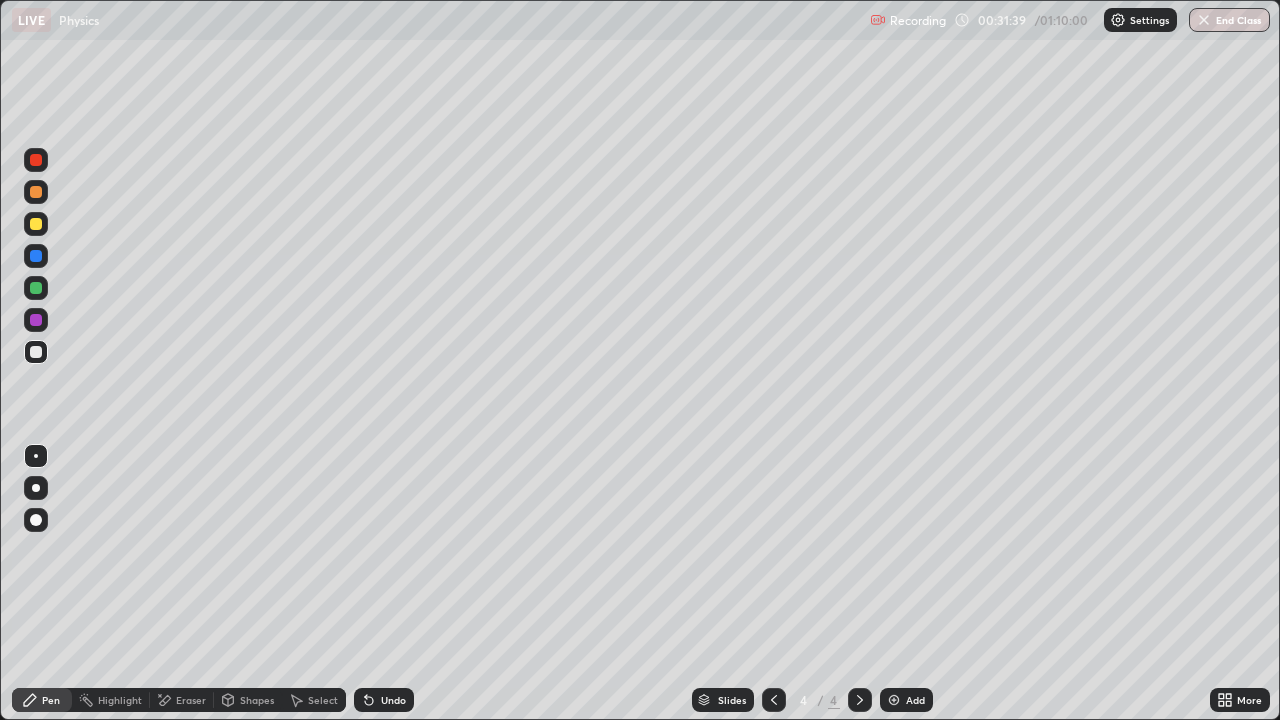 click at bounding box center (36, 224) 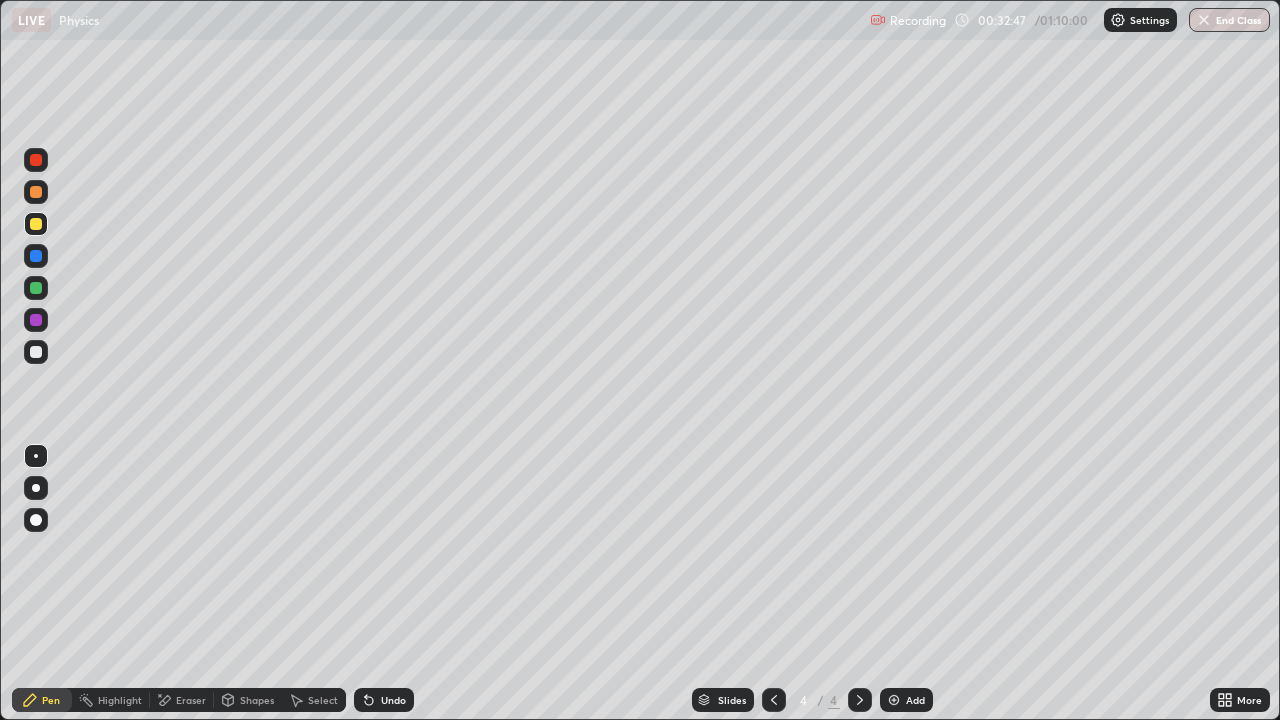 click on "Shapes" at bounding box center (257, 700) 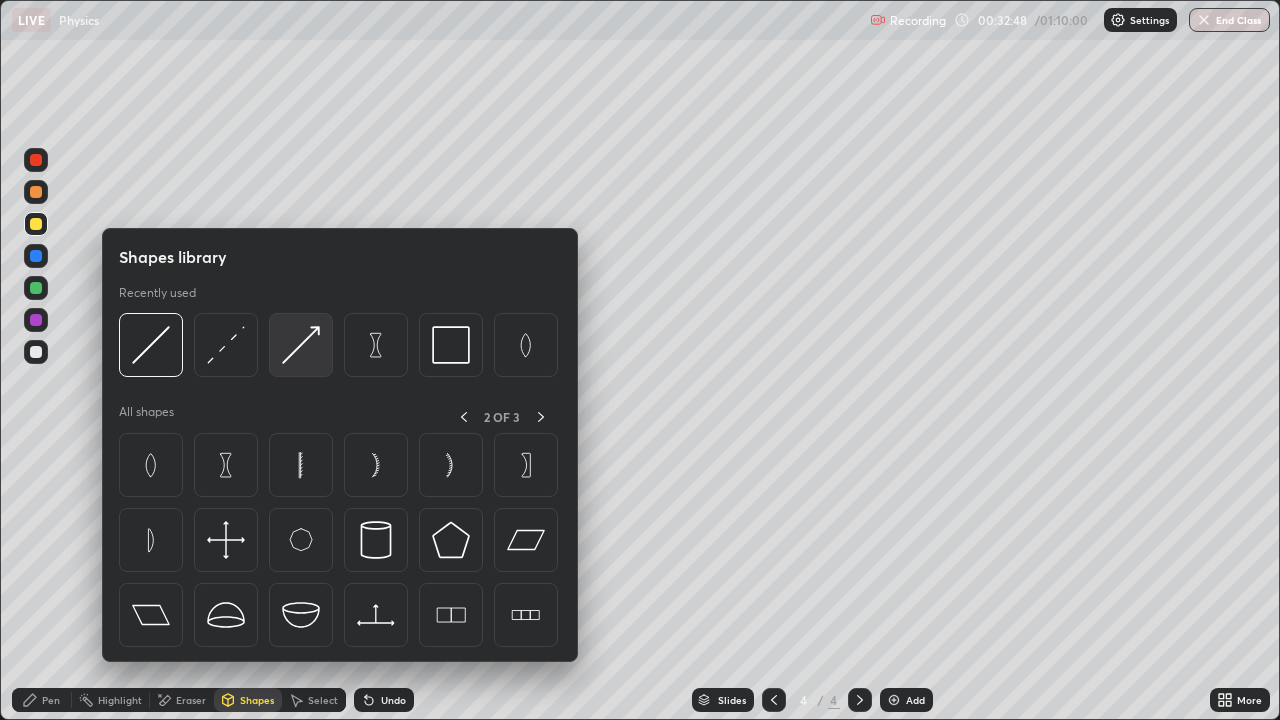 click at bounding box center [301, 345] 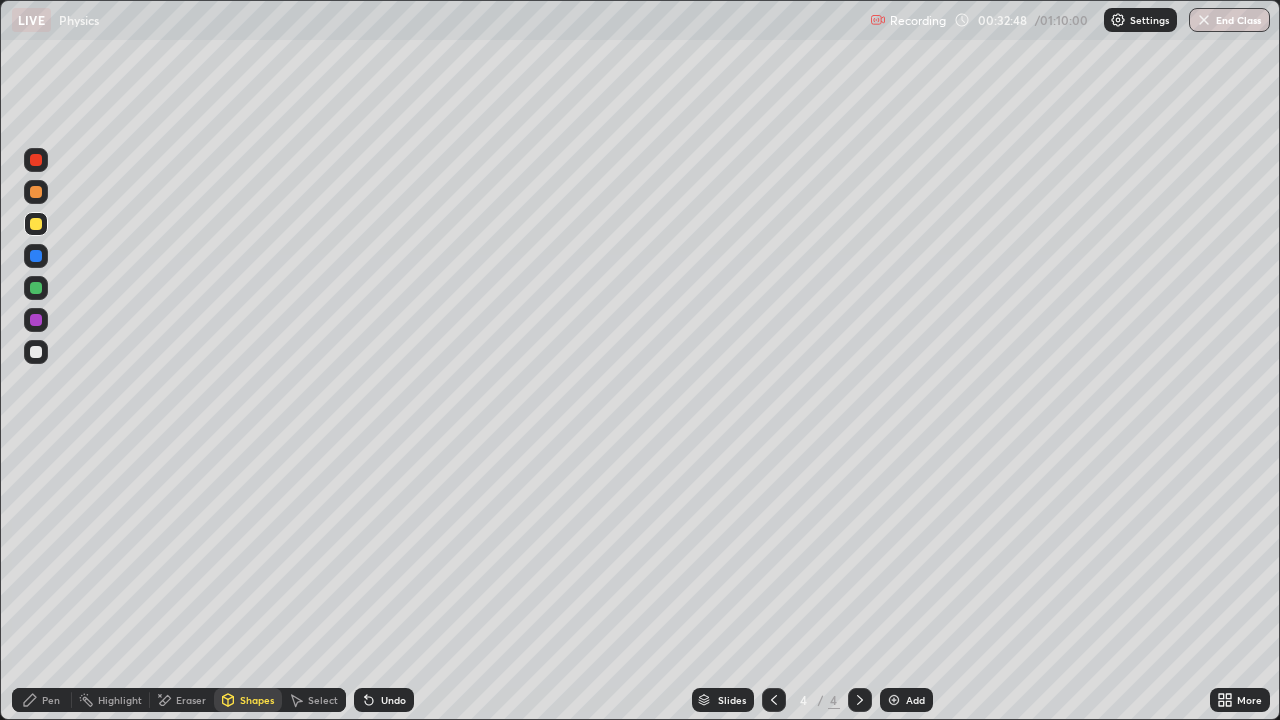 click at bounding box center (36, 160) 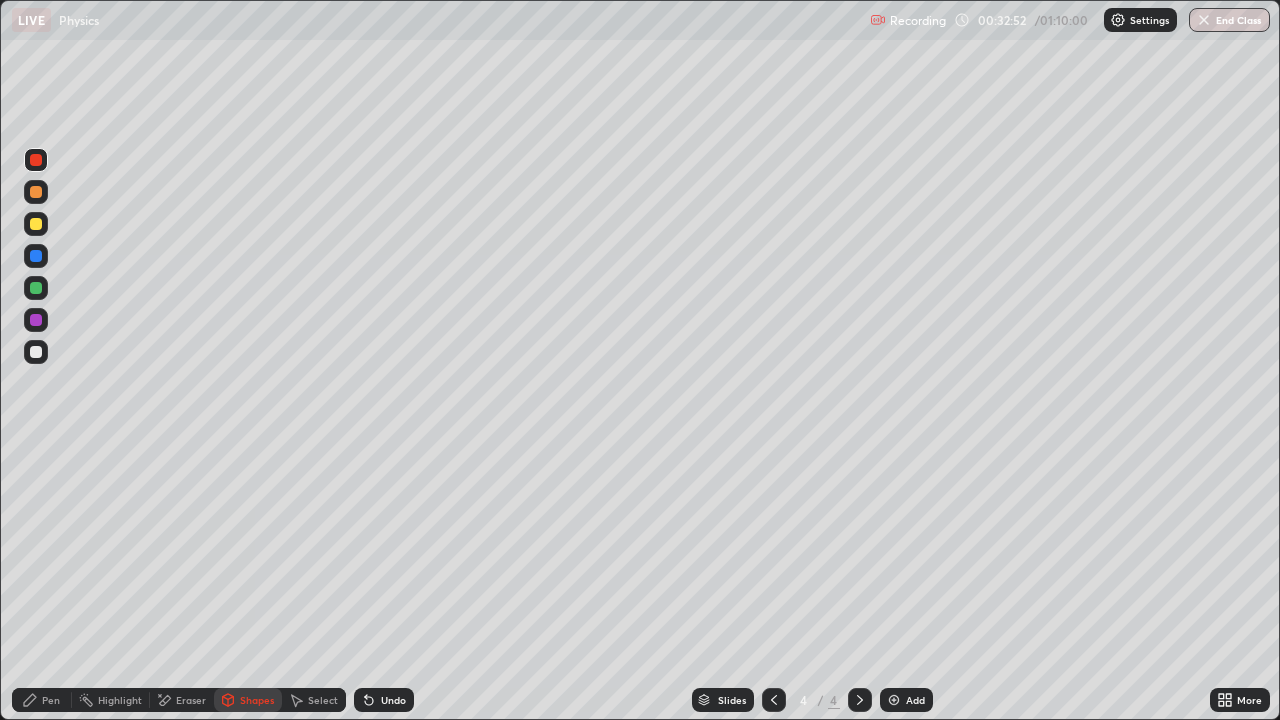 click on "Select" at bounding box center [314, 700] 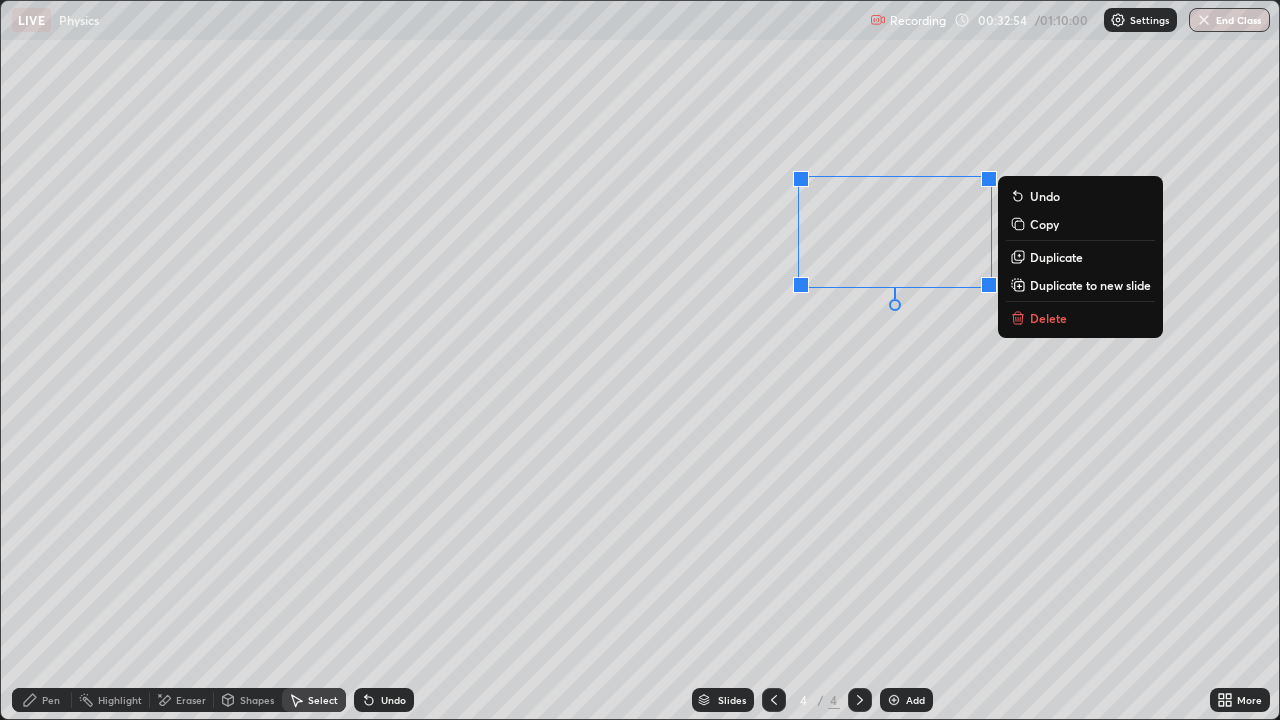 click on "Pen" at bounding box center (51, 700) 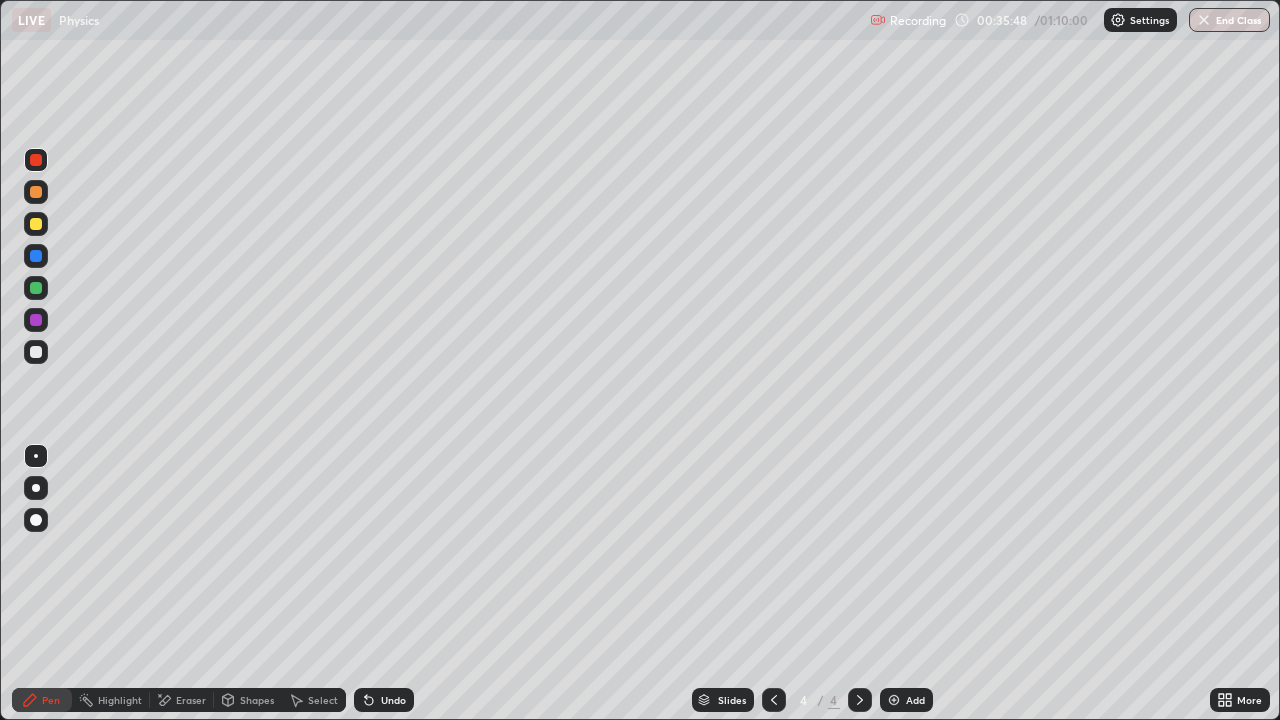 click on "Add" at bounding box center [915, 700] 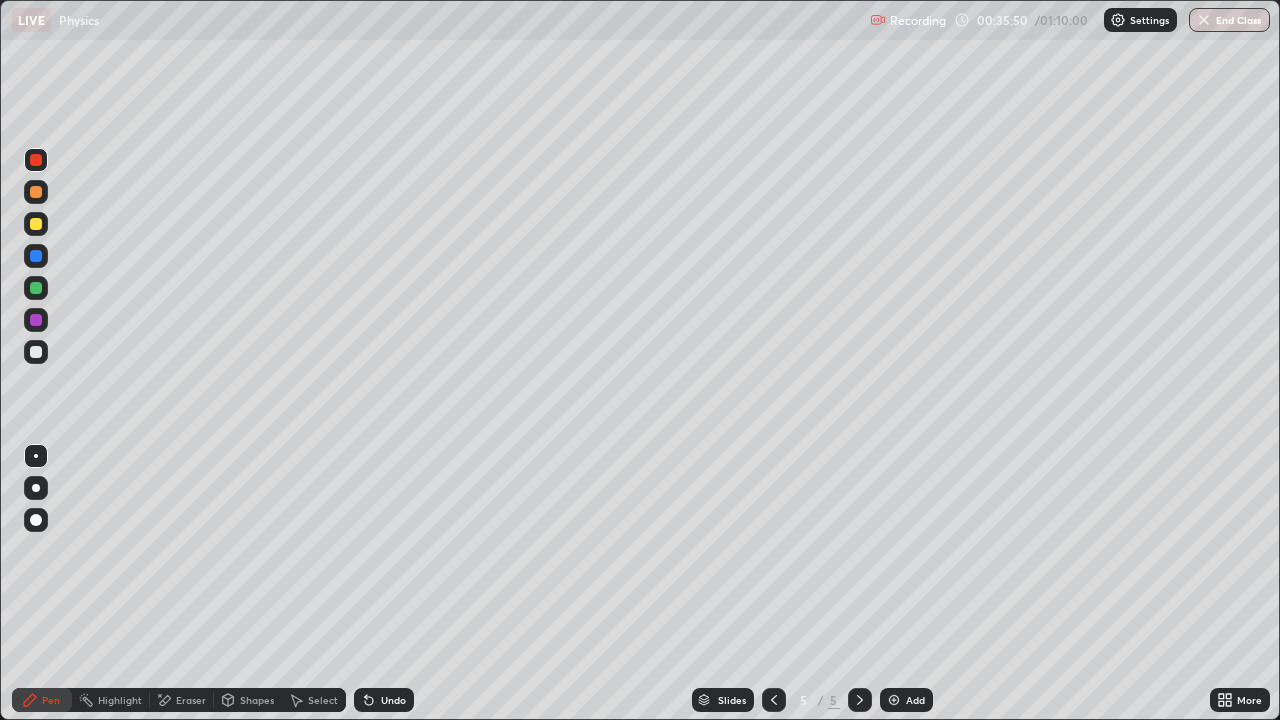 click at bounding box center [36, 456] 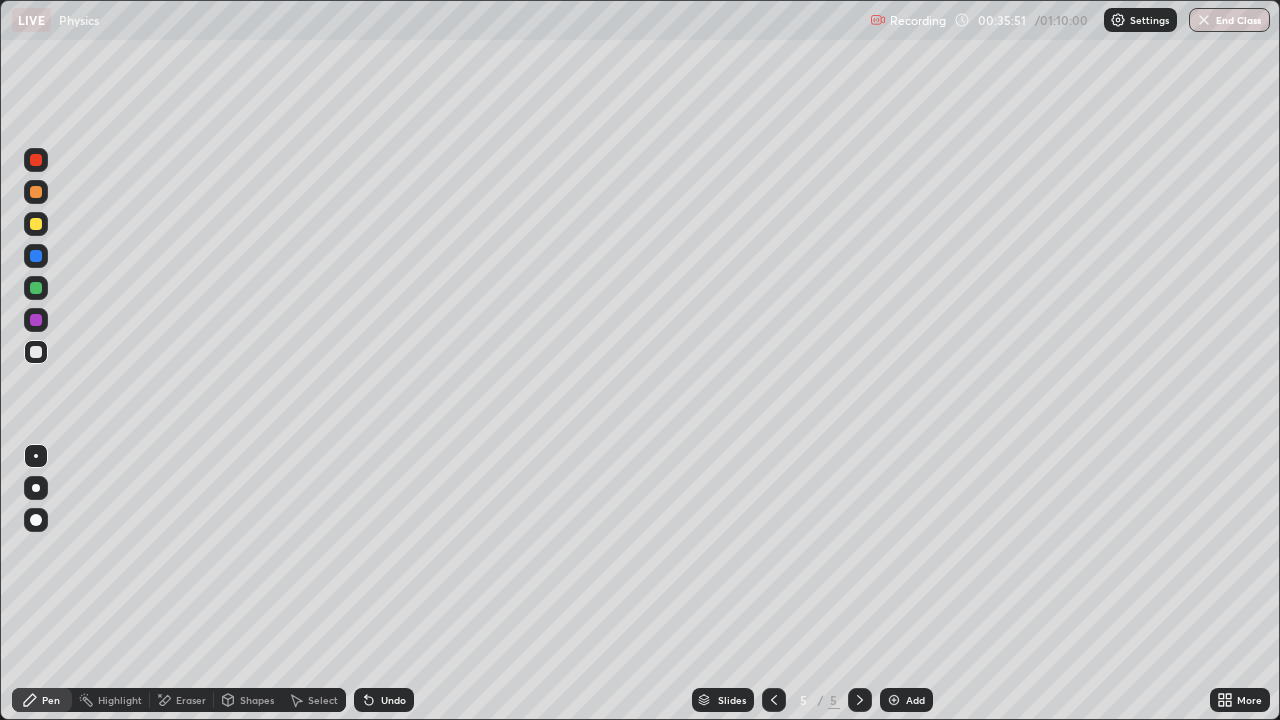click at bounding box center (36, 288) 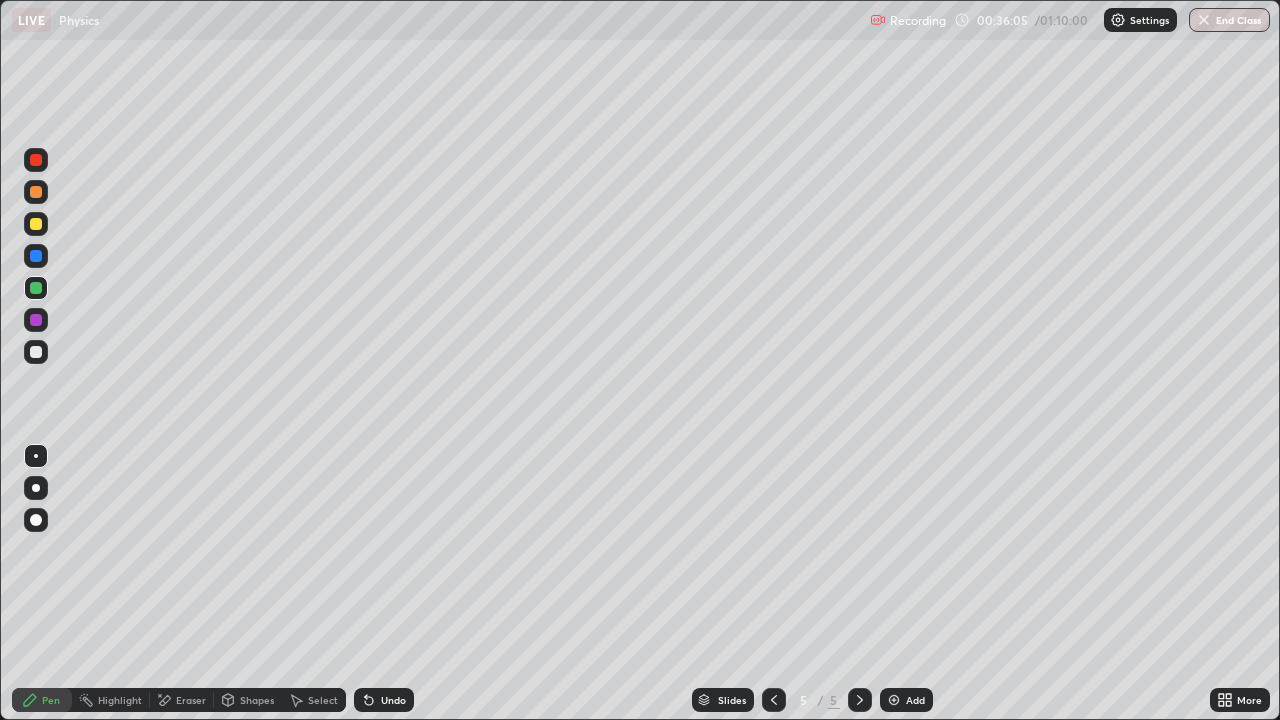 click on "Shapes" at bounding box center [257, 700] 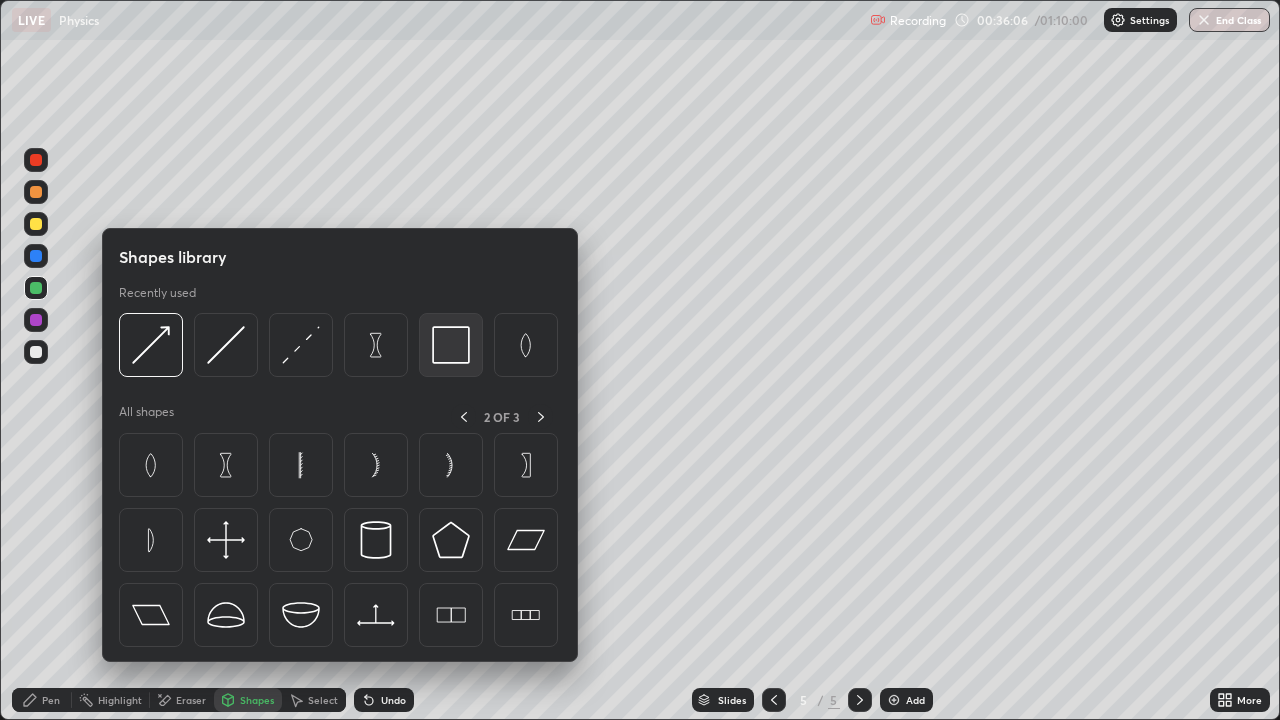 click at bounding box center (451, 345) 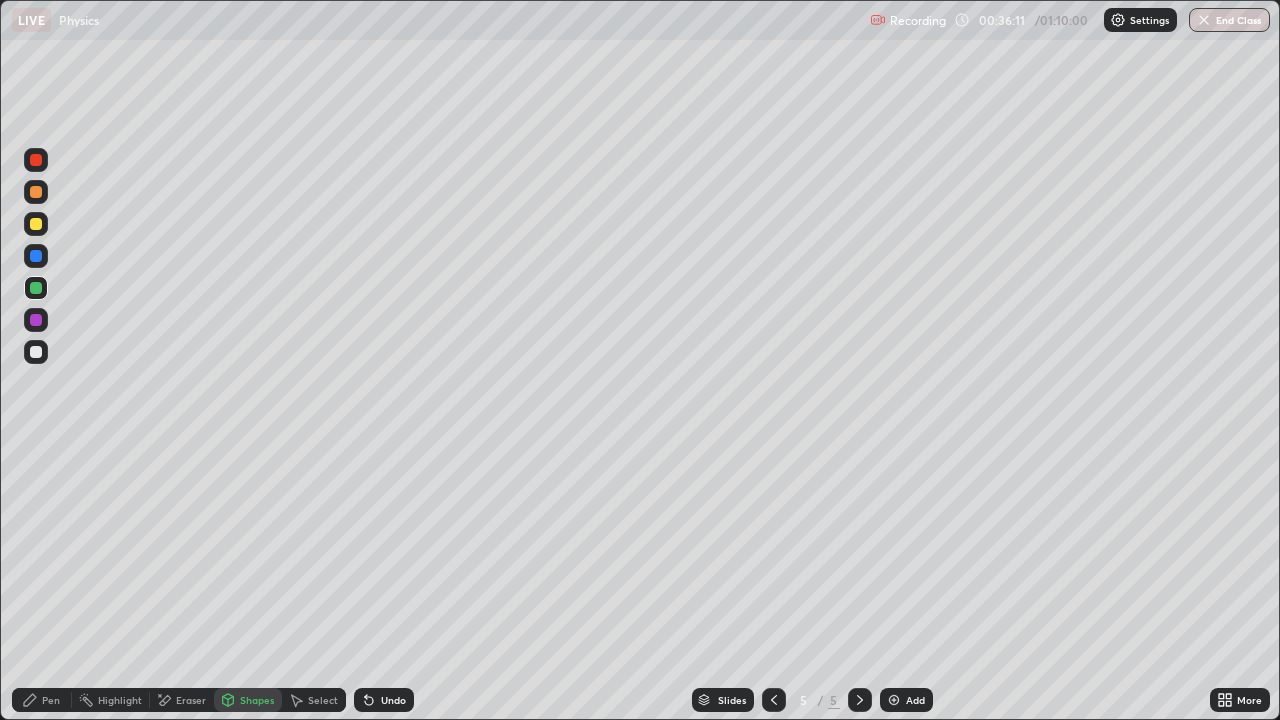 click on "More" at bounding box center (1240, 700) 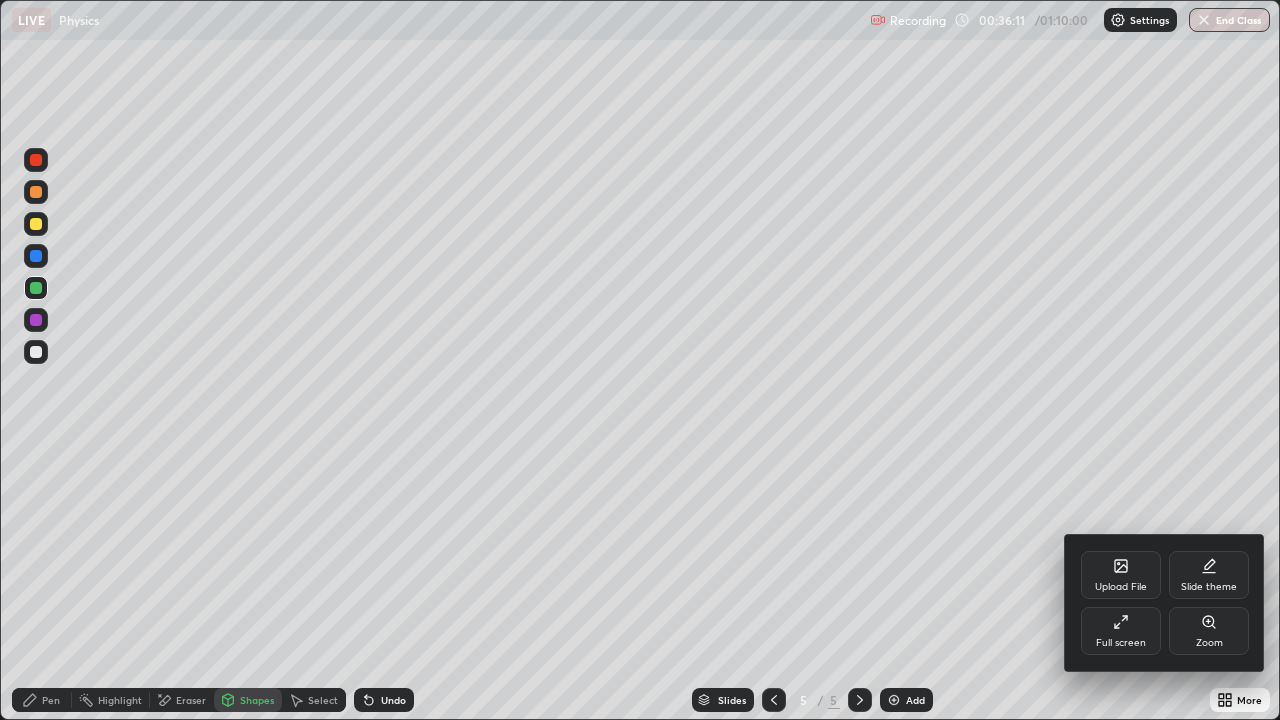 click on "Full screen" at bounding box center (1121, 631) 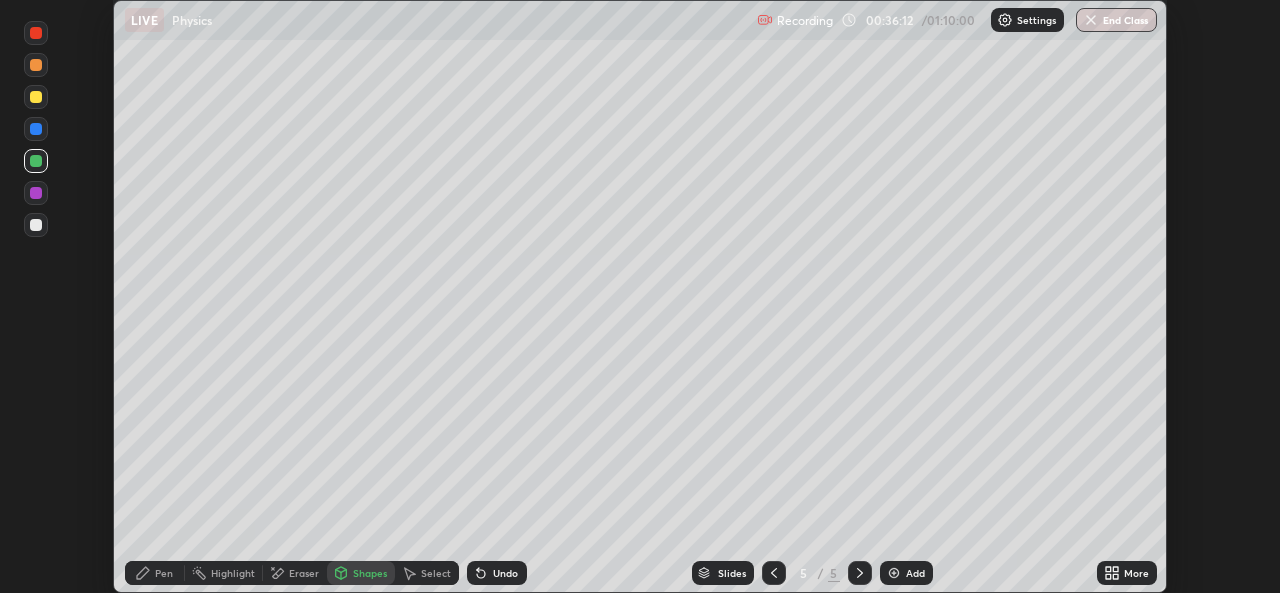 scroll, scrollTop: 593, scrollLeft: 1280, axis: both 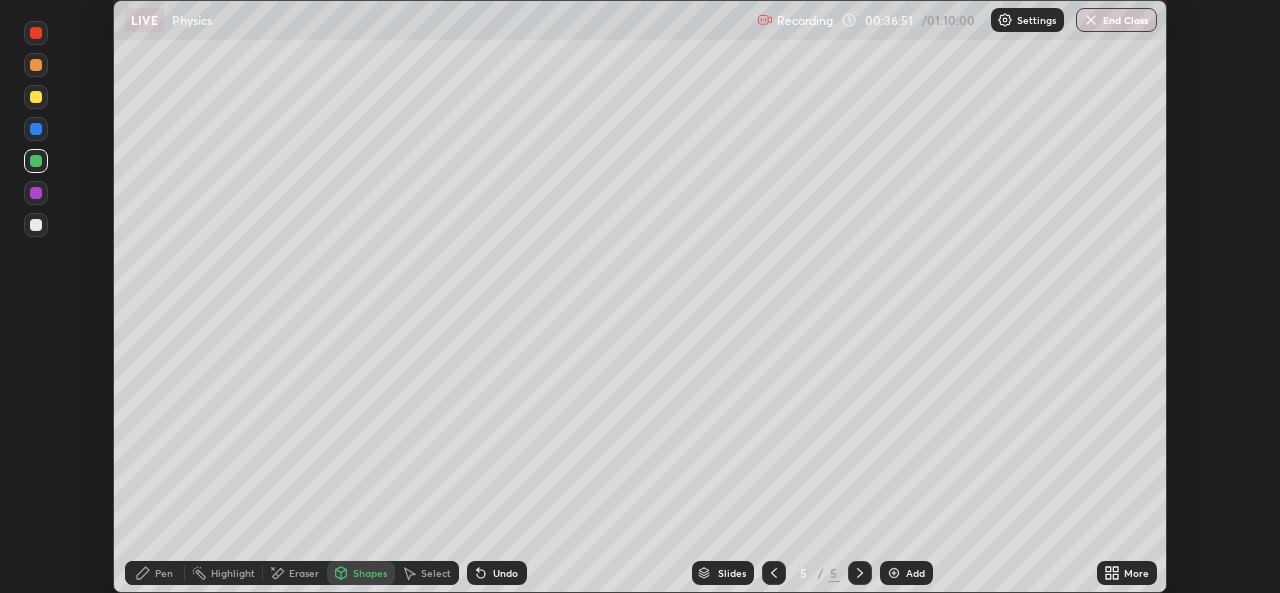 click on "More" at bounding box center (1127, 573) 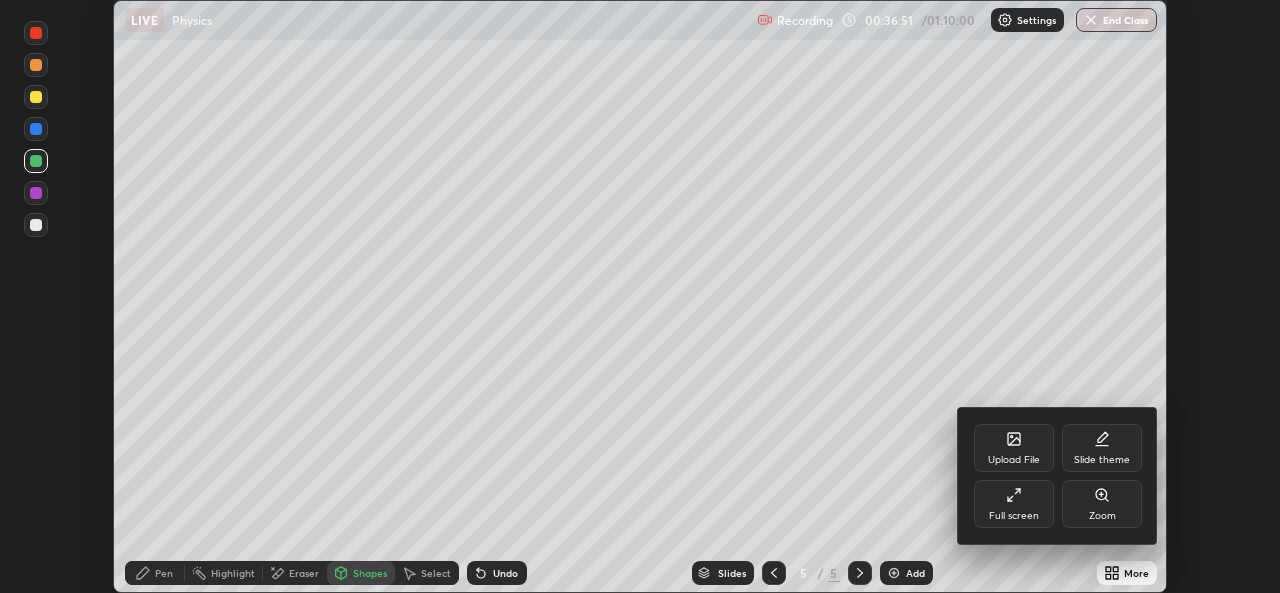 click on "Full screen" at bounding box center [1014, 504] 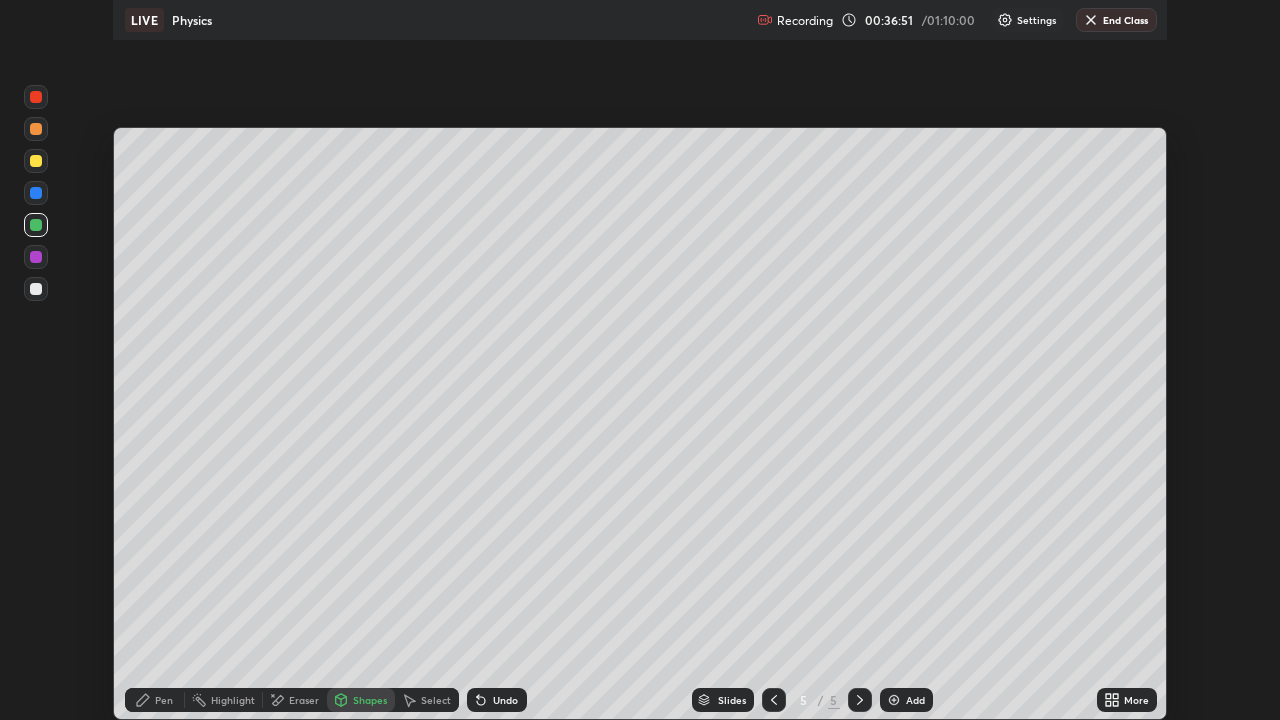 scroll, scrollTop: 99280, scrollLeft: 98720, axis: both 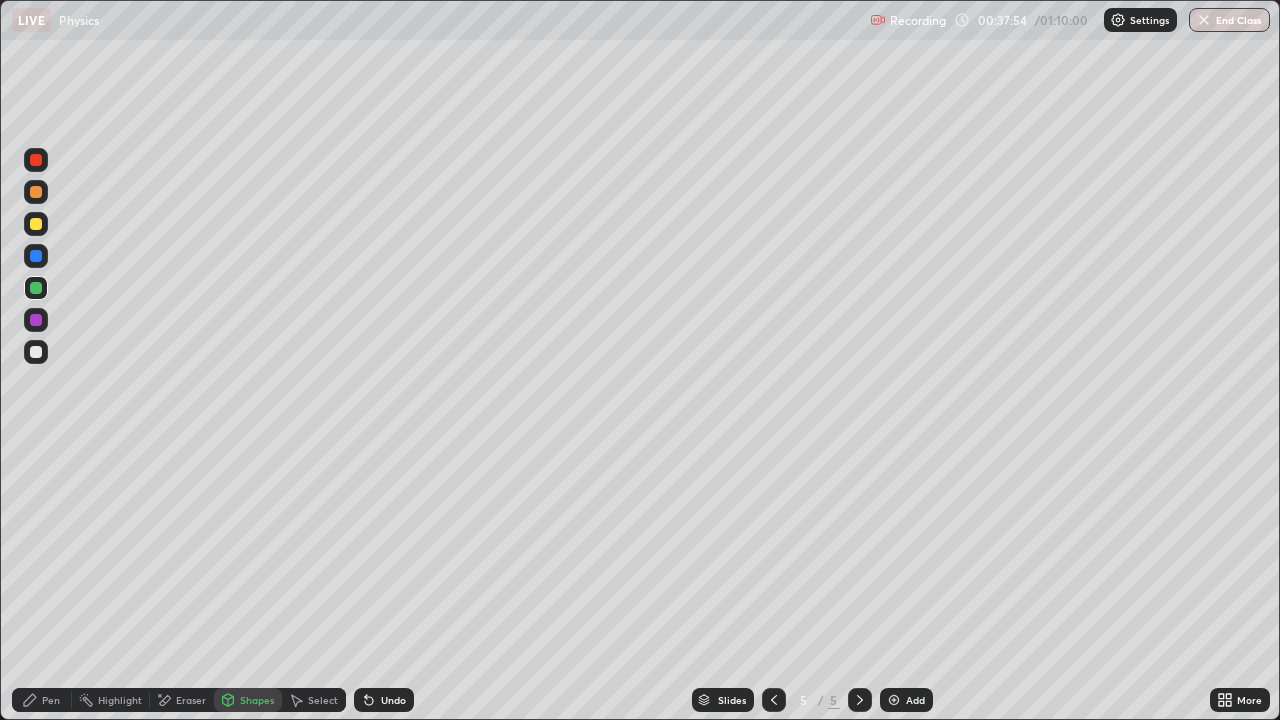 click on "Shapes" at bounding box center (257, 700) 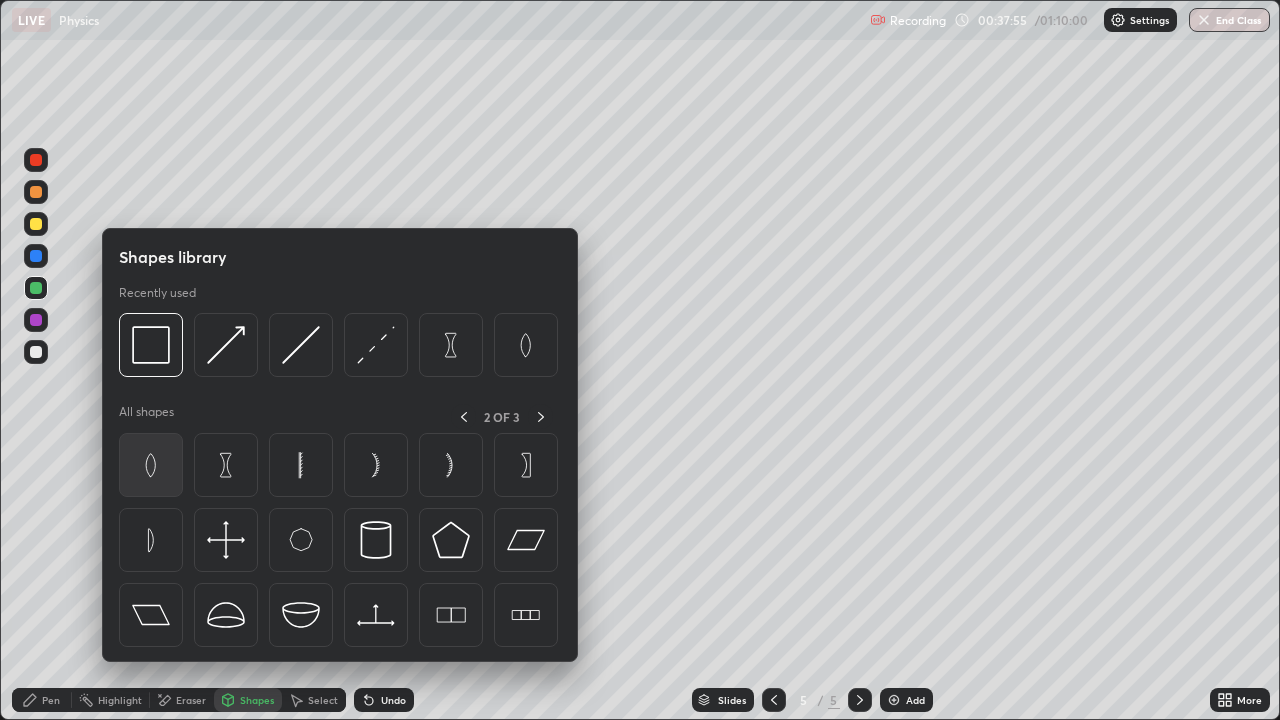 click at bounding box center (151, 465) 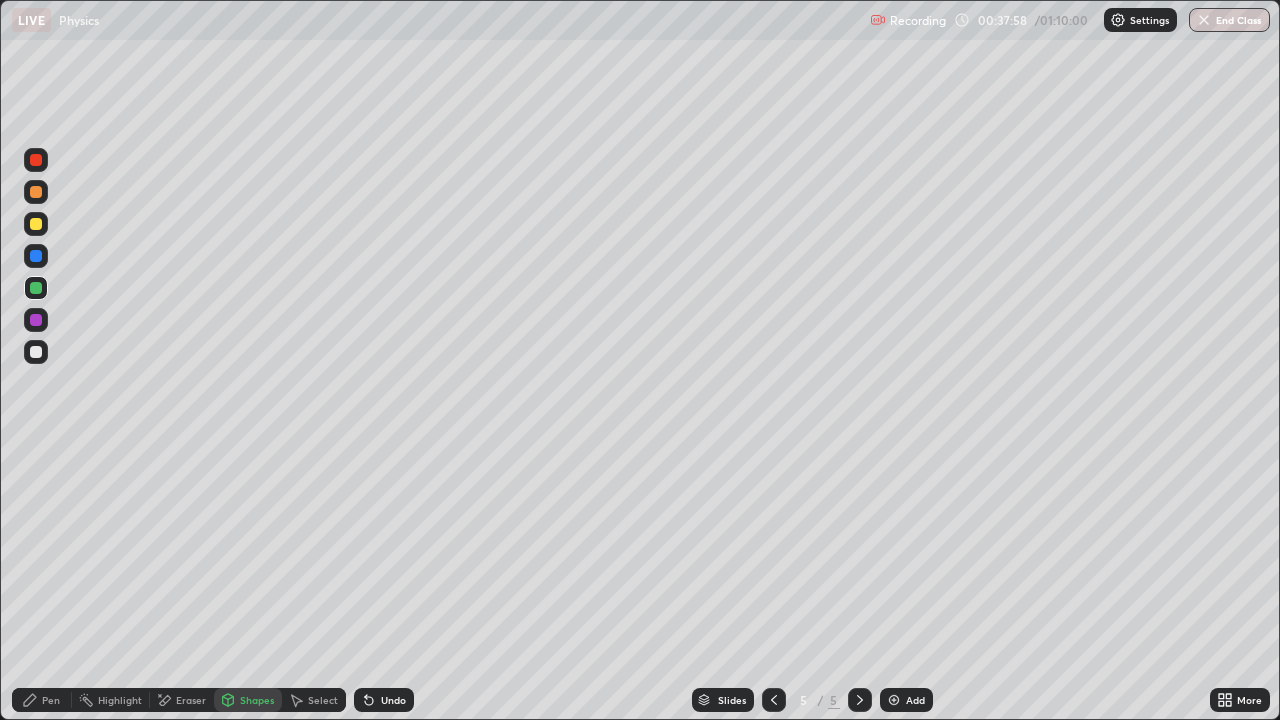 click on "Pen" at bounding box center [51, 700] 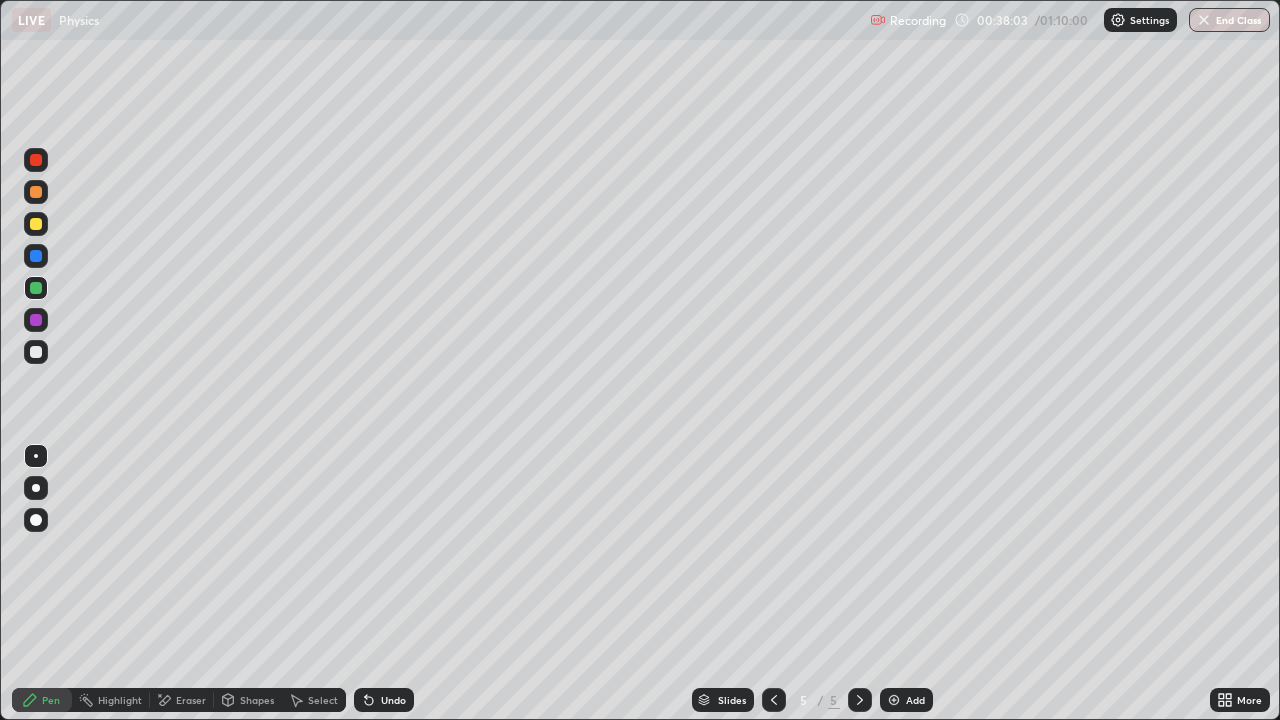 click on "Shapes" at bounding box center (257, 700) 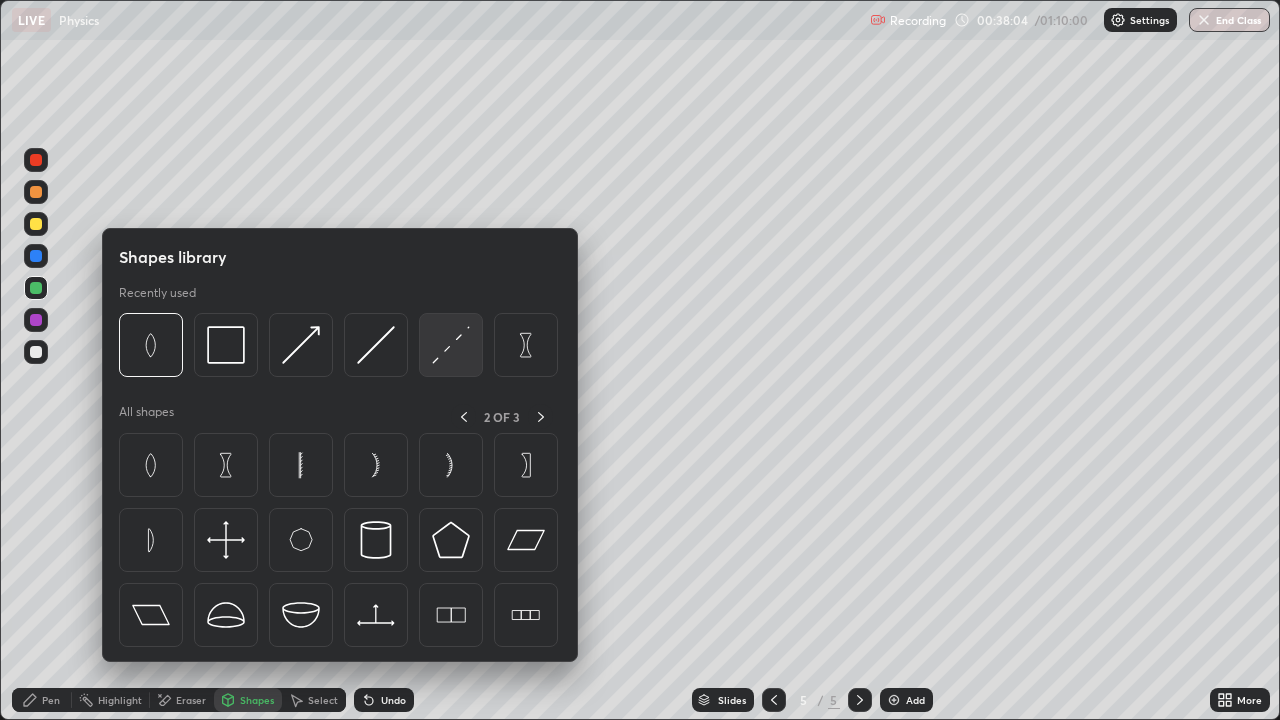 click at bounding box center [451, 345] 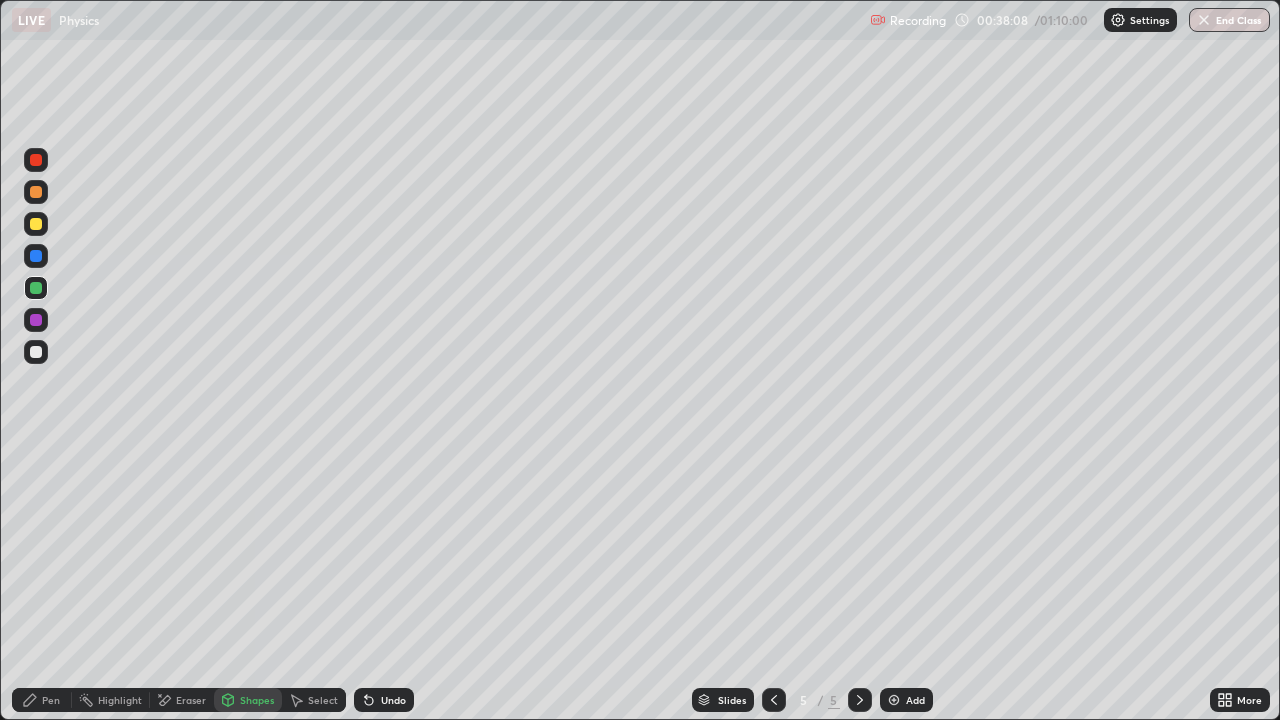 click 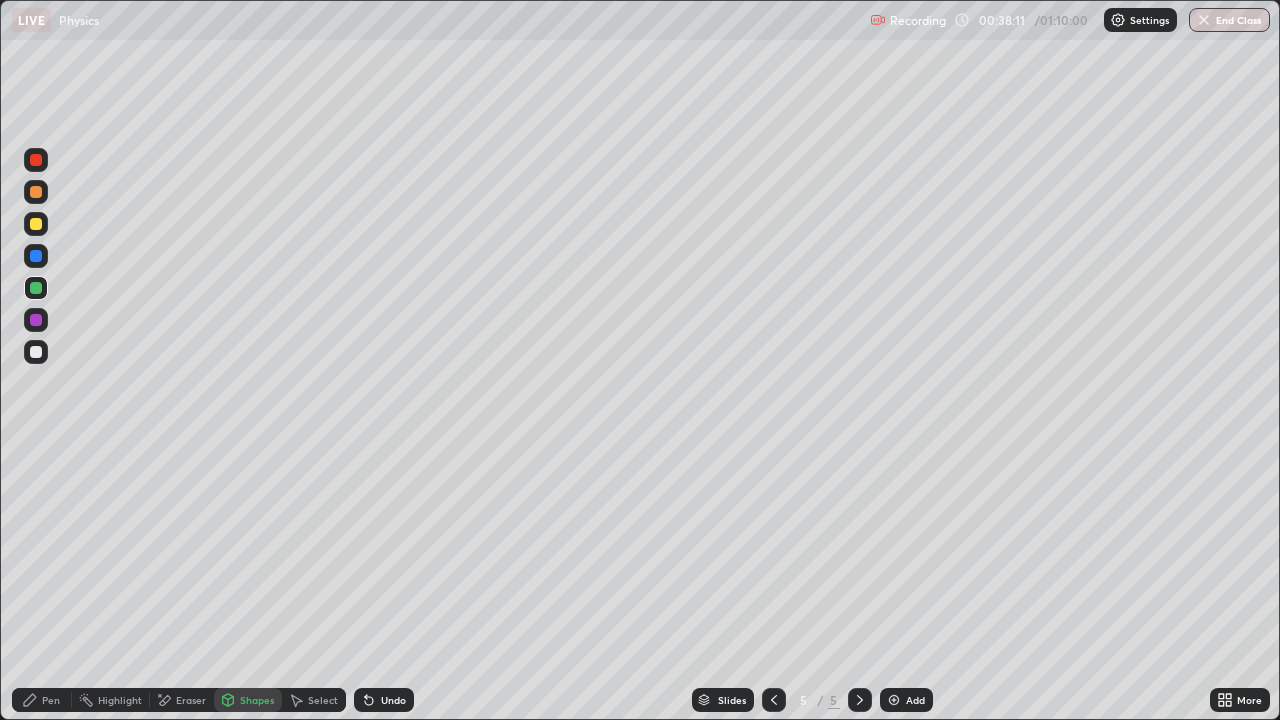 click on "Undo" at bounding box center [384, 700] 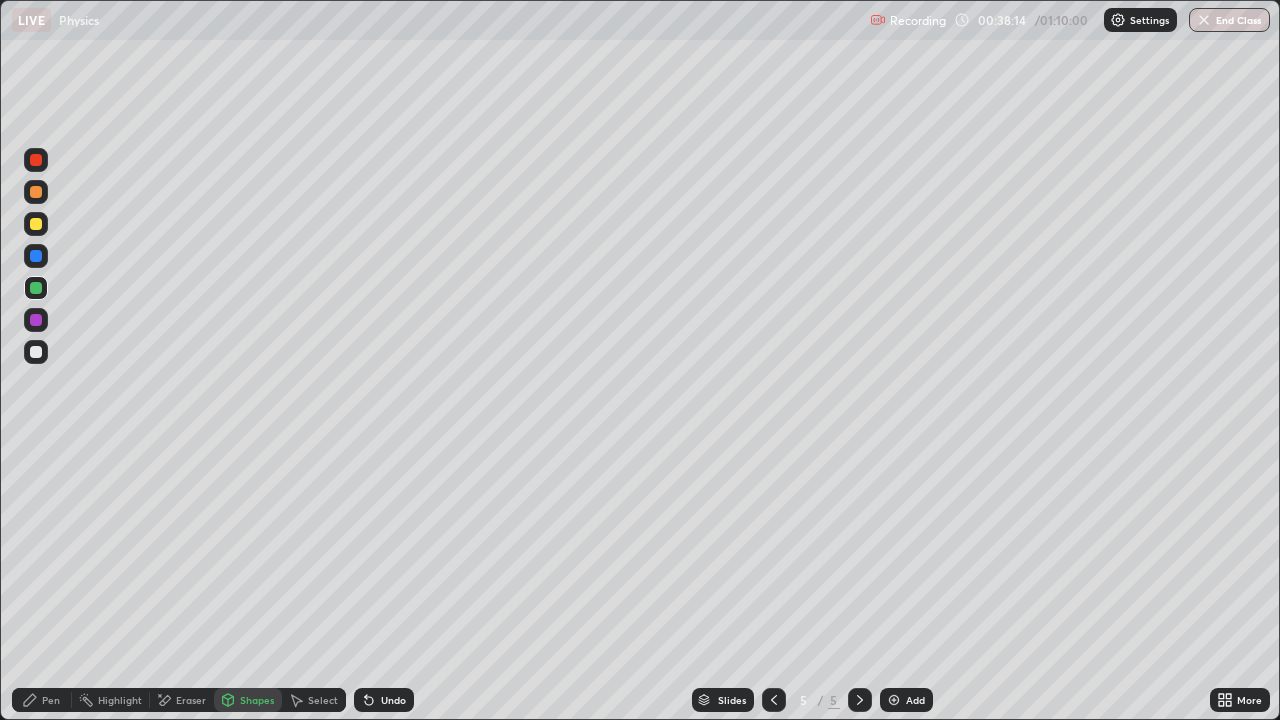 click 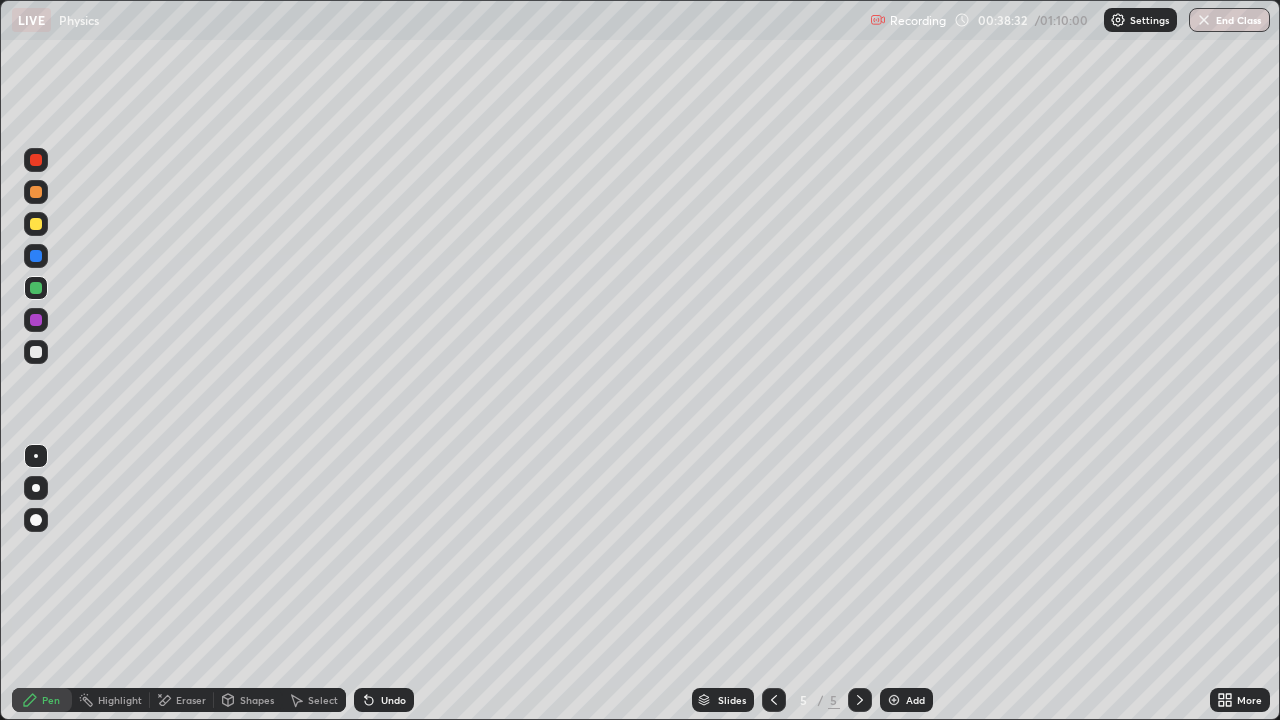 click on "Shapes" at bounding box center (257, 700) 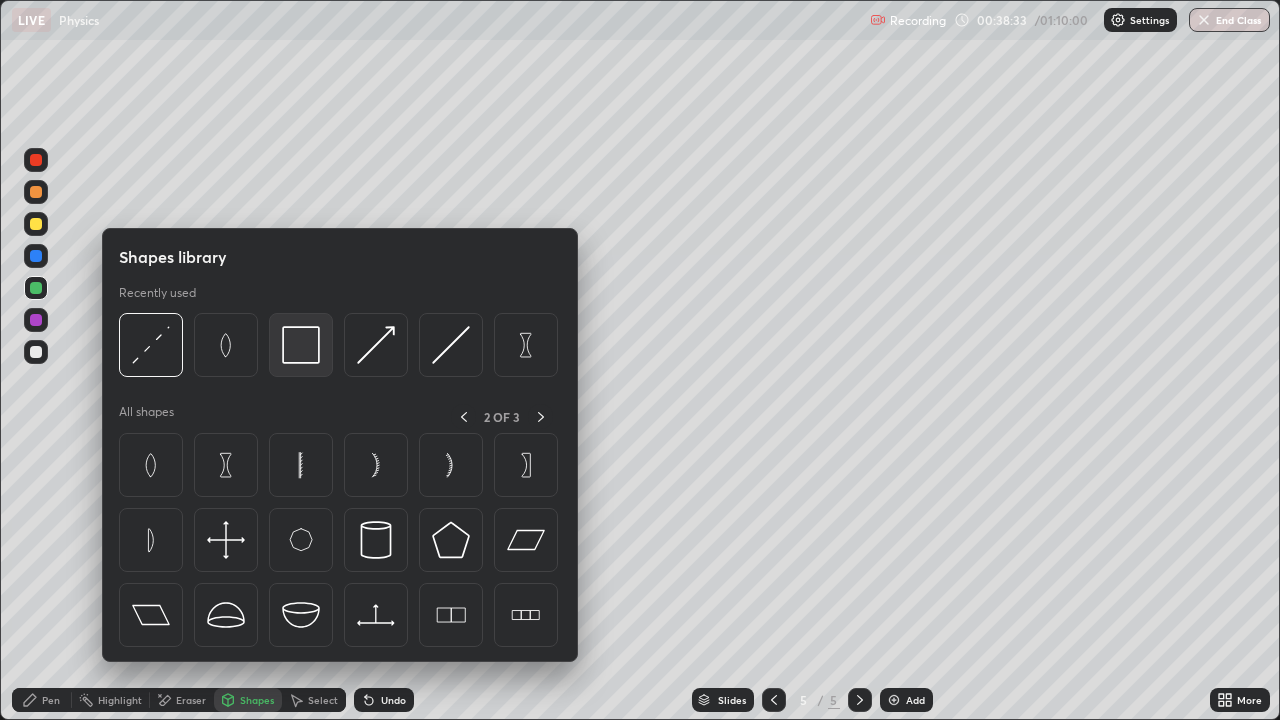 click at bounding box center (301, 345) 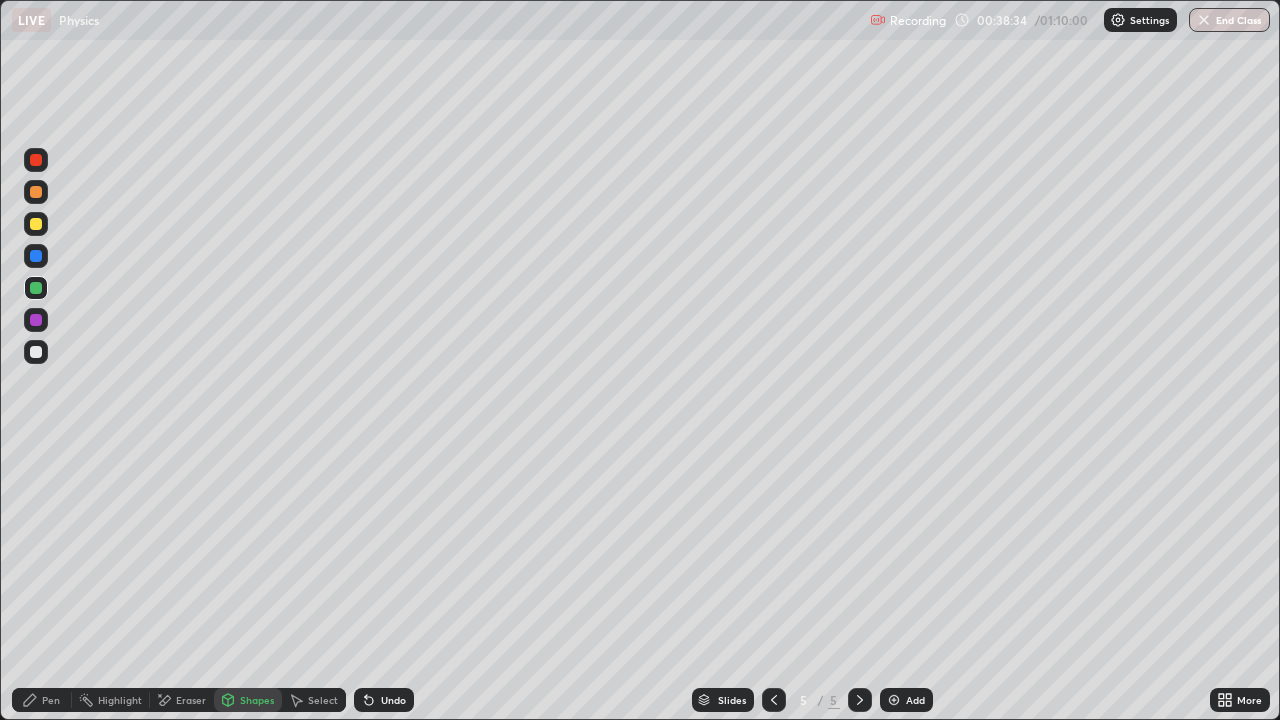 click at bounding box center (36, 224) 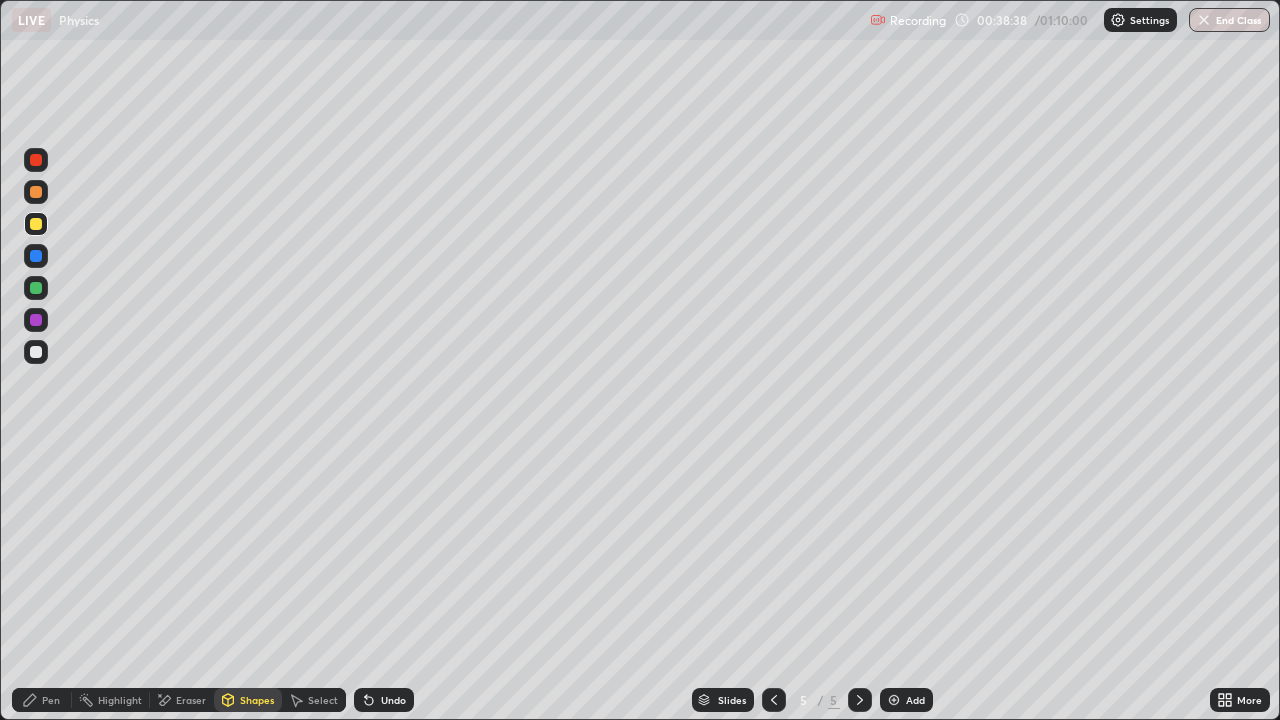 click 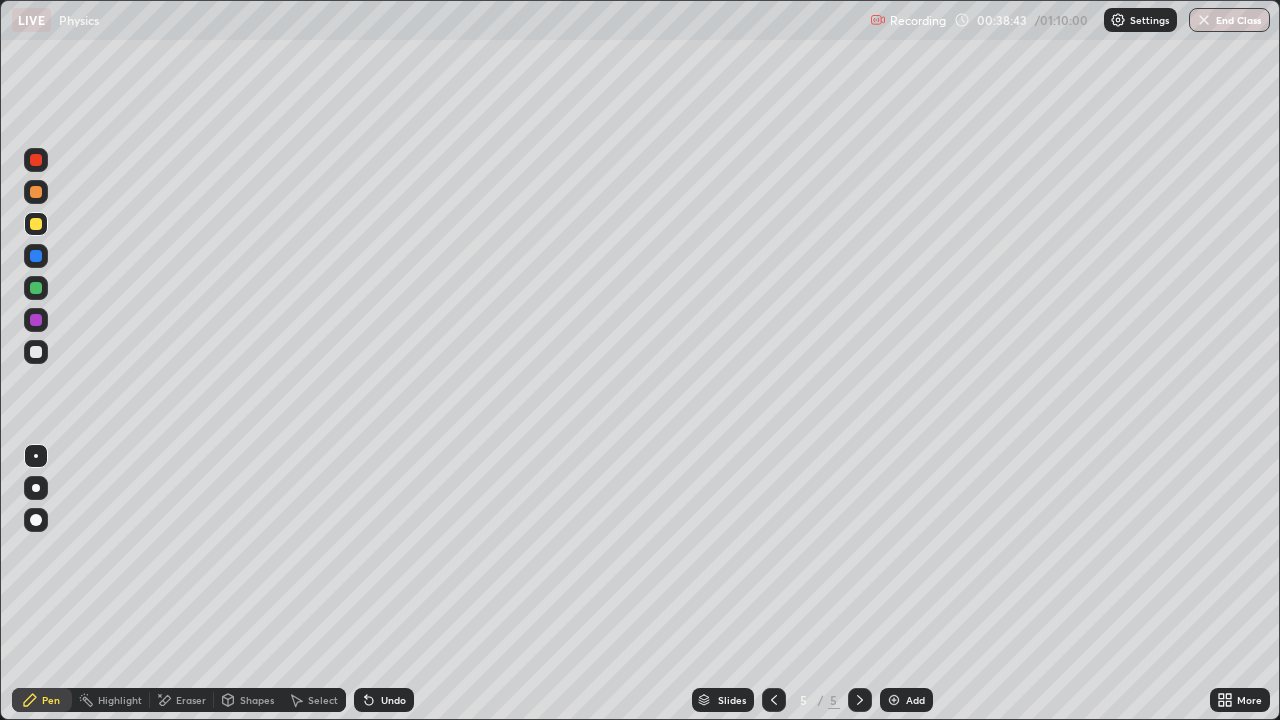 click at bounding box center [36, 352] 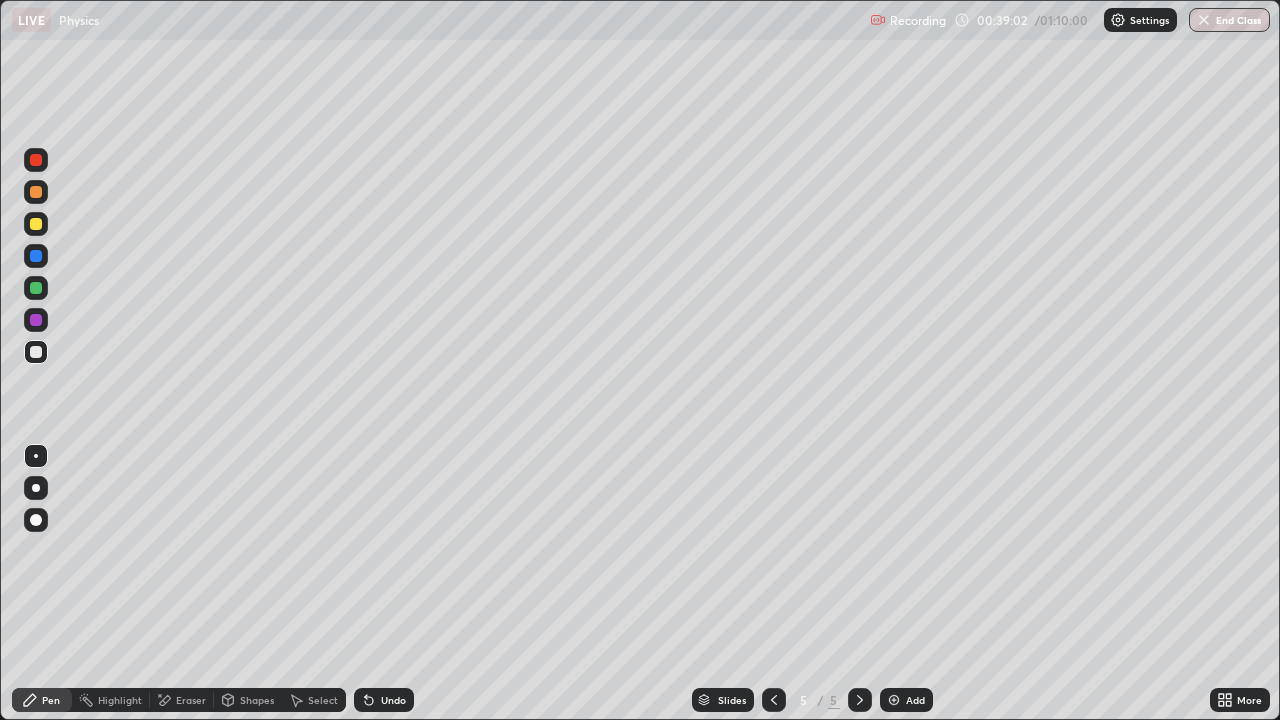 click on "Select" at bounding box center [323, 700] 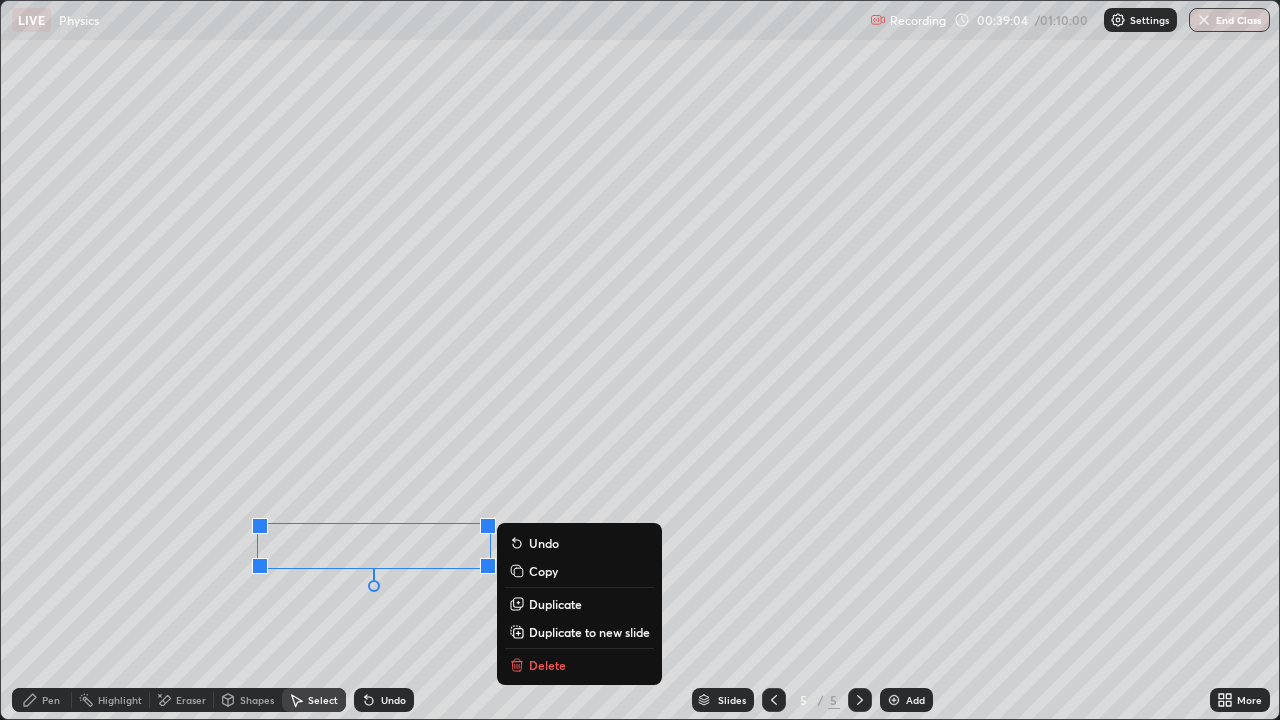 click on "Duplicate" at bounding box center [555, 604] 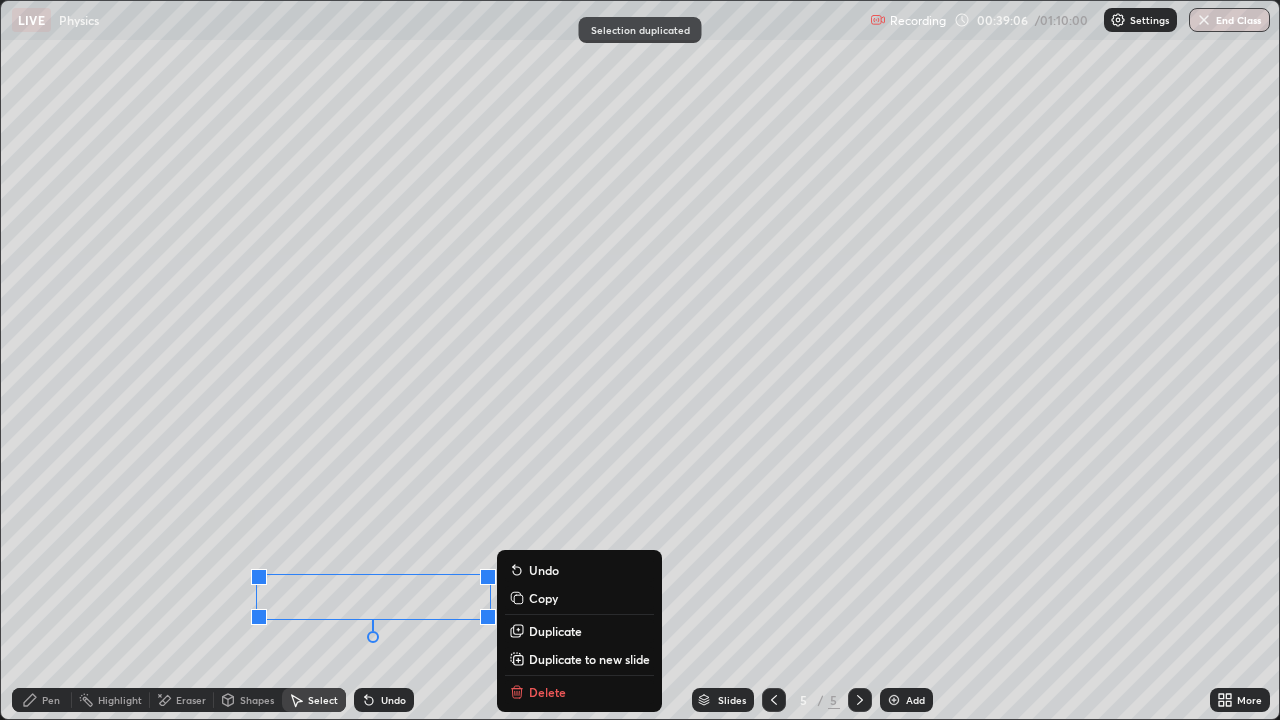click on "Pen" at bounding box center [51, 700] 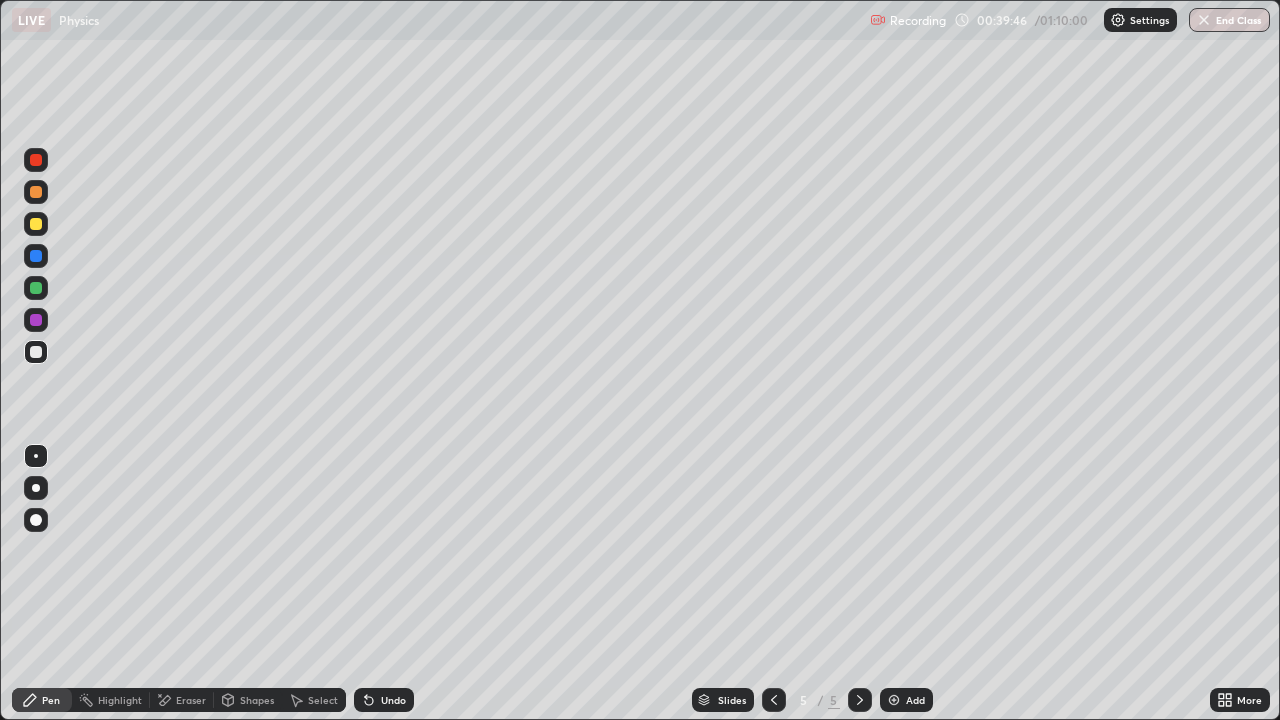 click on "Shapes" at bounding box center [248, 700] 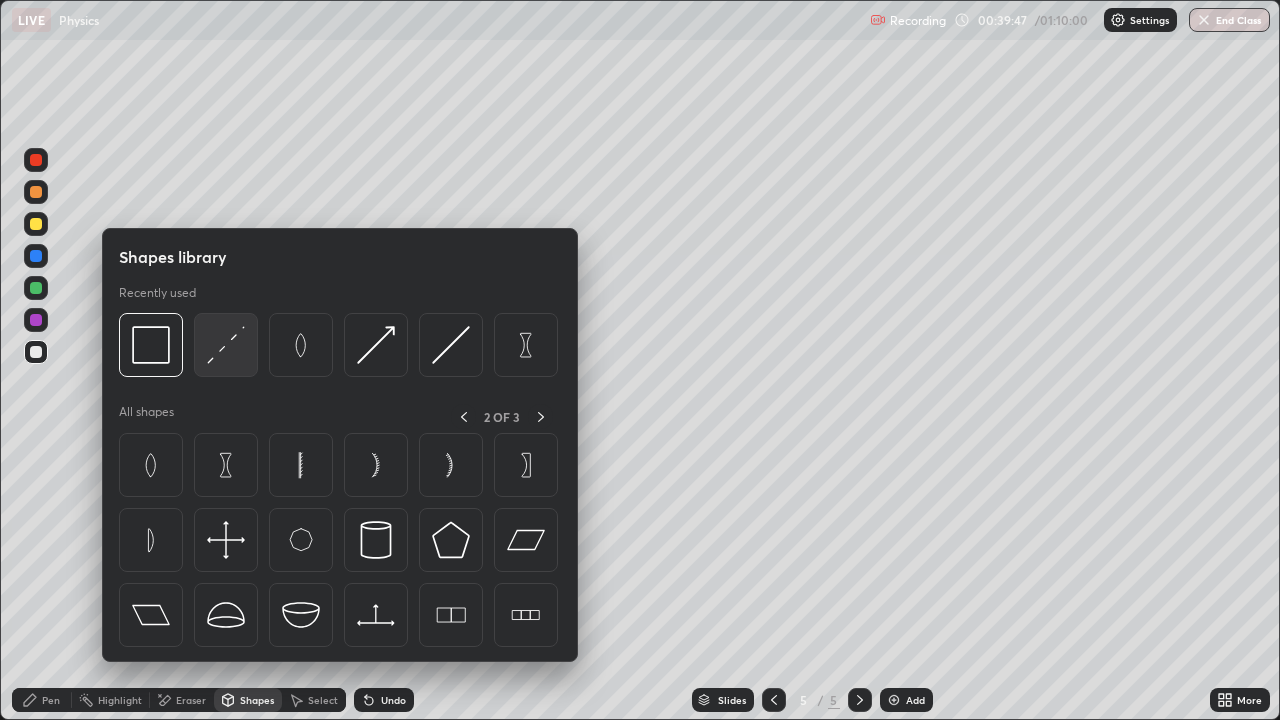 click at bounding box center [226, 345] 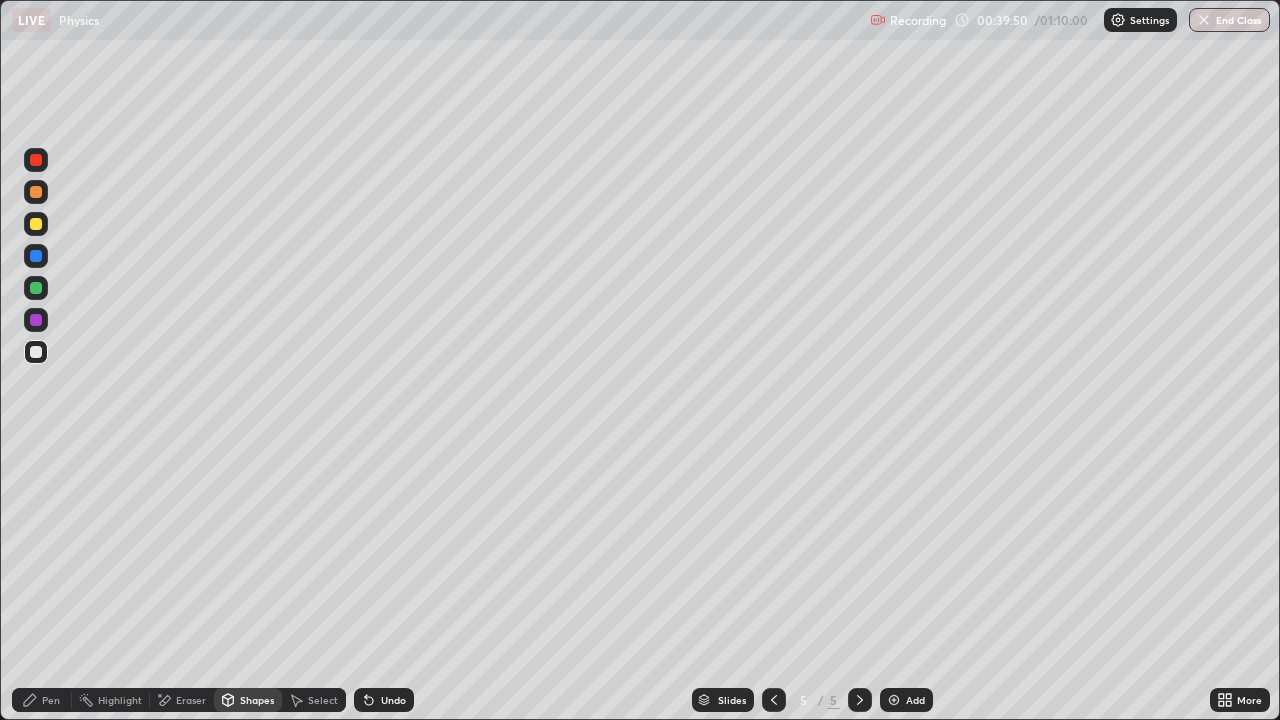 click on "Pen" at bounding box center [42, 700] 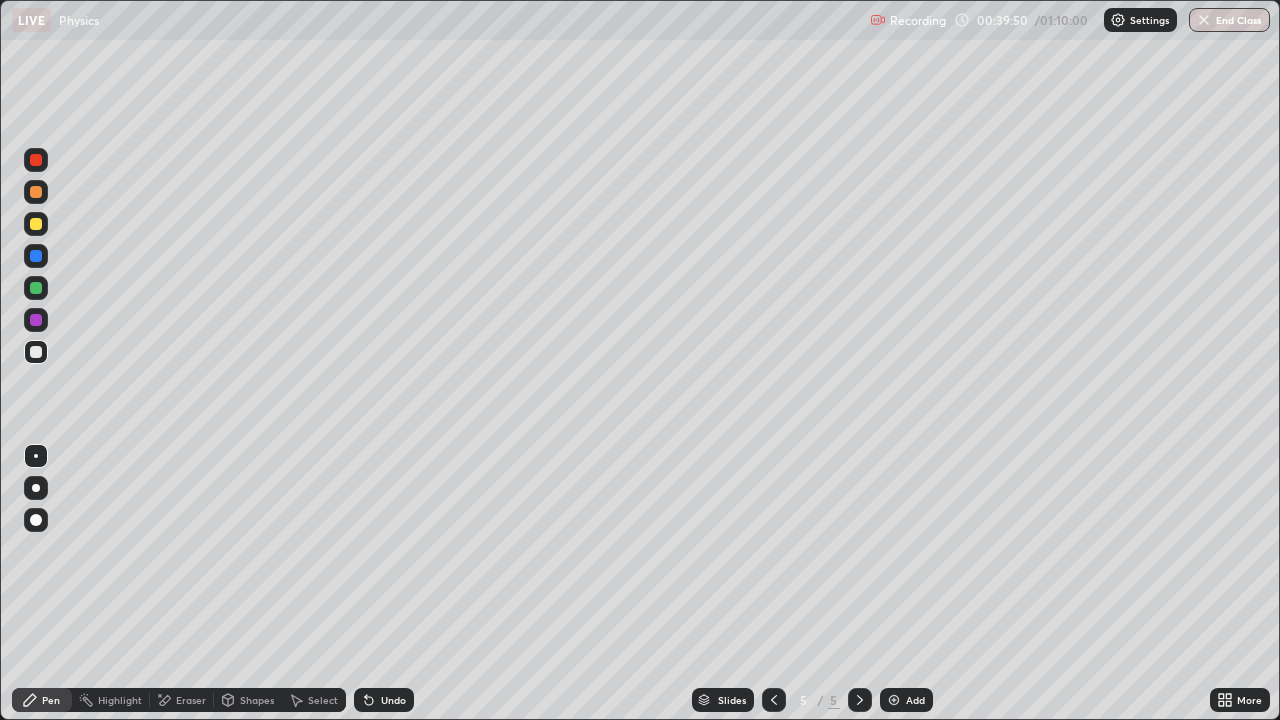 click at bounding box center [36, 456] 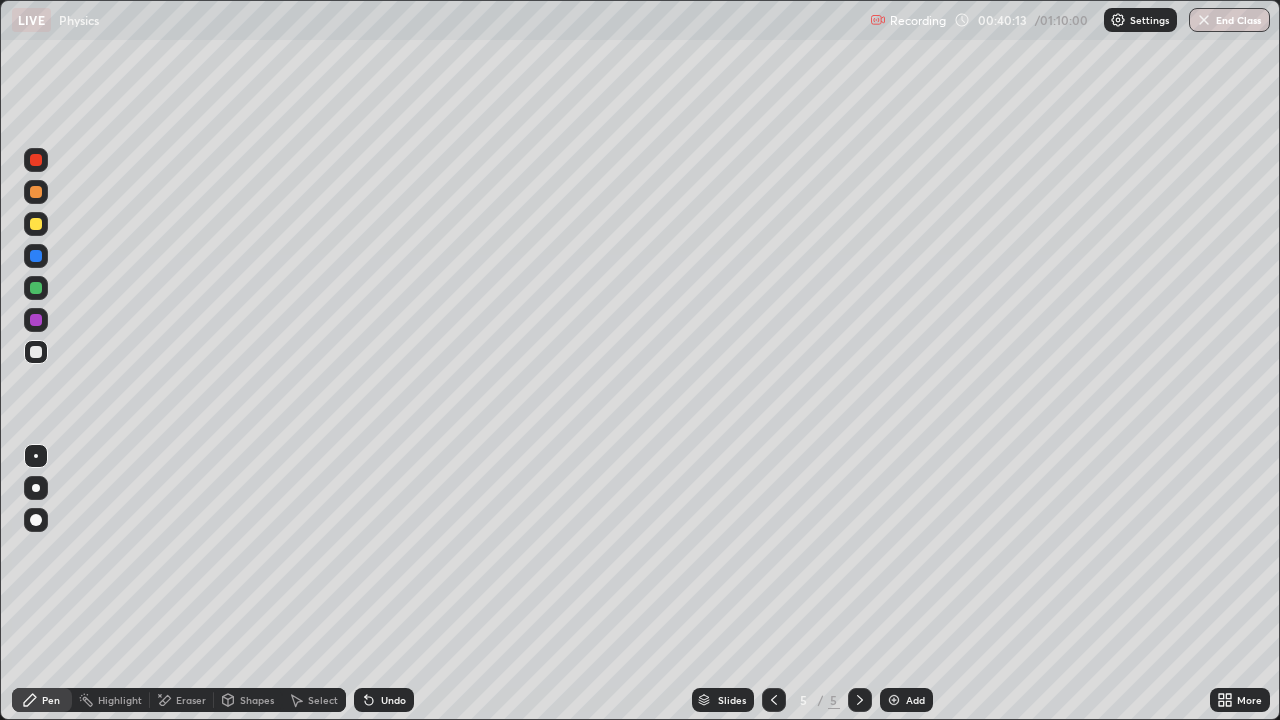 click on "Shapes" at bounding box center [257, 700] 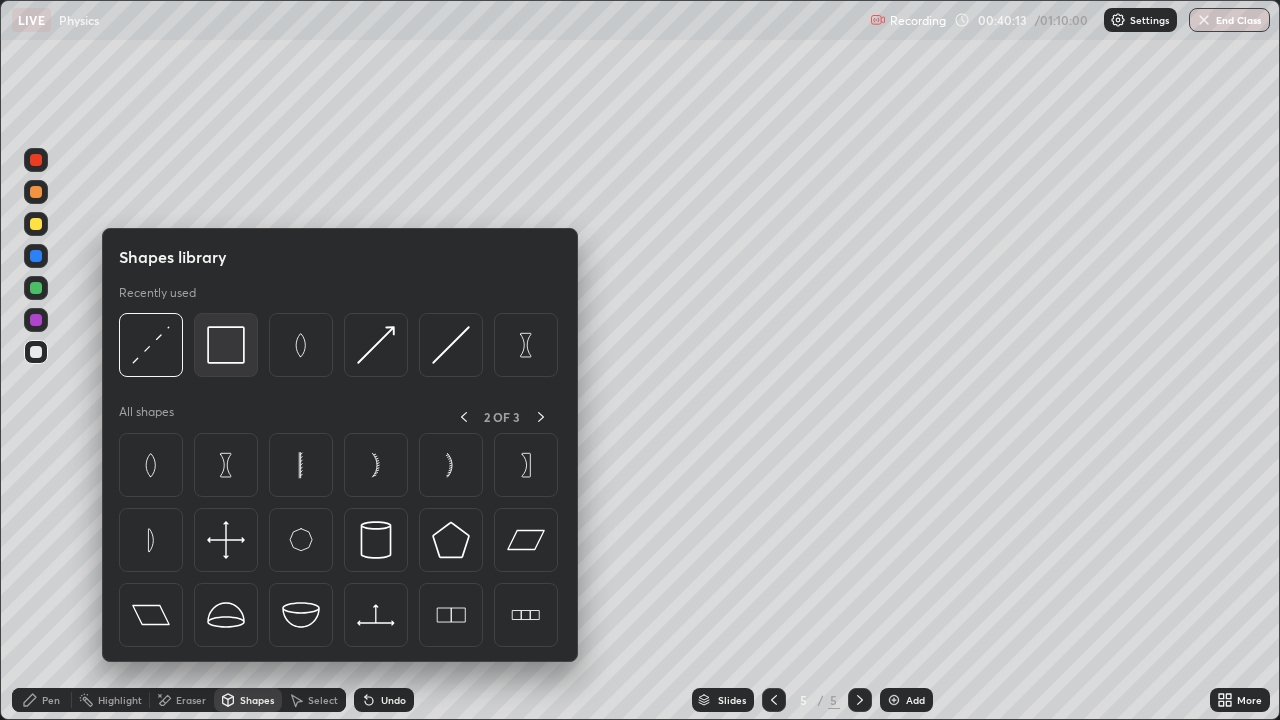 click at bounding box center (226, 345) 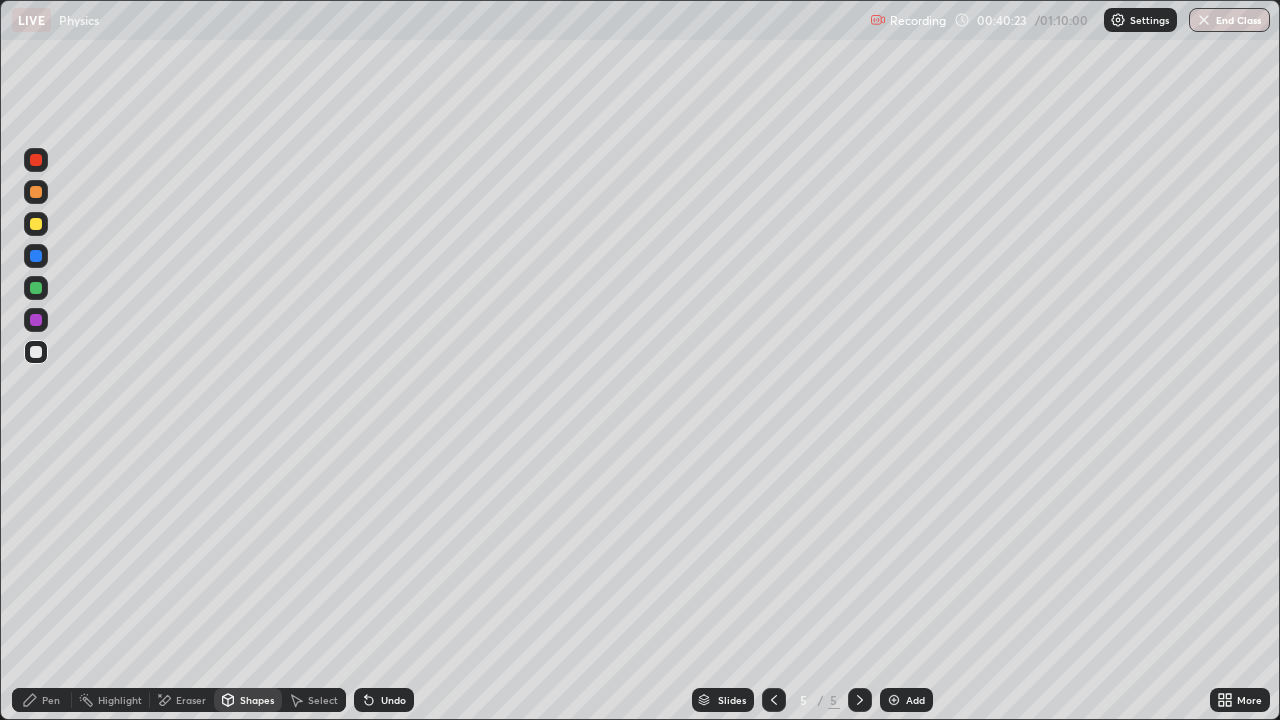 click on "Undo" at bounding box center (384, 700) 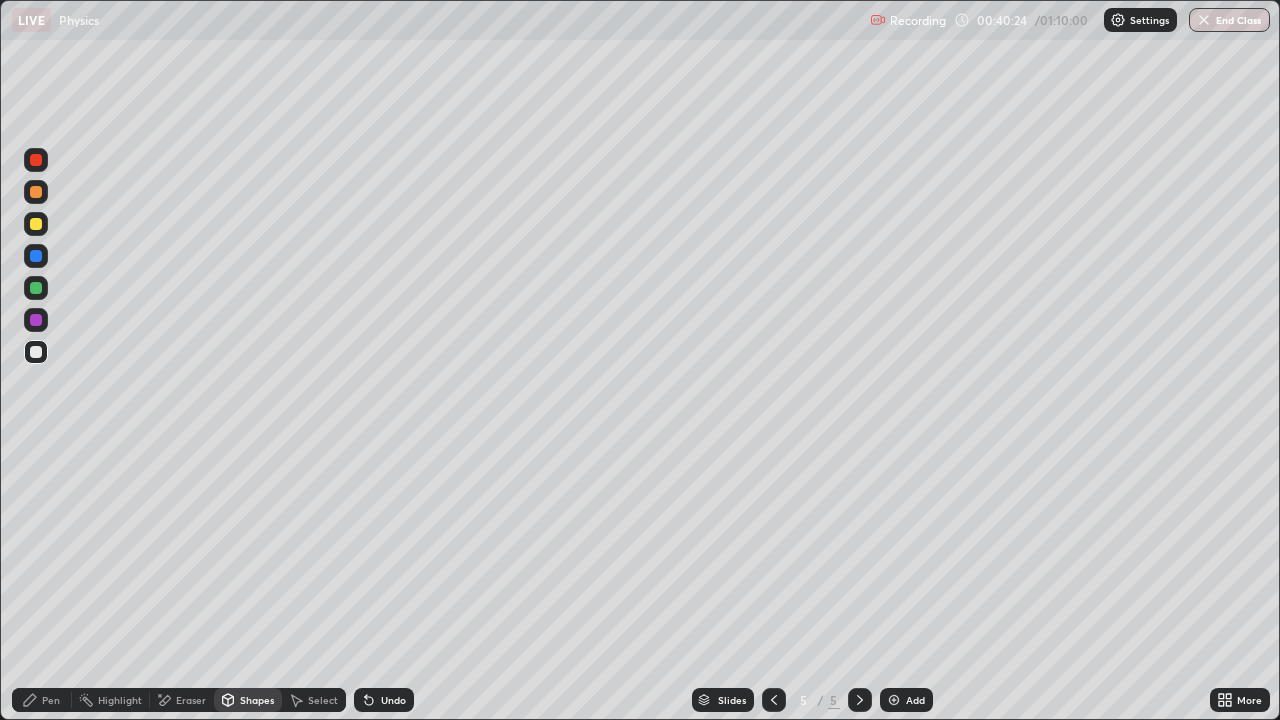 click on "Pen" at bounding box center (51, 700) 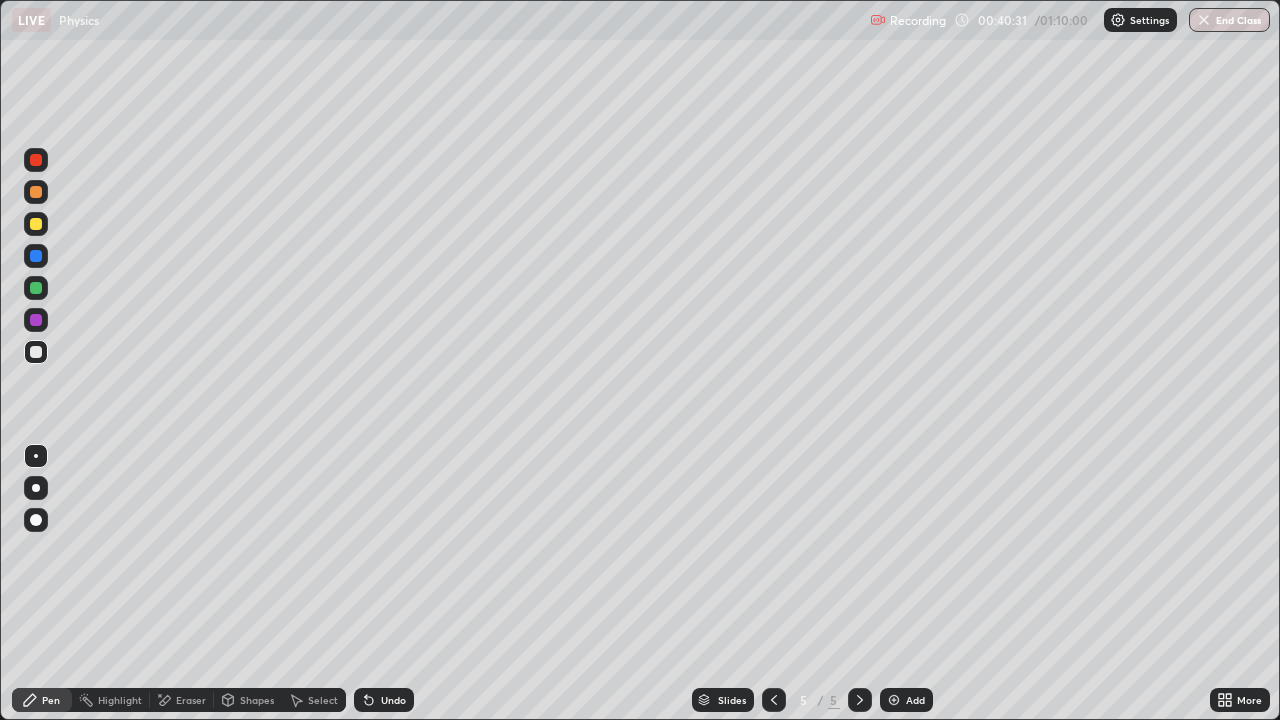 click on "Shapes" at bounding box center (257, 700) 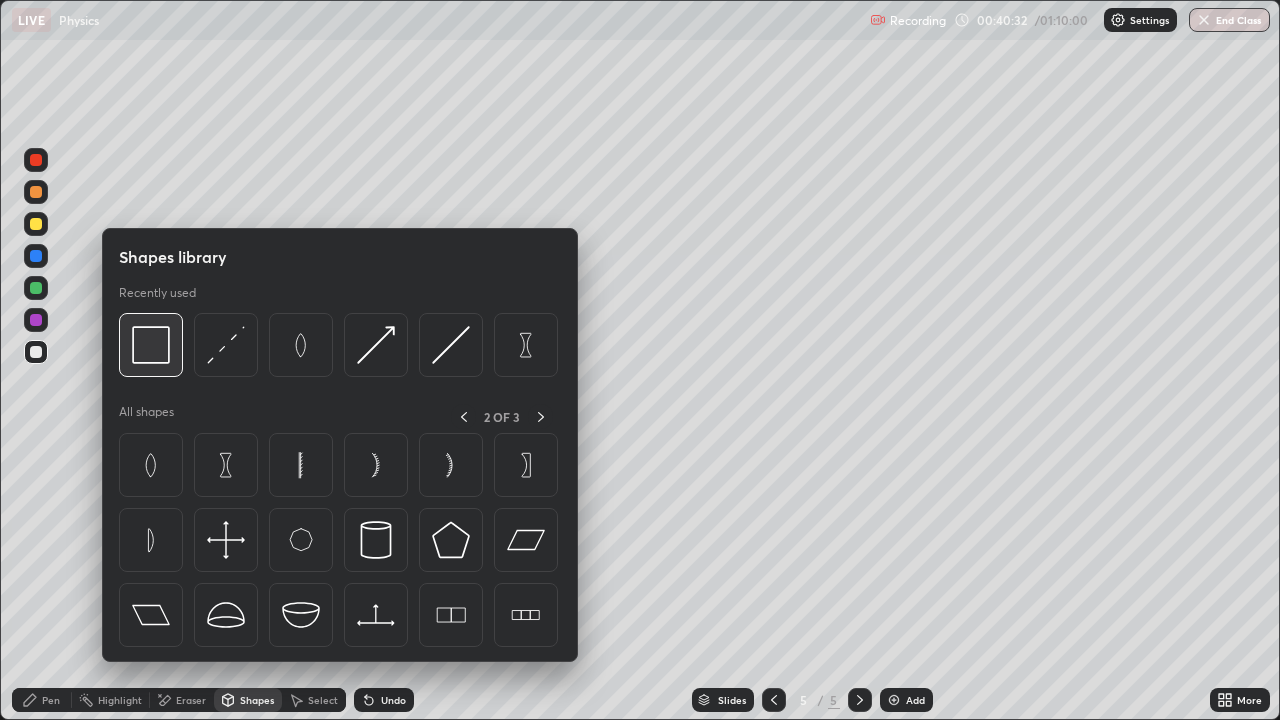 click at bounding box center [151, 345] 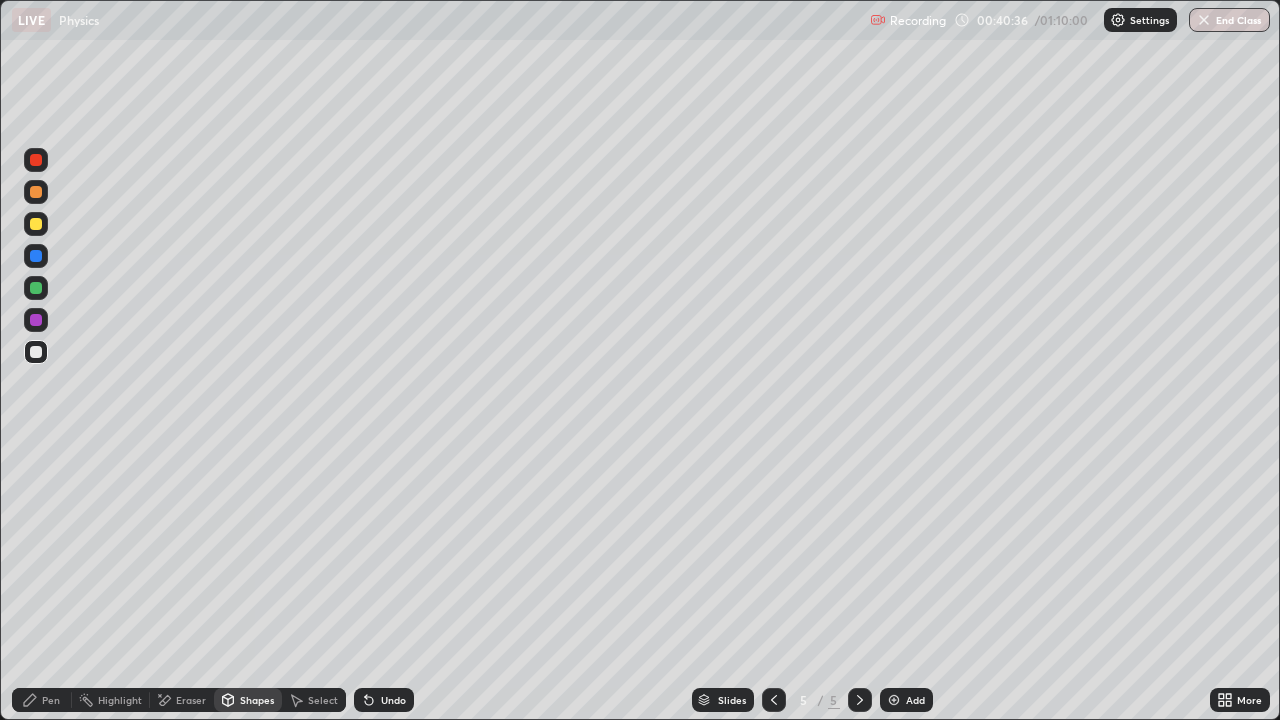 click on "Pen" at bounding box center [51, 700] 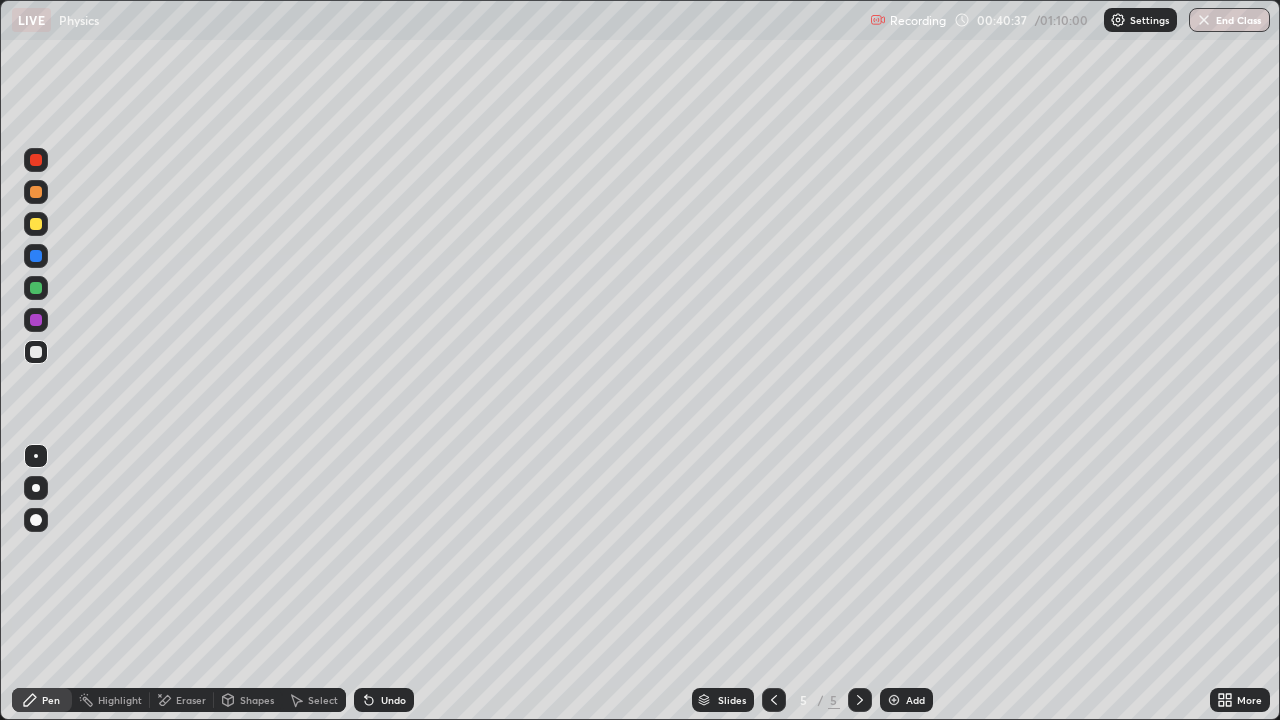click at bounding box center (36, 456) 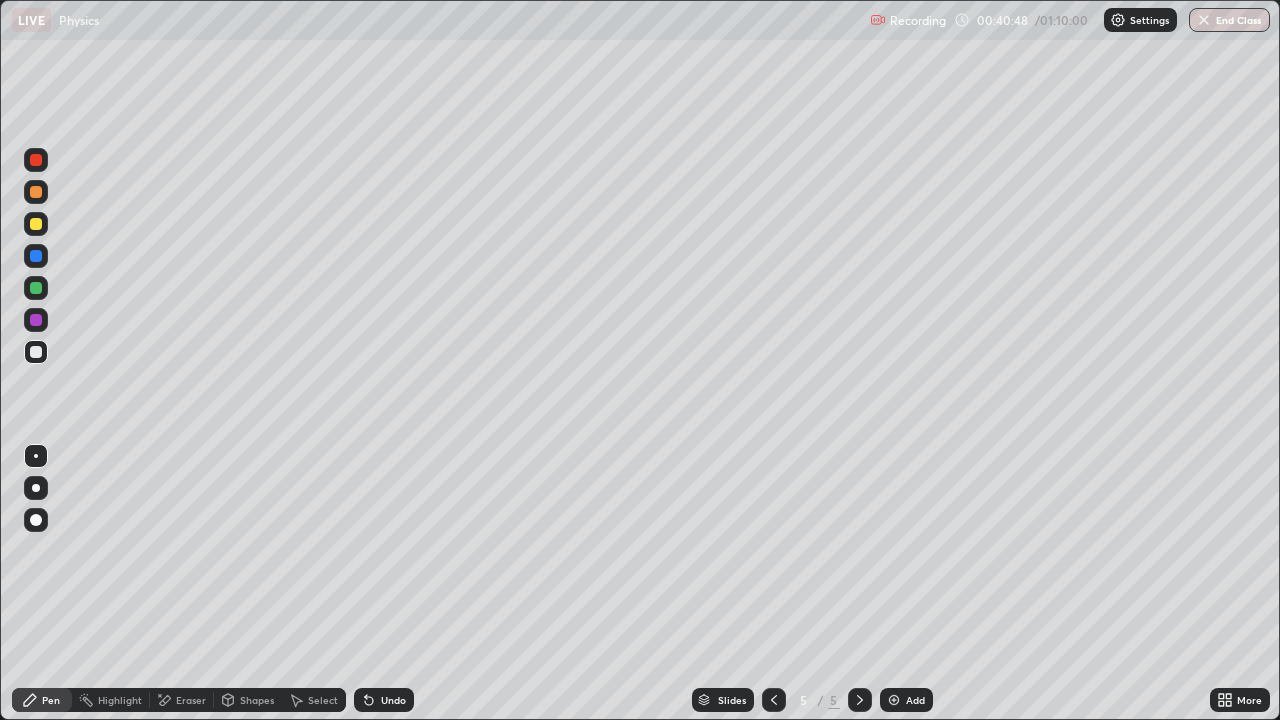 click at bounding box center [36, 352] 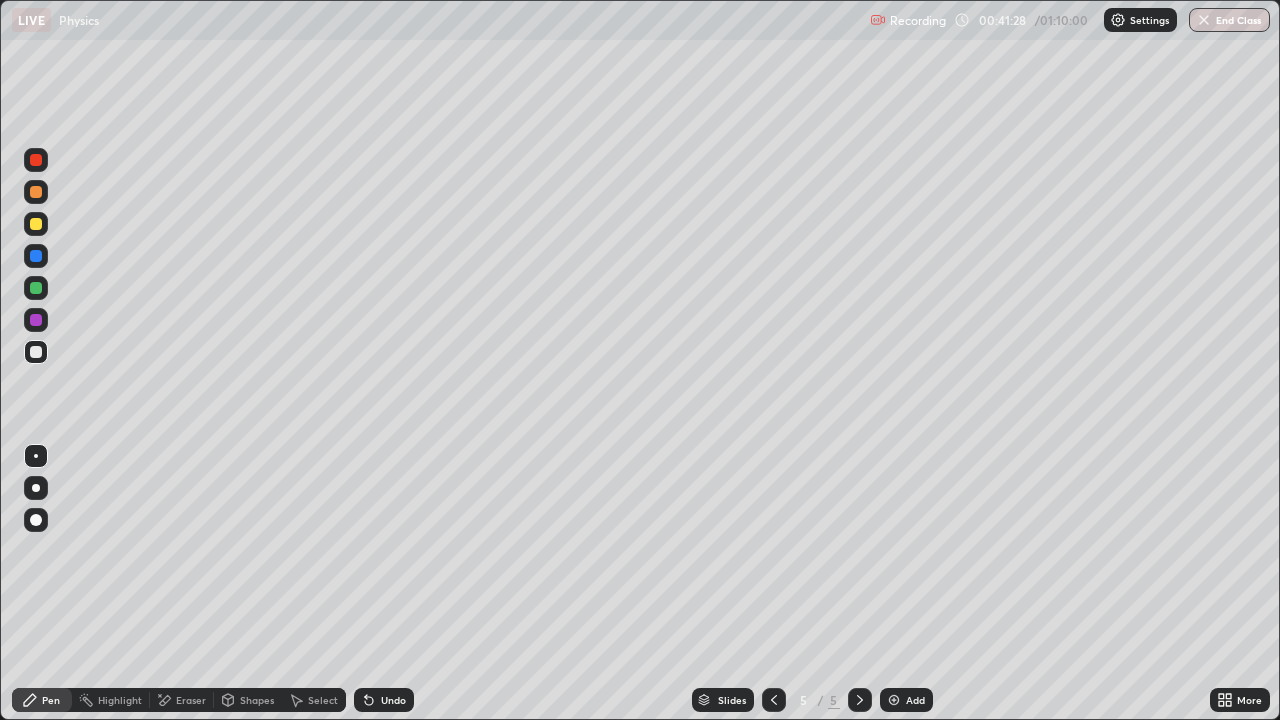 click on "Shapes" at bounding box center [257, 700] 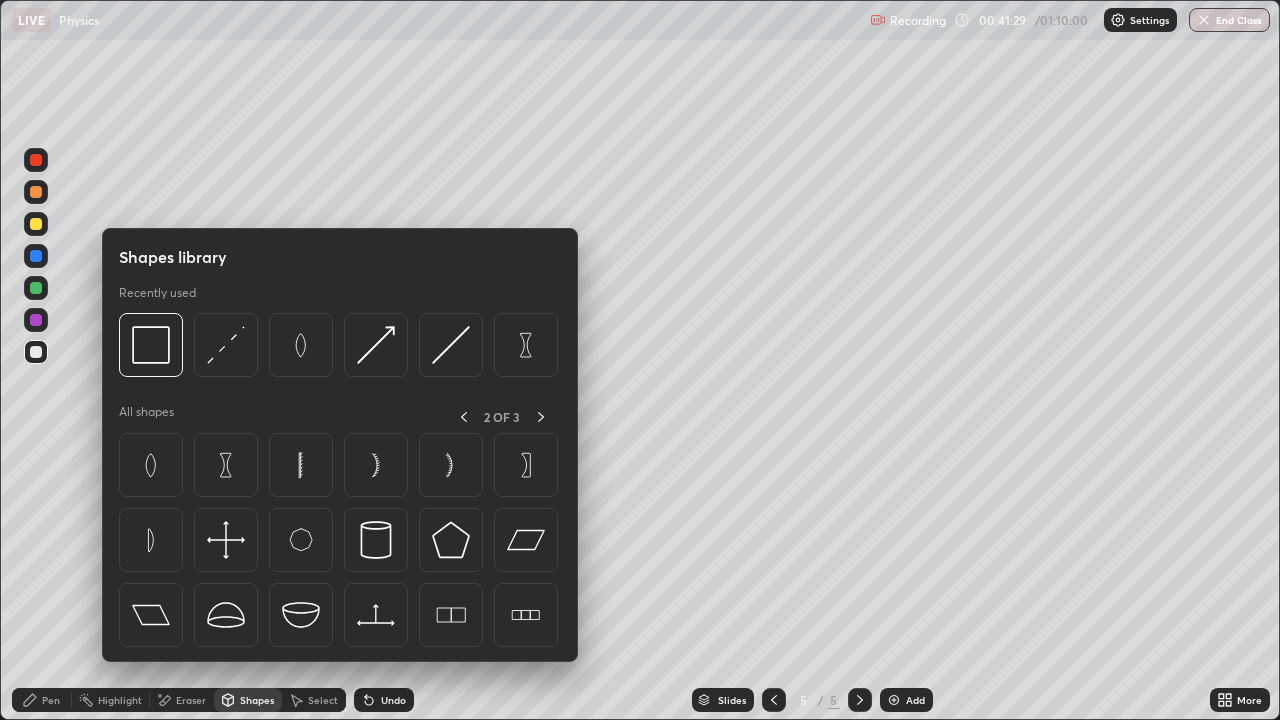 click on "Select" at bounding box center (314, 700) 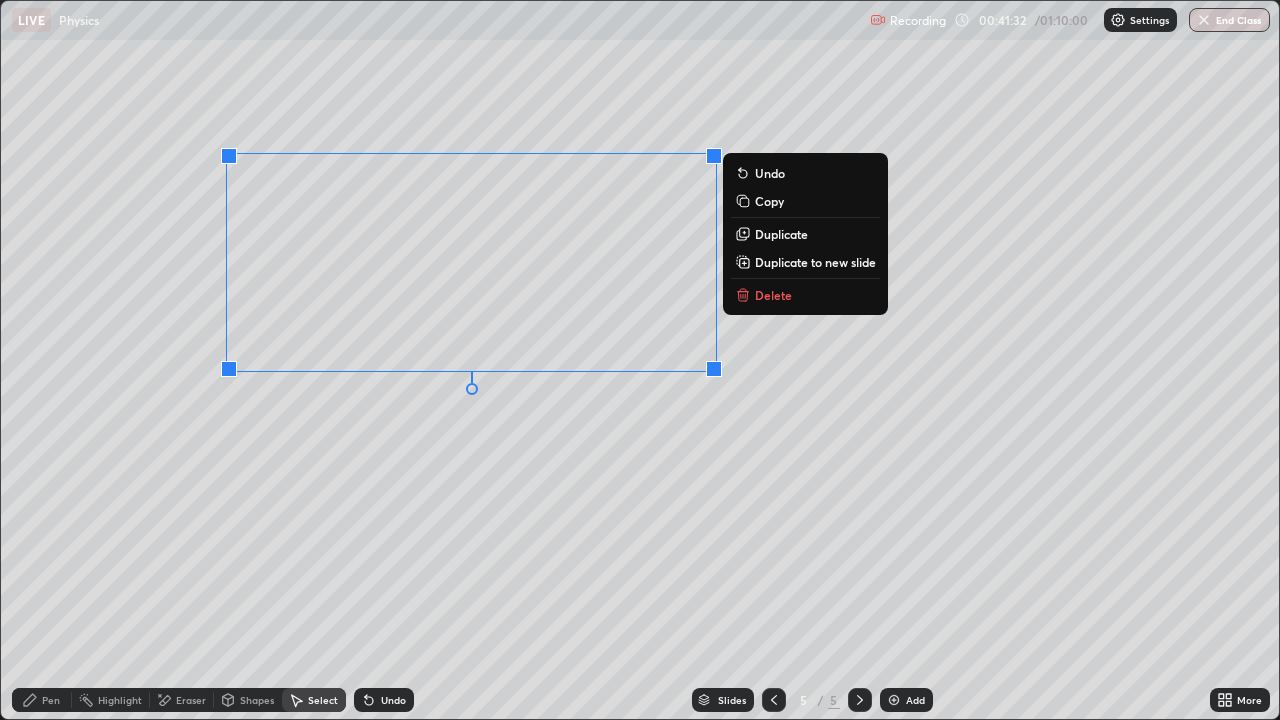 click on "Duplicate" at bounding box center (781, 234) 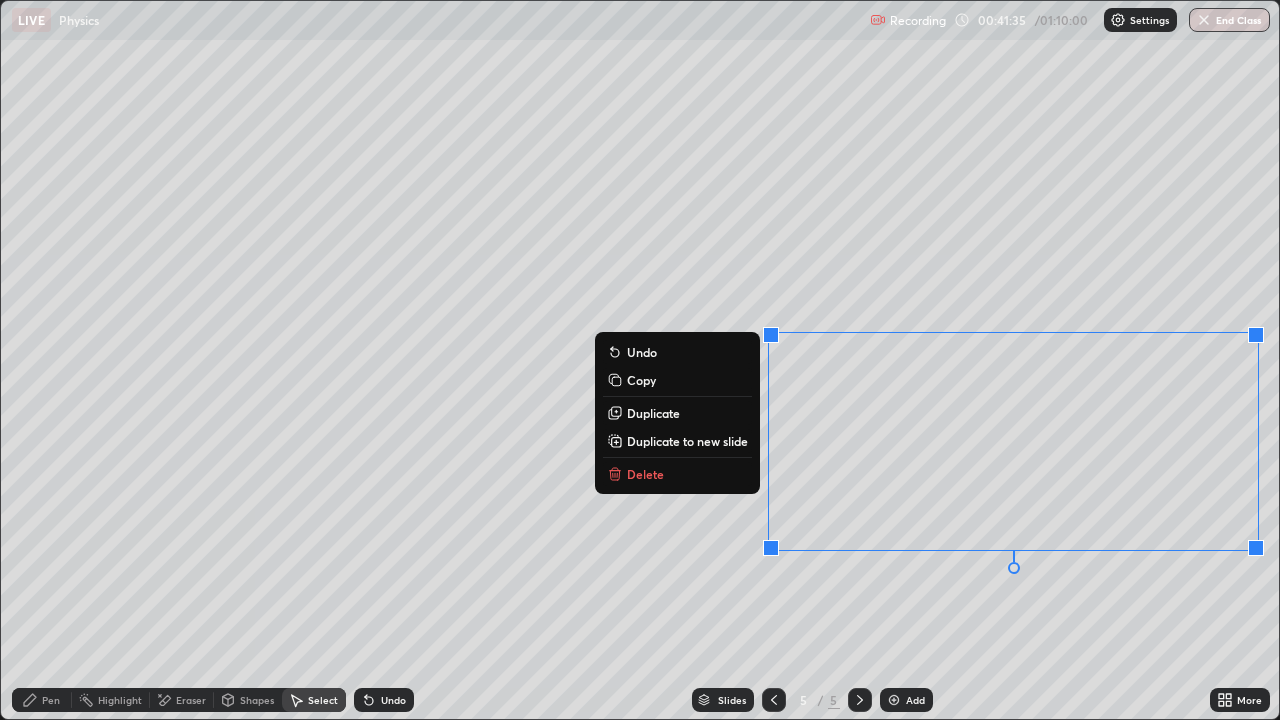 click on "0 ° Undo Copy Duplicate Duplicate to new slide Delete" at bounding box center (640, 360) 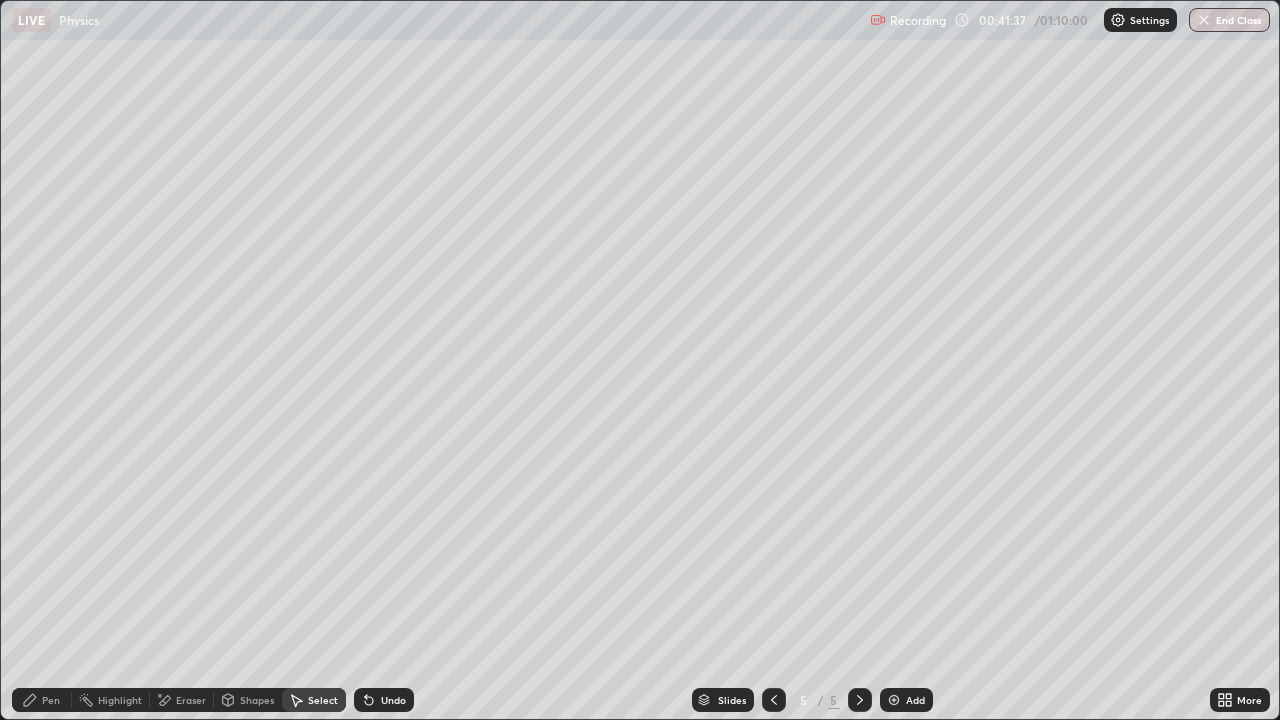 click on "Shapes" at bounding box center [248, 700] 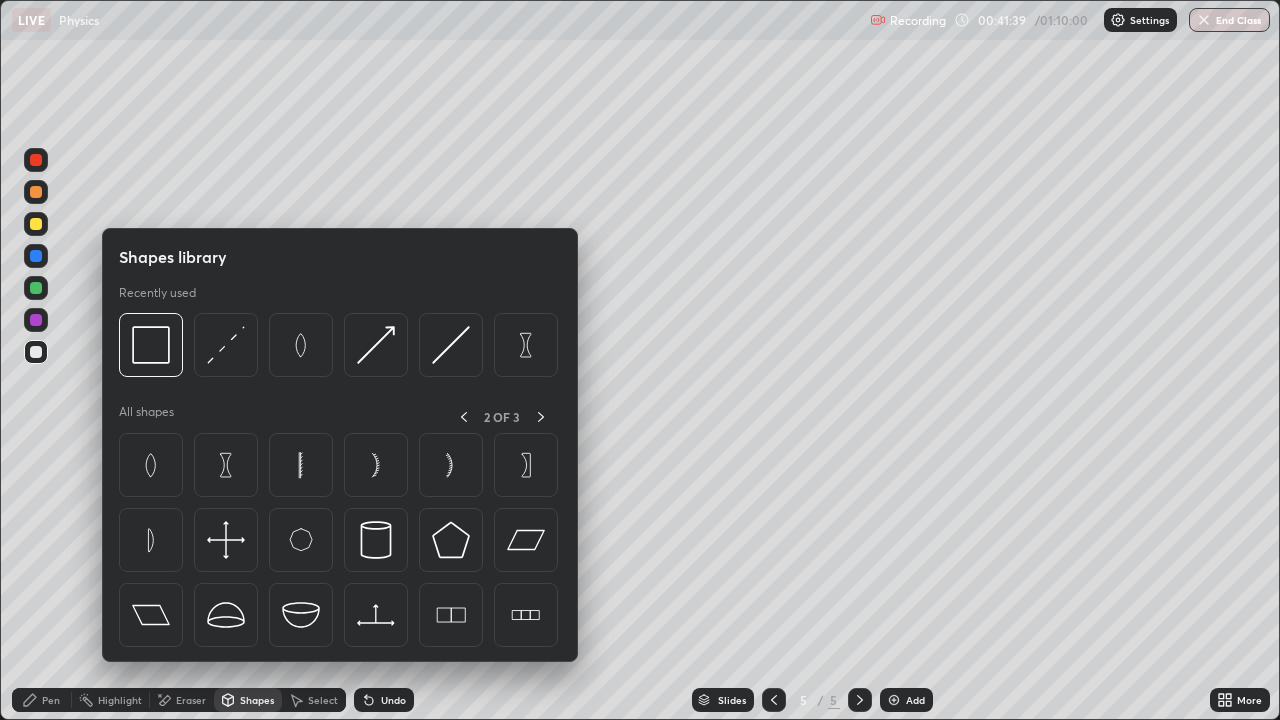 click 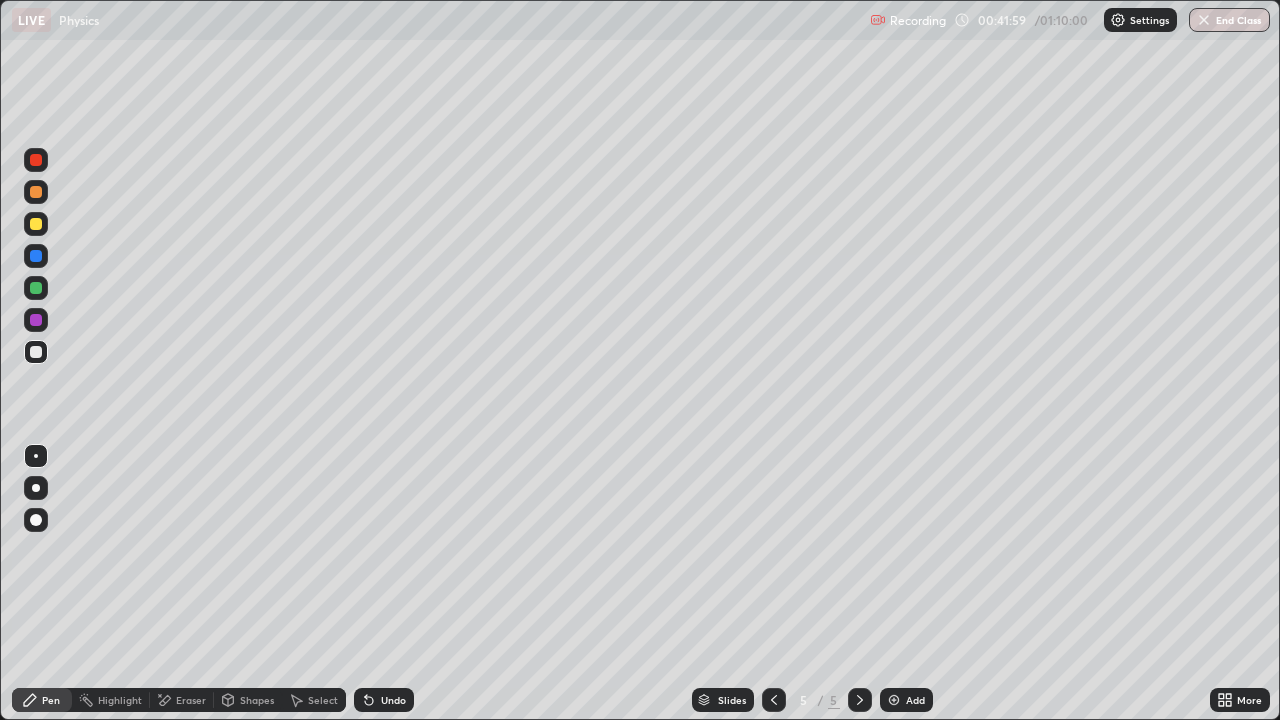 click on "Shapes" at bounding box center [257, 700] 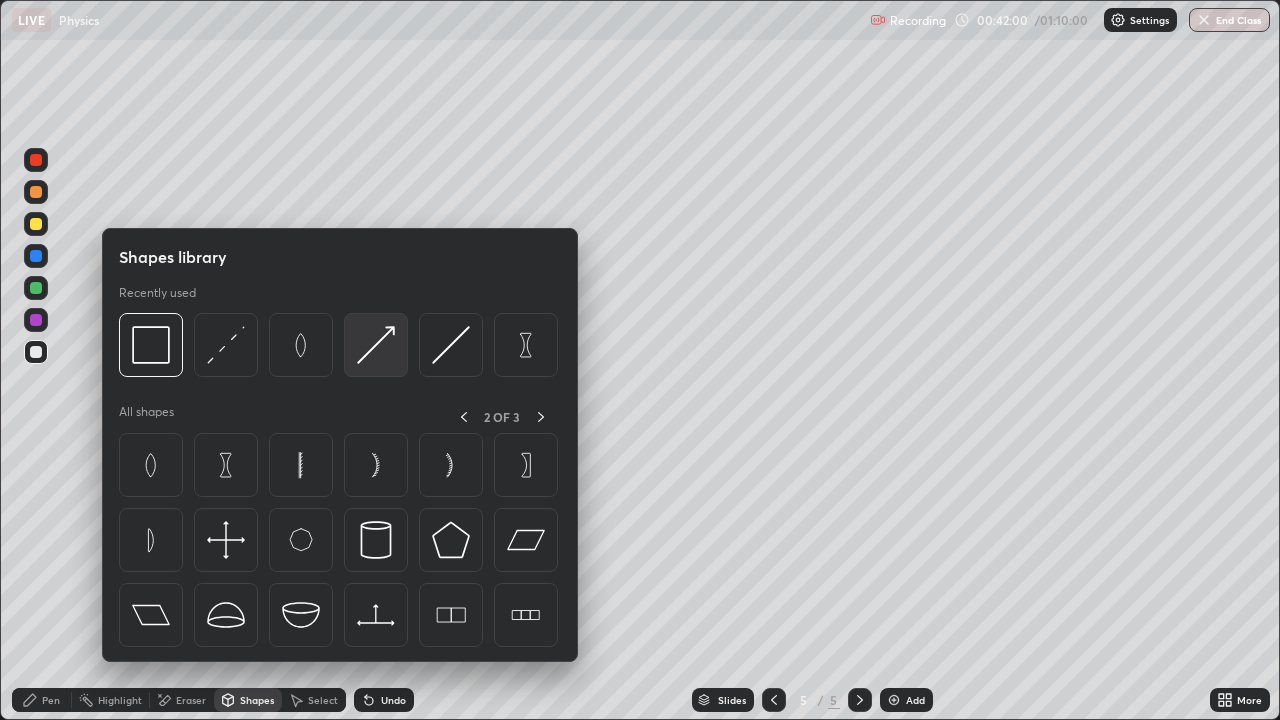 click at bounding box center (376, 345) 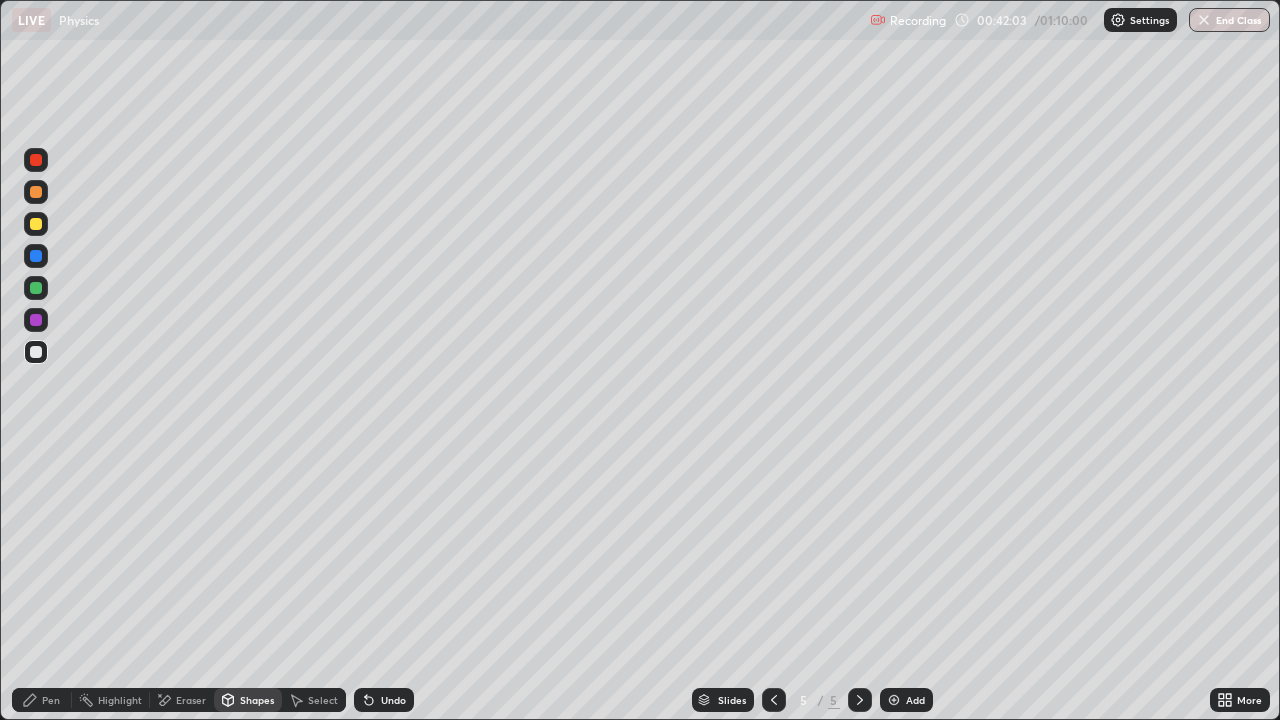 click on "Undo" at bounding box center (384, 700) 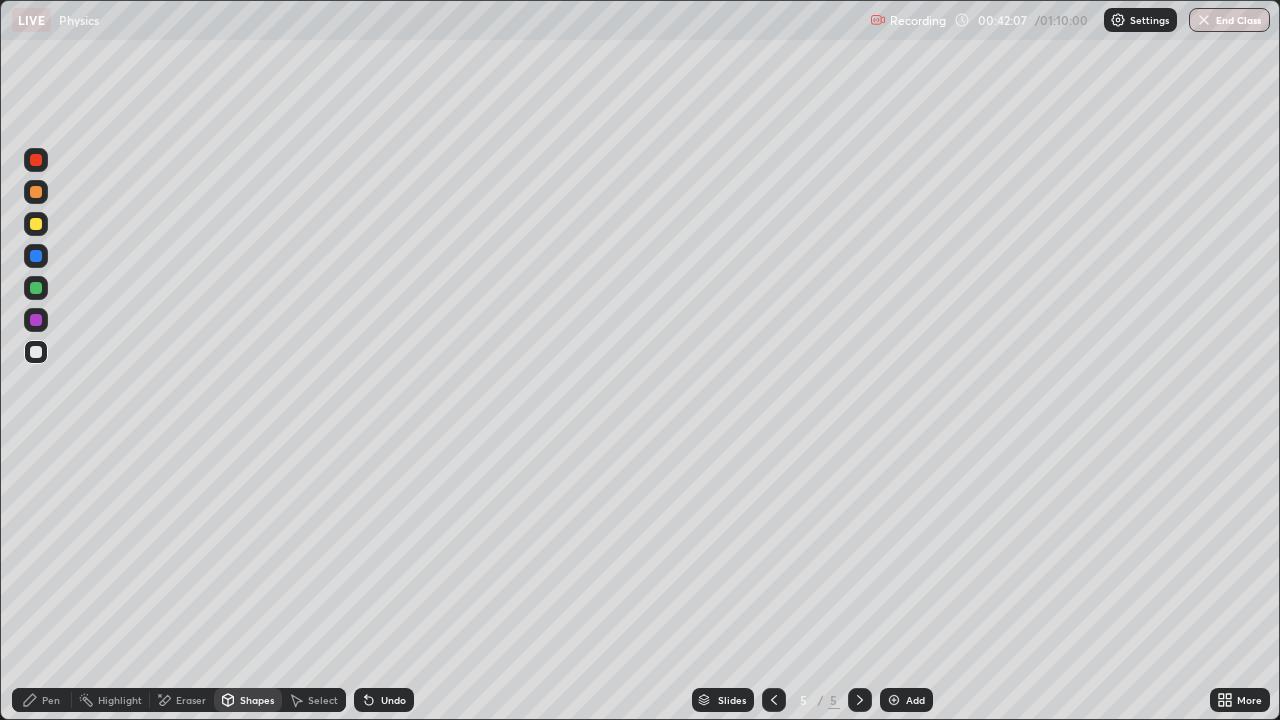 click on "Shapes" at bounding box center (257, 700) 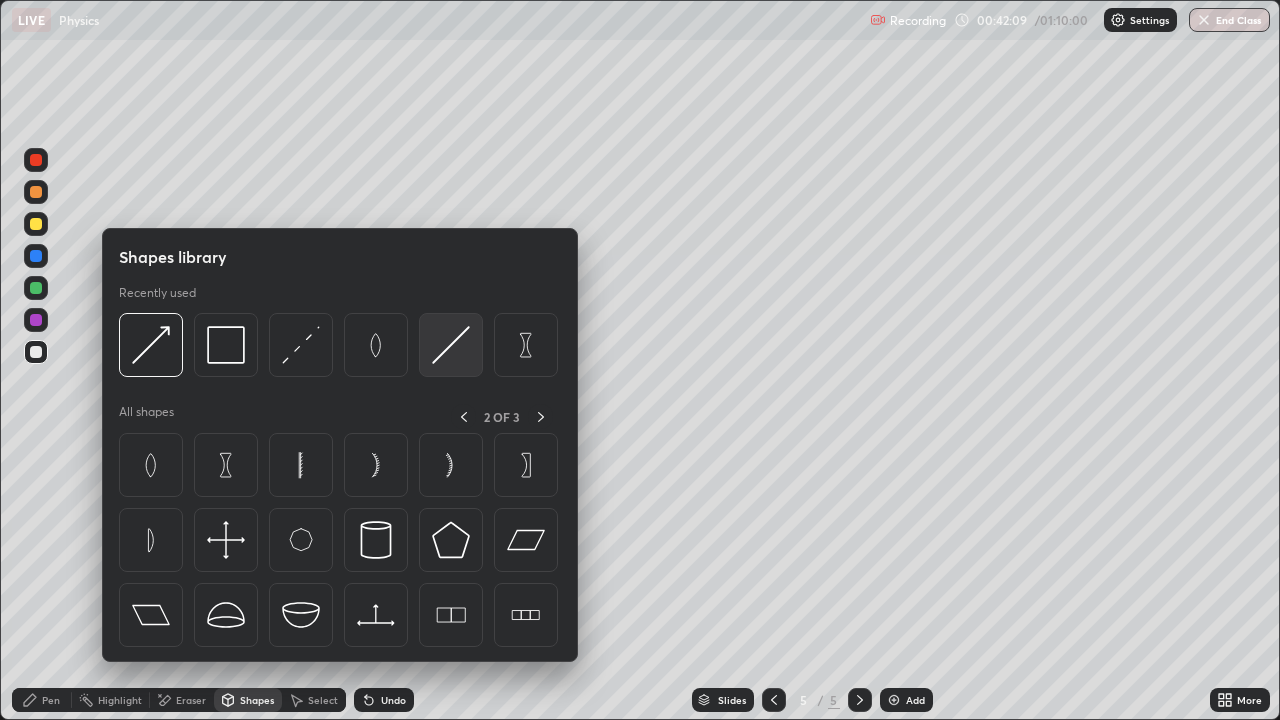 click at bounding box center (451, 345) 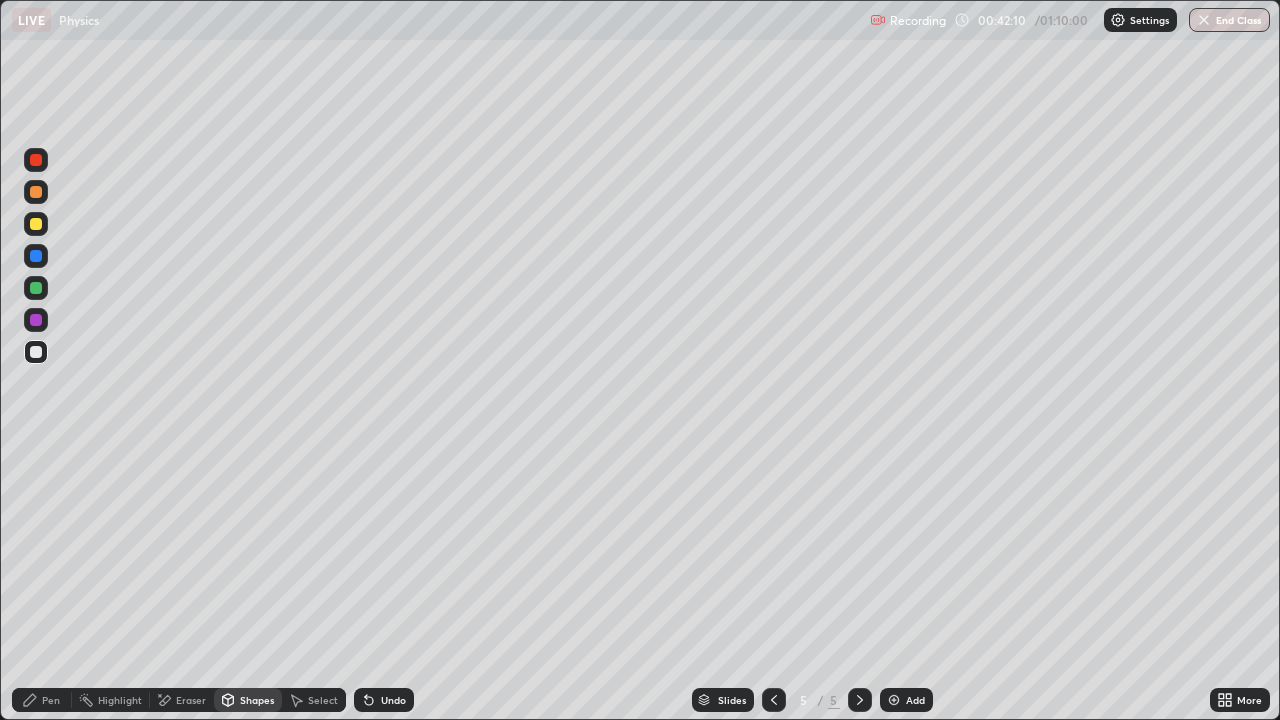 click on "Eraser" at bounding box center [191, 700] 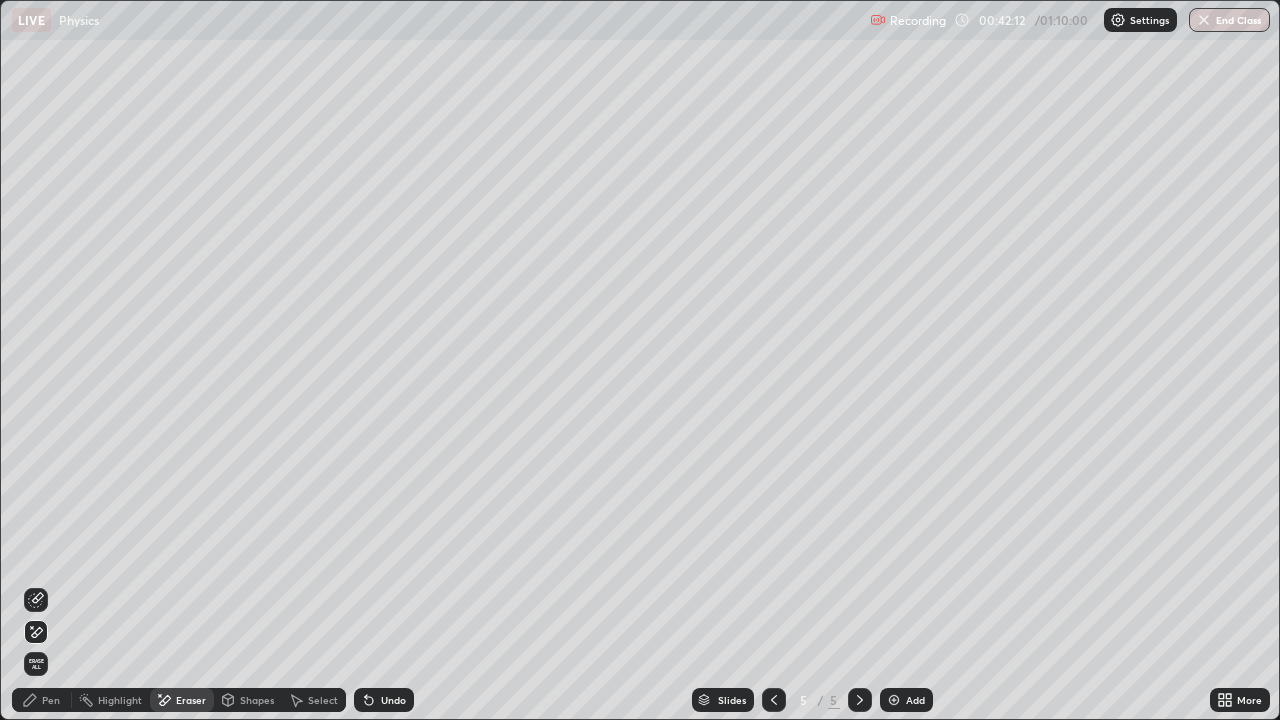 click on "Shapes" at bounding box center [257, 700] 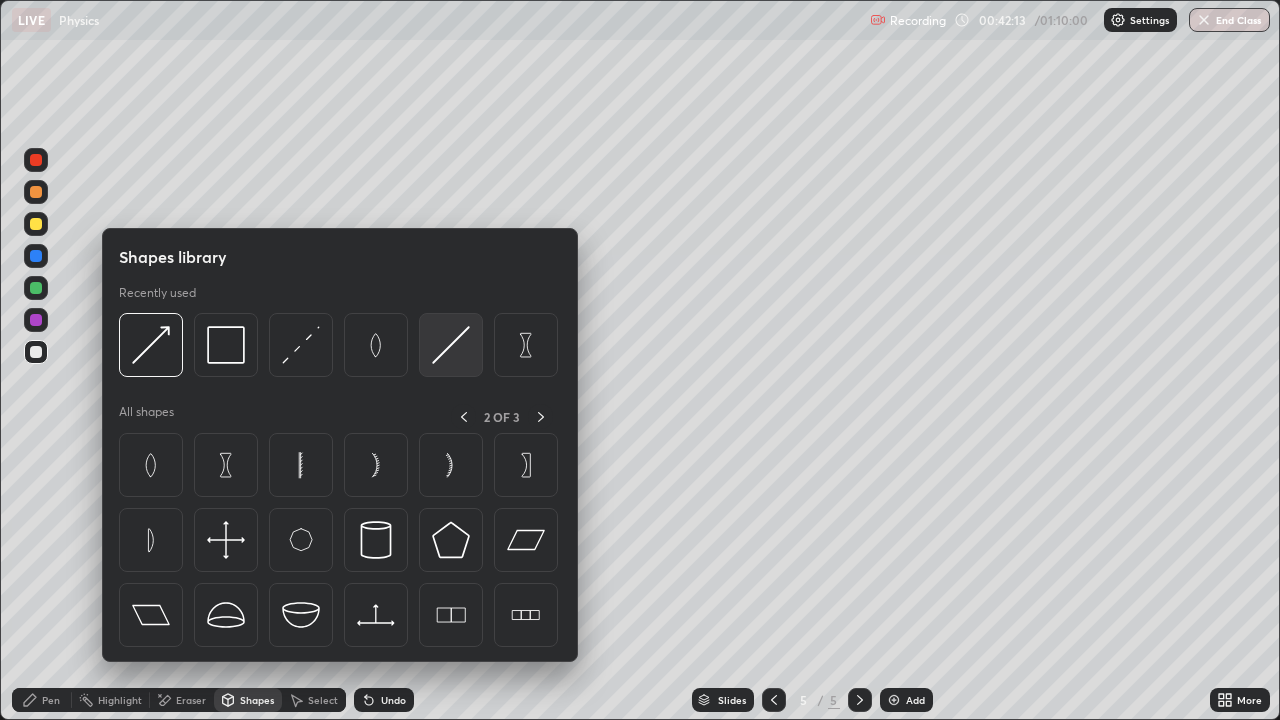 click at bounding box center (451, 345) 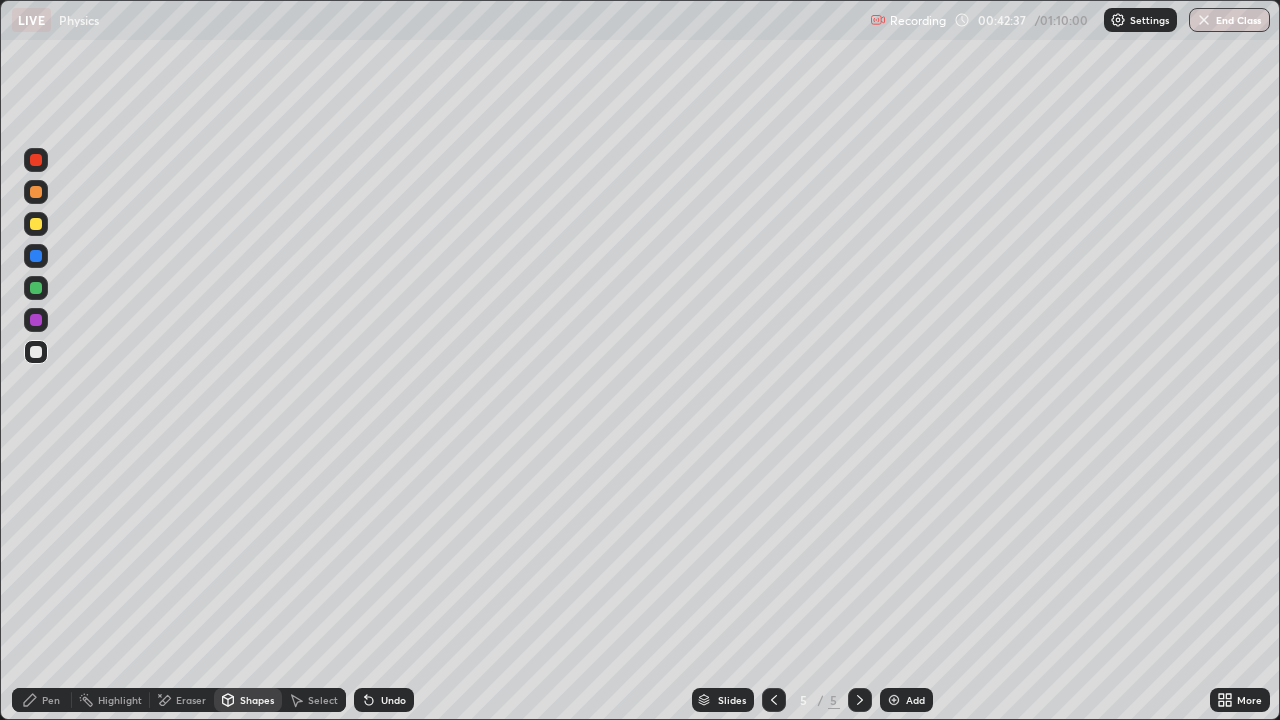 click 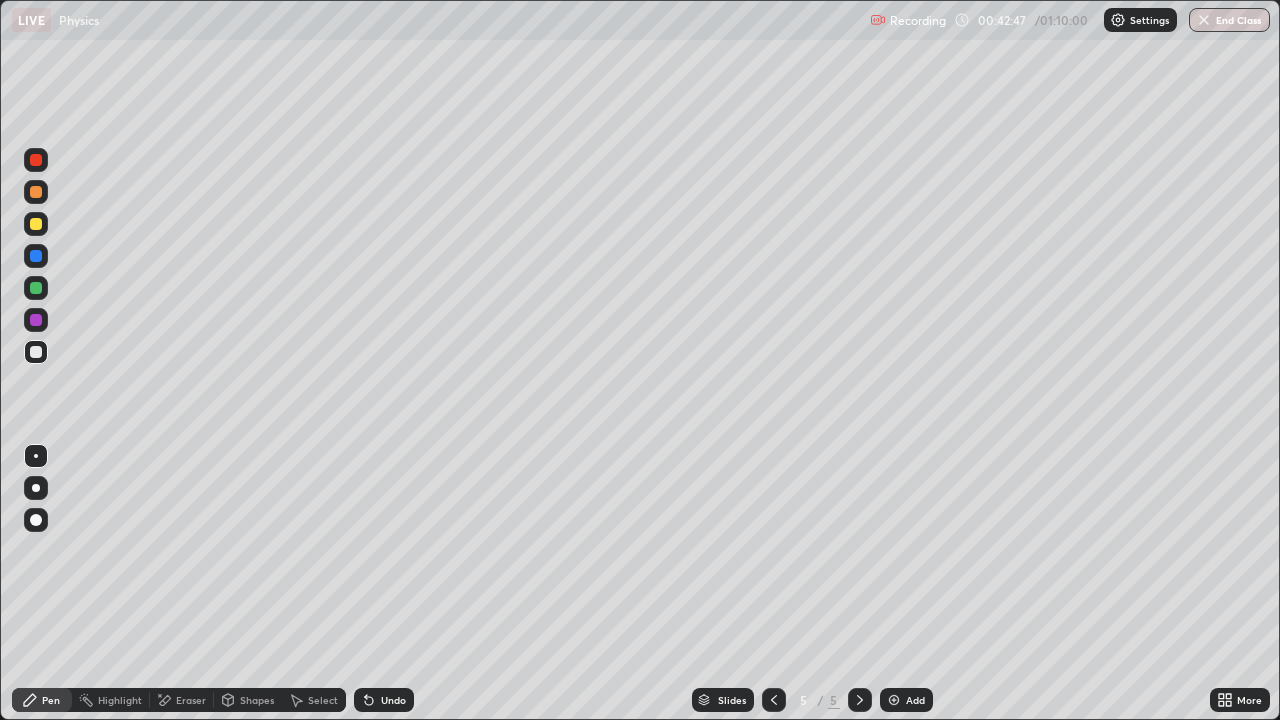 click on "Shapes" at bounding box center [257, 700] 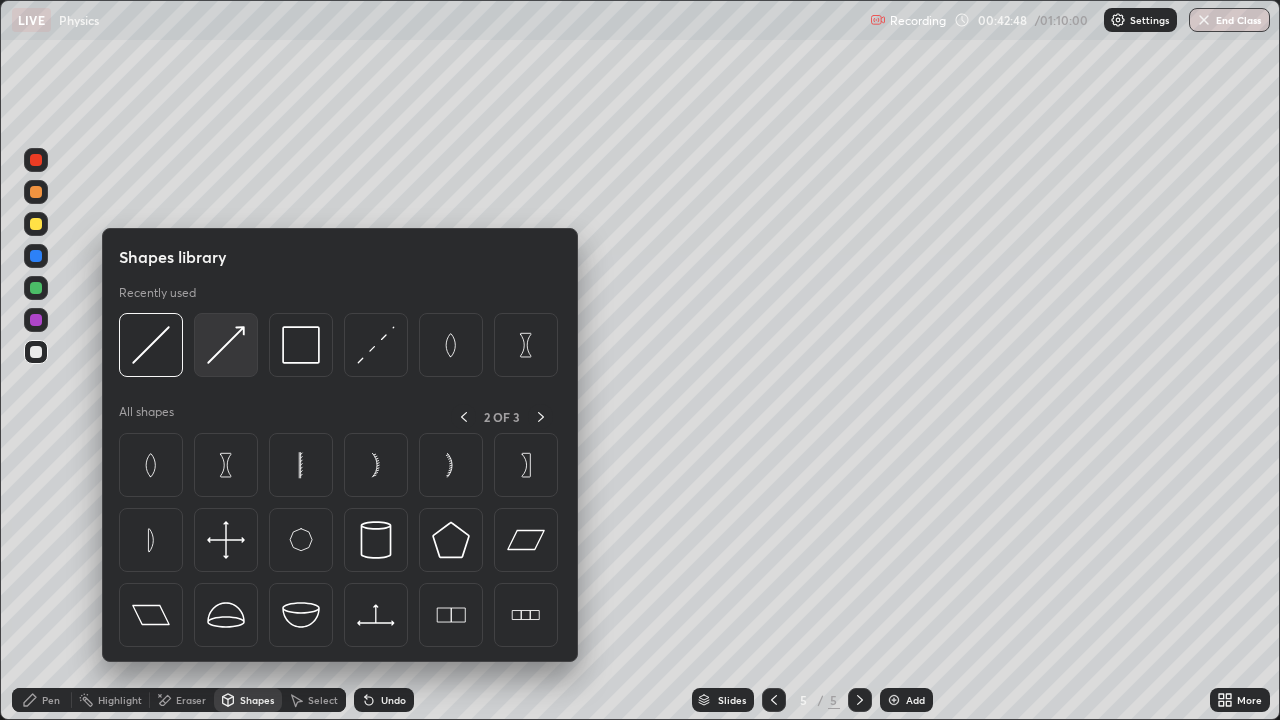 click at bounding box center (226, 345) 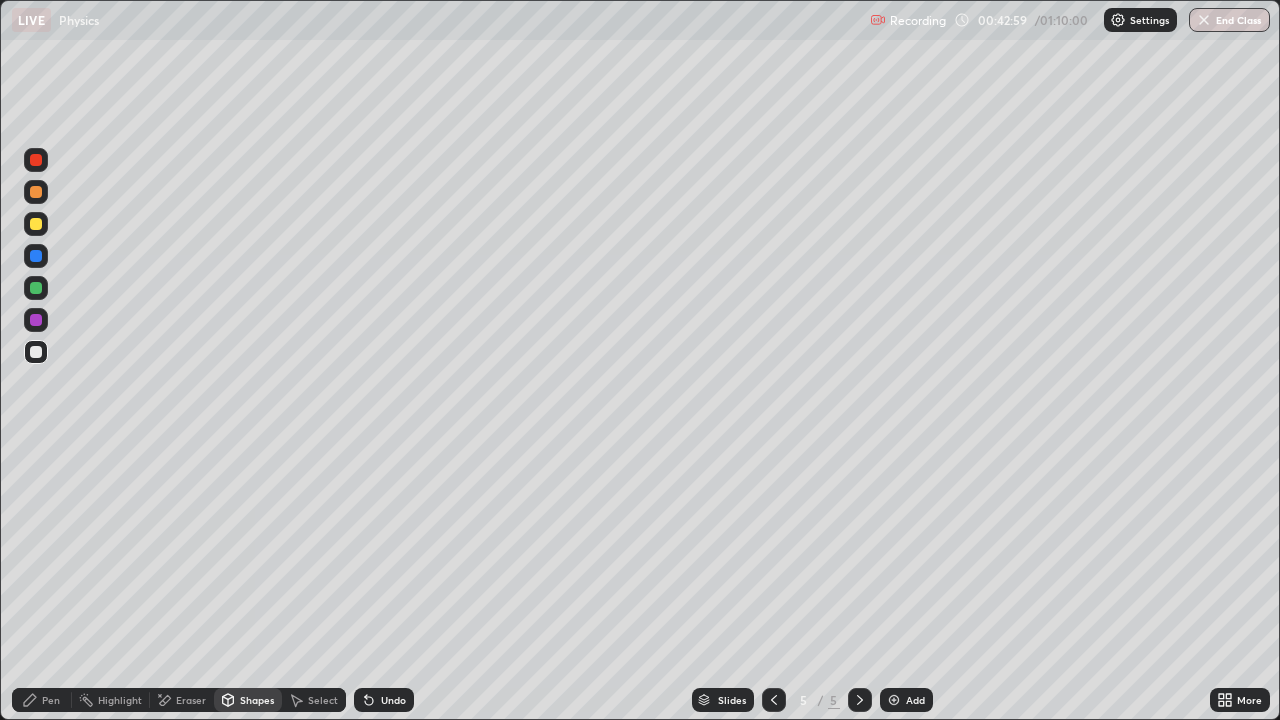 click on "Pen" at bounding box center [42, 700] 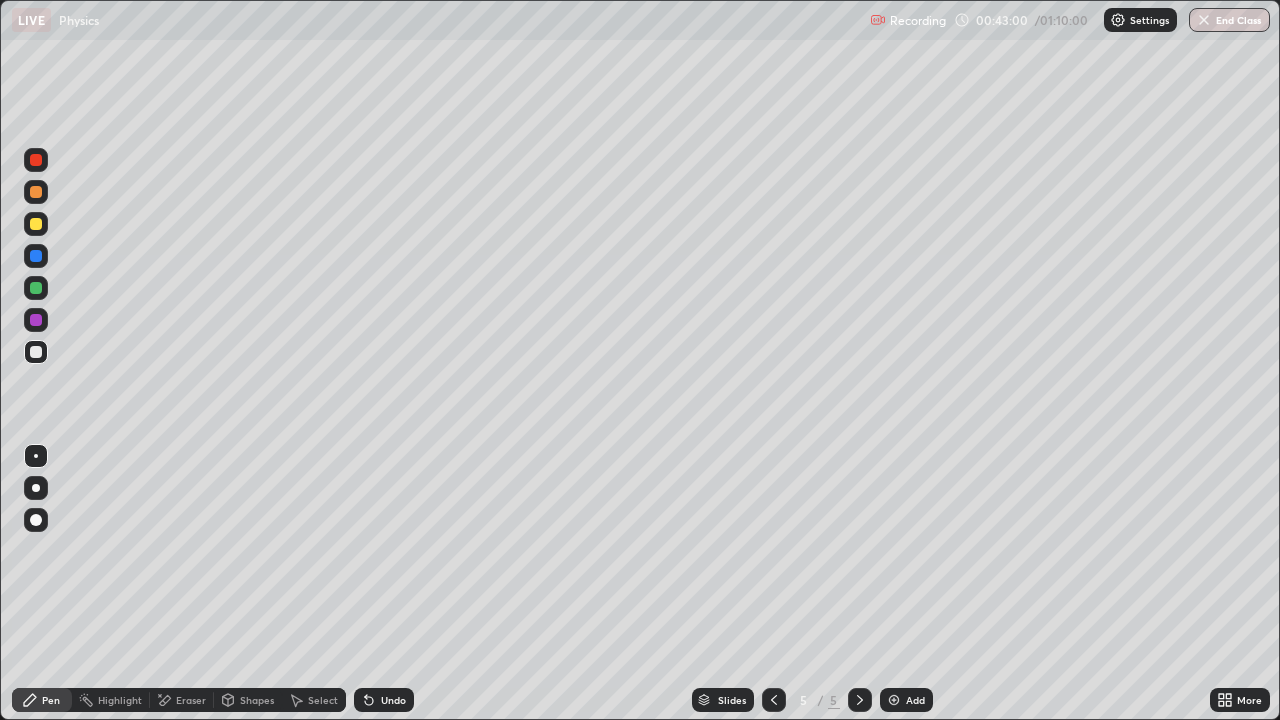 click at bounding box center [36, 456] 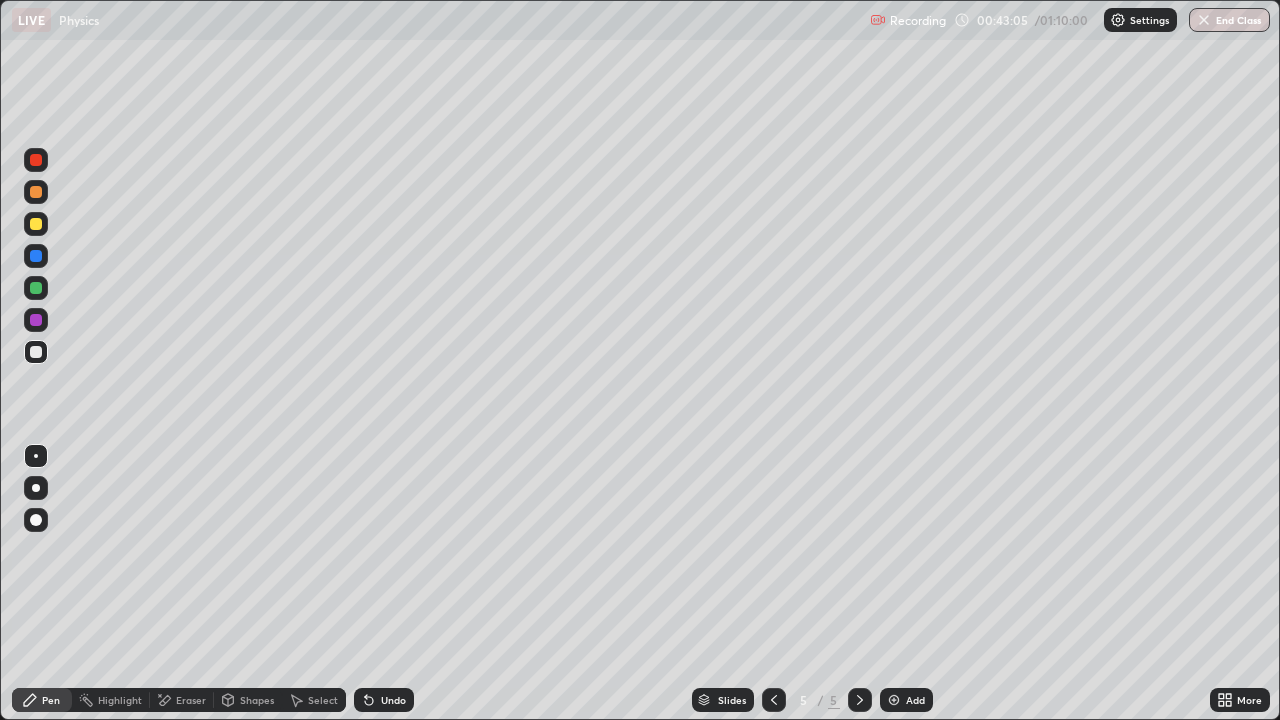 click at bounding box center [36, 160] 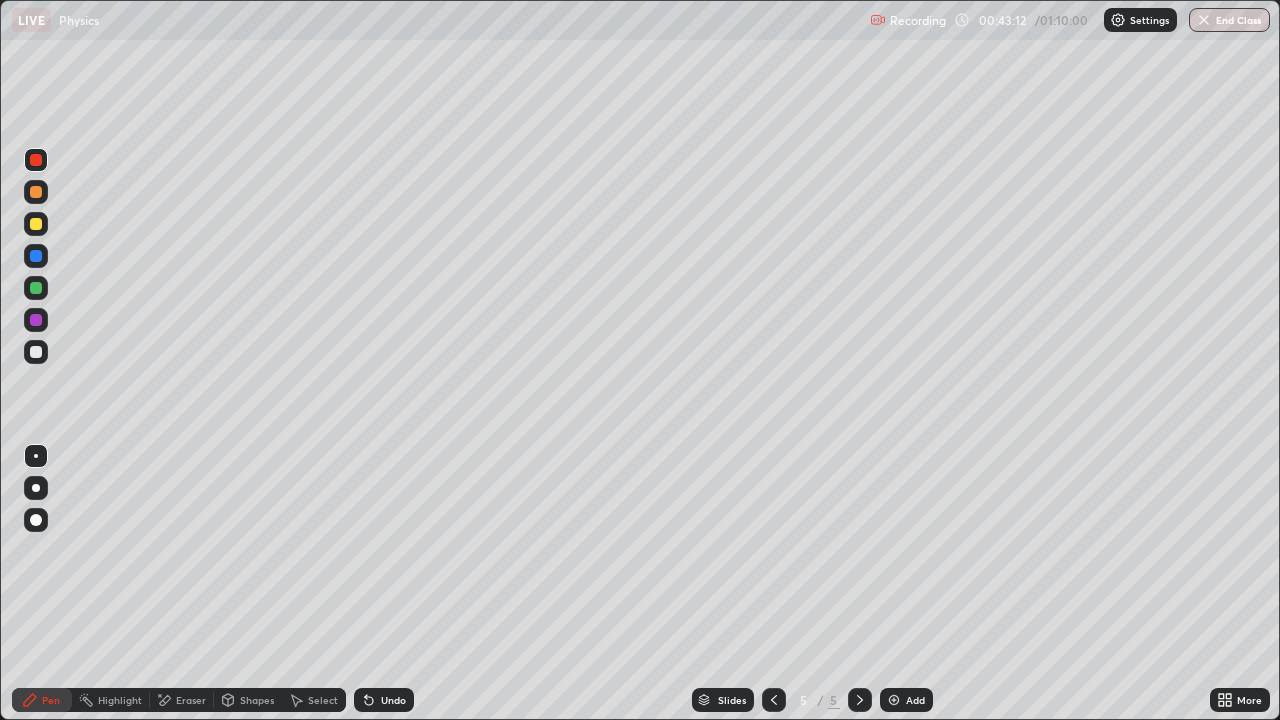 click on "Shapes" at bounding box center [248, 700] 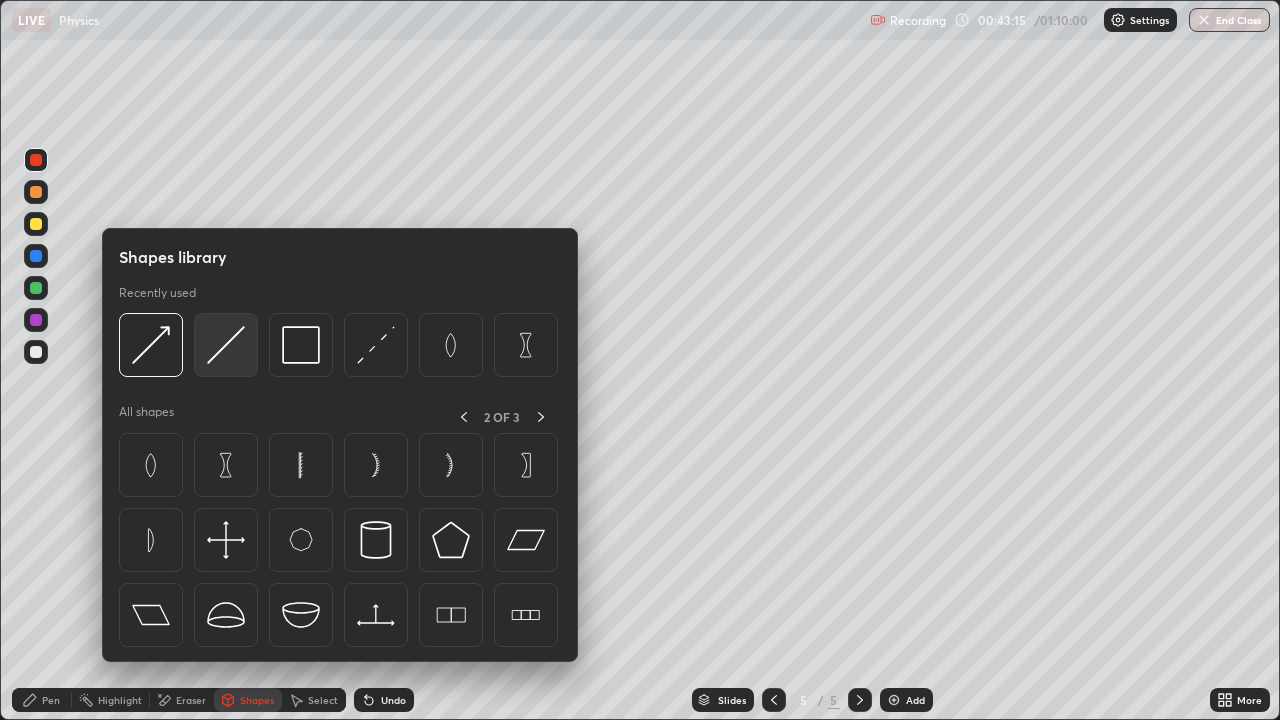 click at bounding box center (226, 345) 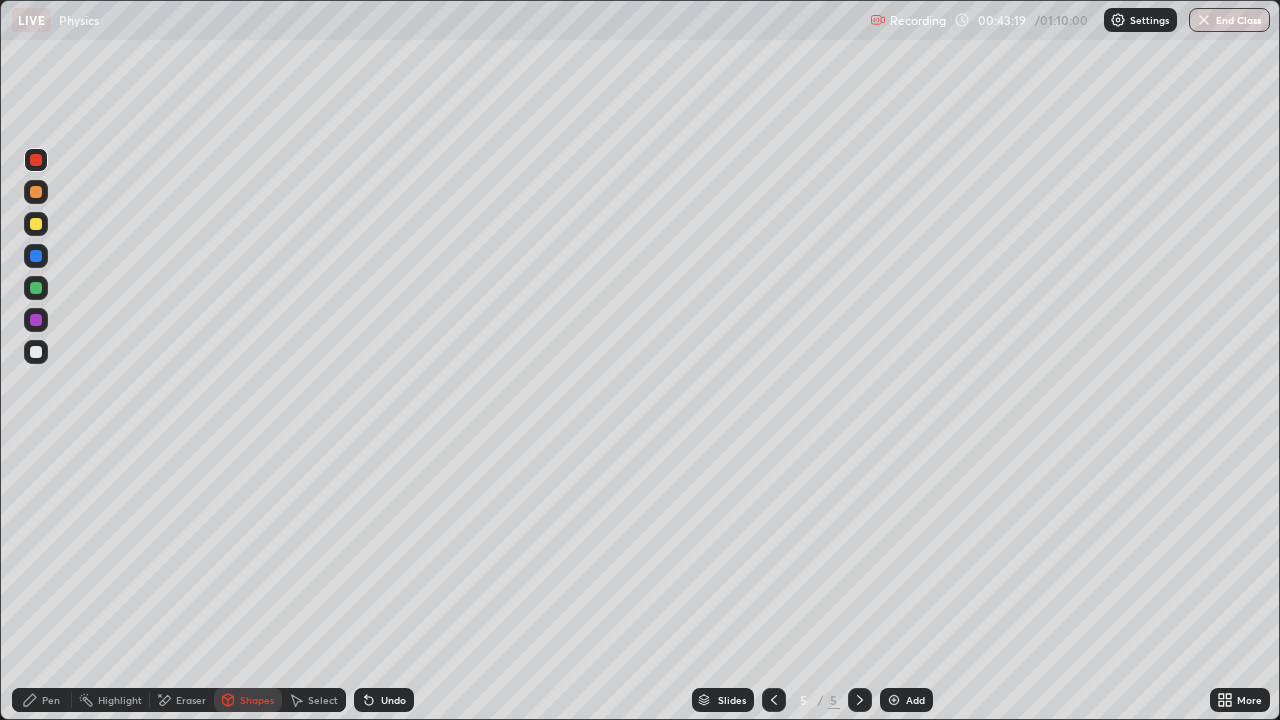 click 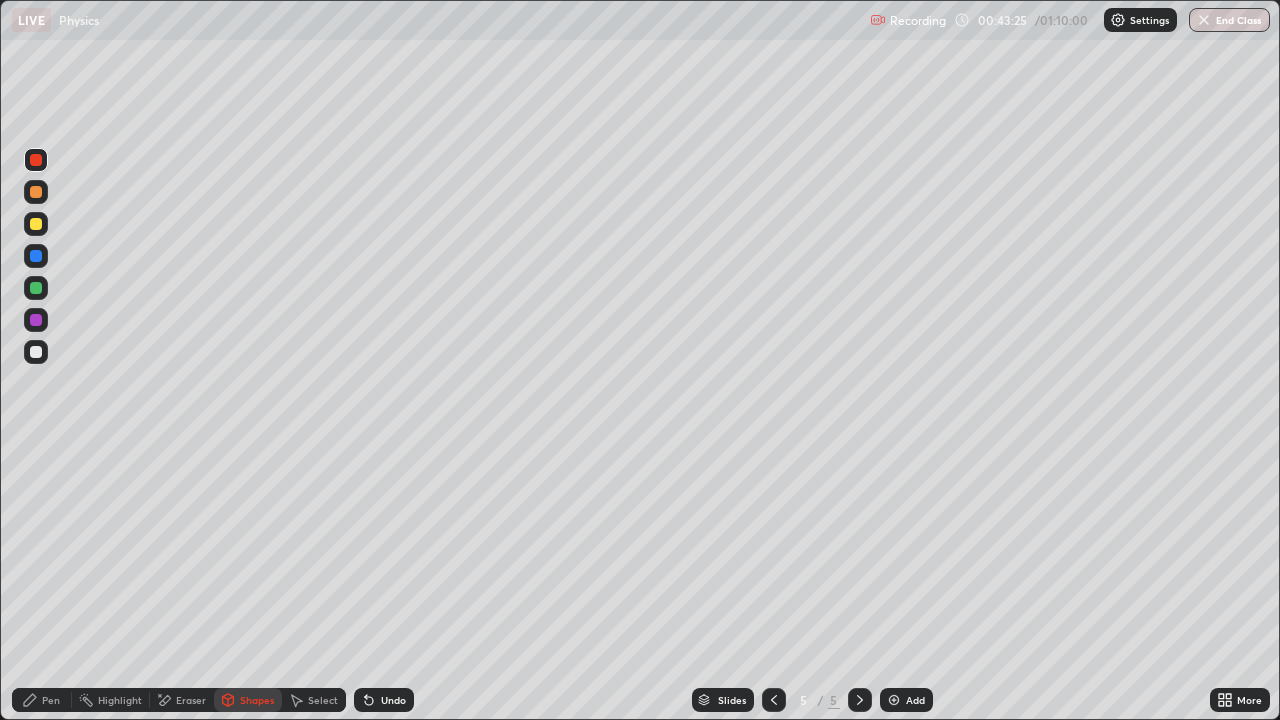 click on "Pen" at bounding box center [42, 700] 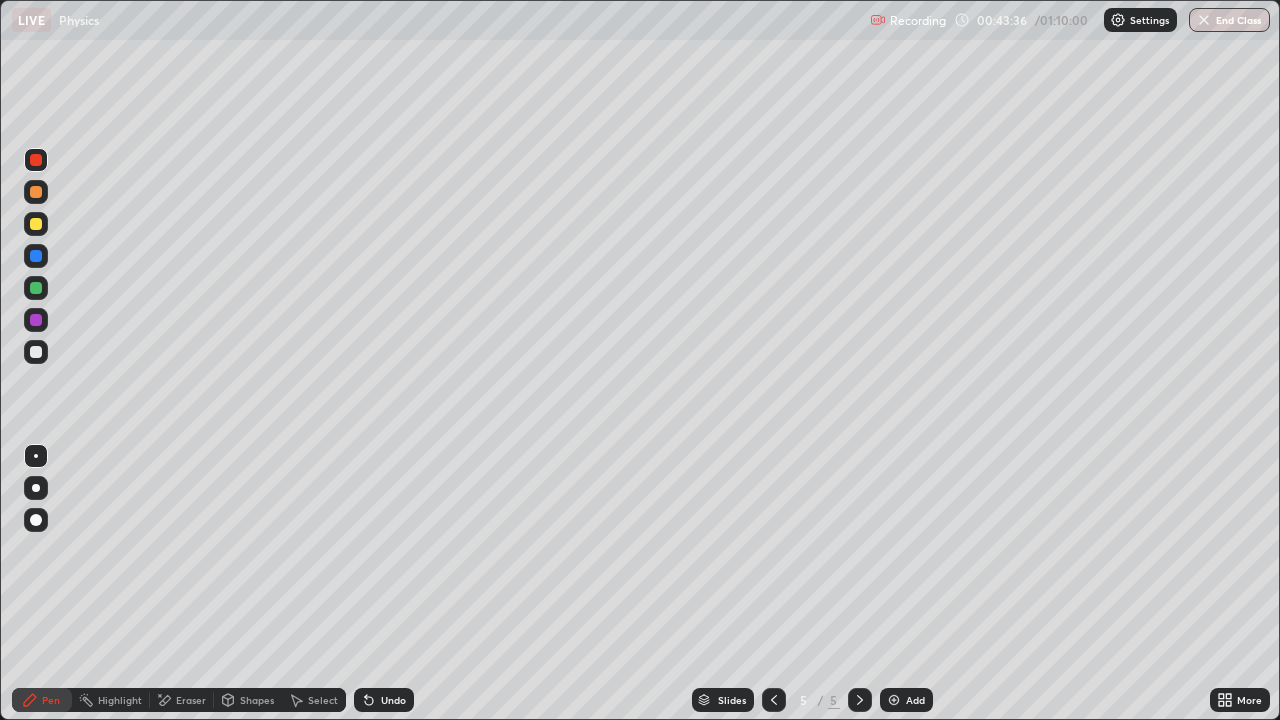 click at bounding box center (36, 224) 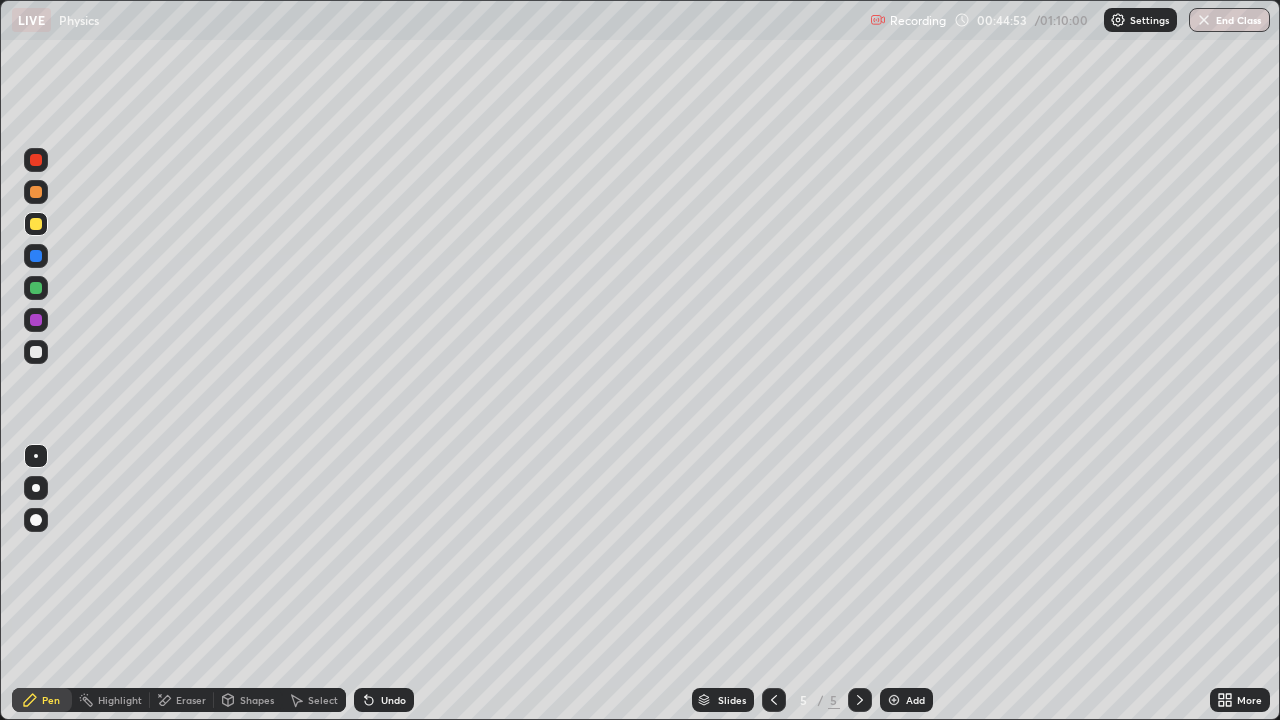 click on "Shapes" at bounding box center [257, 700] 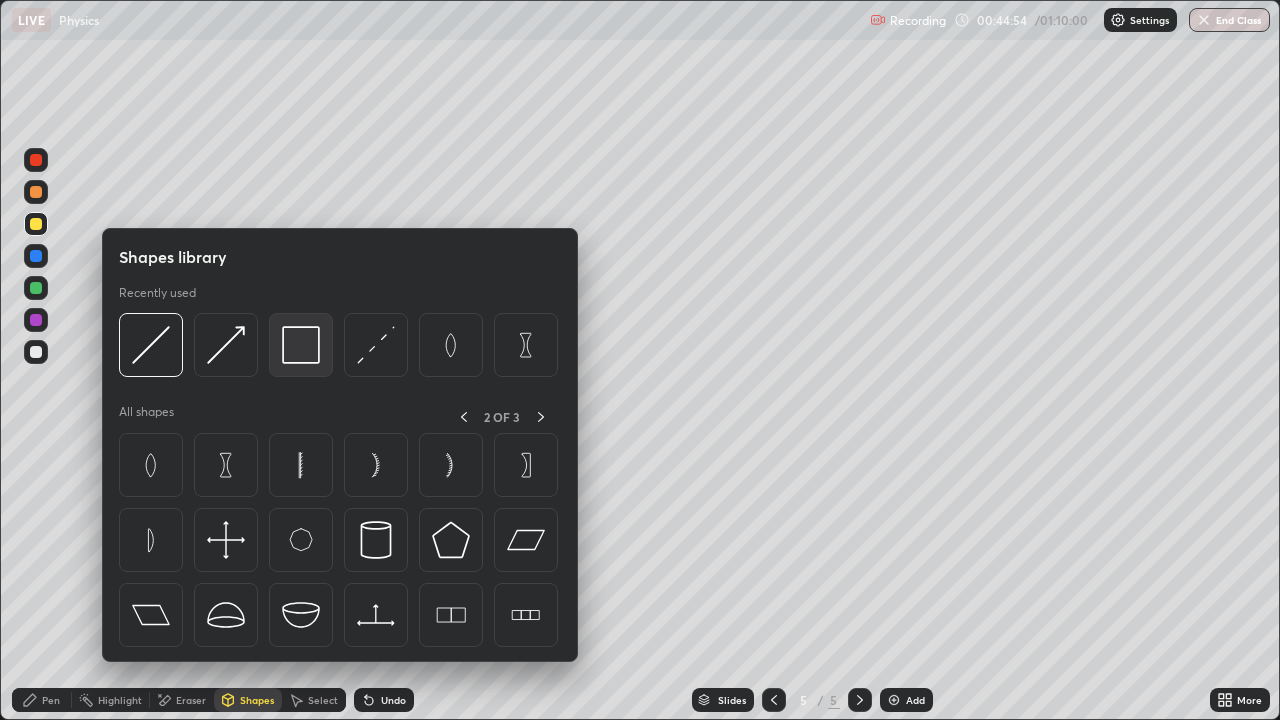 click at bounding box center (301, 345) 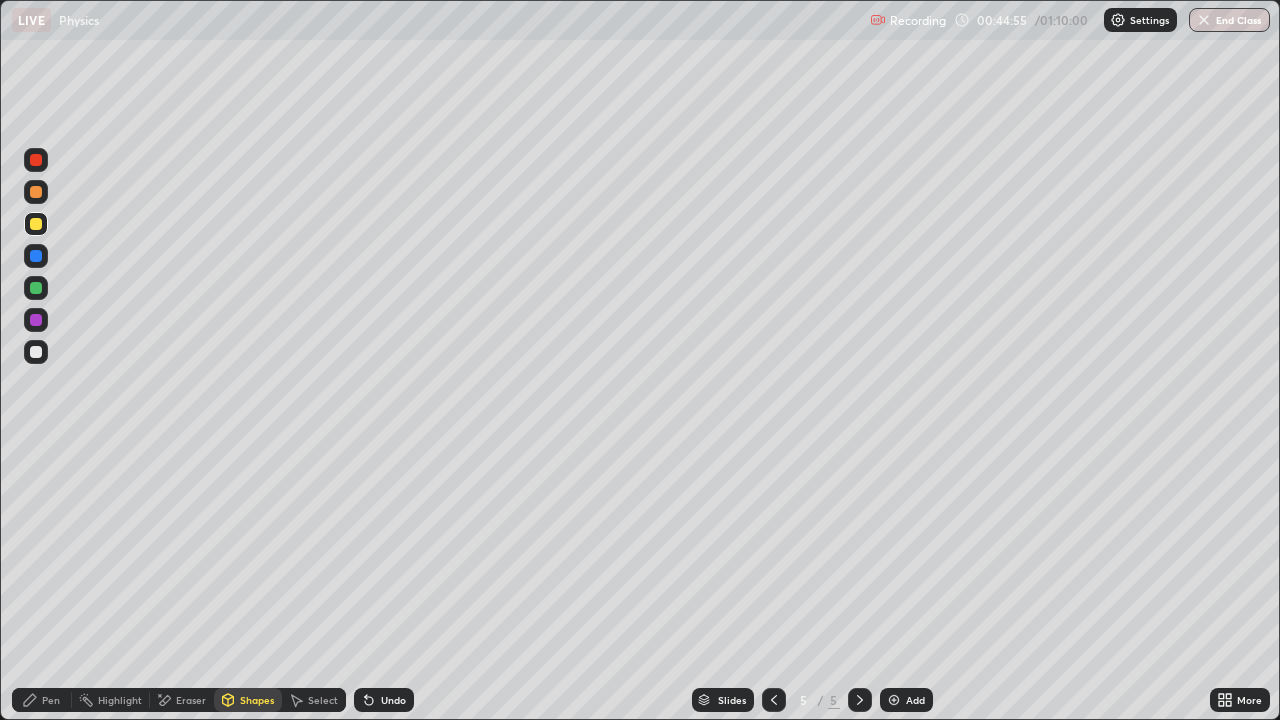 click at bounding box center [36, 160] 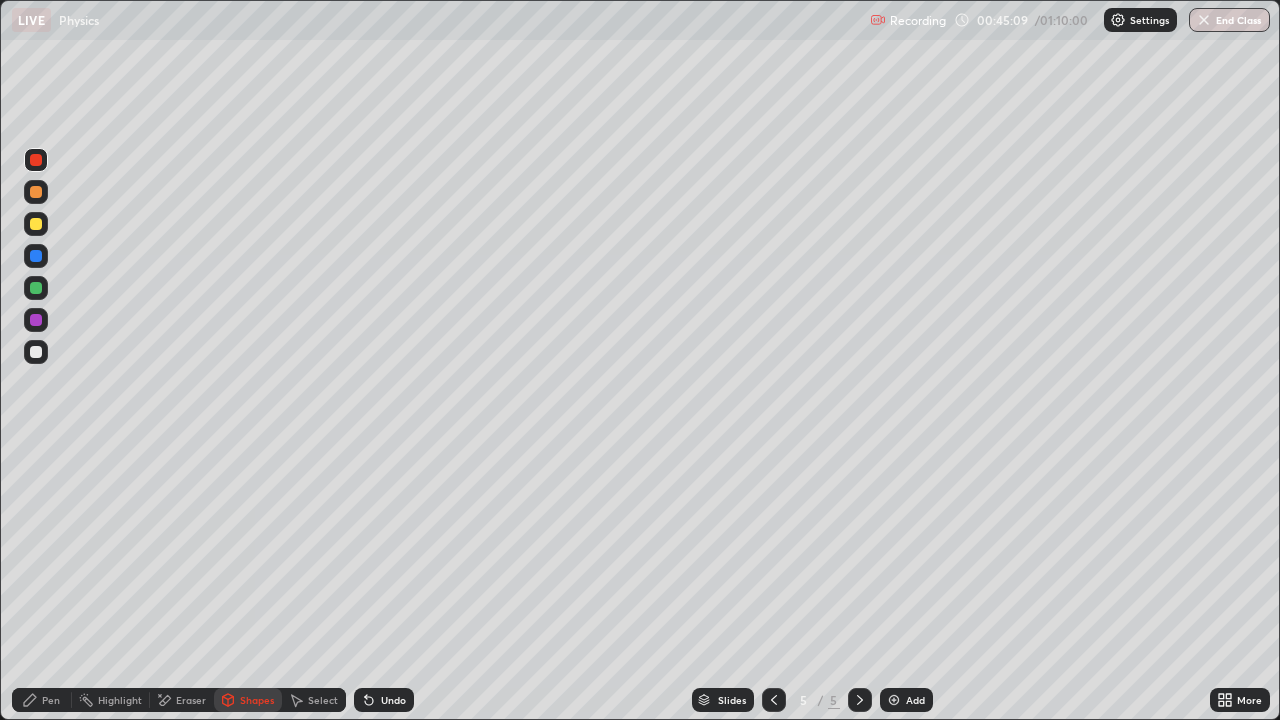 click on "Select" at bounding box center (314, 700) 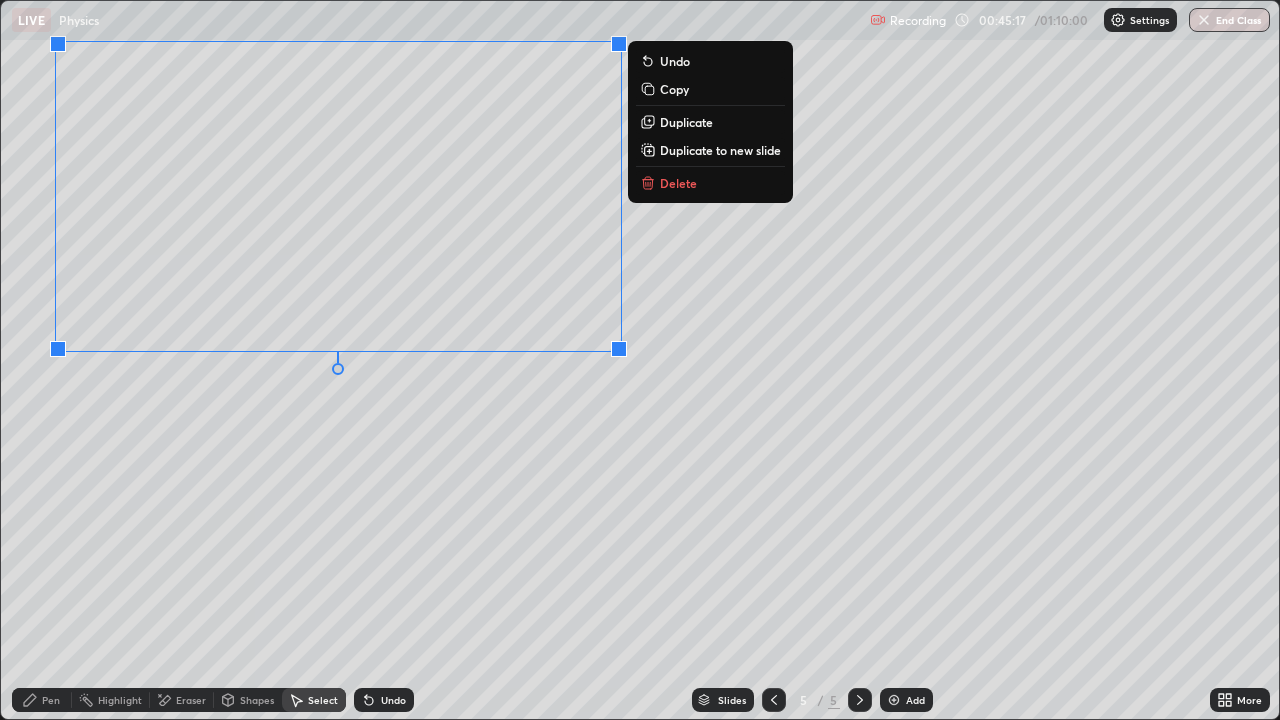 click on "0 ° Undo Copy Duplicate Duplicate to new slide Delete" at bounding box center (640, 360) 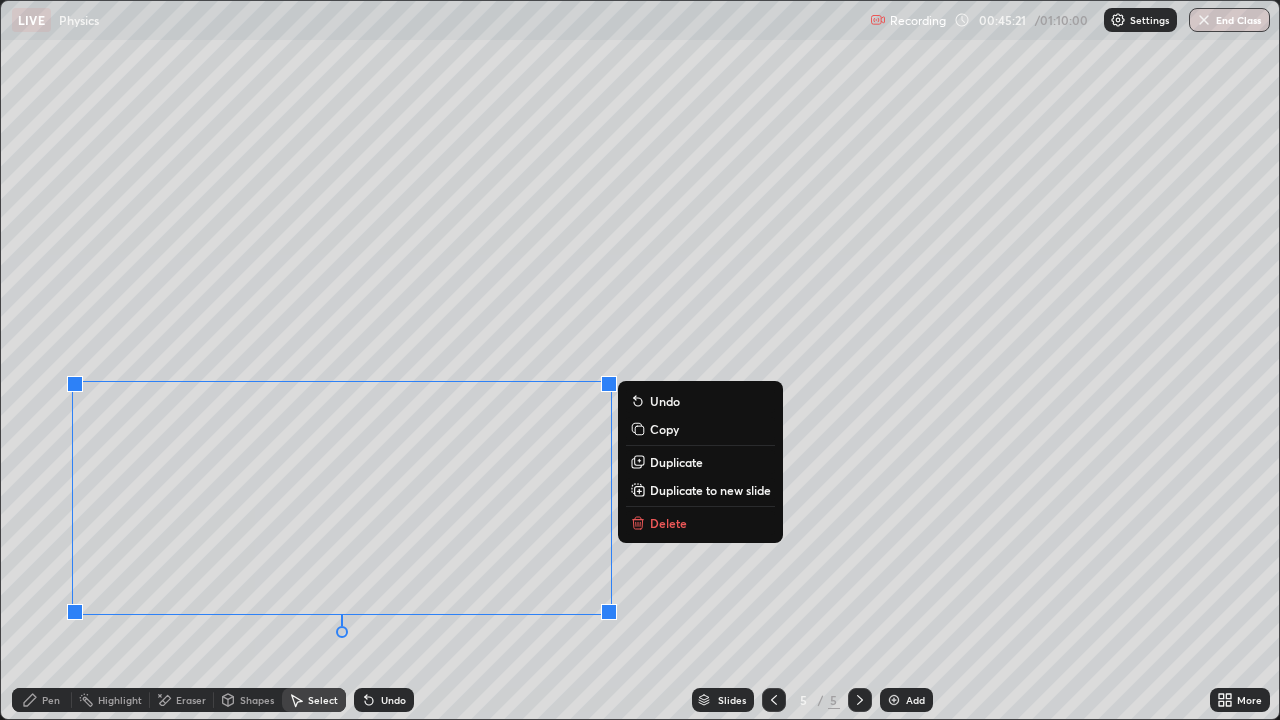 click on "0 ° Undo Copy Duplicate Duplicate to new slide Delete" at bounding box center (640, 360) 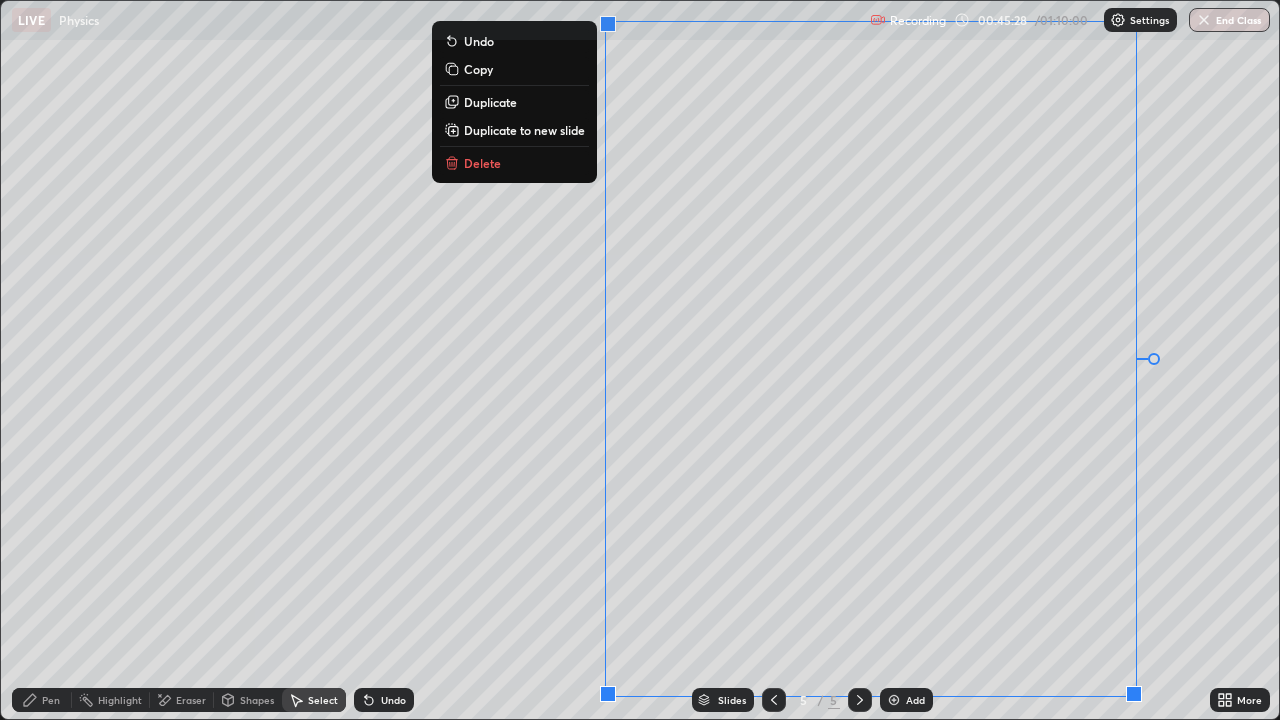 click on "0 ° Undo Copy Duplicate Duplicate to new slide Delete" at bounding box center [640, 360] 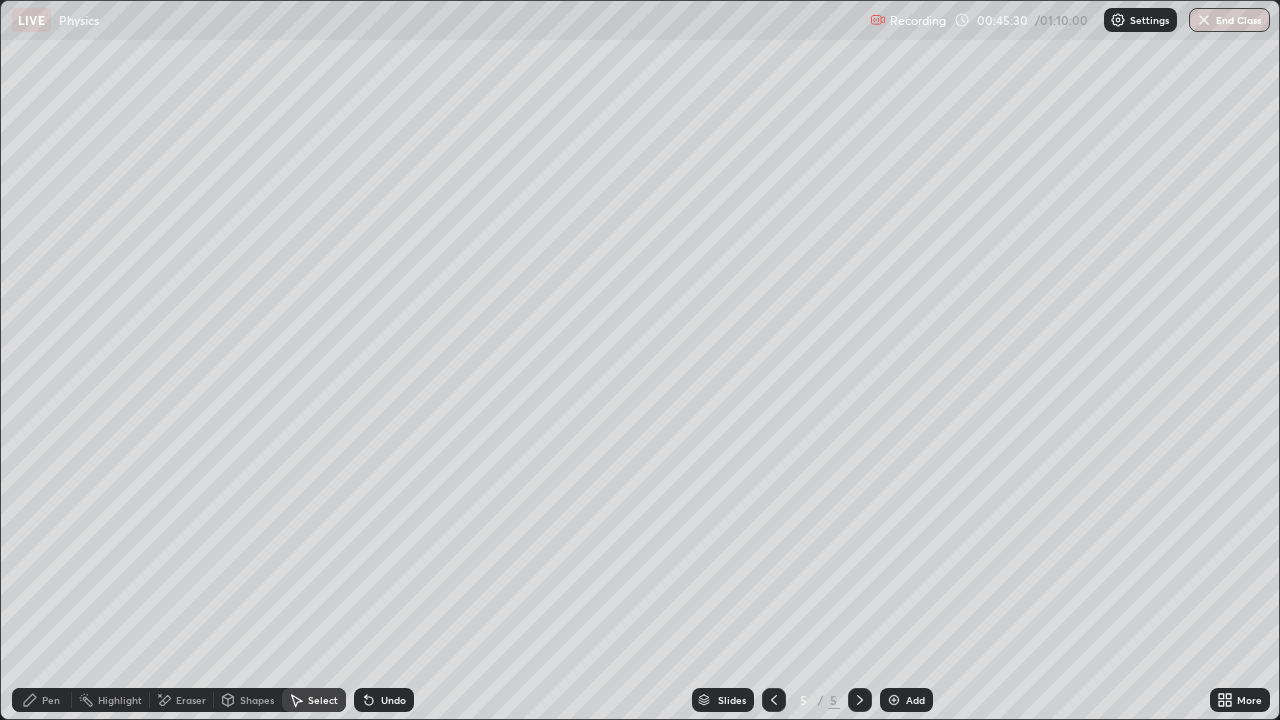 click on "Pen" at bounding box center (51, 700) 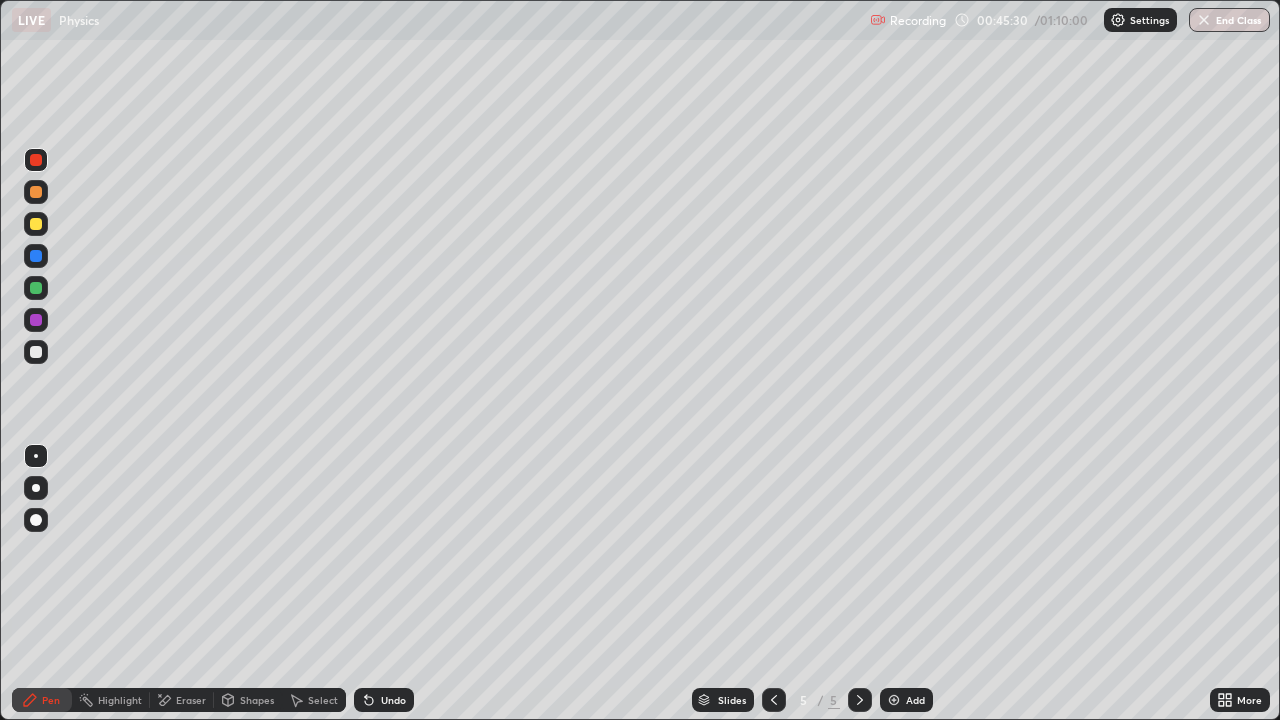 click at bounding box center (36, 456) 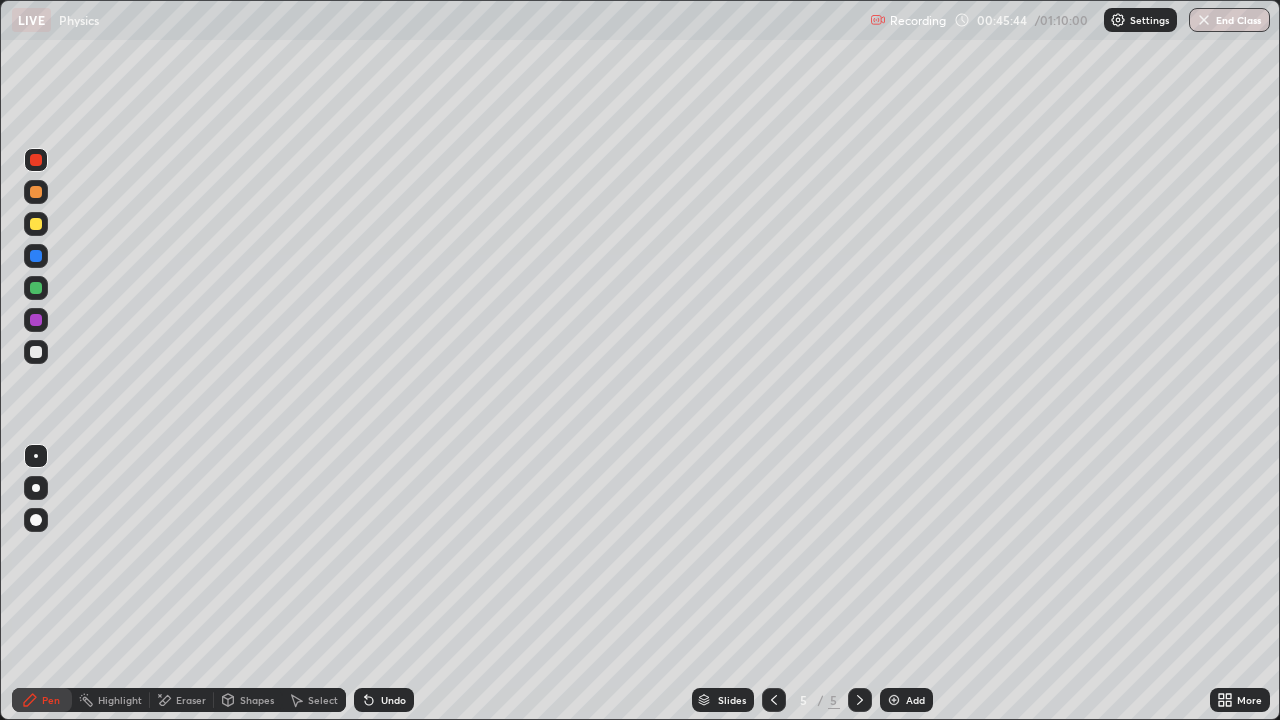 click on "Shapes" at bounding box center [257, 700] 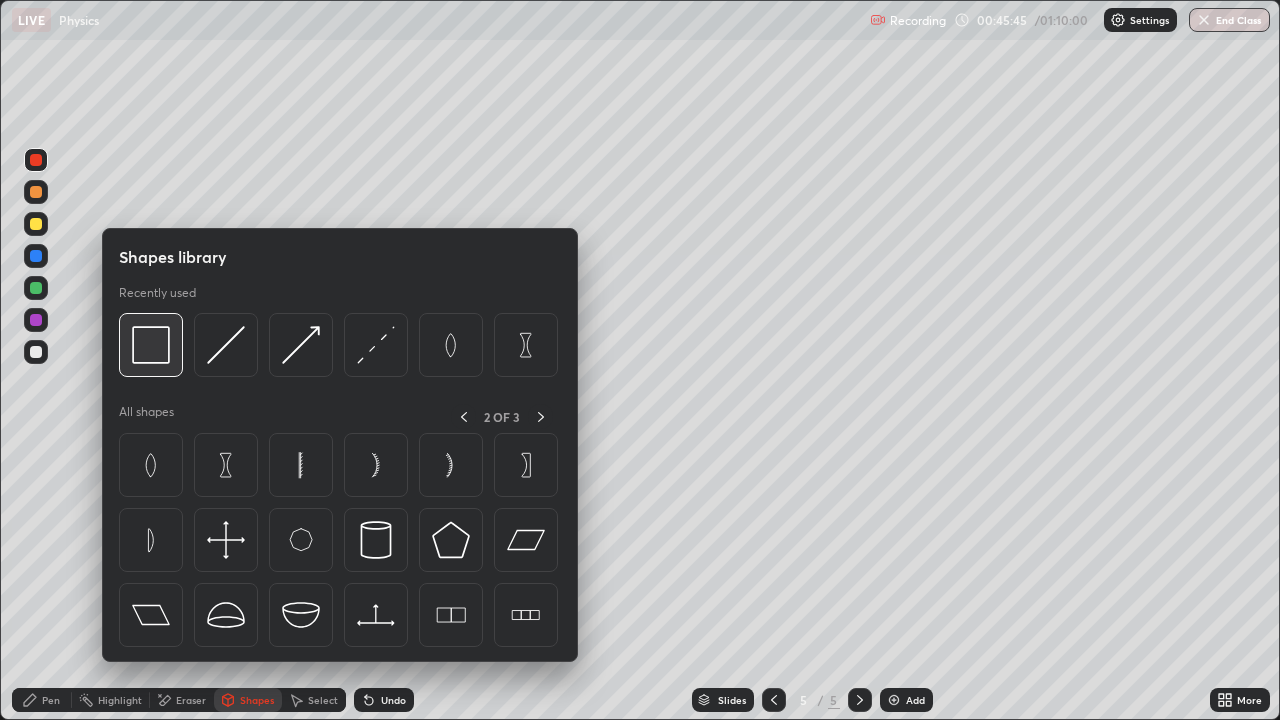 click at bounding box center [151, 345] 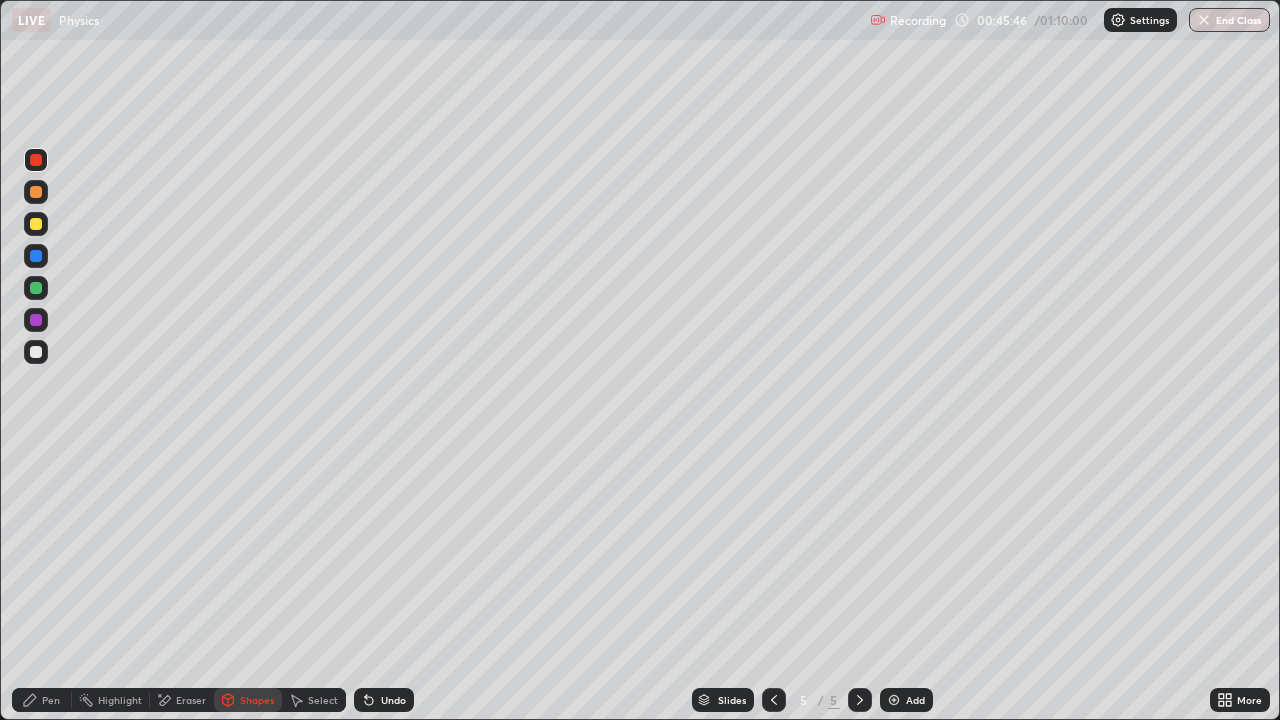 click at bounding box center [36, 352] 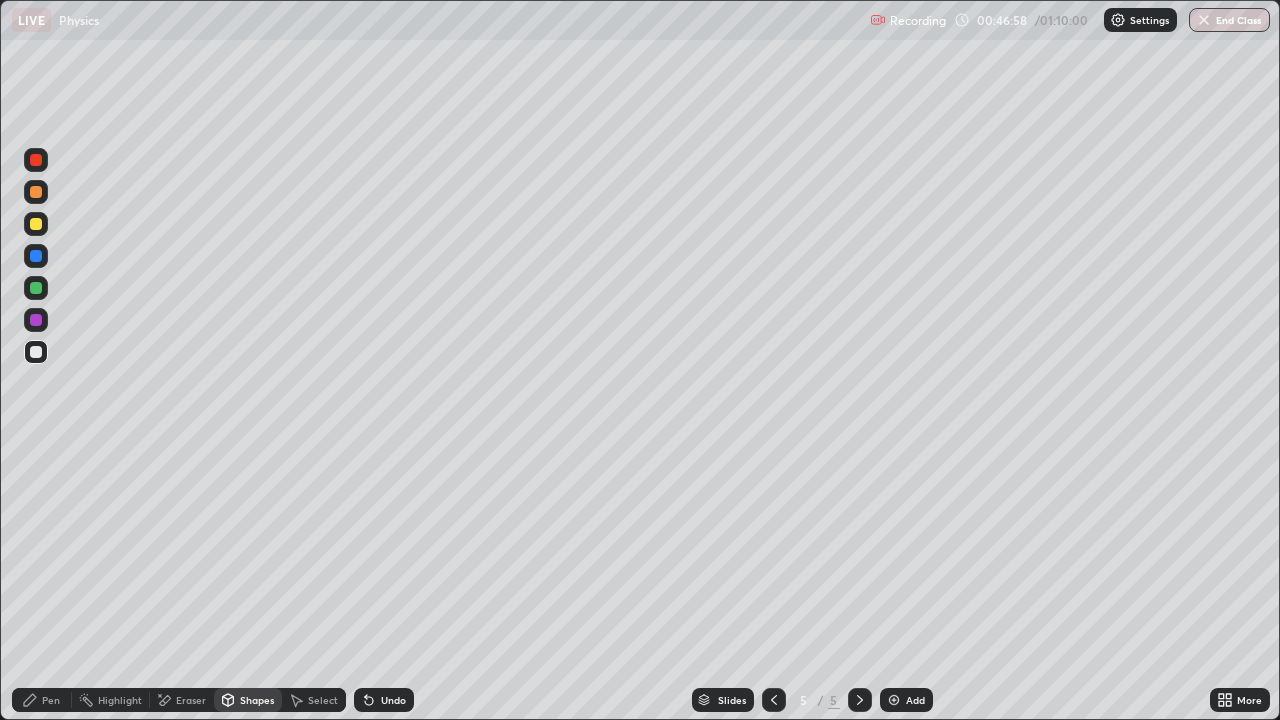 click on "Add" at bounding box center [915, 700] 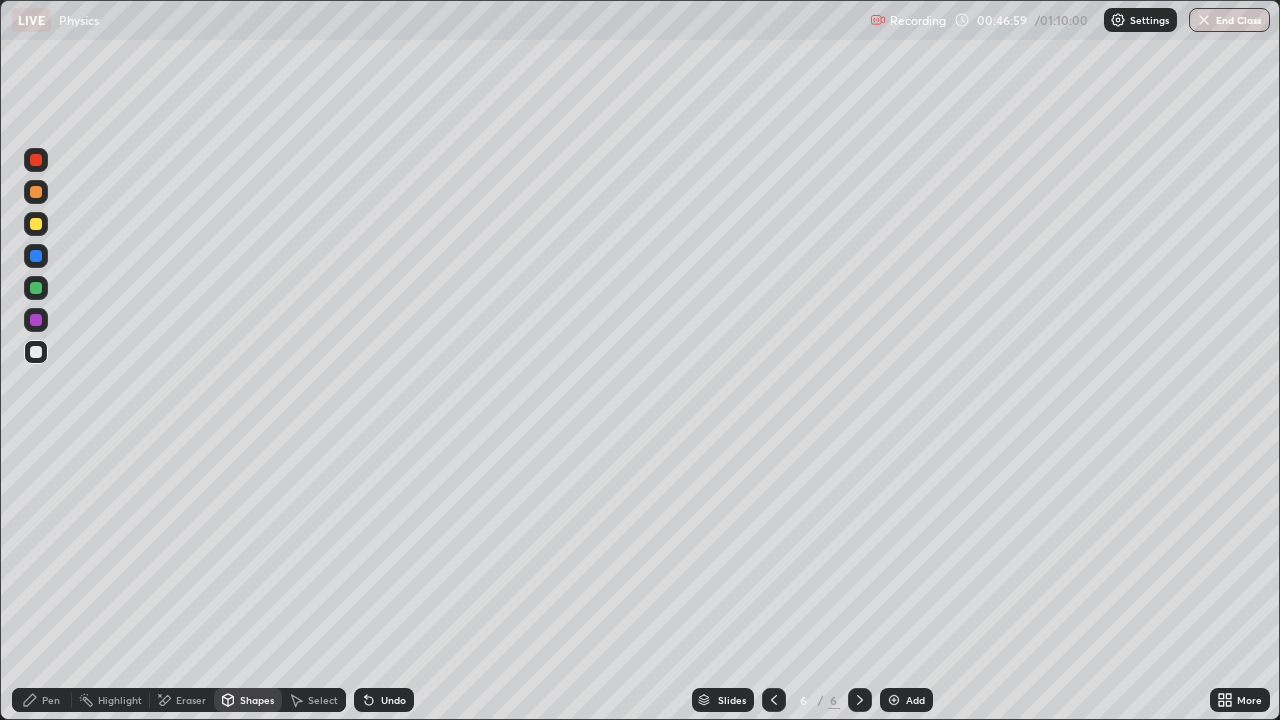 click at bounding box center [36, 352] 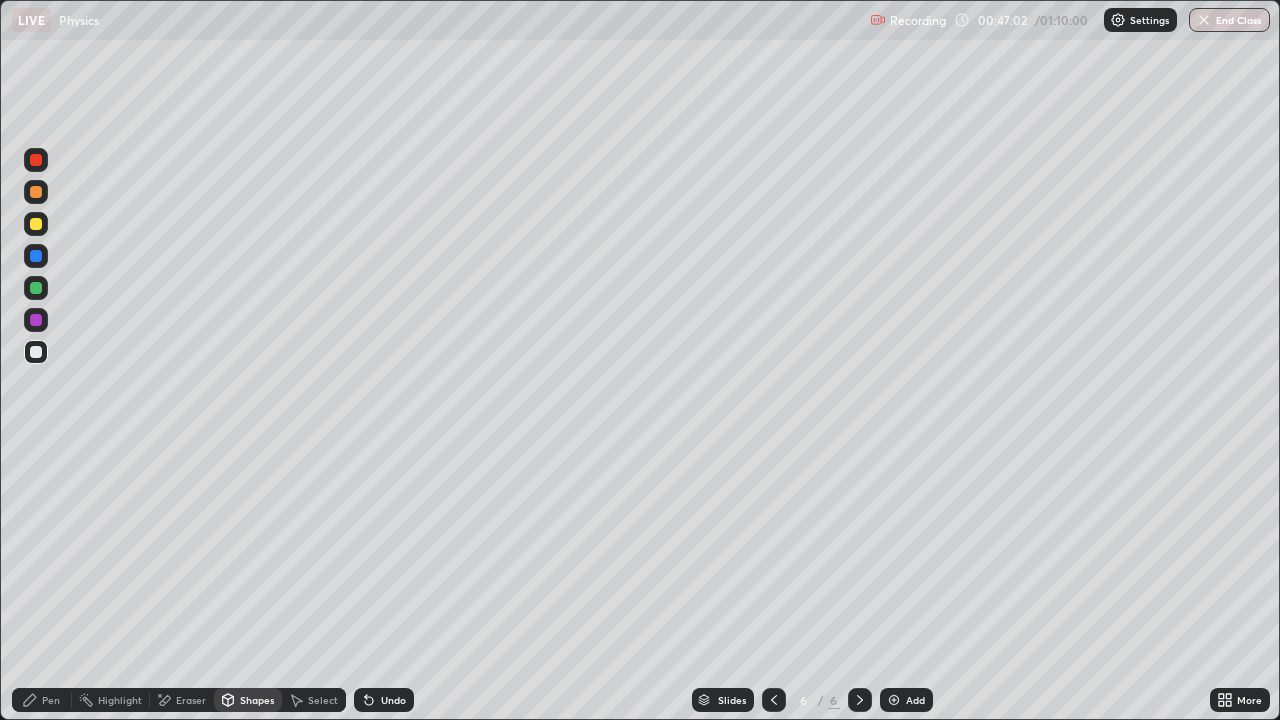click on "Undo" at bounding box center [393, 700] 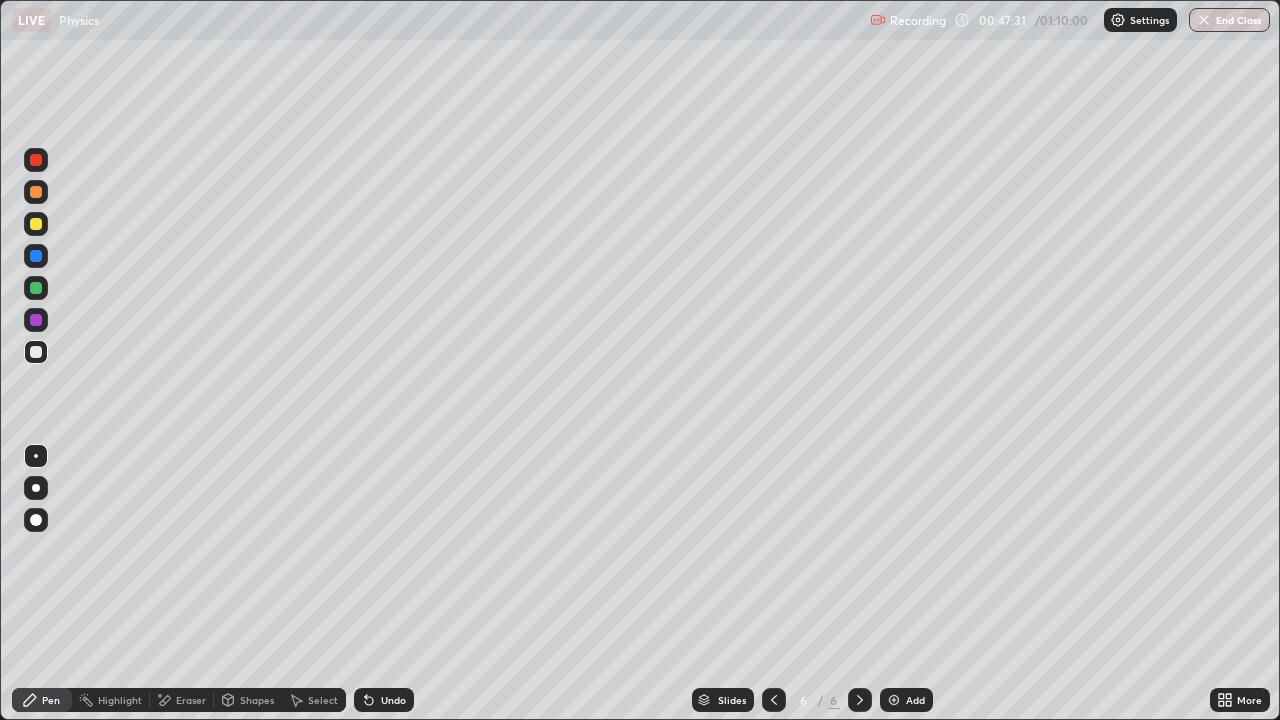 click on "Shapes" at bounding box center (257, 700) 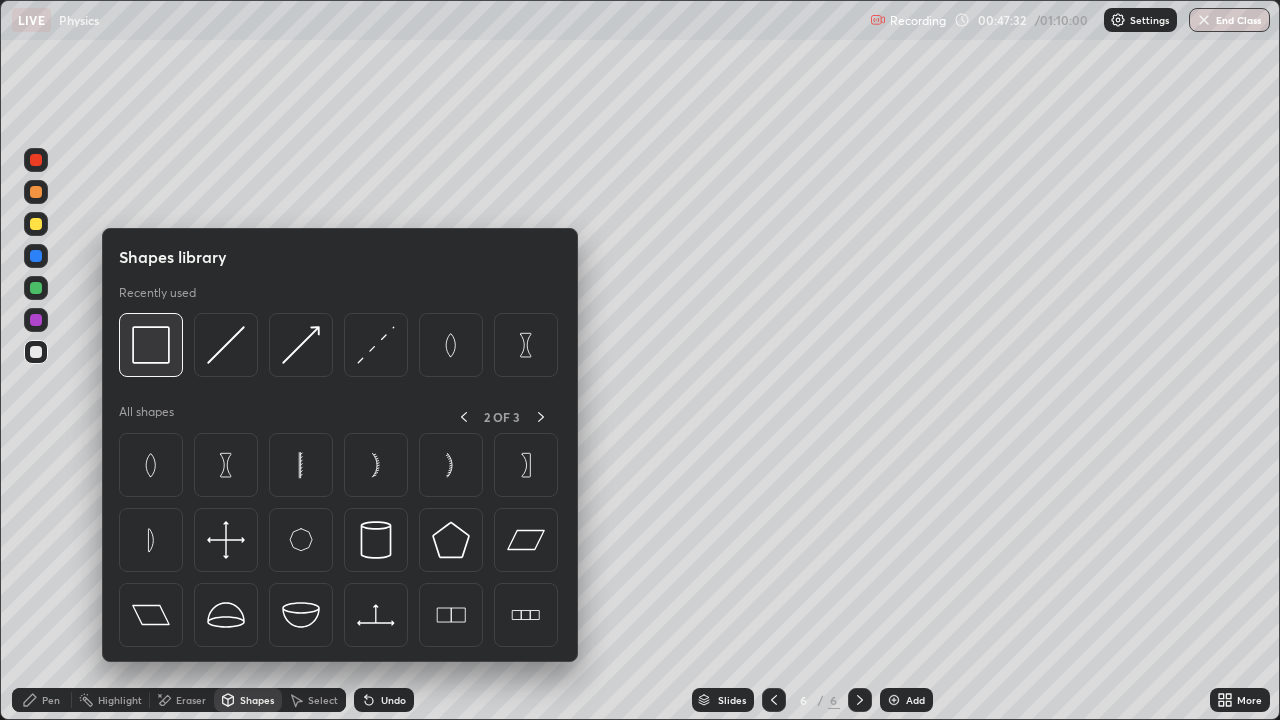 click at bounding box center (151, 345) 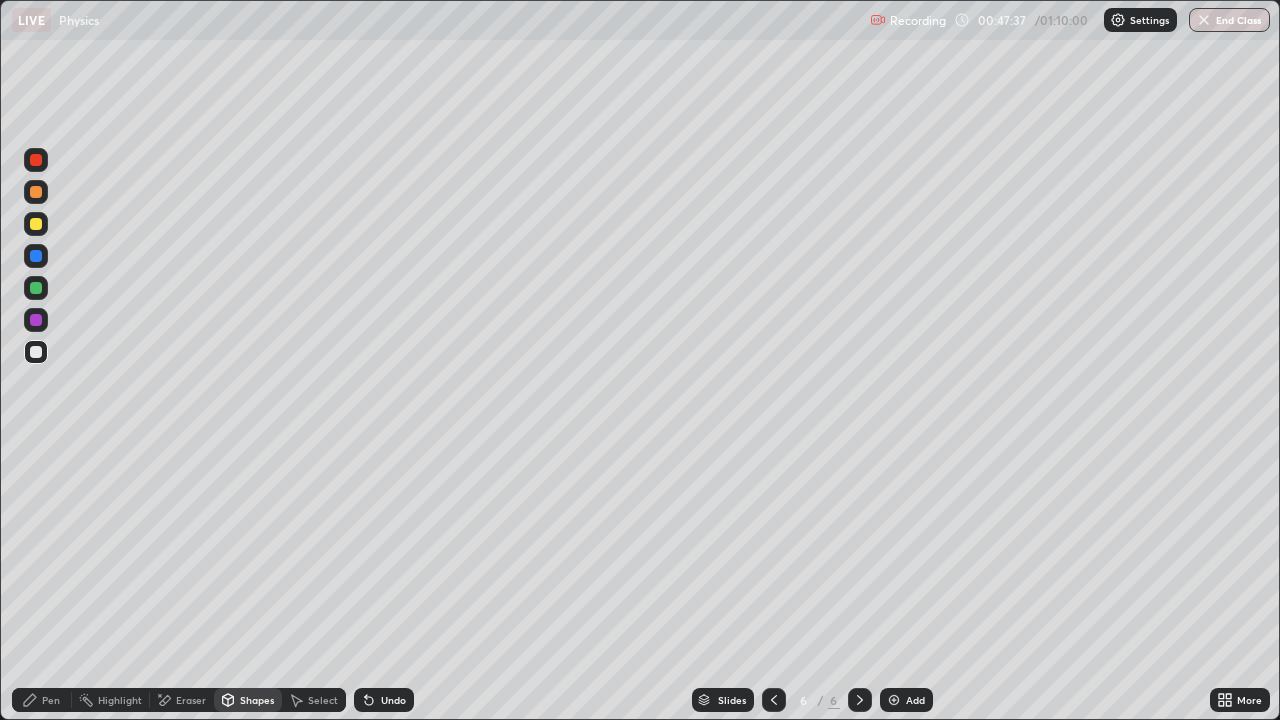 click 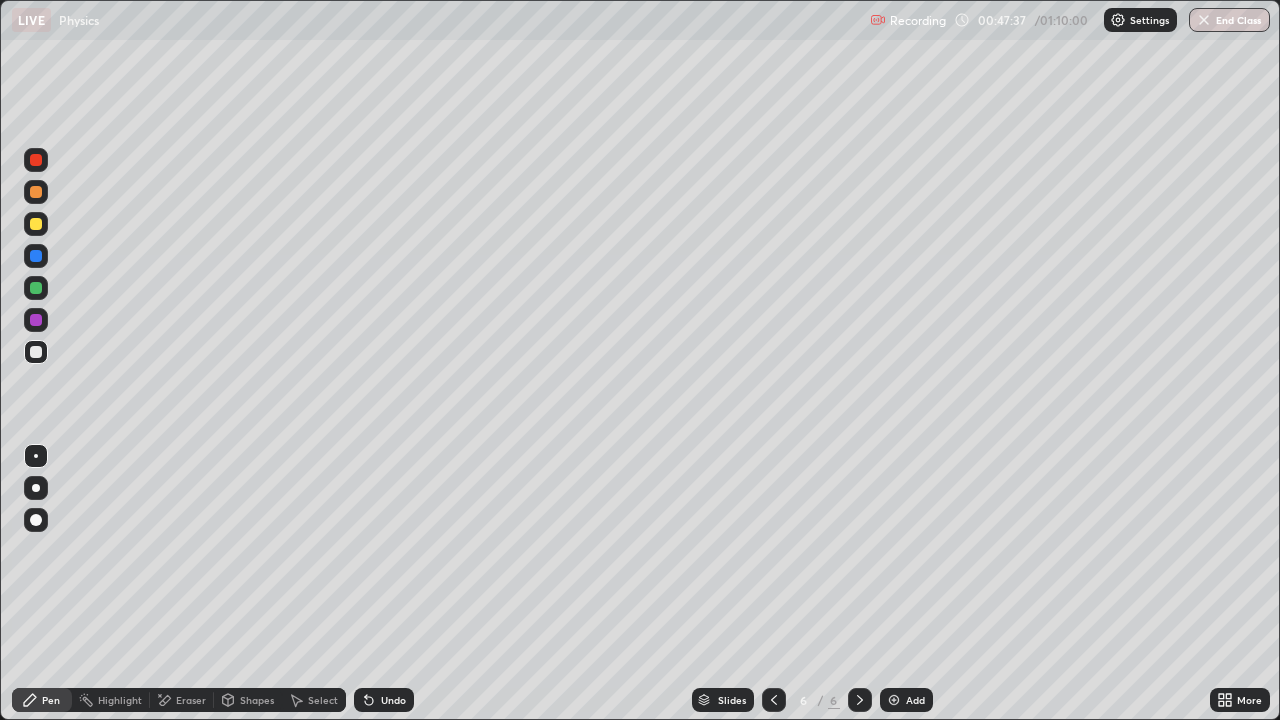 click at bounding box center (36, 456) 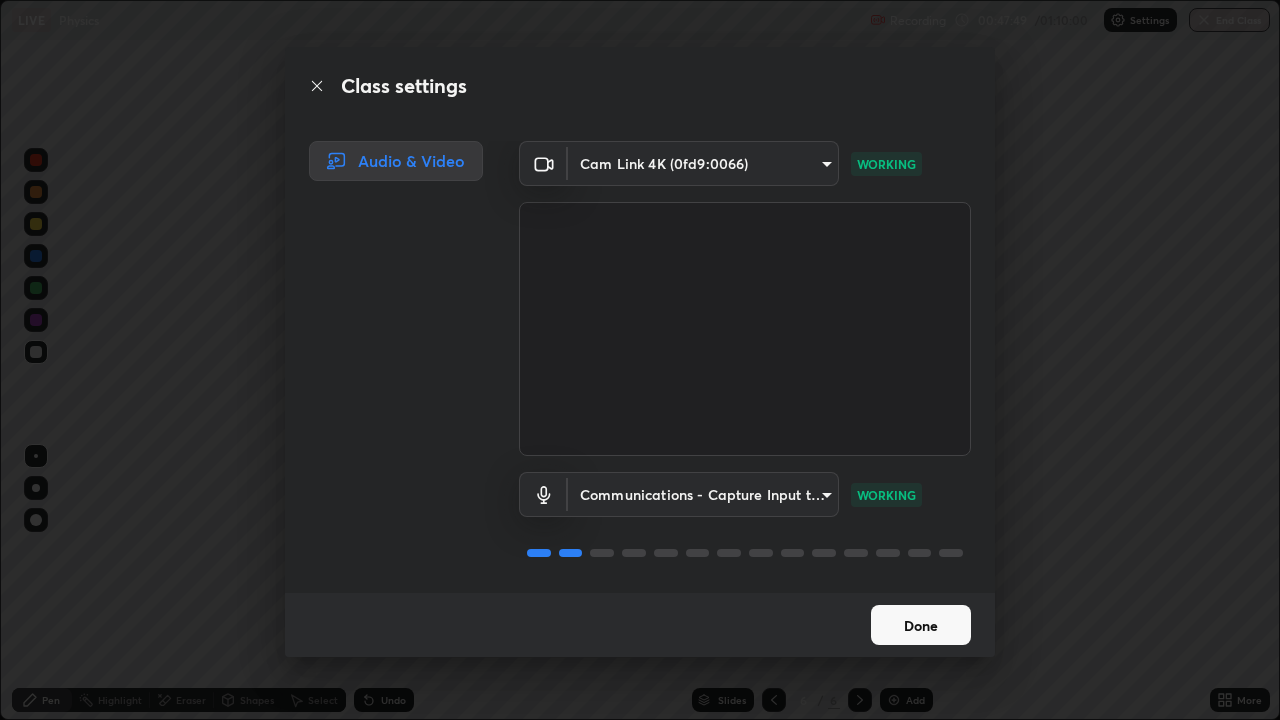 click on "Done" at bounding box center [921, 625] 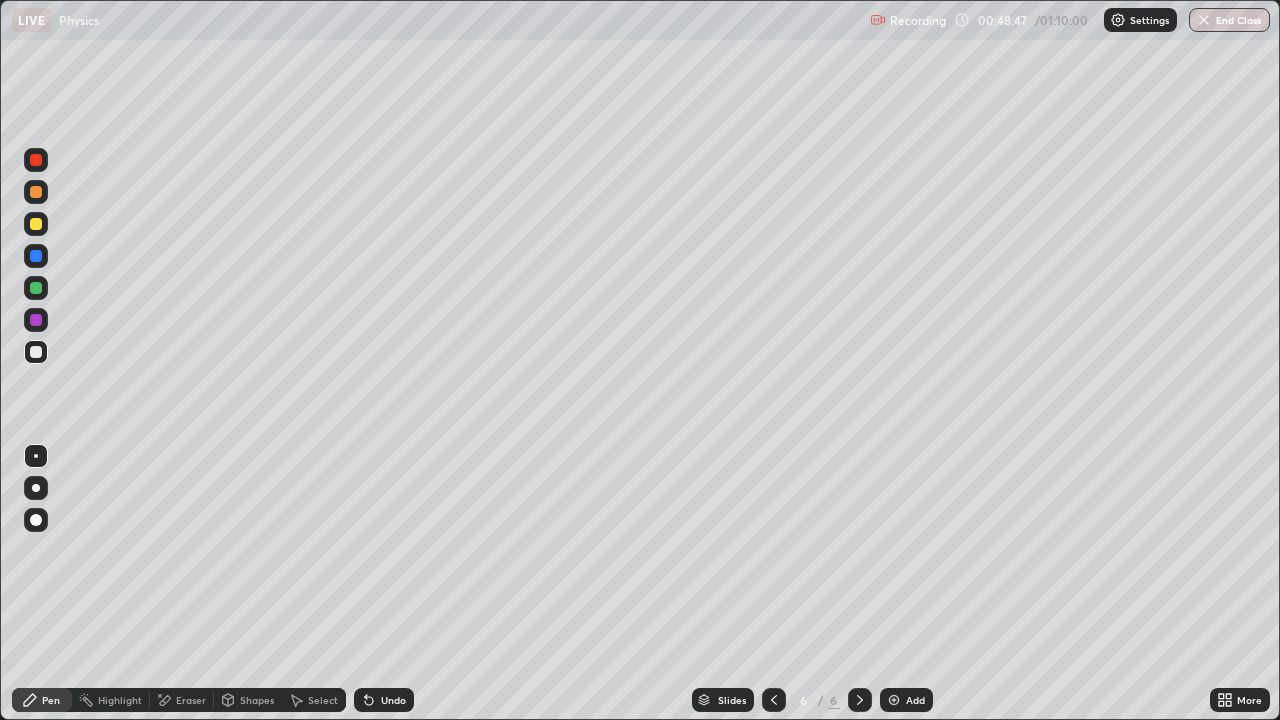 click on "Shapes" at bounding box center [257, 700] 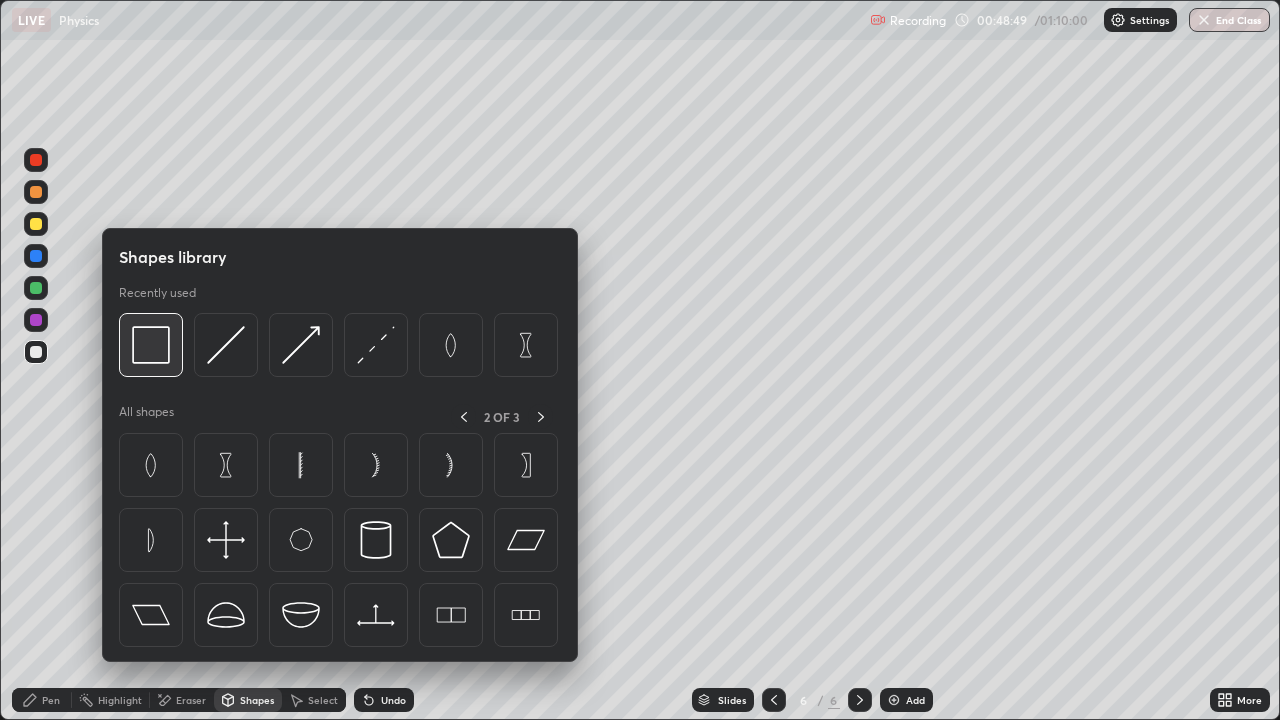 click at bounding box center [151, 345] 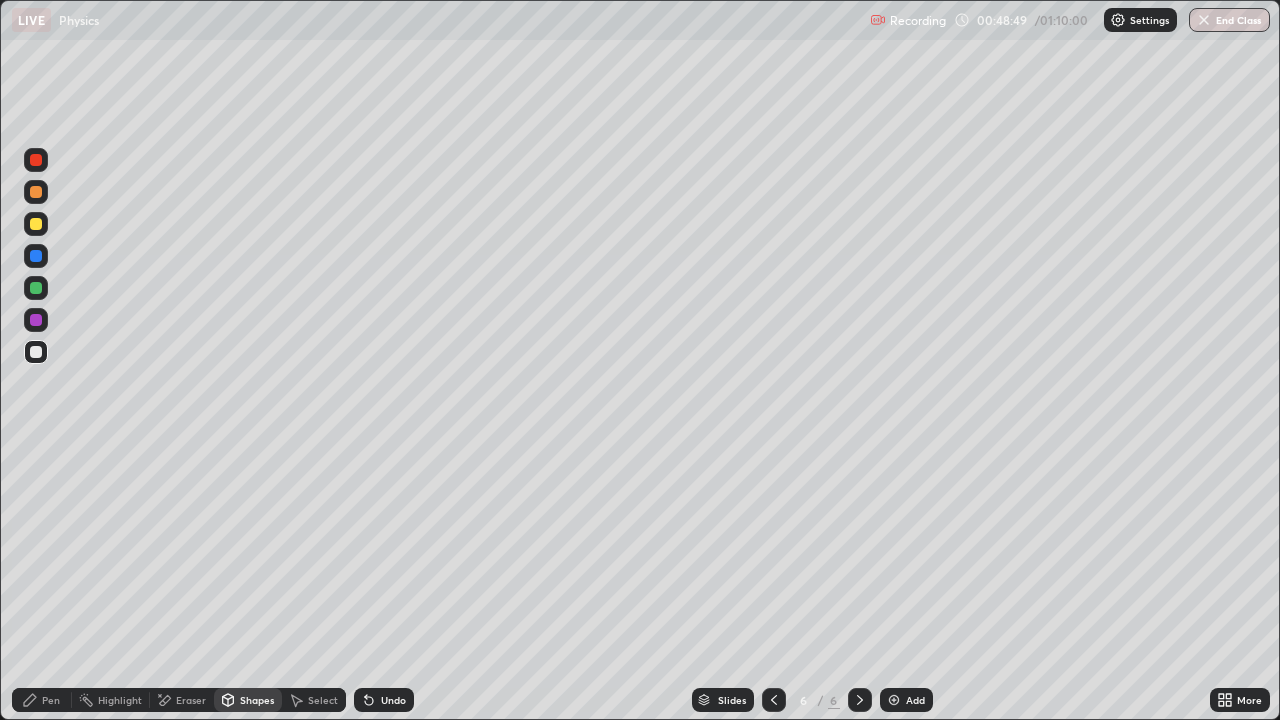 click at bounding box center [36, 224] 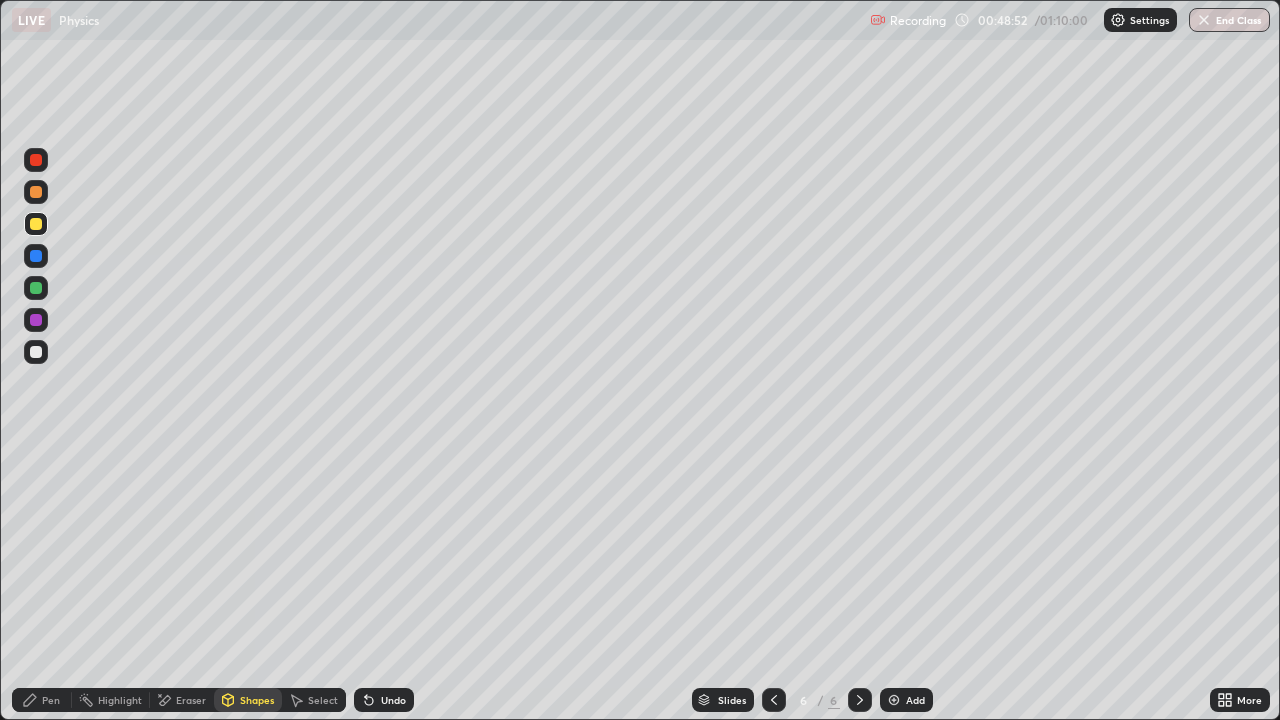 click on "Pen" at bounding box center (51, 700) 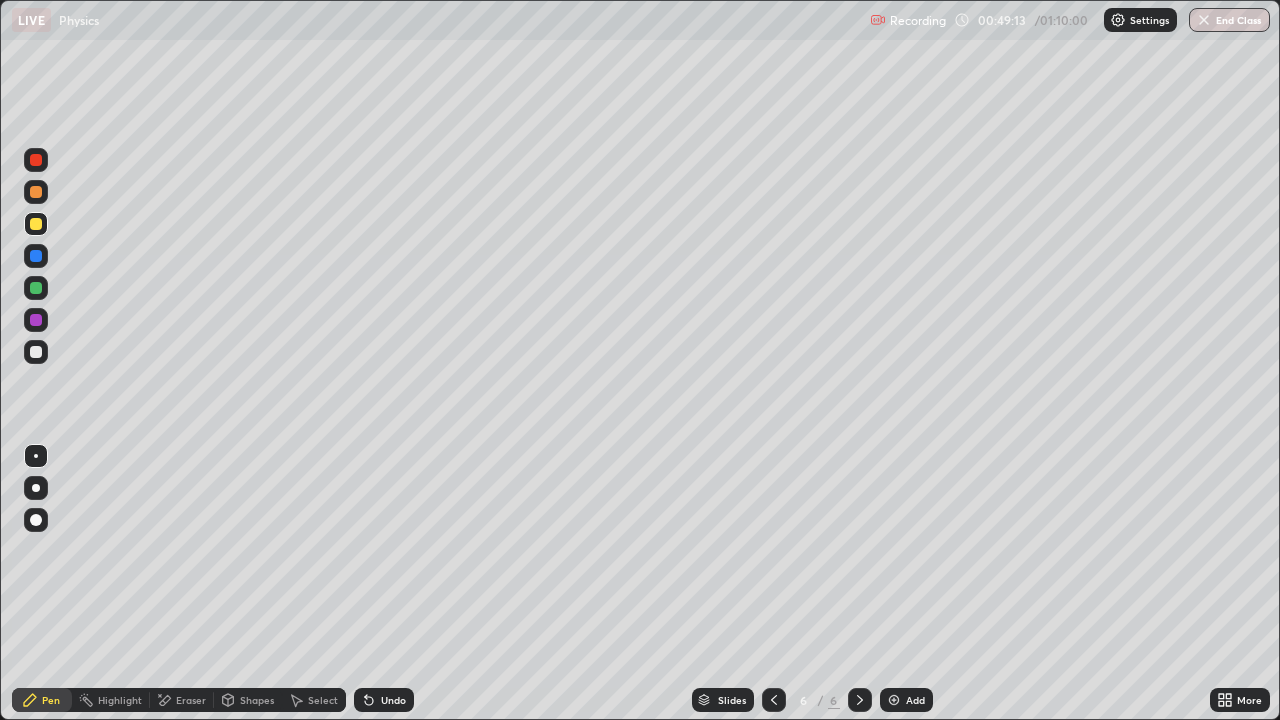 click on "Shapes" at bounding box center [257, 700] 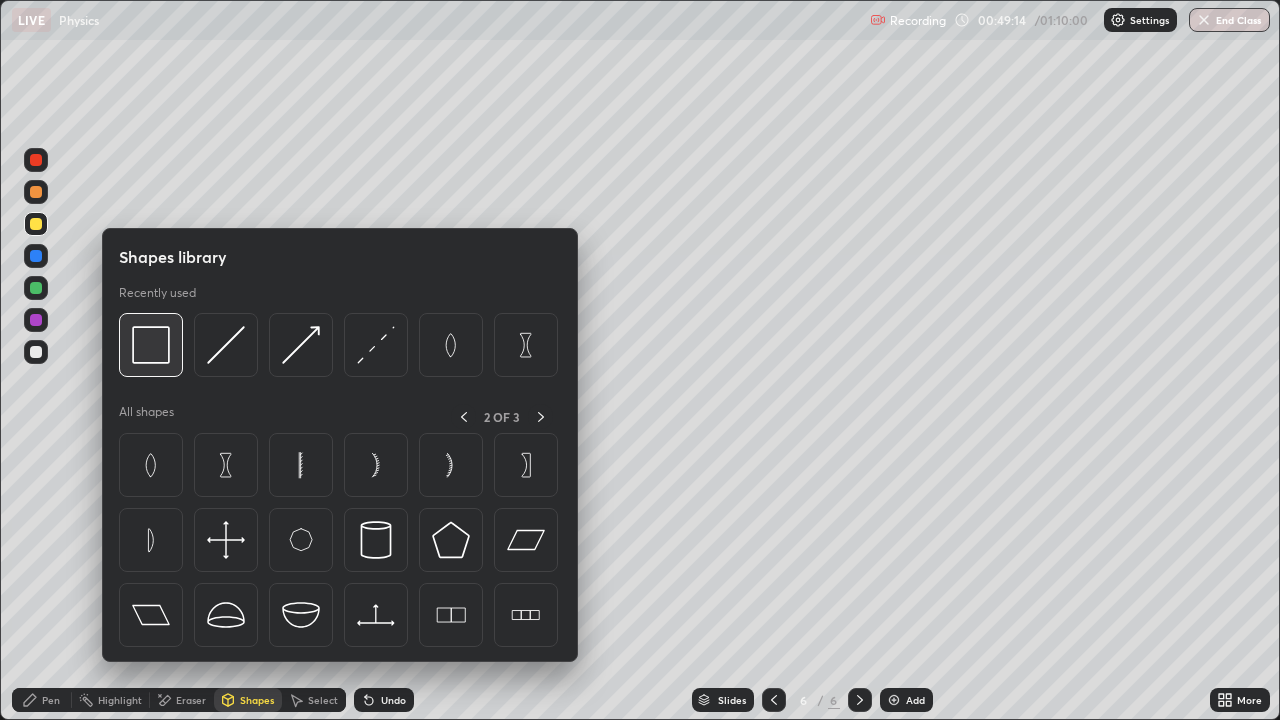click at bounding box center (151, 345) 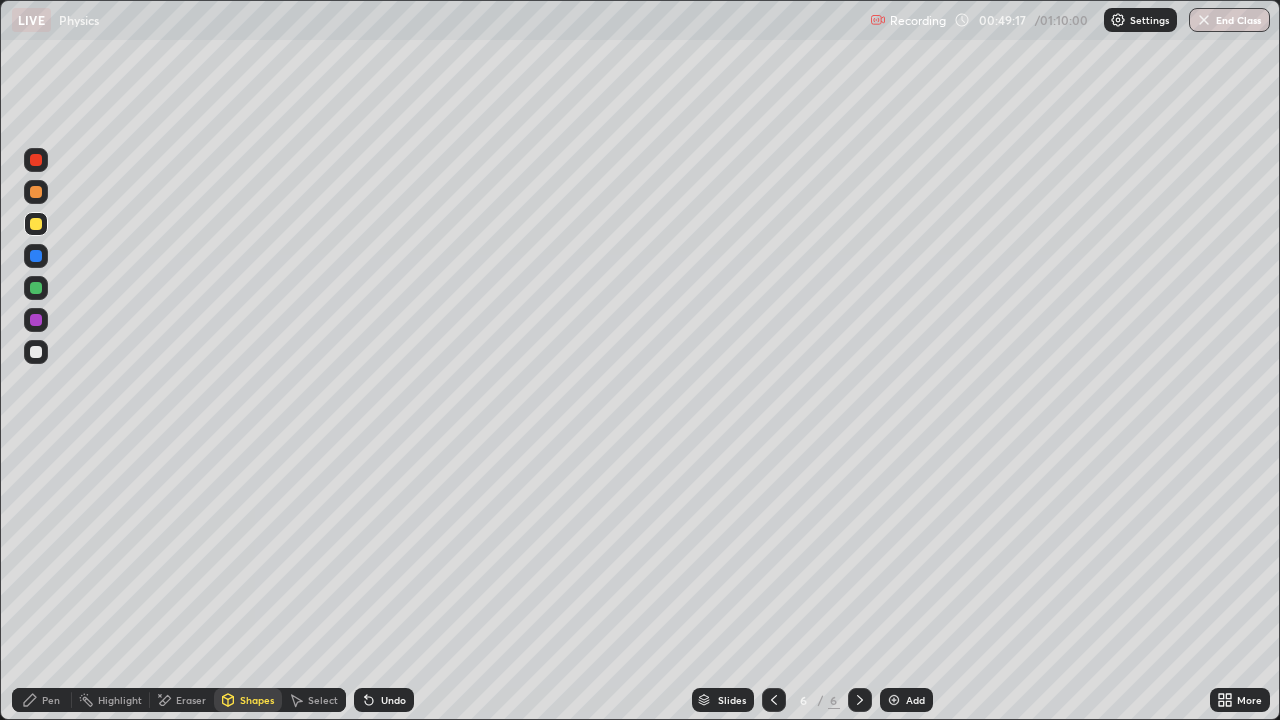 click on "Pen" at bounding box center [42, 700] 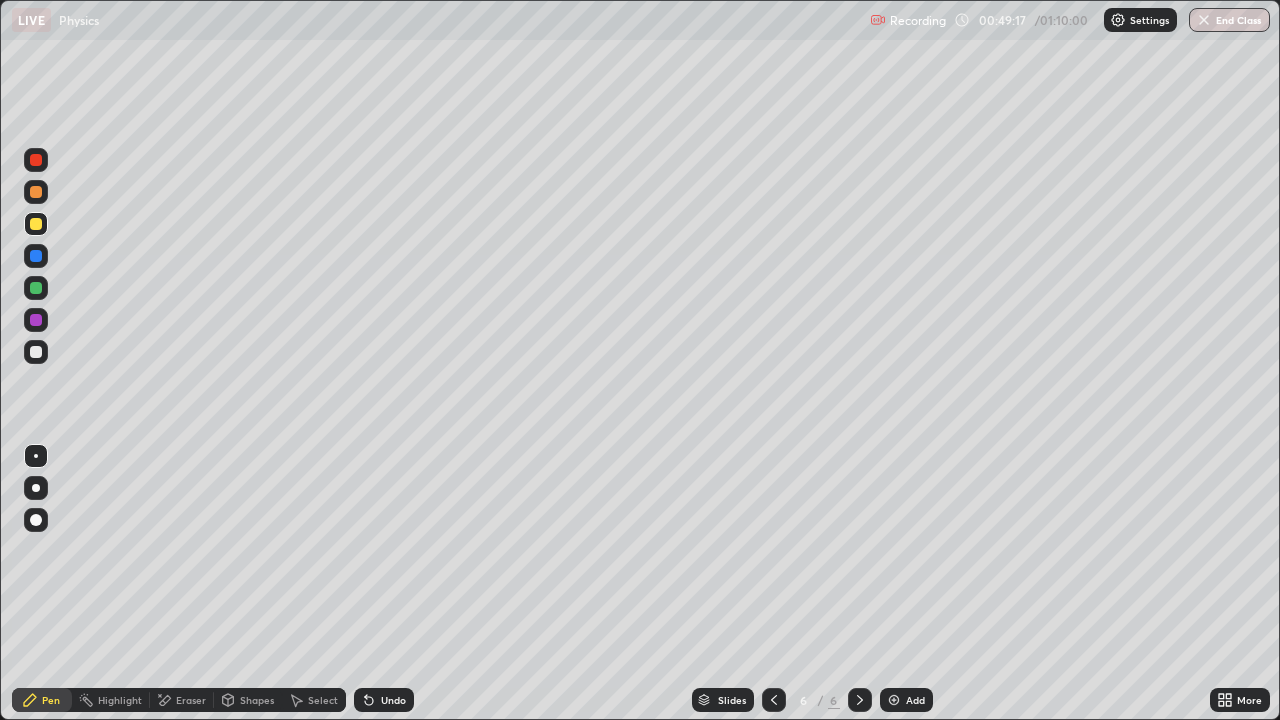 click at bounding box center [36, 456] 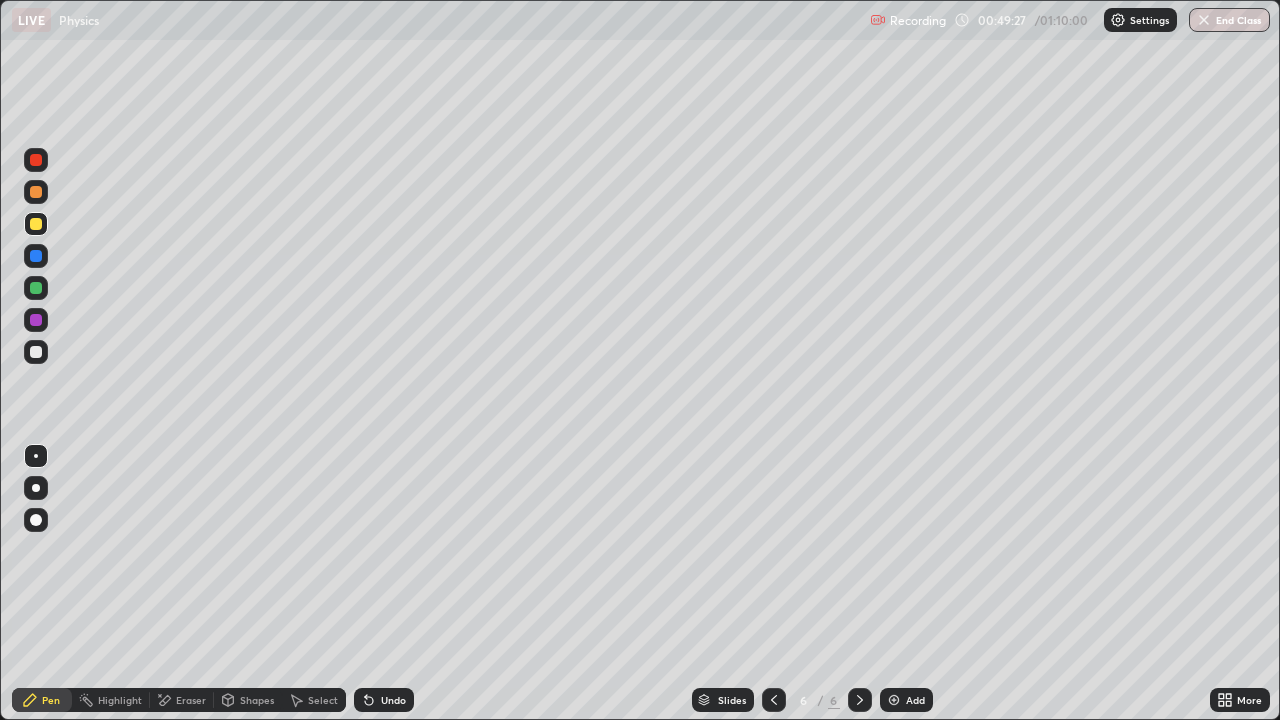 click on "Select" at bounding box center [314, 700] 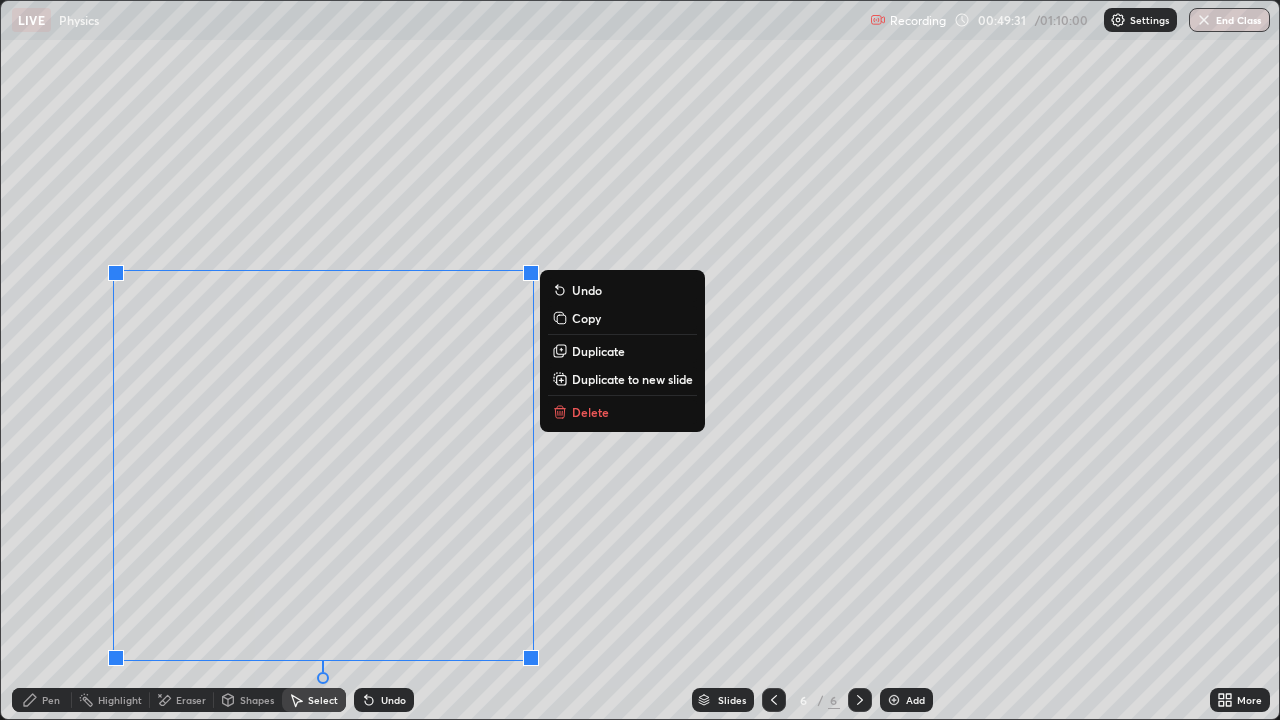 click on "0 ° Undo Copy Duplicate Duplicate to new slide Delete" at bounding box center (640, 360) 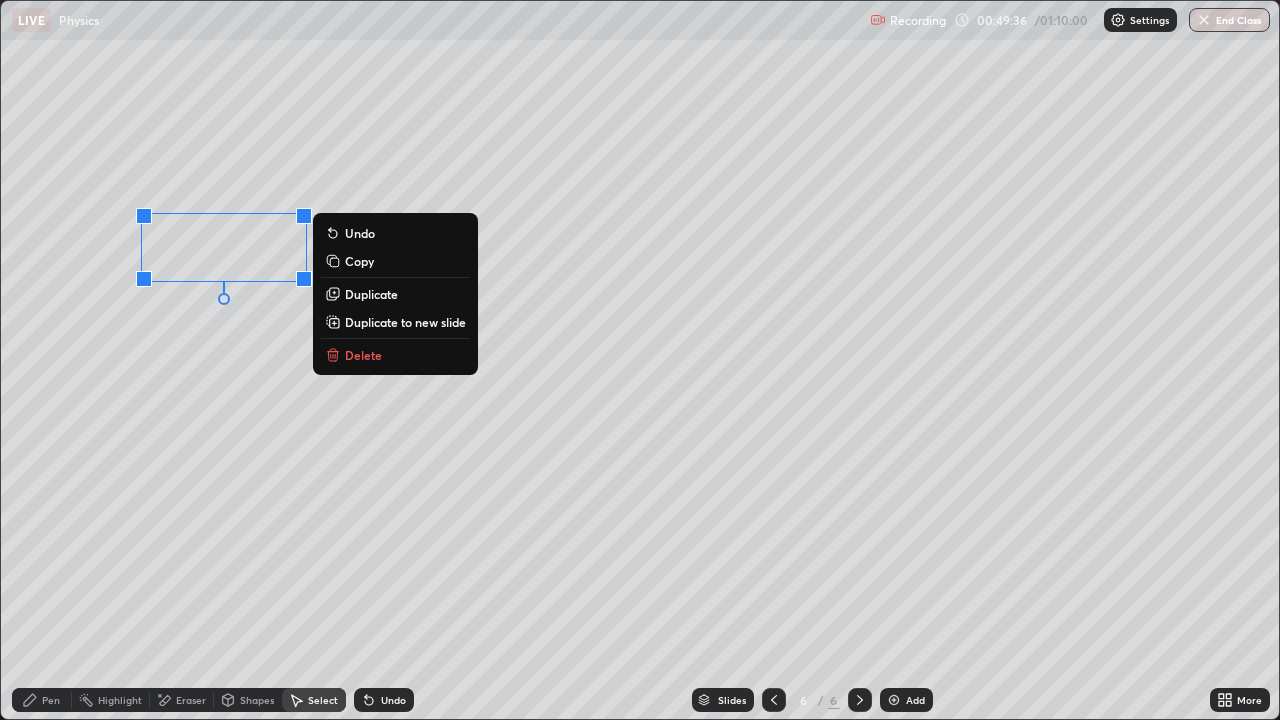 click on "0 ° Undo Copy Duplicate Duplicate to new slide Delete" at bounding box center (640, 360) 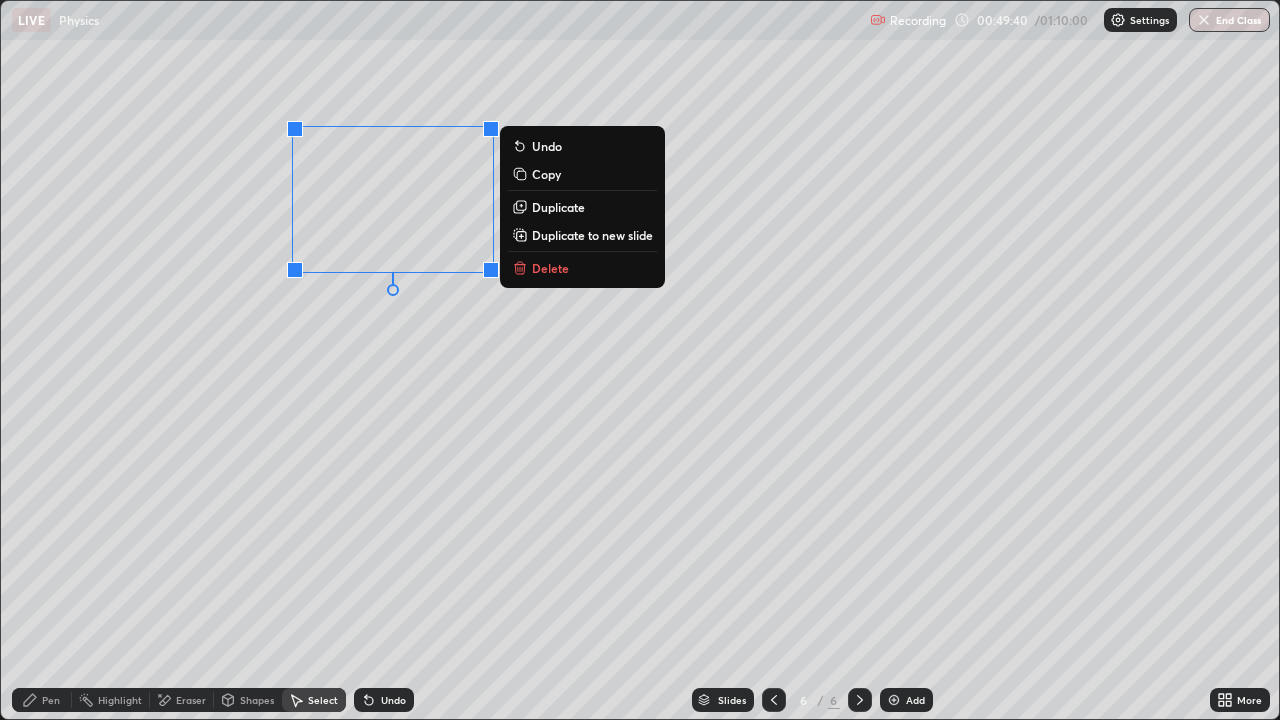 click on "Pen" at bounding box center [42, 700] 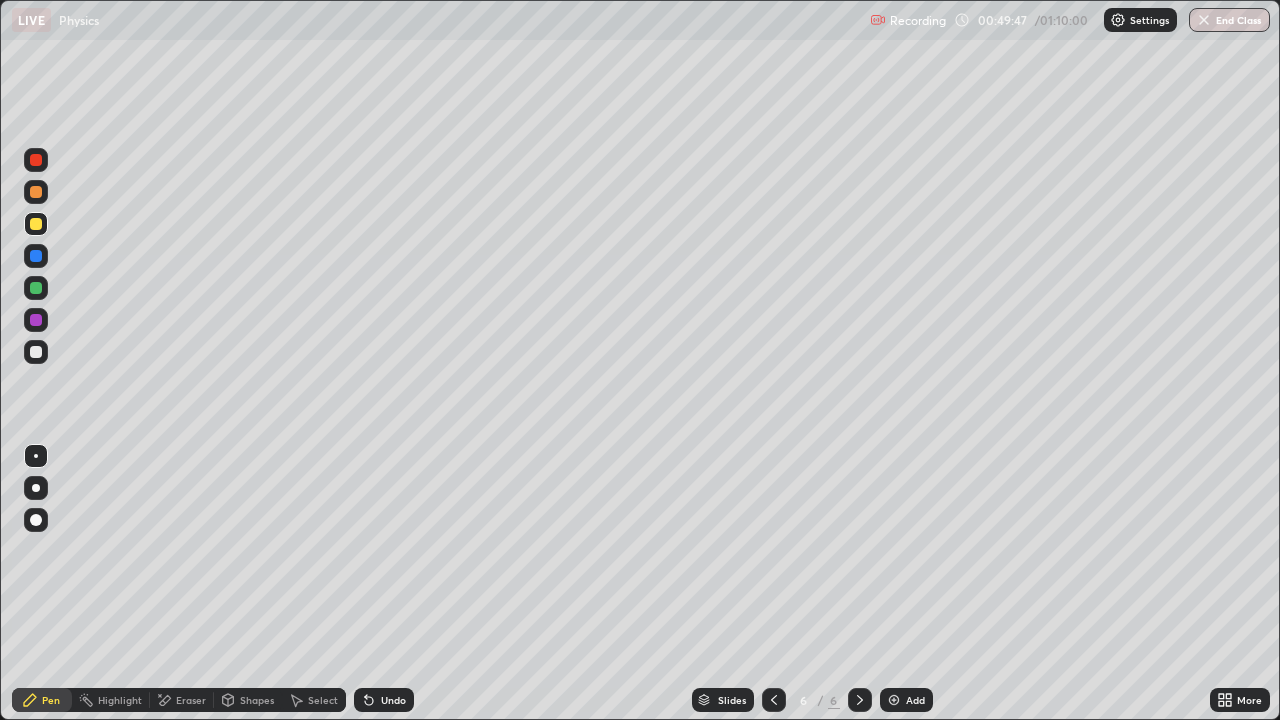 click on "Undo" at bounding box center [393, 700] 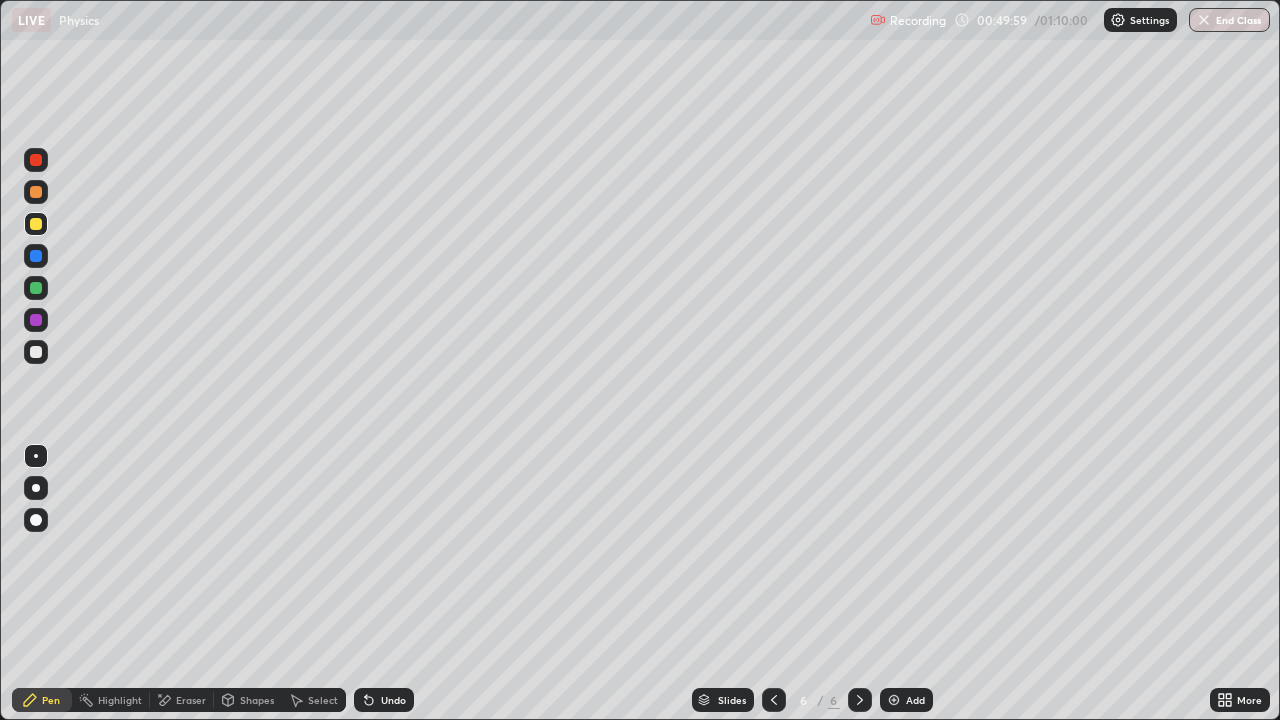 click on "Eraser" at bounding box center [182, 700] 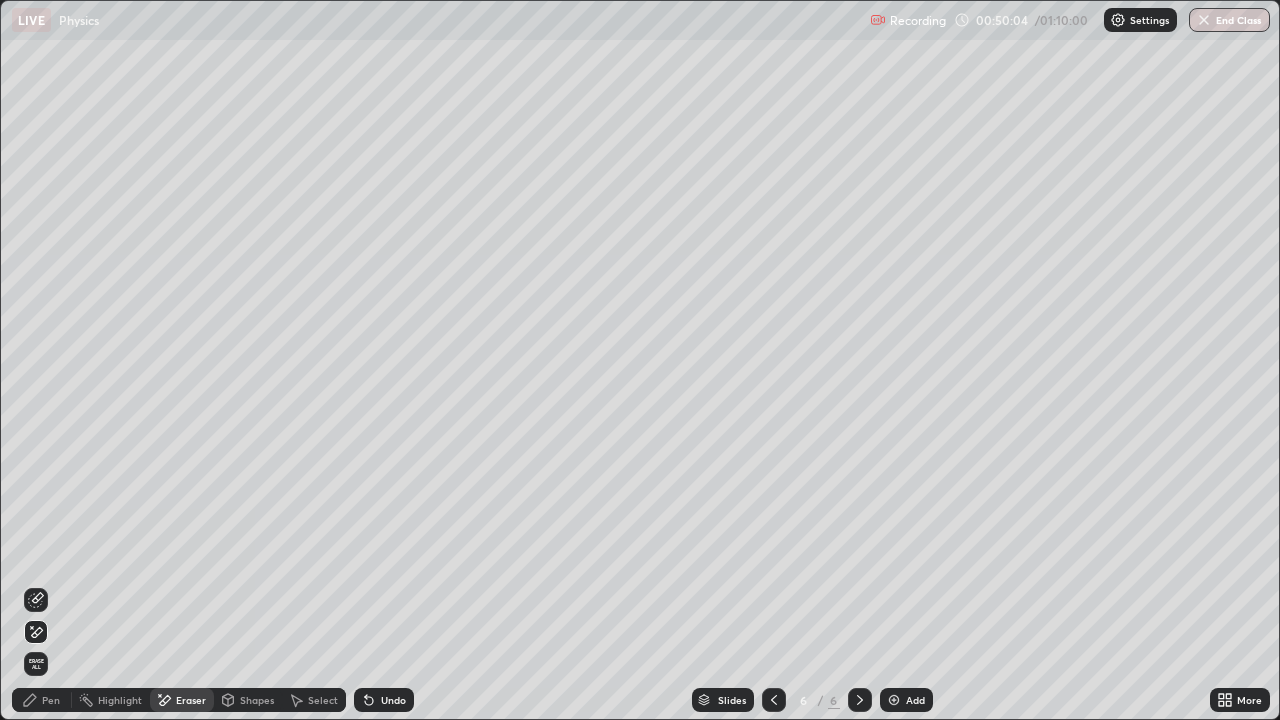 click 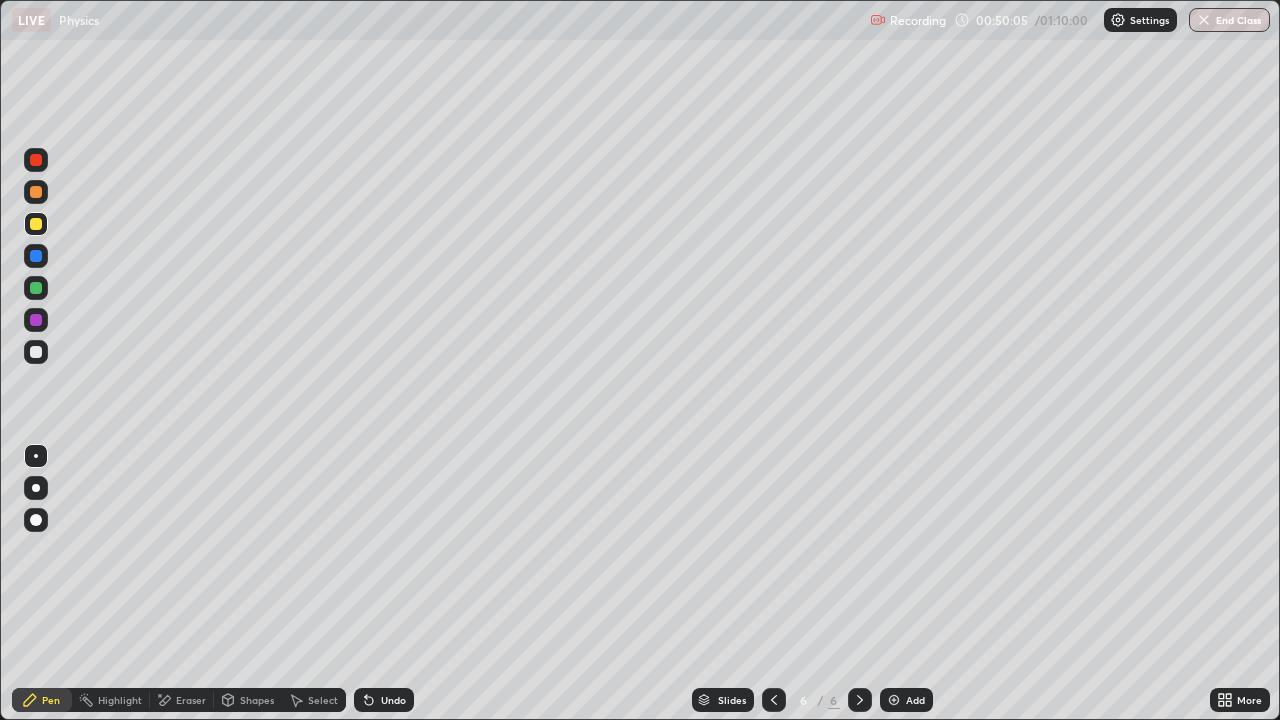 click at bounding box center (36, 352) 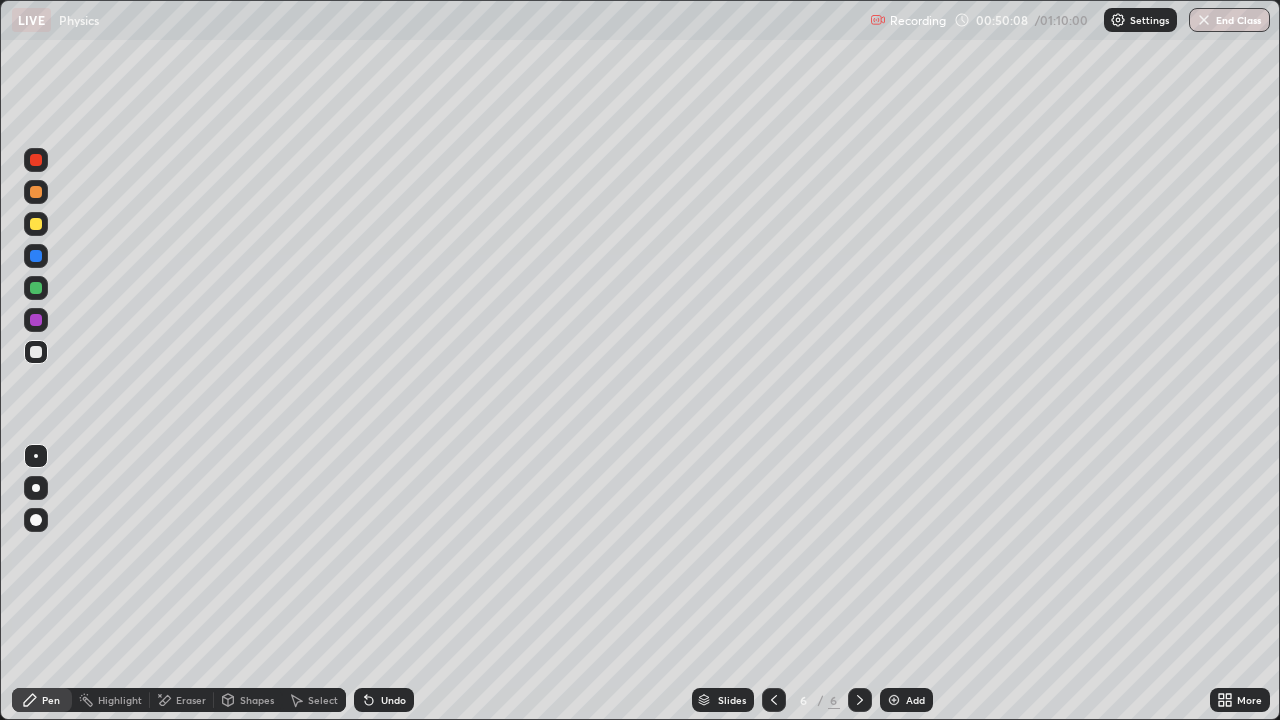 click at bounding box center [36, 352] 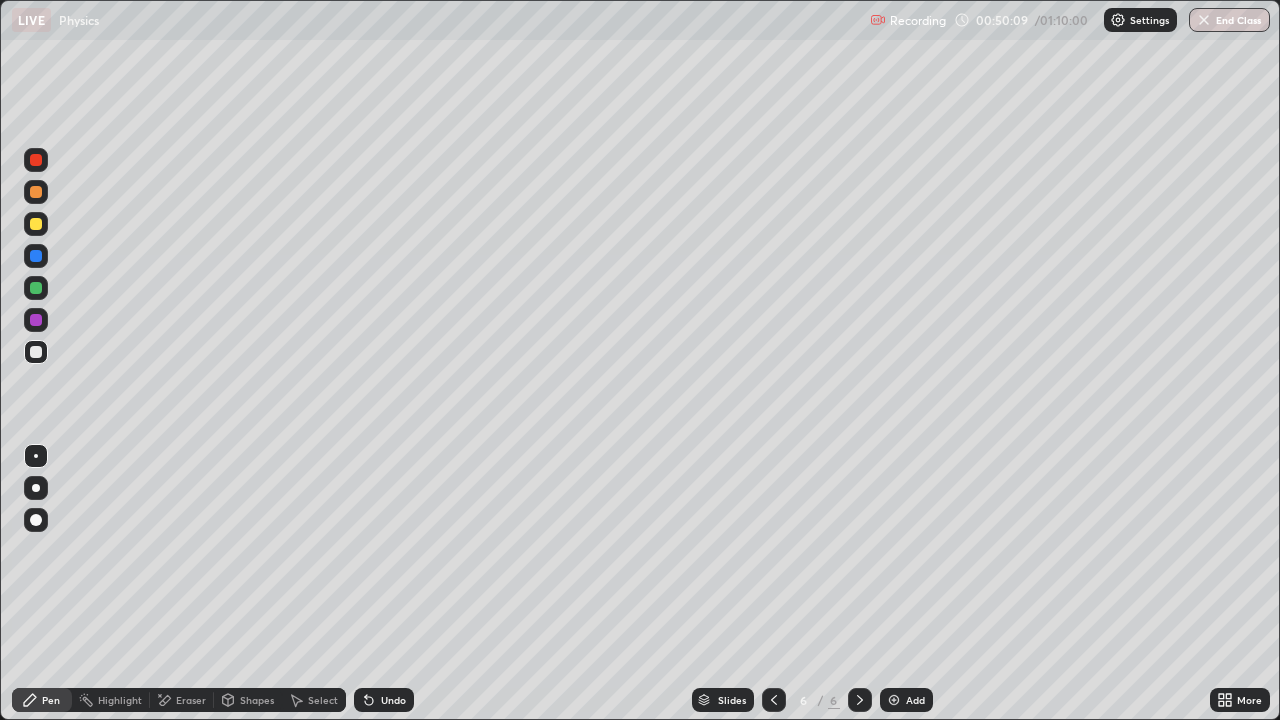 click at bounding box center [36, 224] 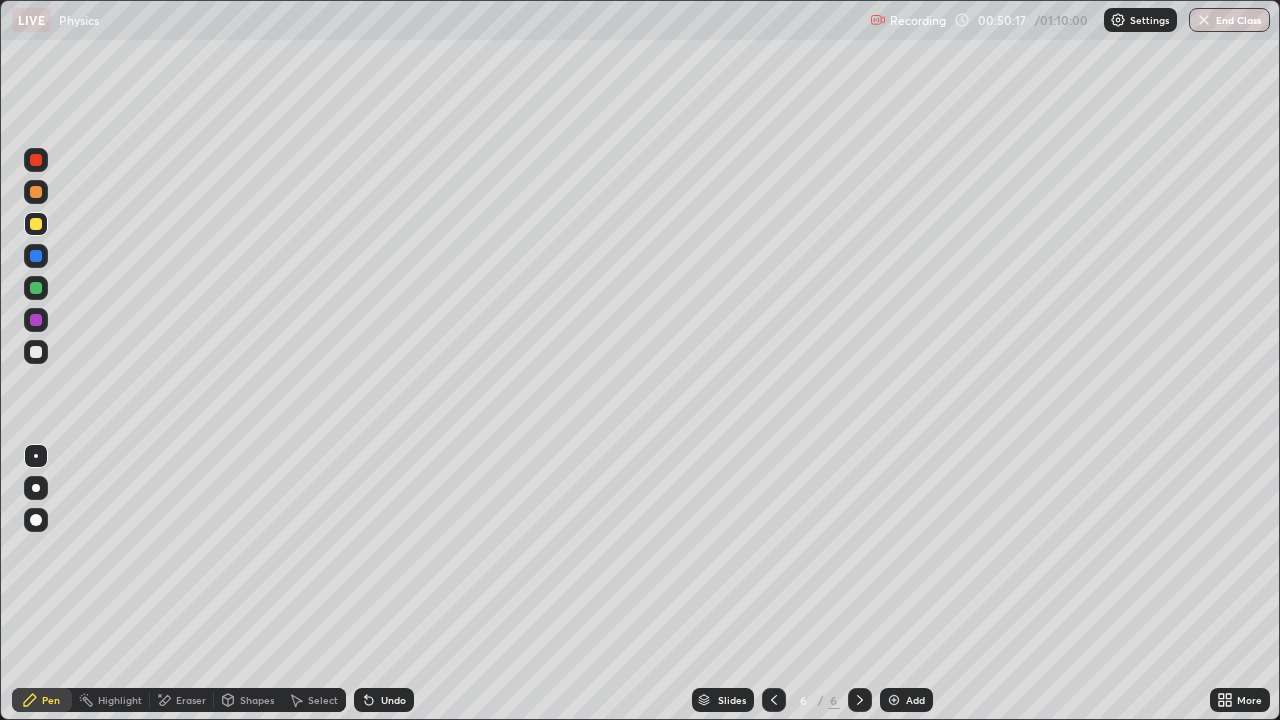 click at bounding box center [774, 700] 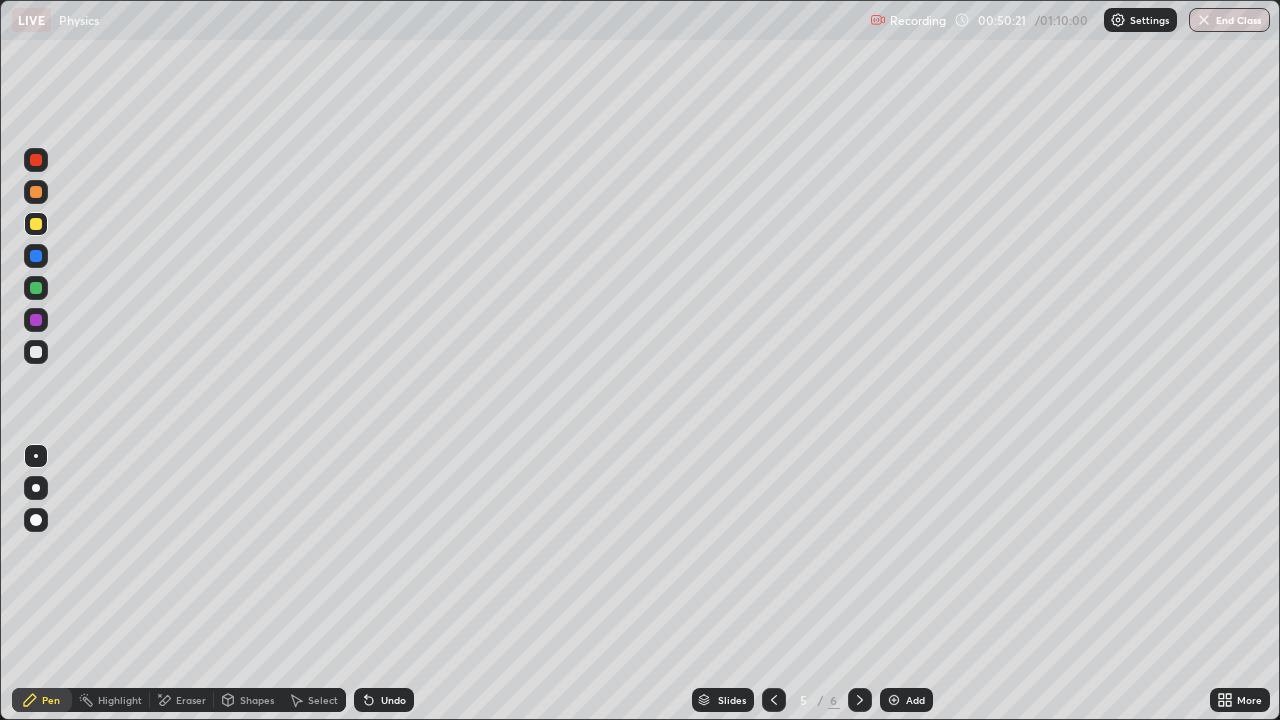 click 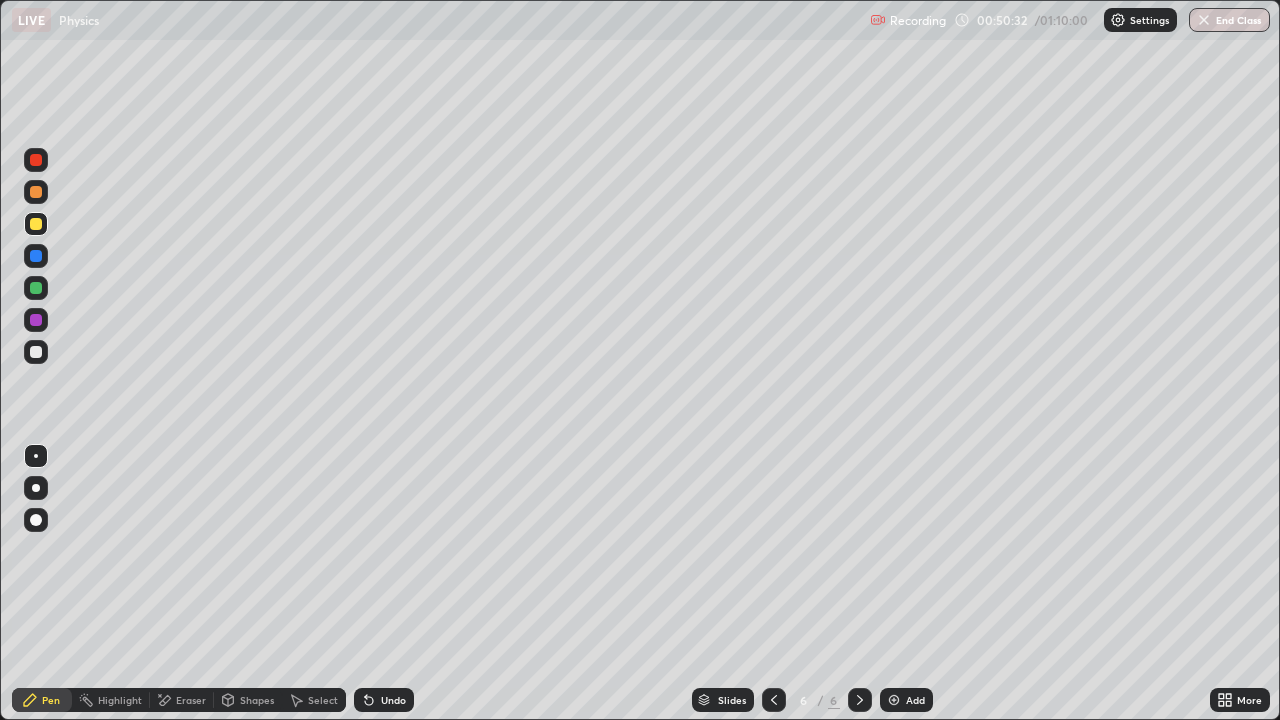 click at bounding box center [36, 352] 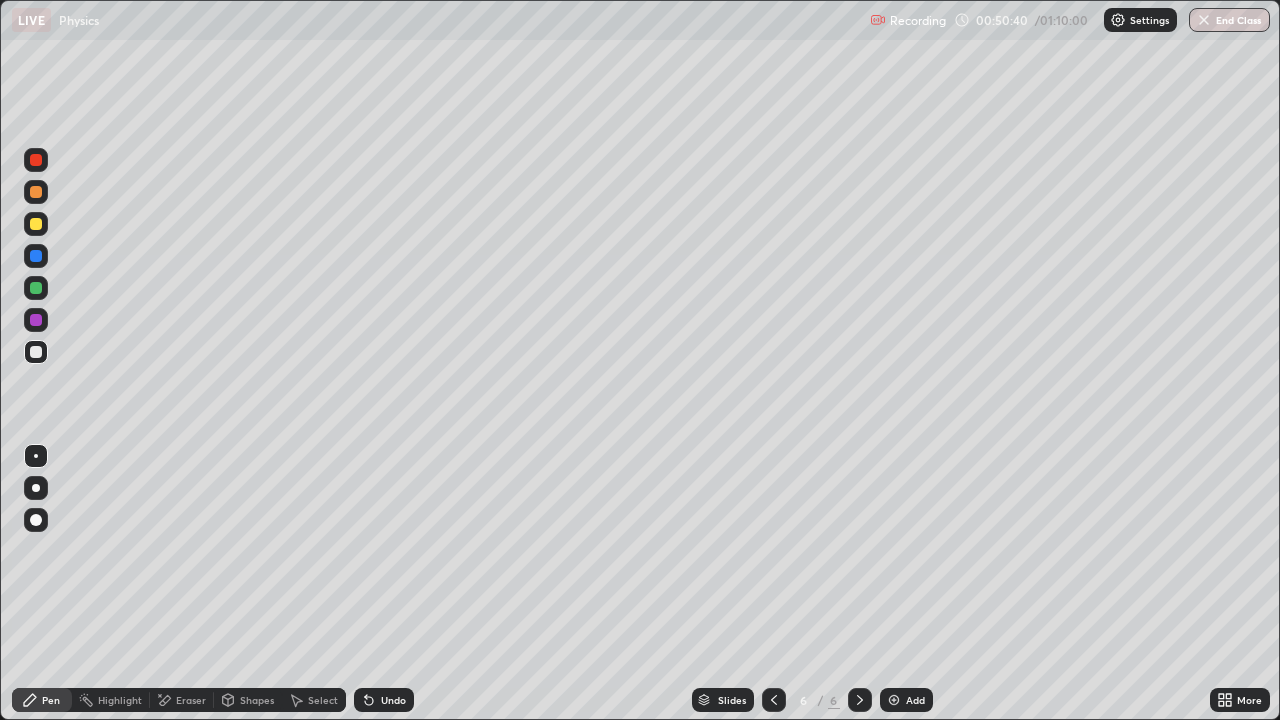 click on "Undo" at bounding box center (393, 700) 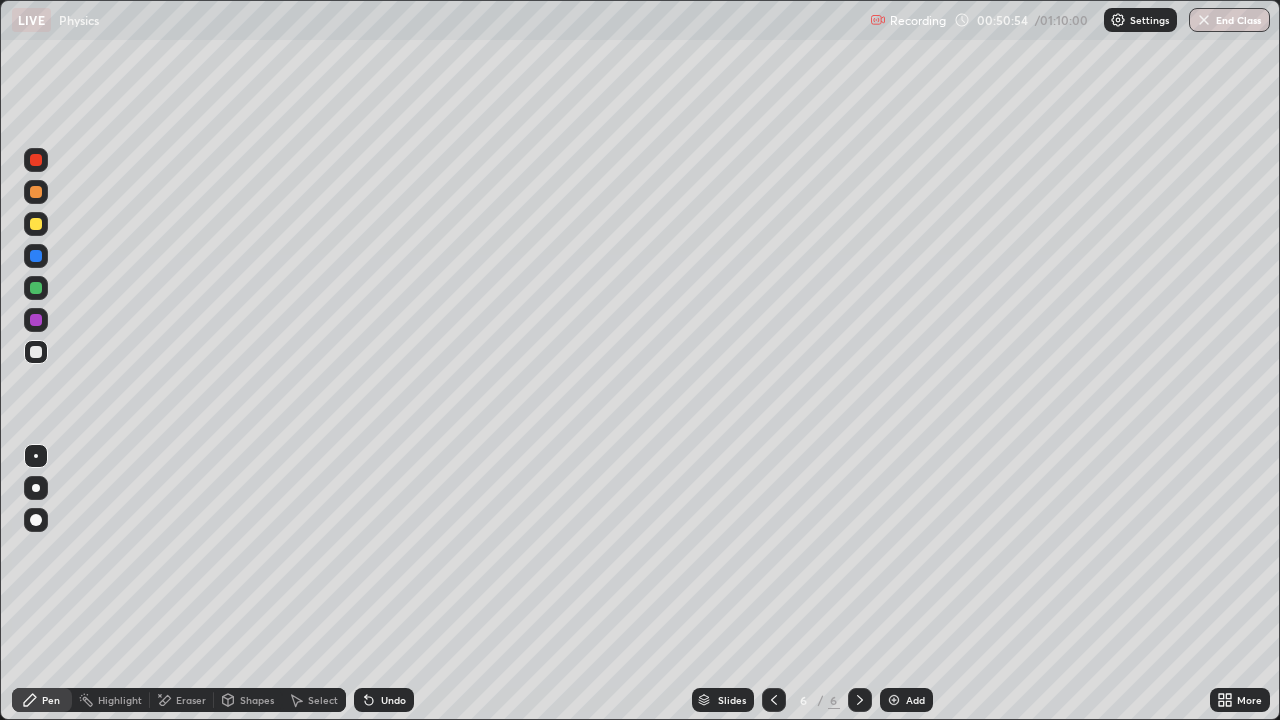 click on "Undo" at bounding box center (384, 700) 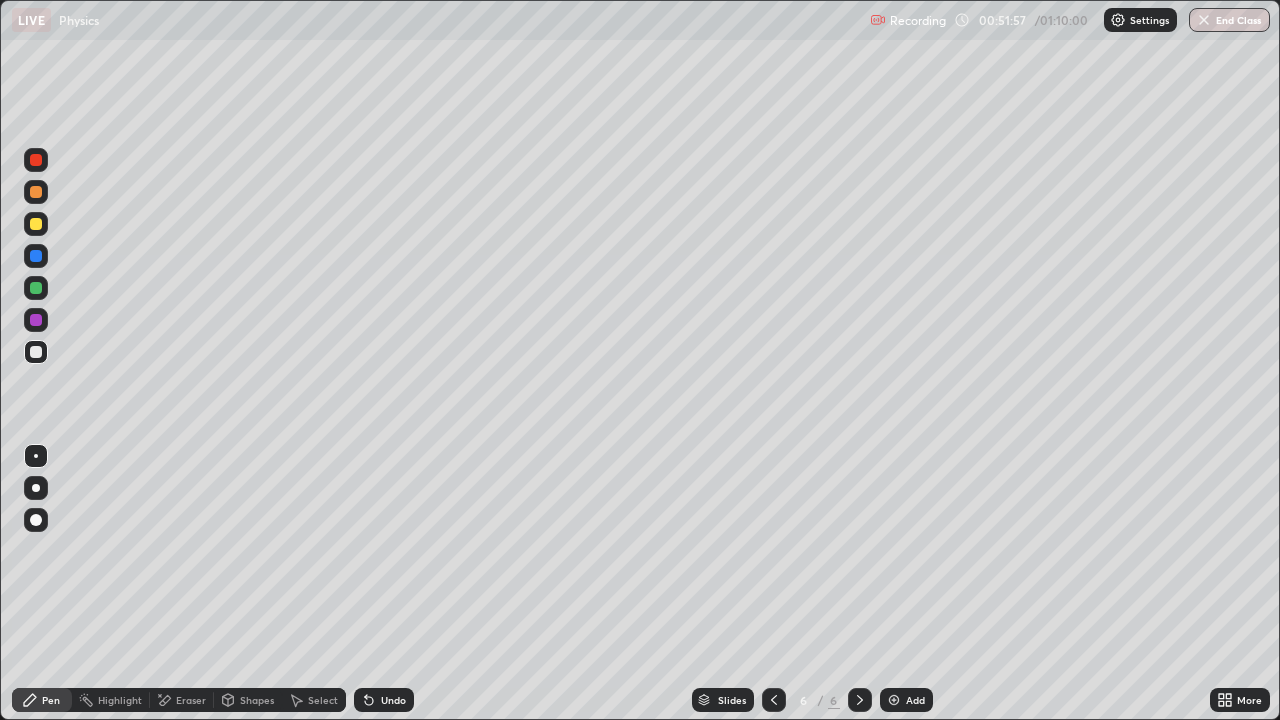 click on "Eraser" at bounding box center [191, 700] 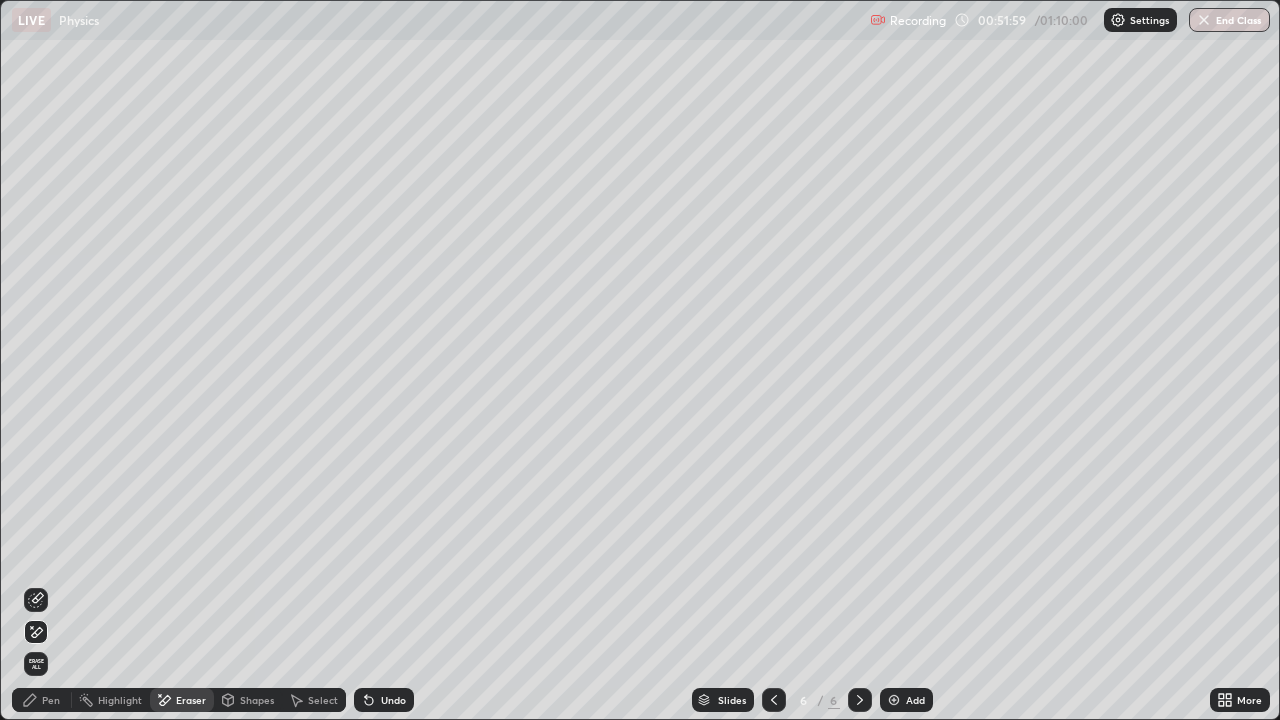 click 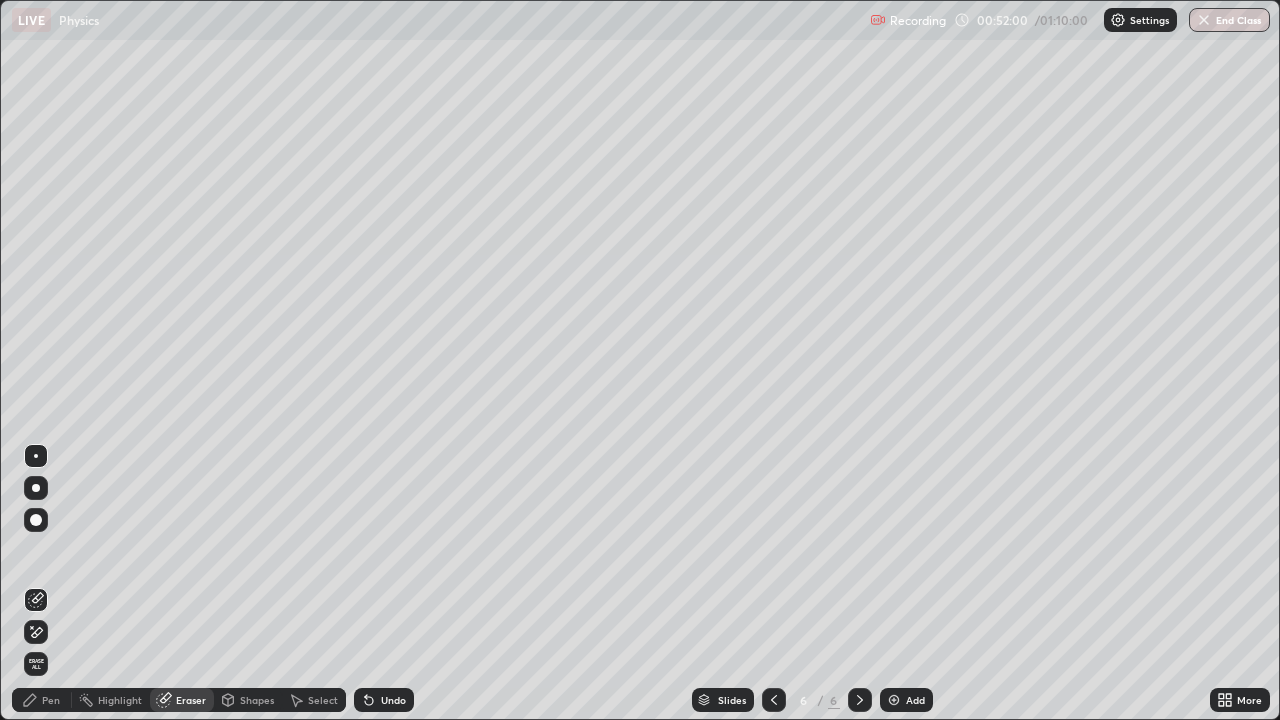click on "Pen" at bounding box center (51, 700) 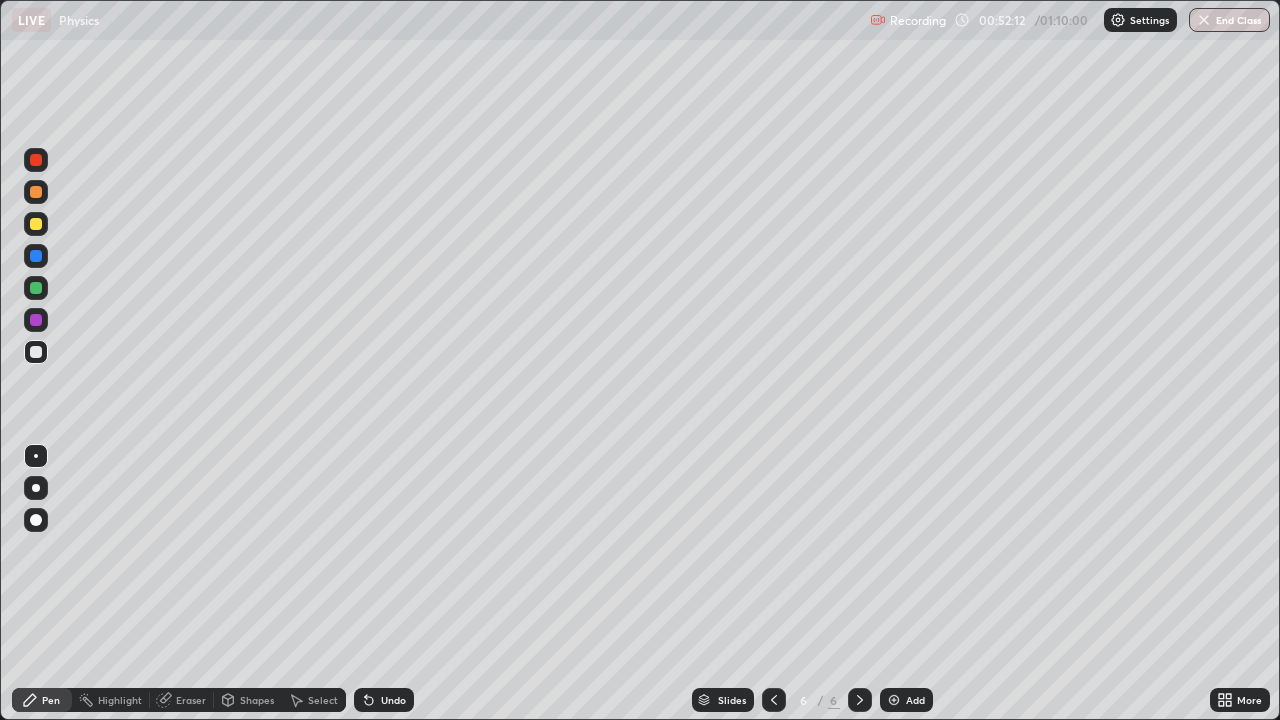 click on "Select" at bounding box center (323, 700) 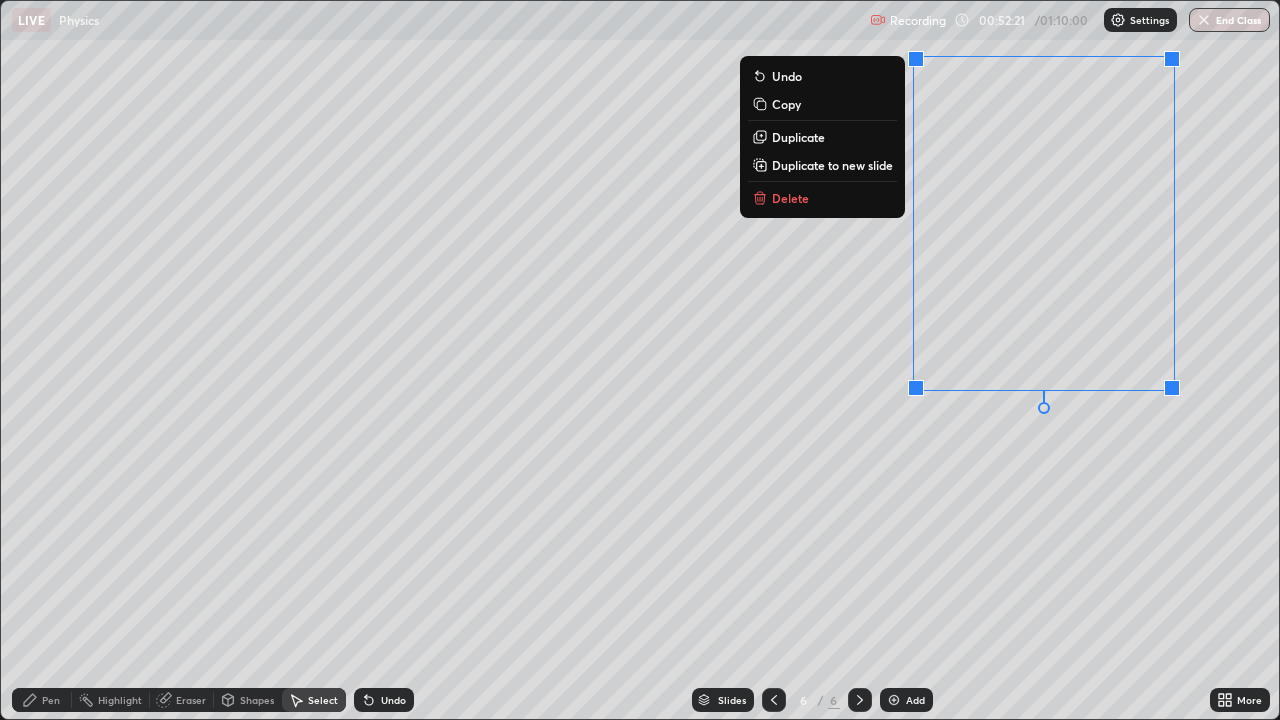 click on "Delete" at bounding box center (790, 198) 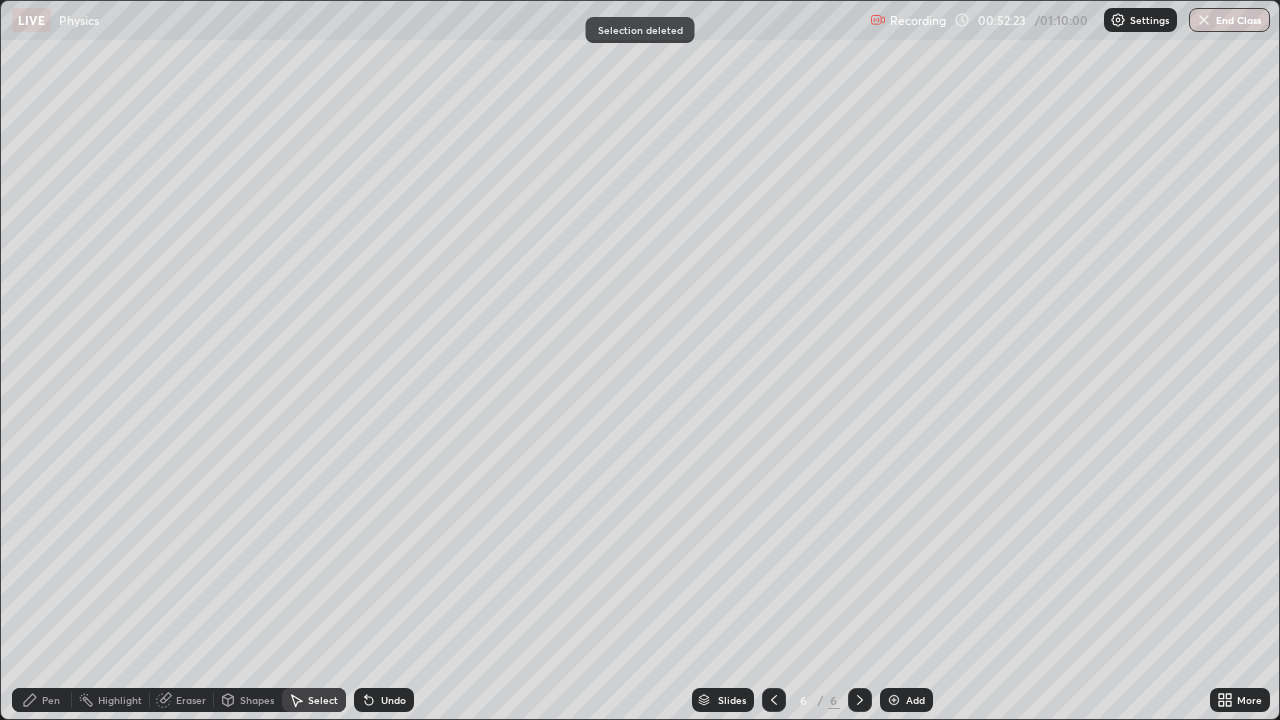 click on "Shapes" at bounding box center [257, 700] 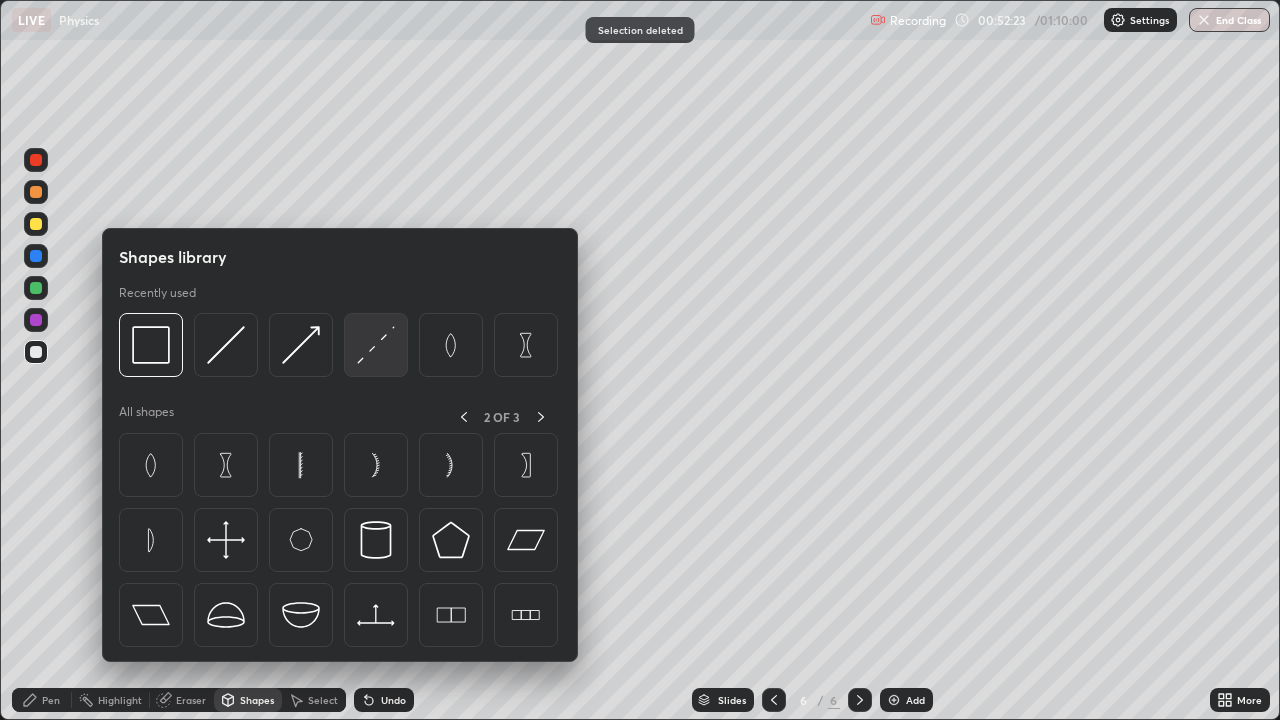 click at bounding box center (376, 345) 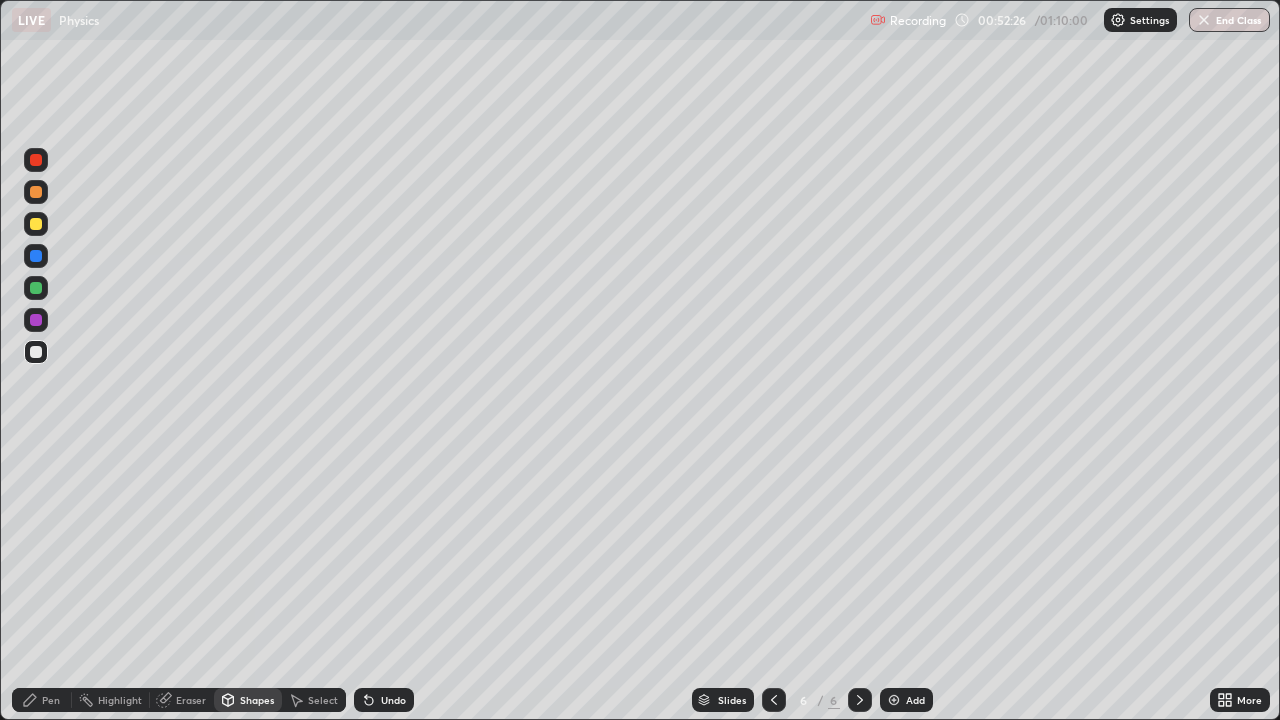 click on "Pen" at bounding box center [42, 700] 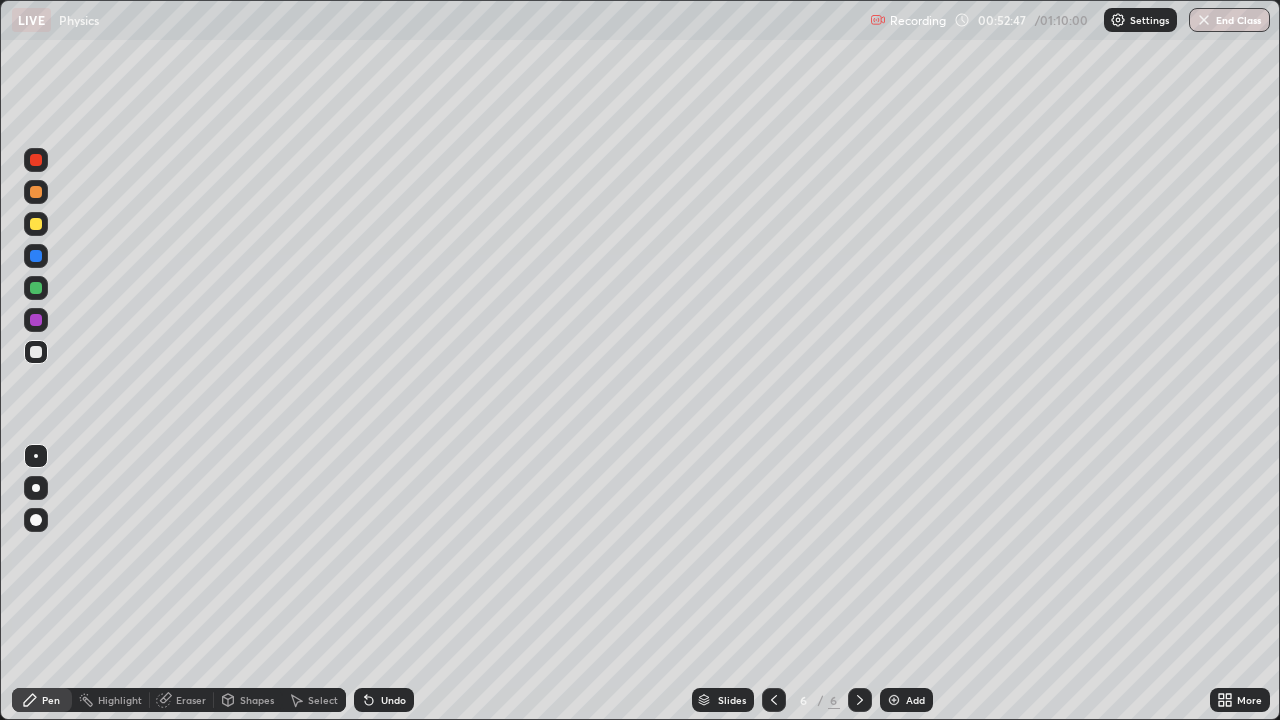 click at bounding box center [36, 352] 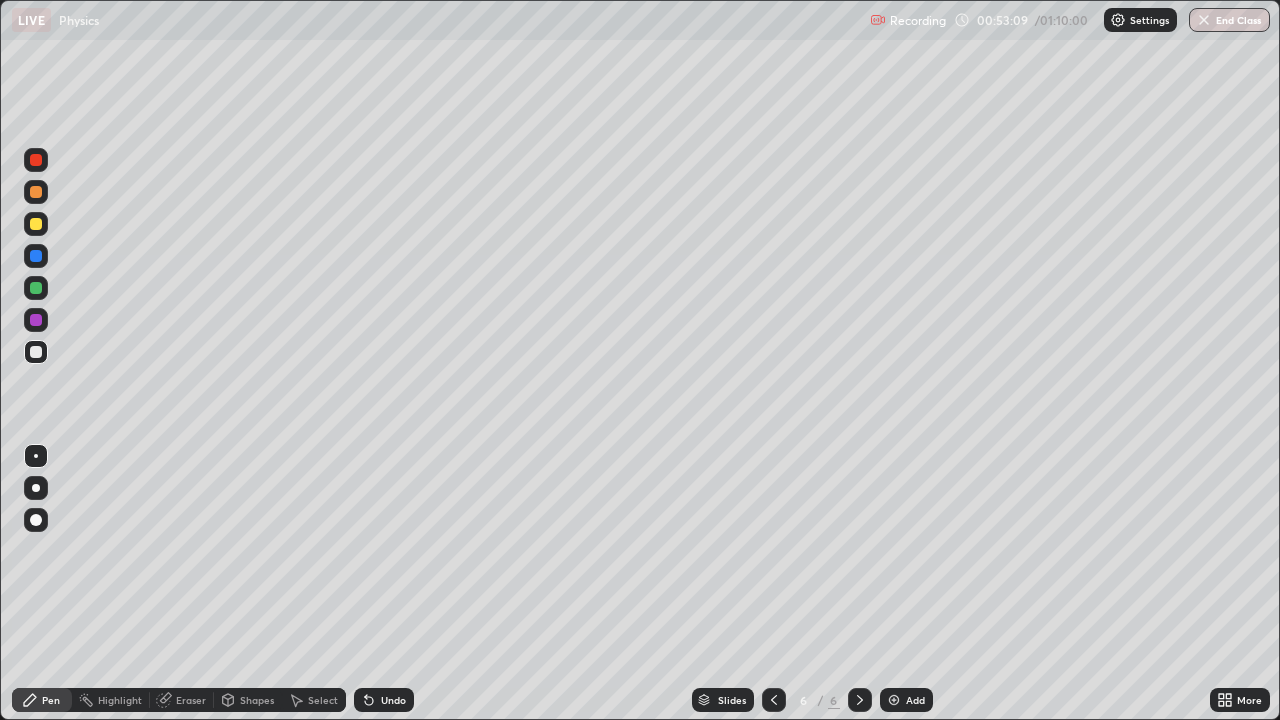 click at bounding box center [36, 352] 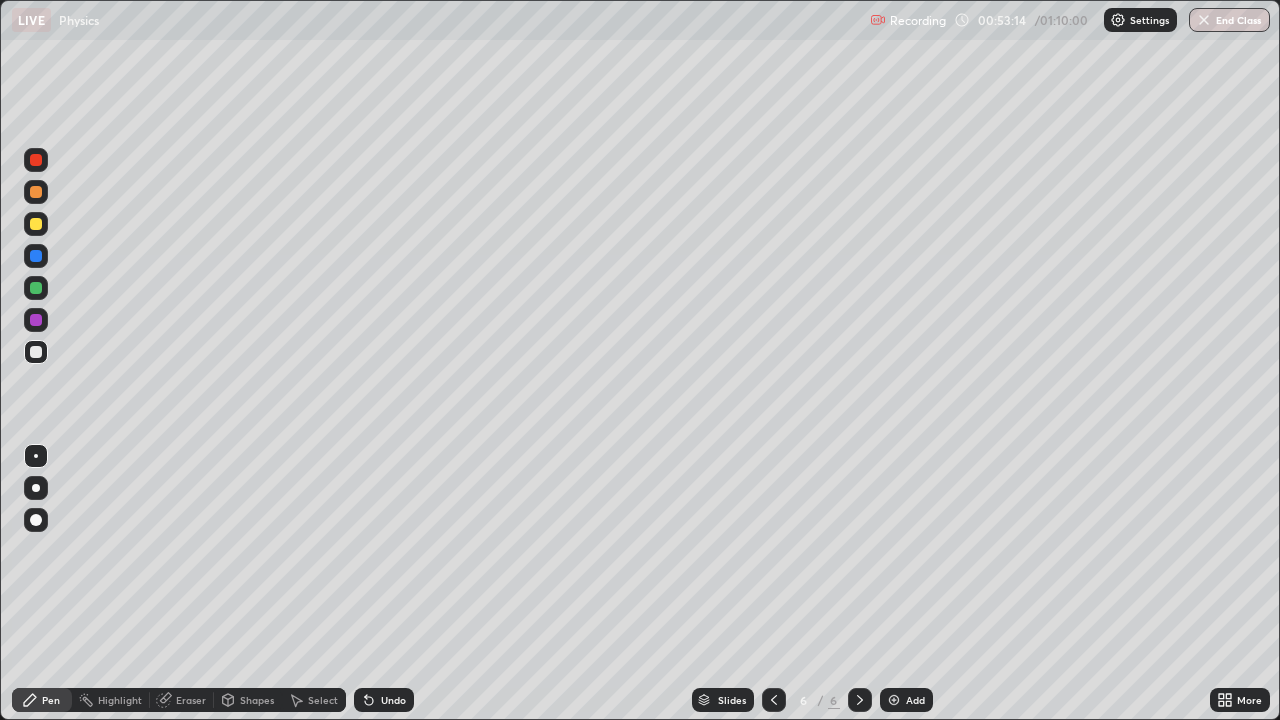 click on "Shapes" at bounding box center [257, 700] 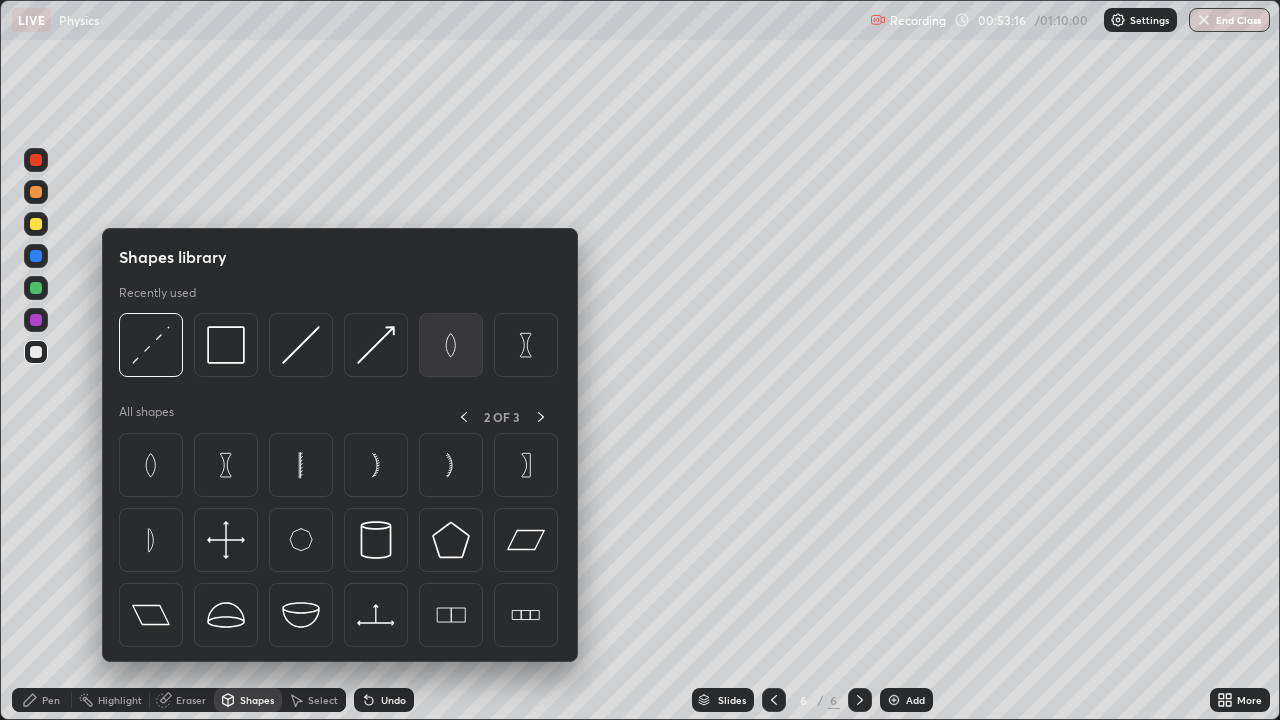click at bounding box center (451, 345) 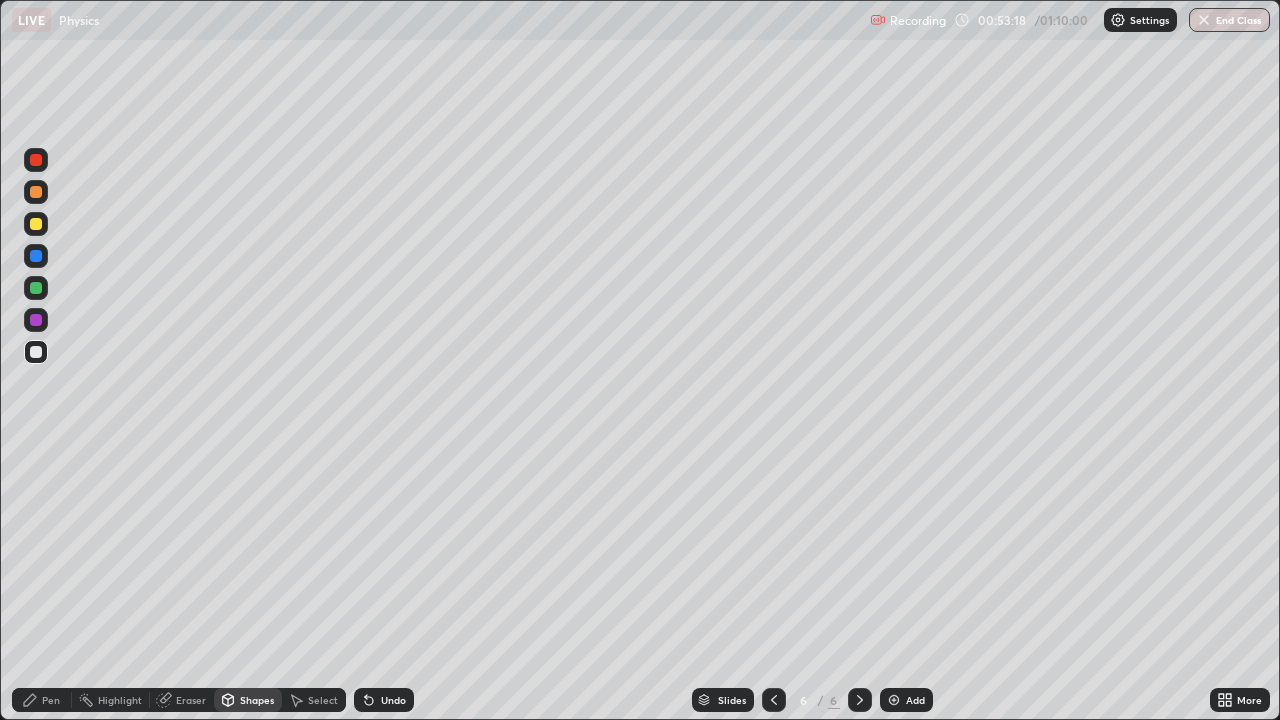 click on "Shapes" at bounding box center [248, 700] 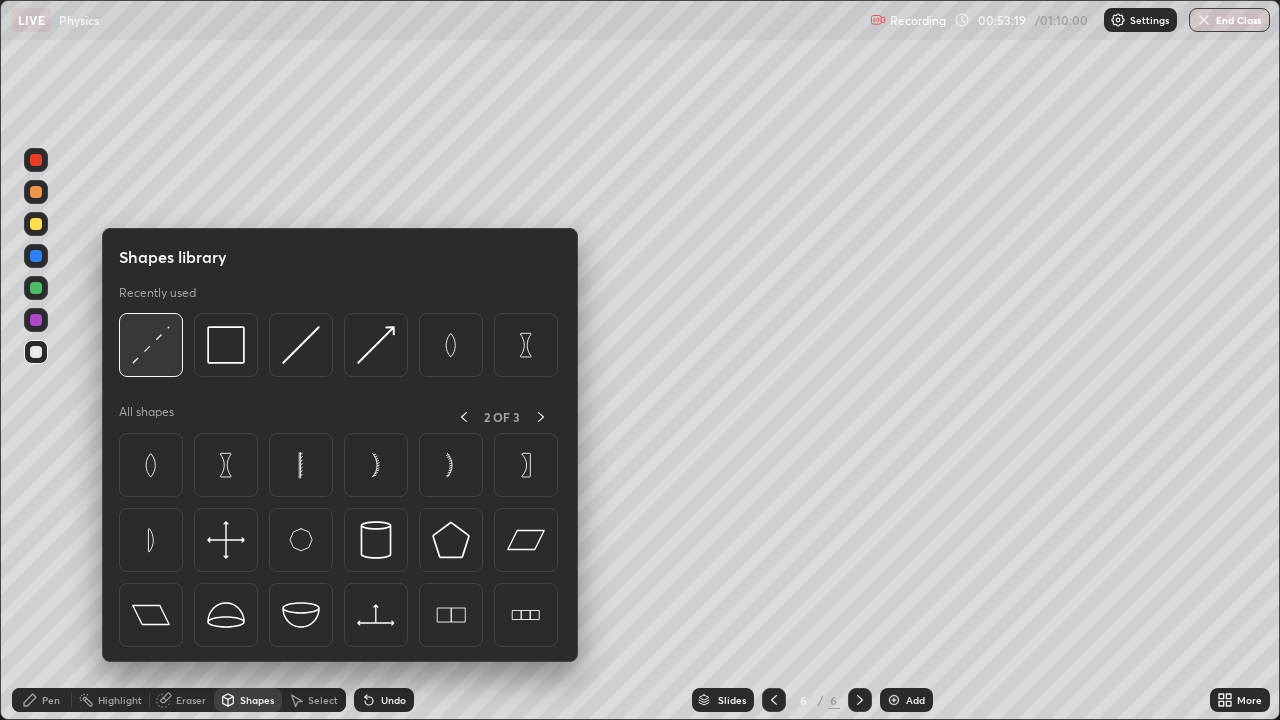 click at bounding box center [151, 345] 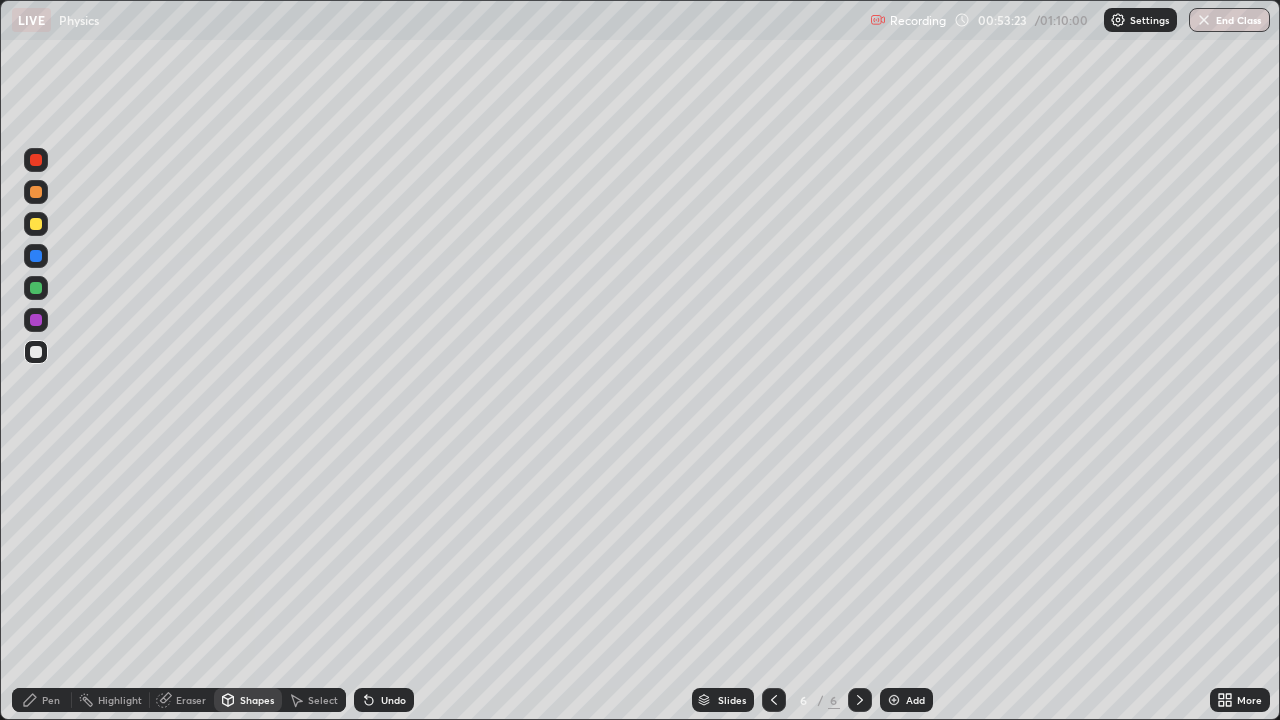 click on "Pen" at bounding box center [51, 700] 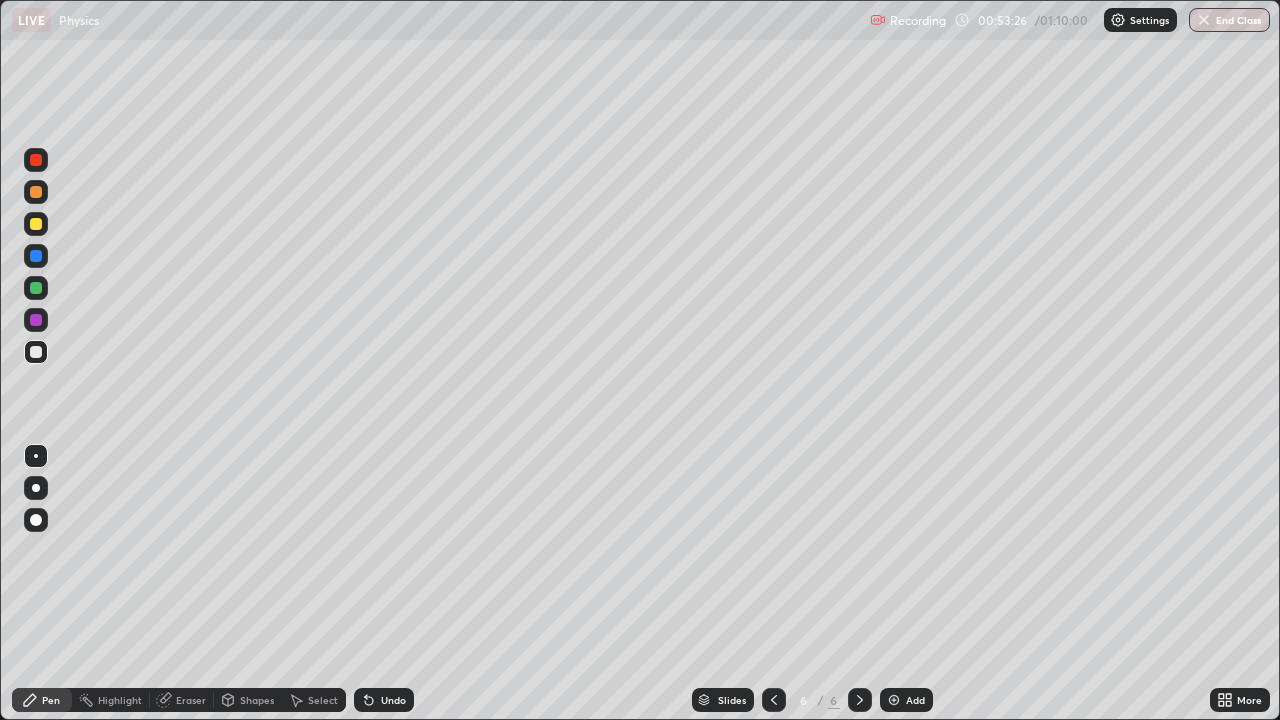 click on "Shapes" at bounding box center [257, 700] 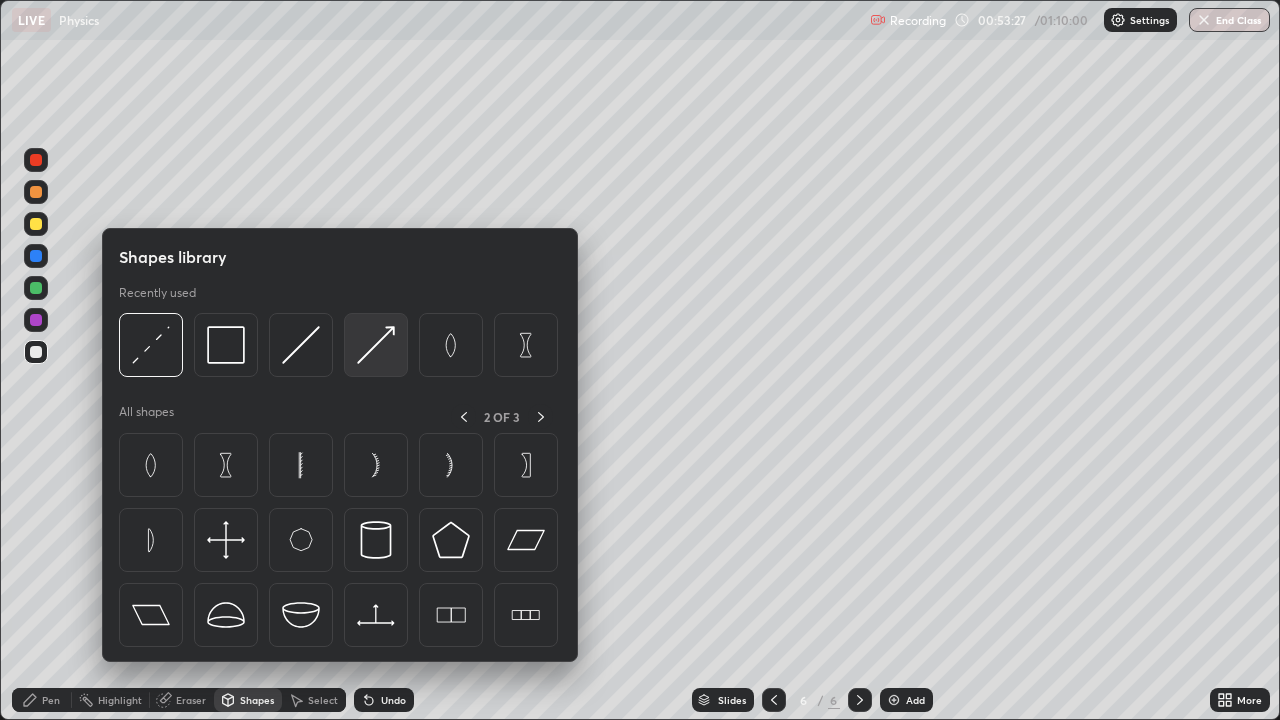 click at bounding box center [376, 345] 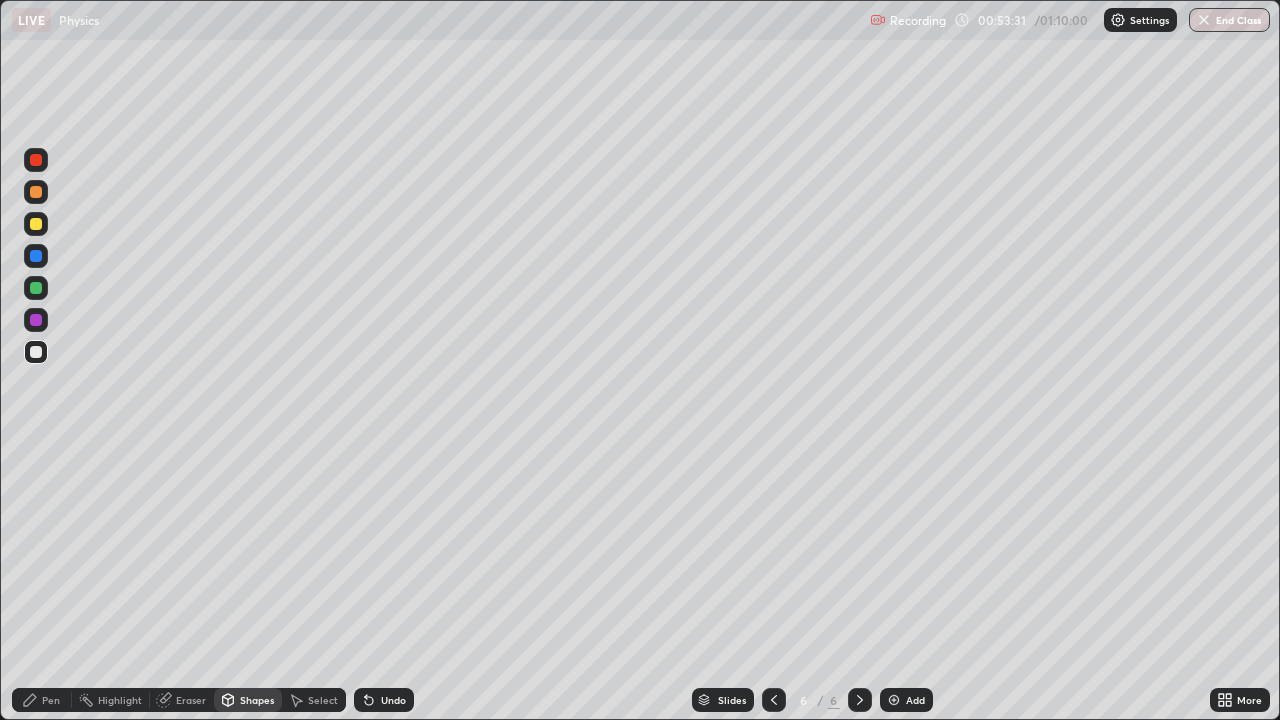 click on "Pen" at bounding box center (51, 700) 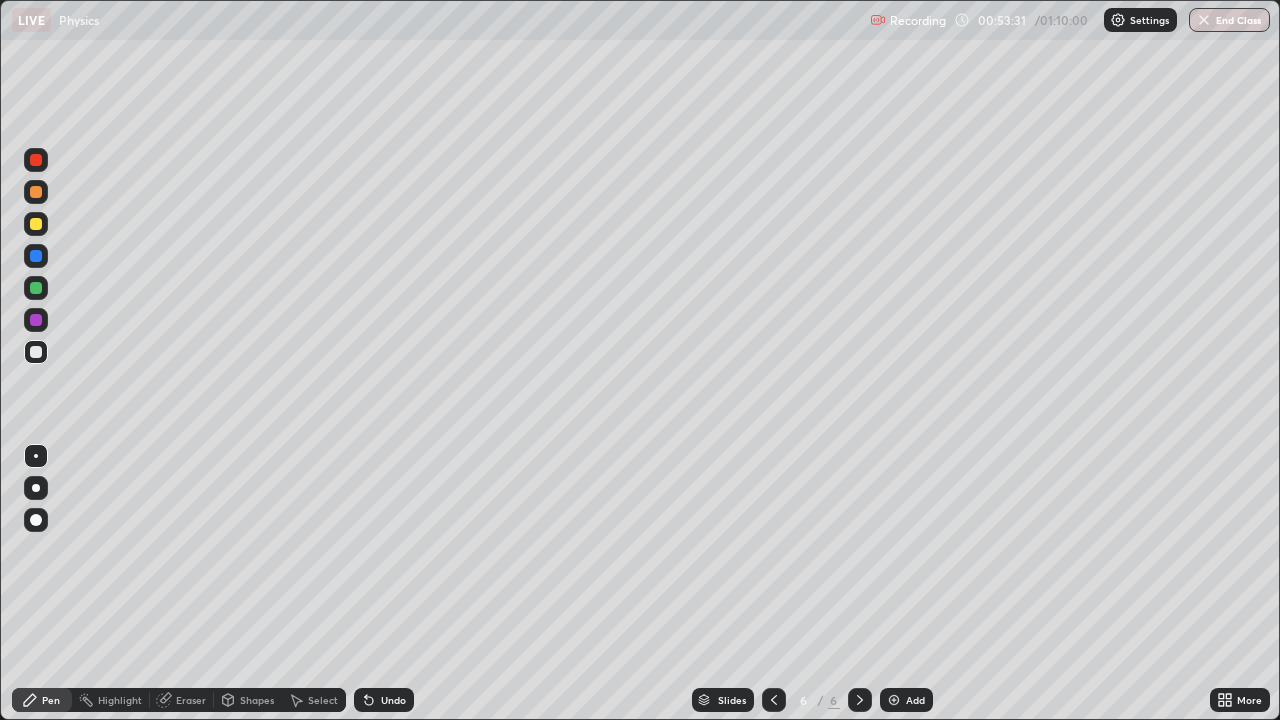 click at bounding box center (36, 456) 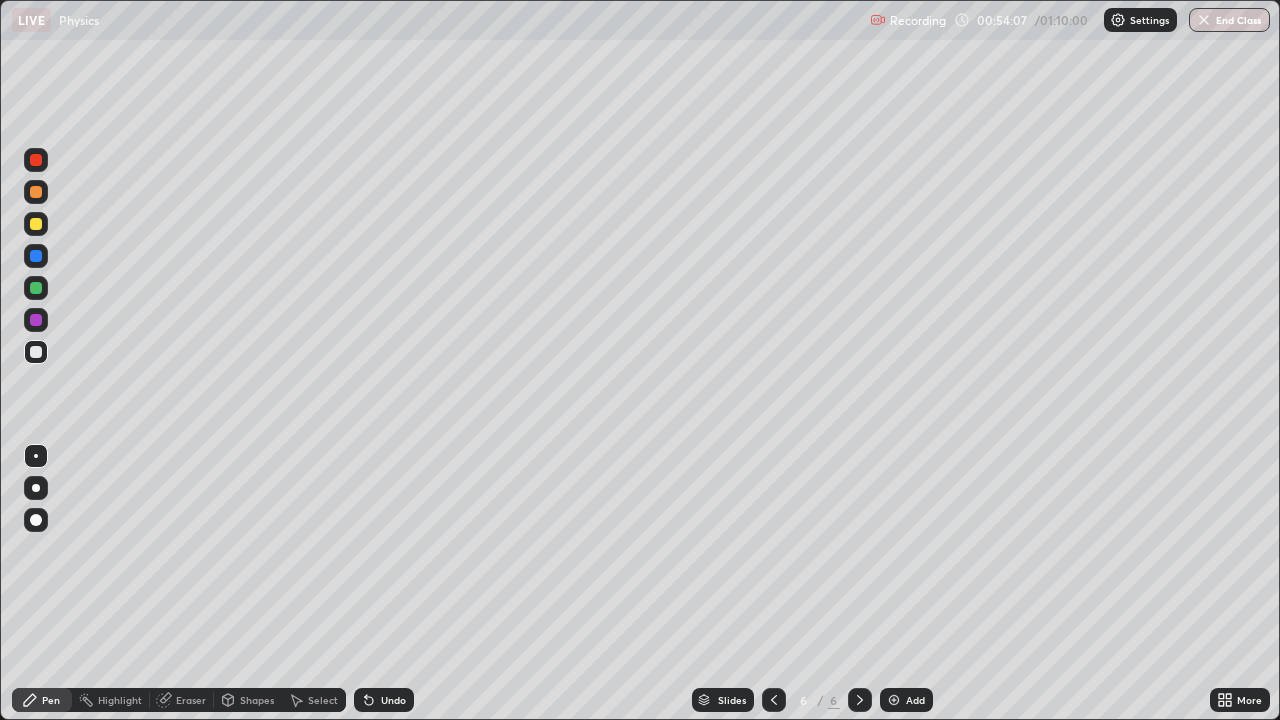 click 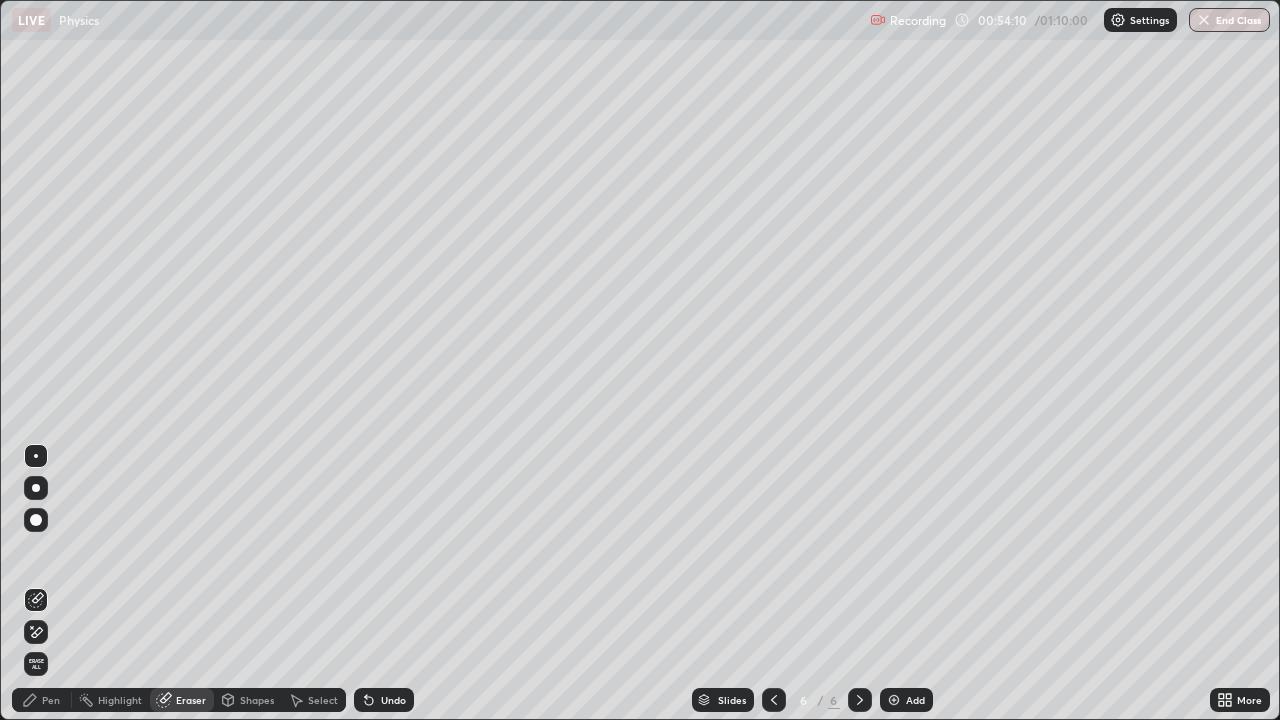 click on "Pen" at bounding box center [42, 700] 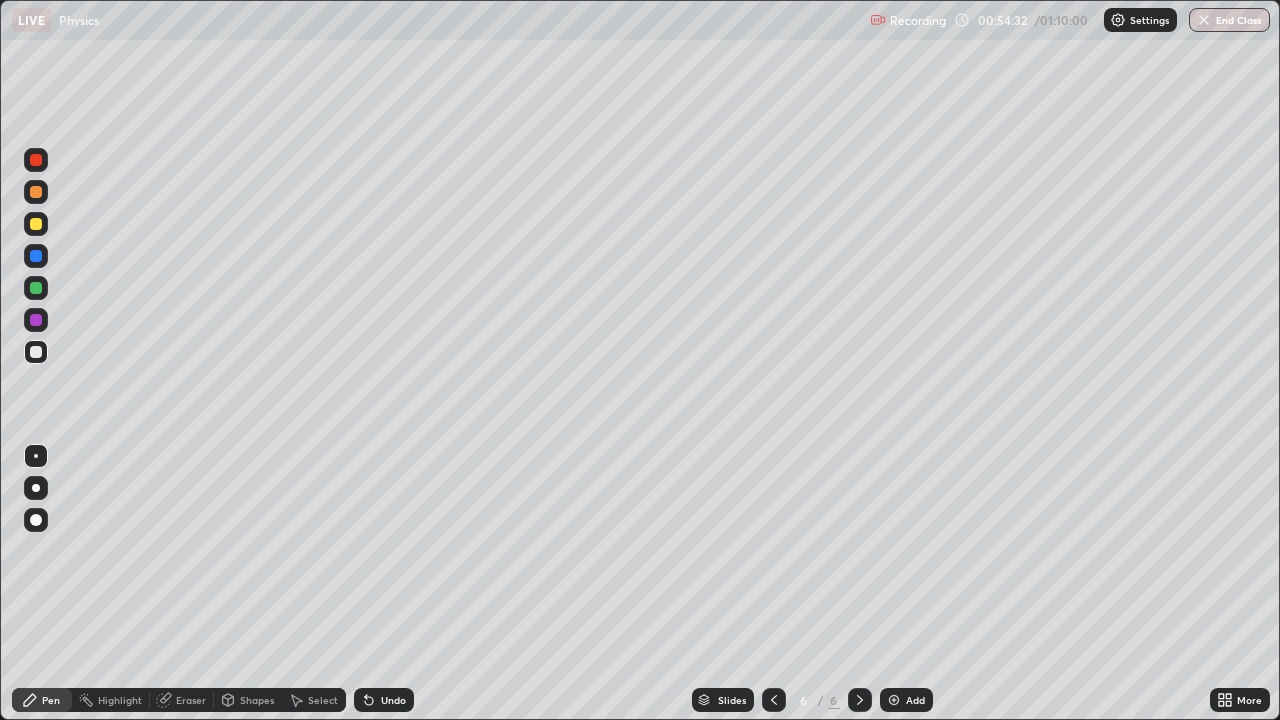 click on "Eraser" at bounding box center [191, 700] 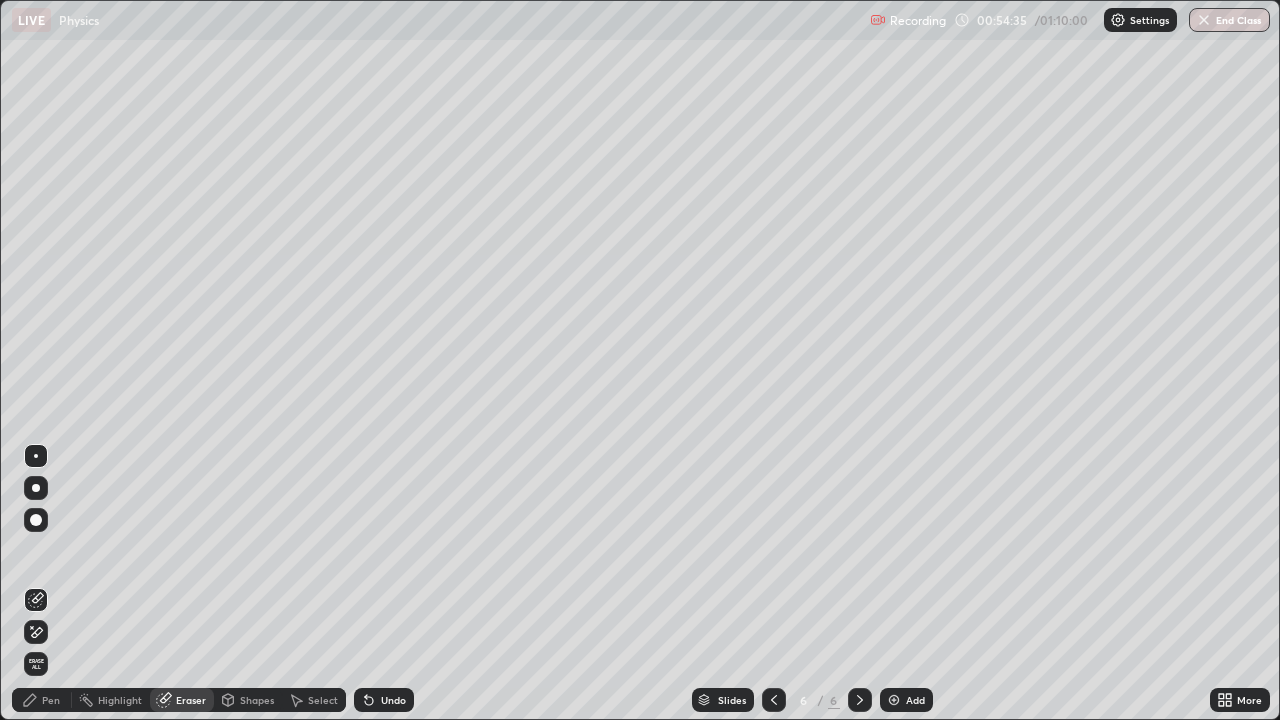 click on "Pen" at bounding box center (51, 700) 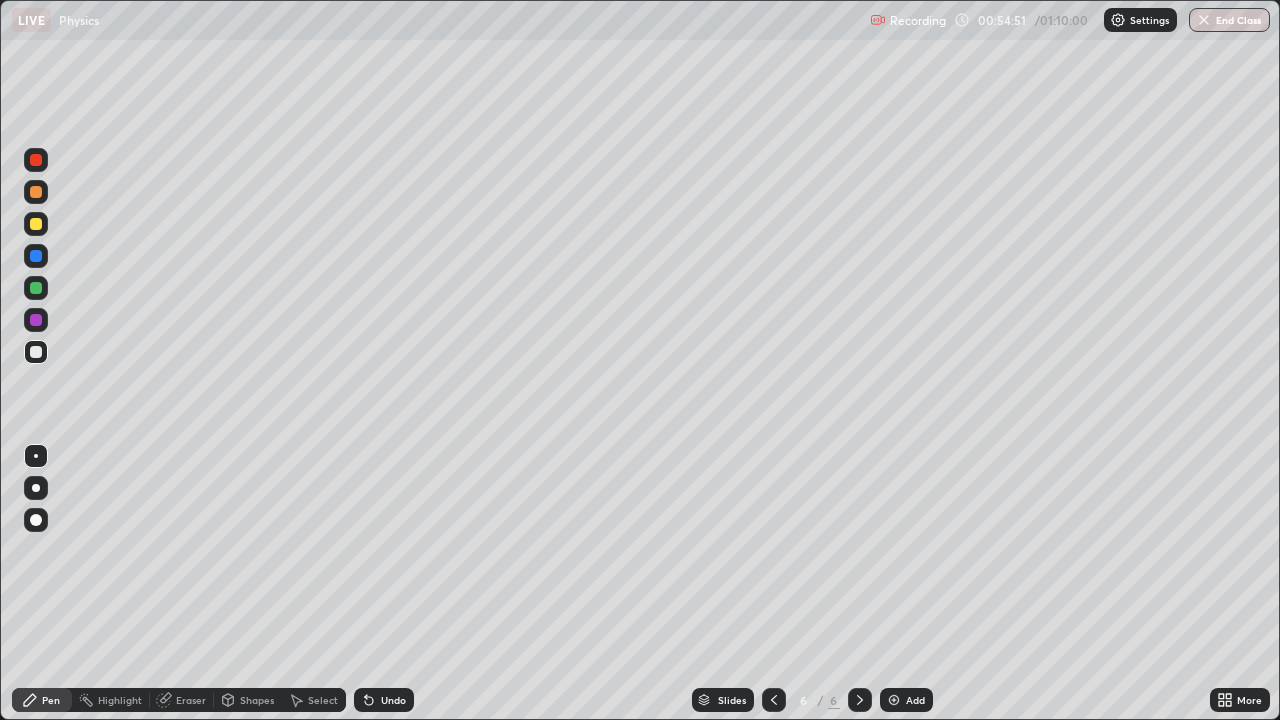 click on "Undo" at bounding box center [384, 700] 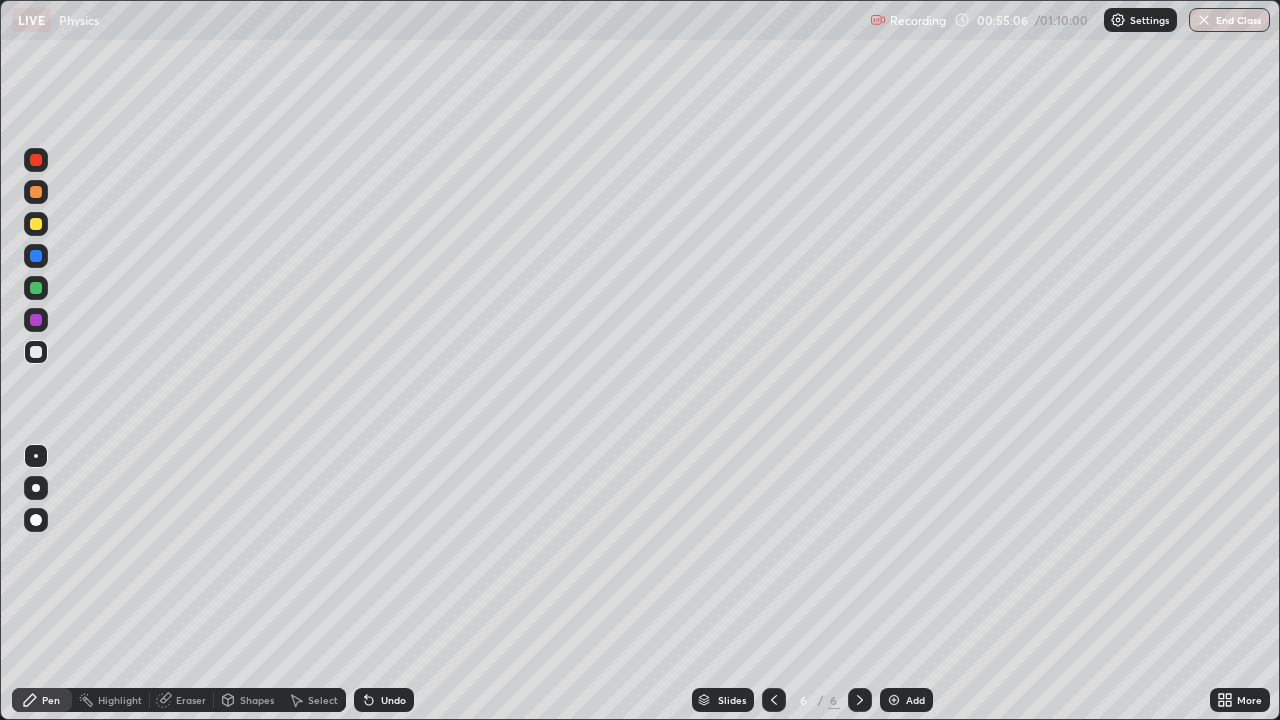 click 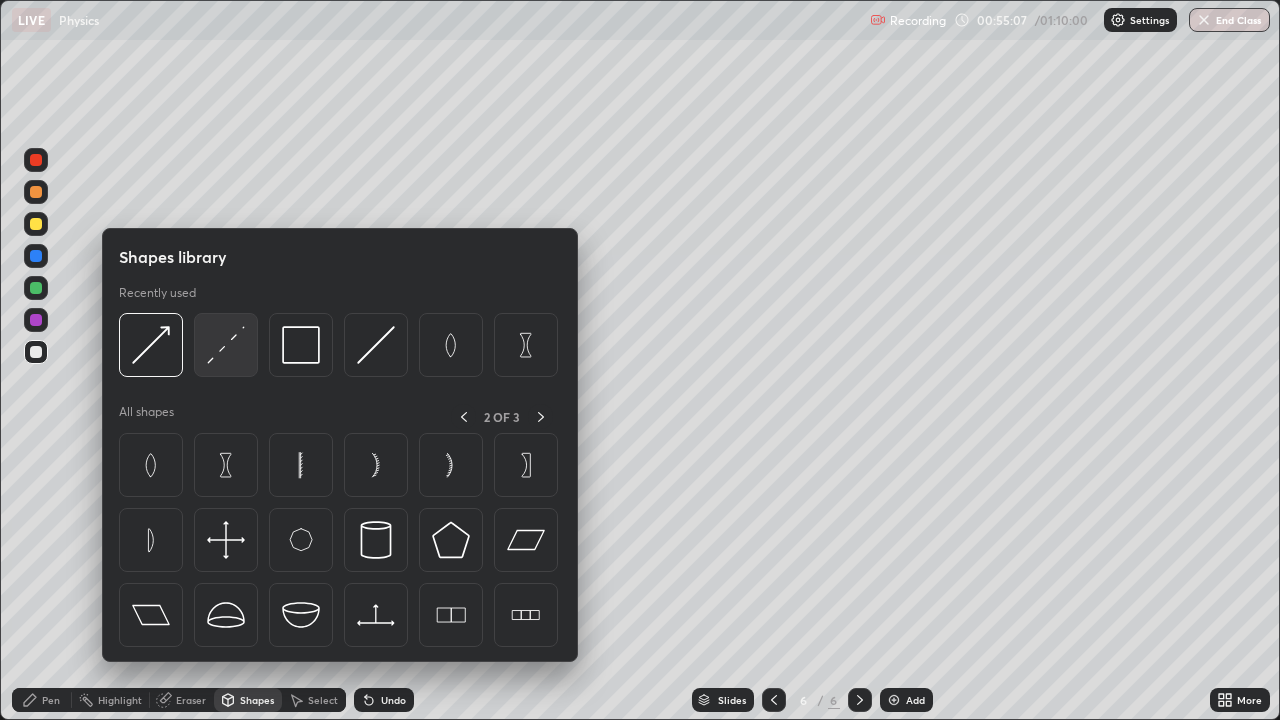 click at bounding box center [226, 345] 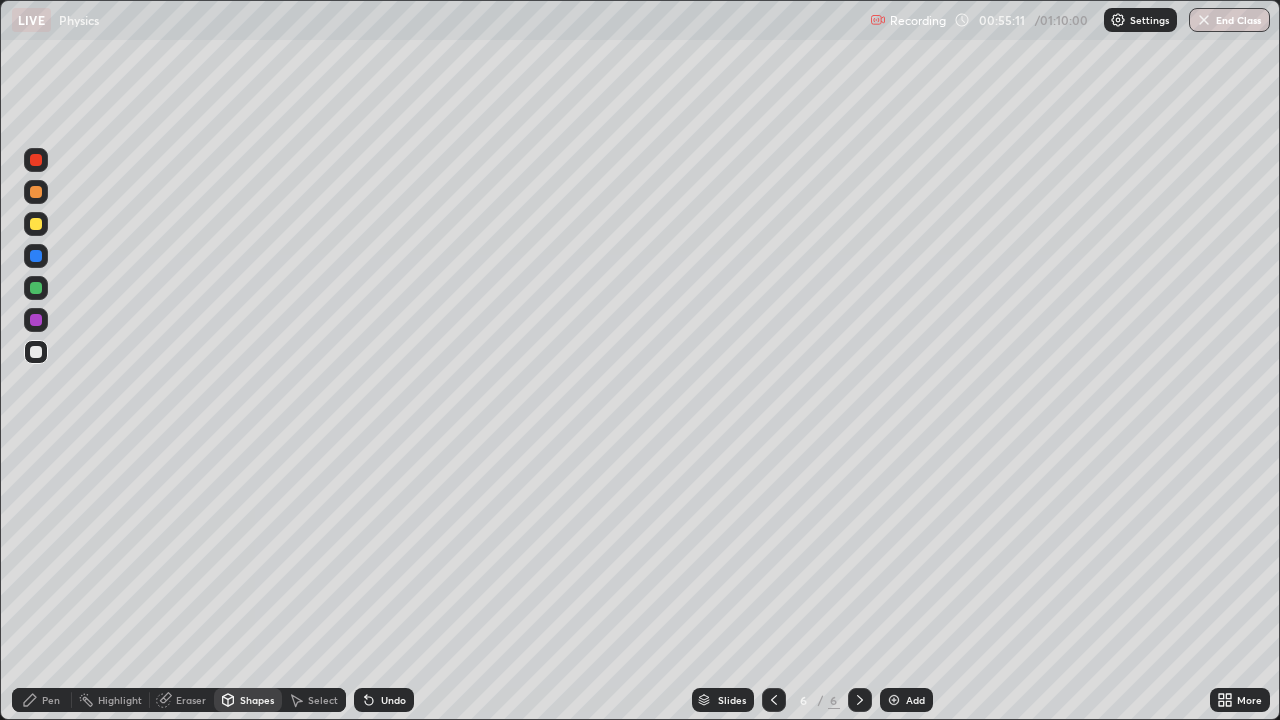 click on "Pen" at bounding box center (51, 700) 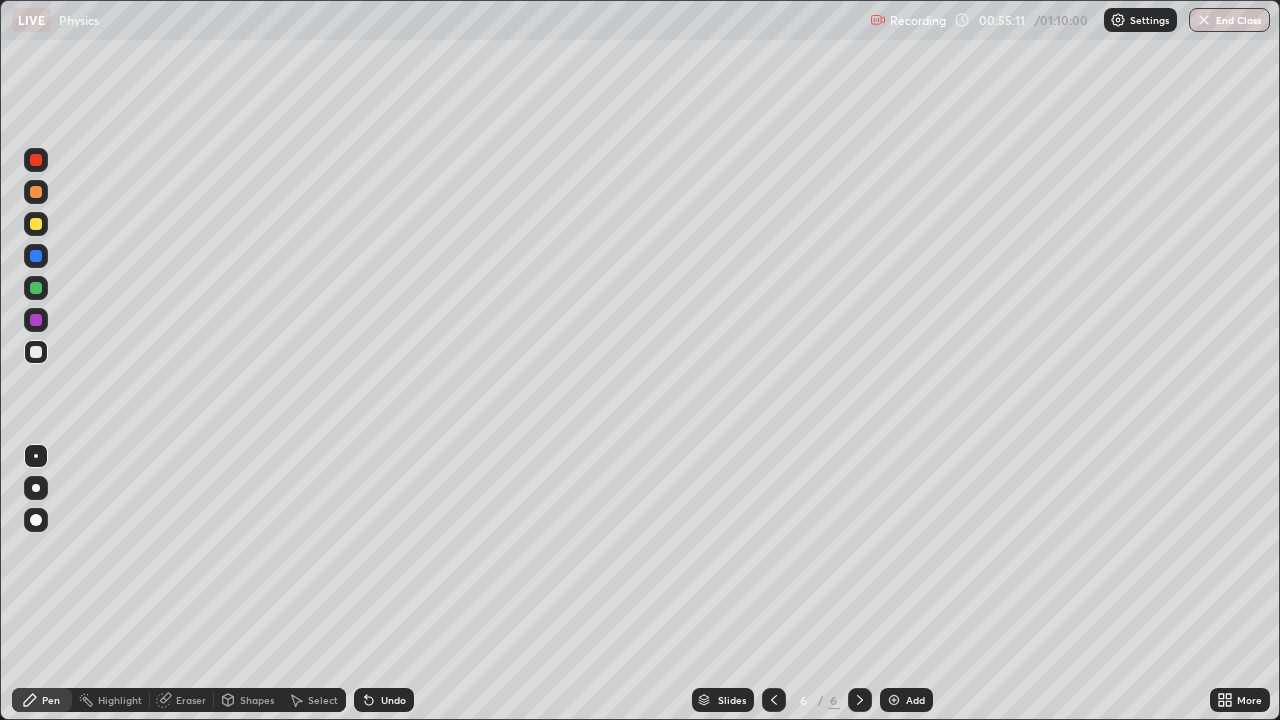 click at bounding box center (36, 456) 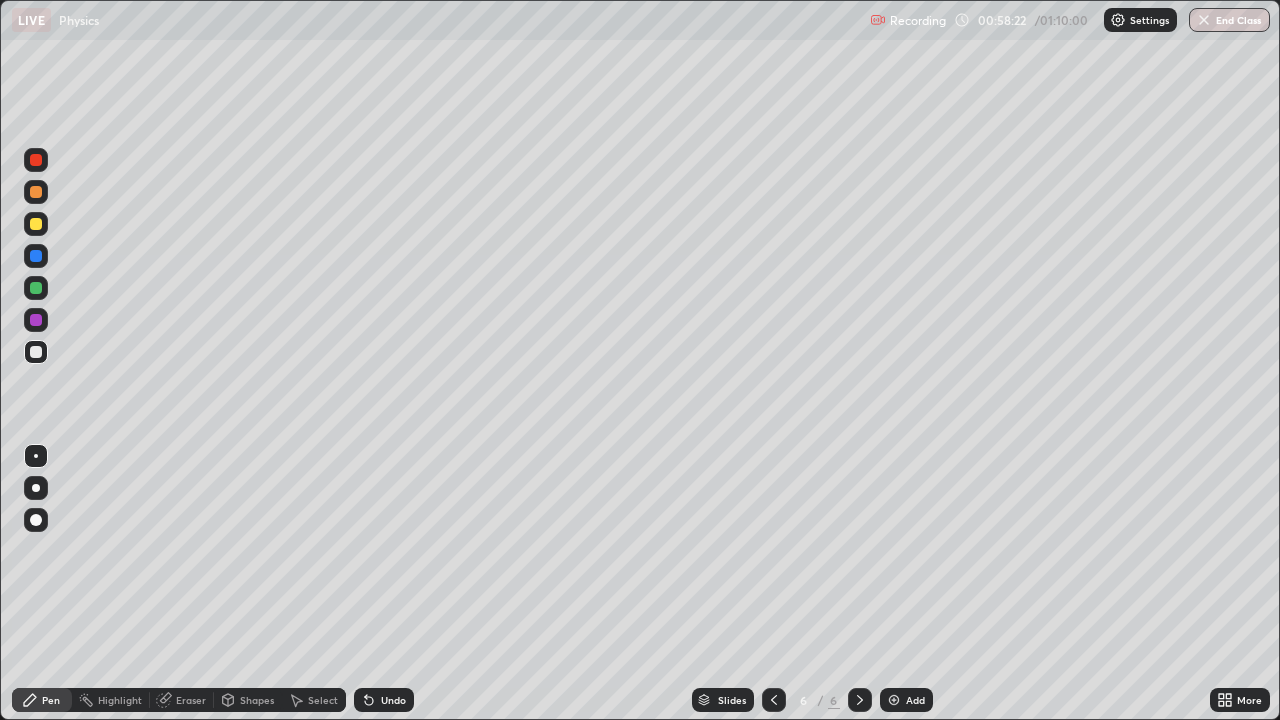 click on "Add" at bounding box center (915, 700) 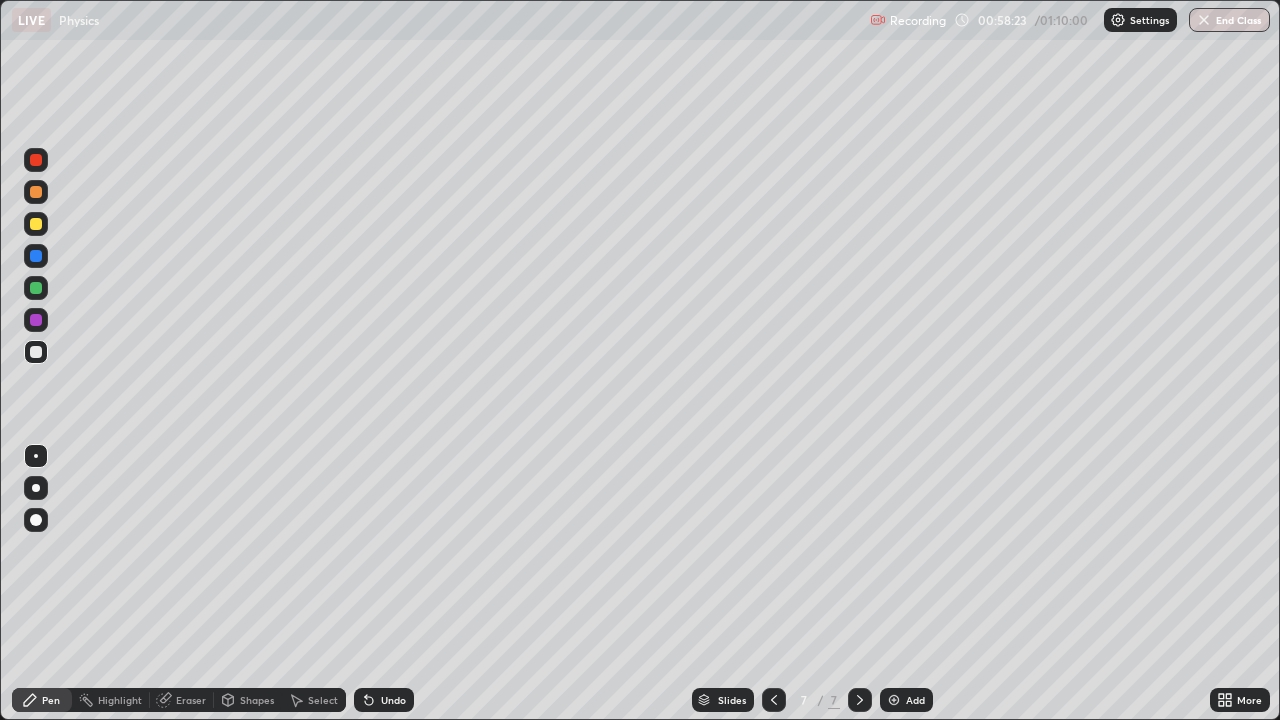 click 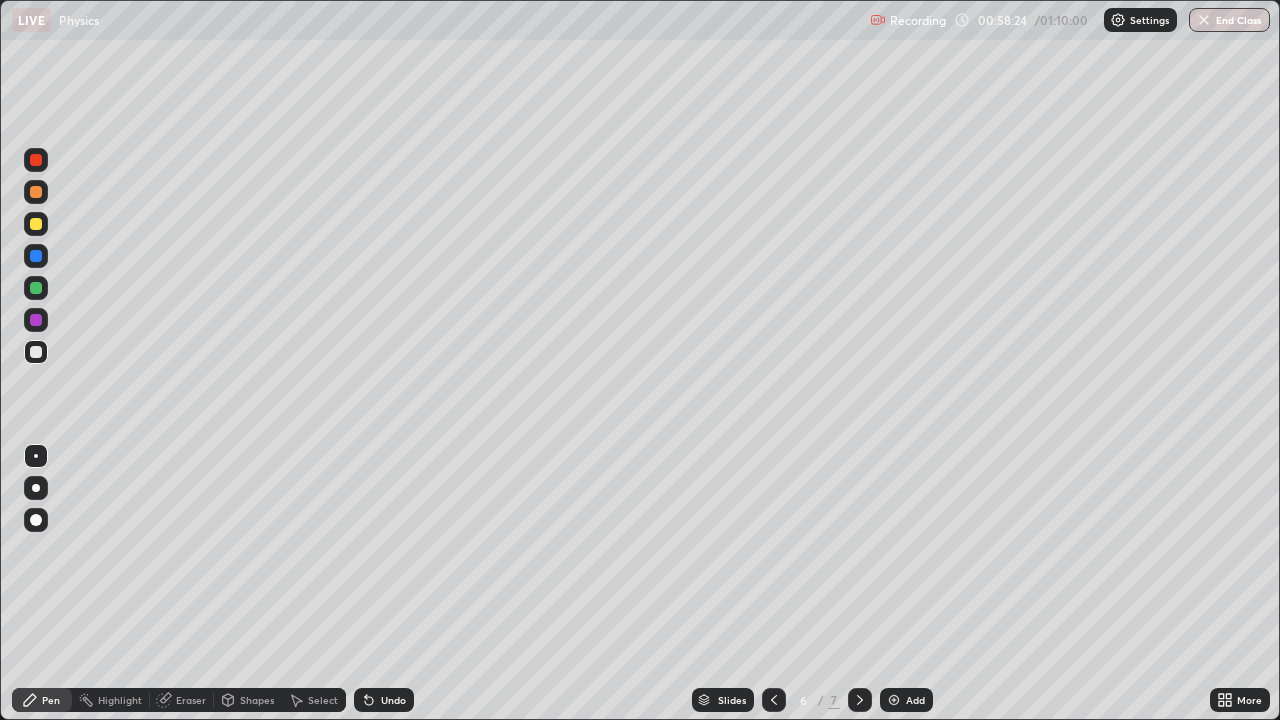 click 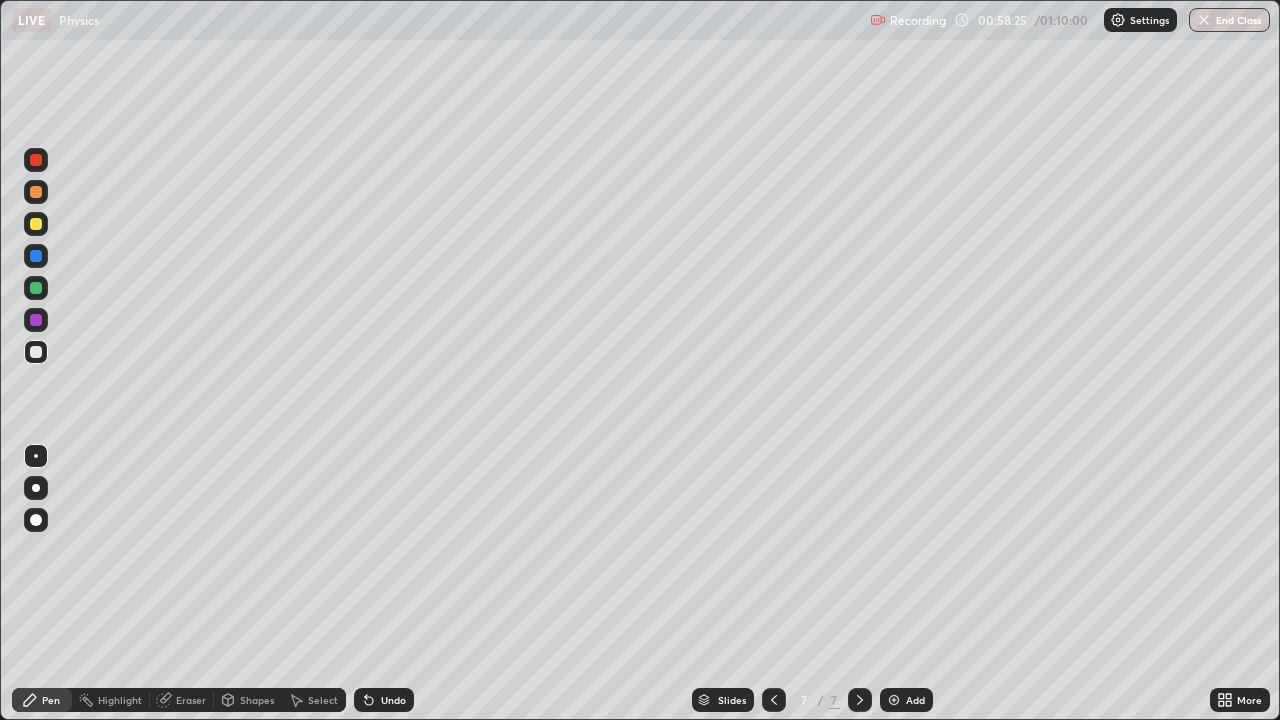 click at bounding box center (36, 288) 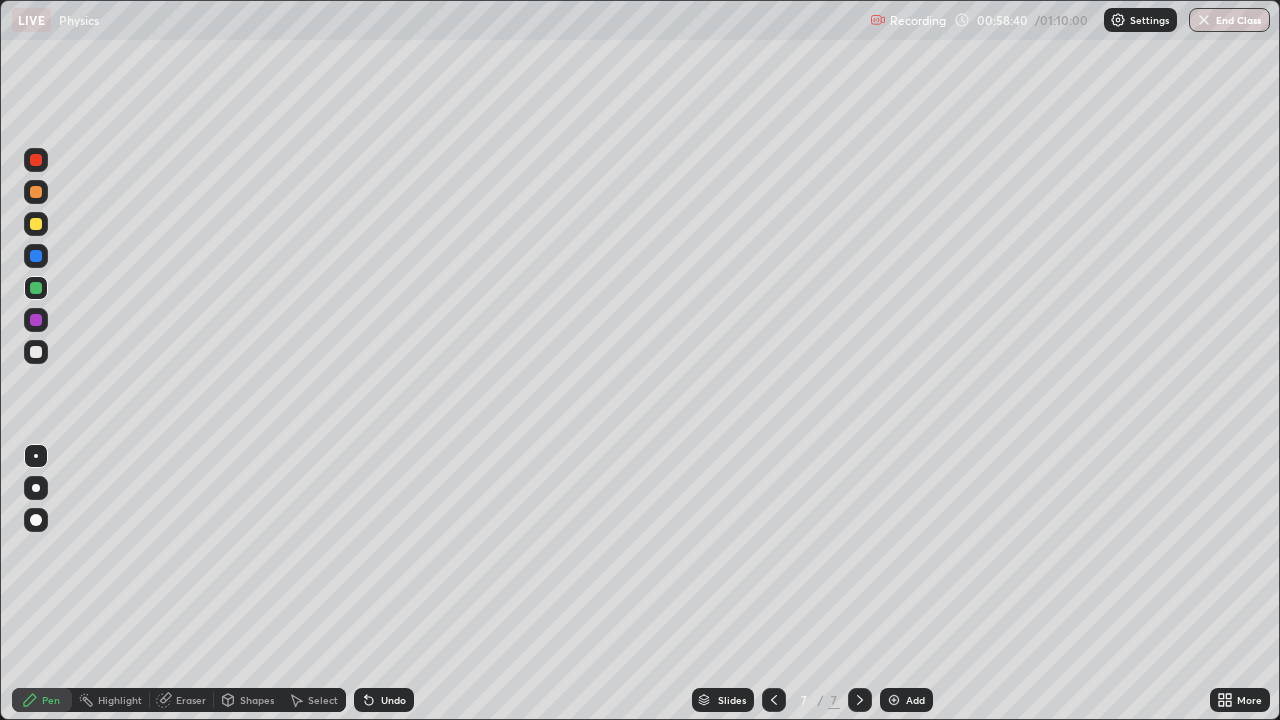 click on "Shapes" at bounding box center [257, 700] 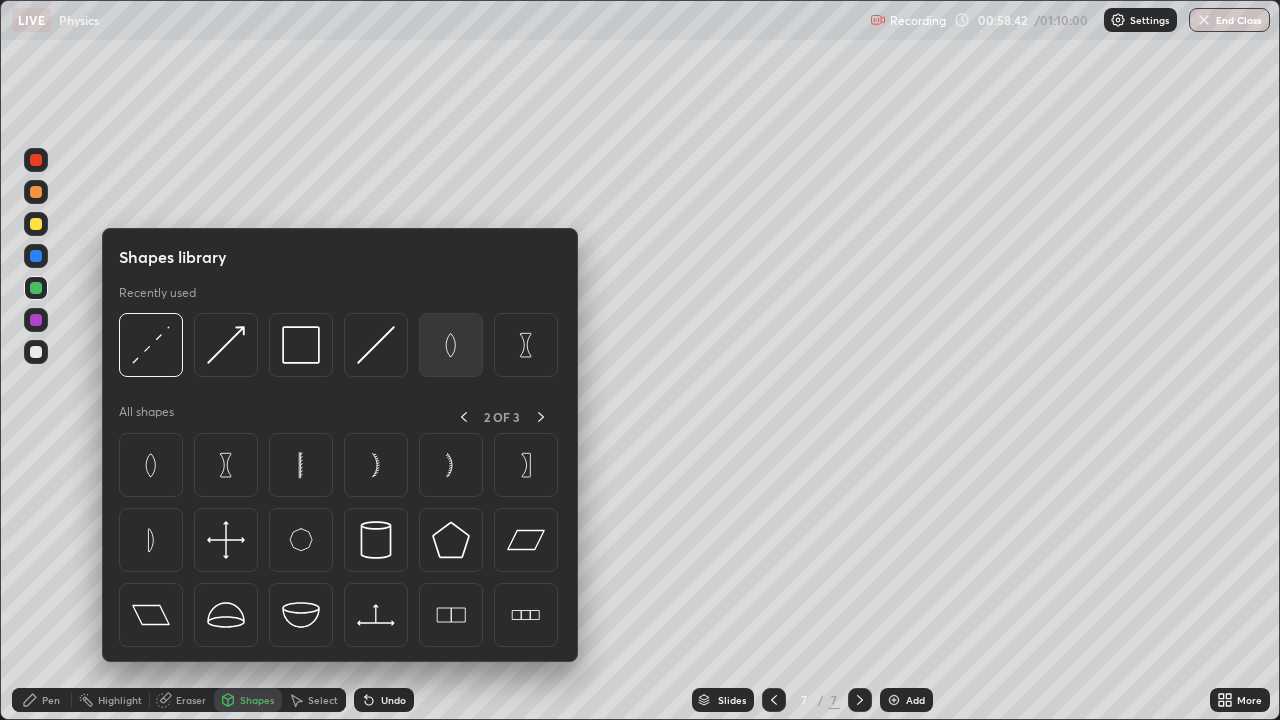 click at bounding box center [451, 345] 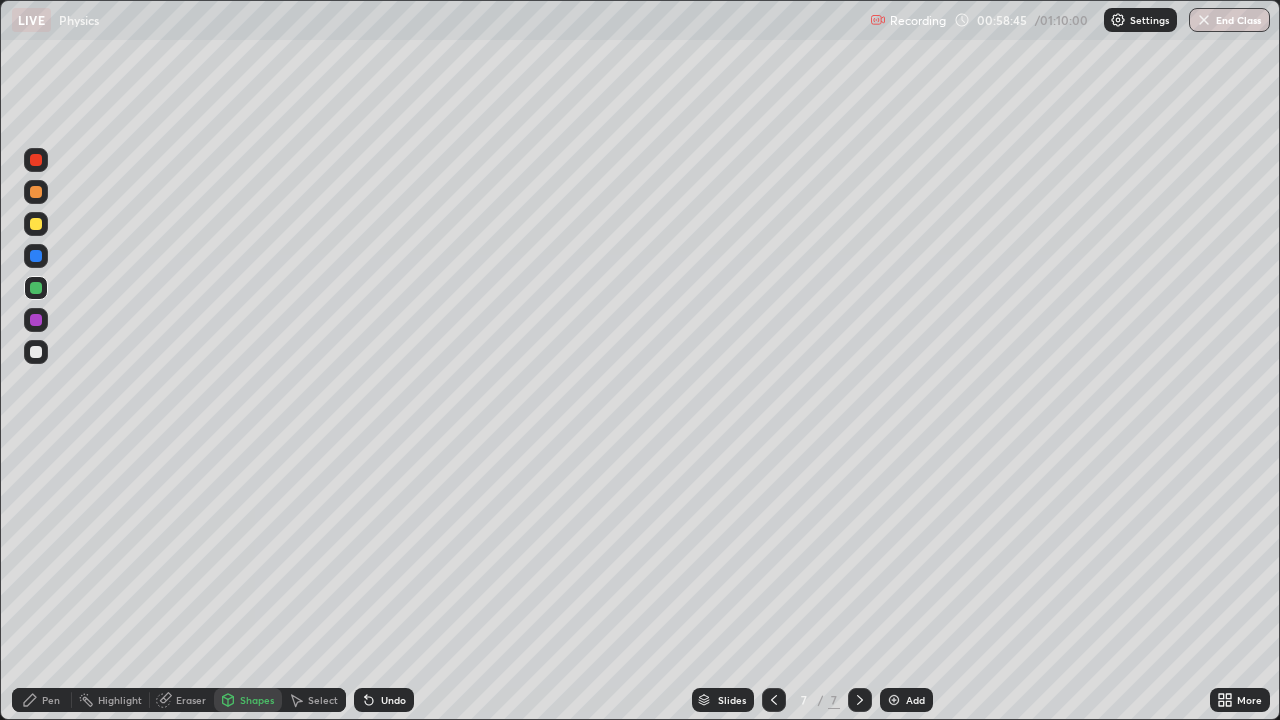 click on "Pen" at bounding box center [51, 700] 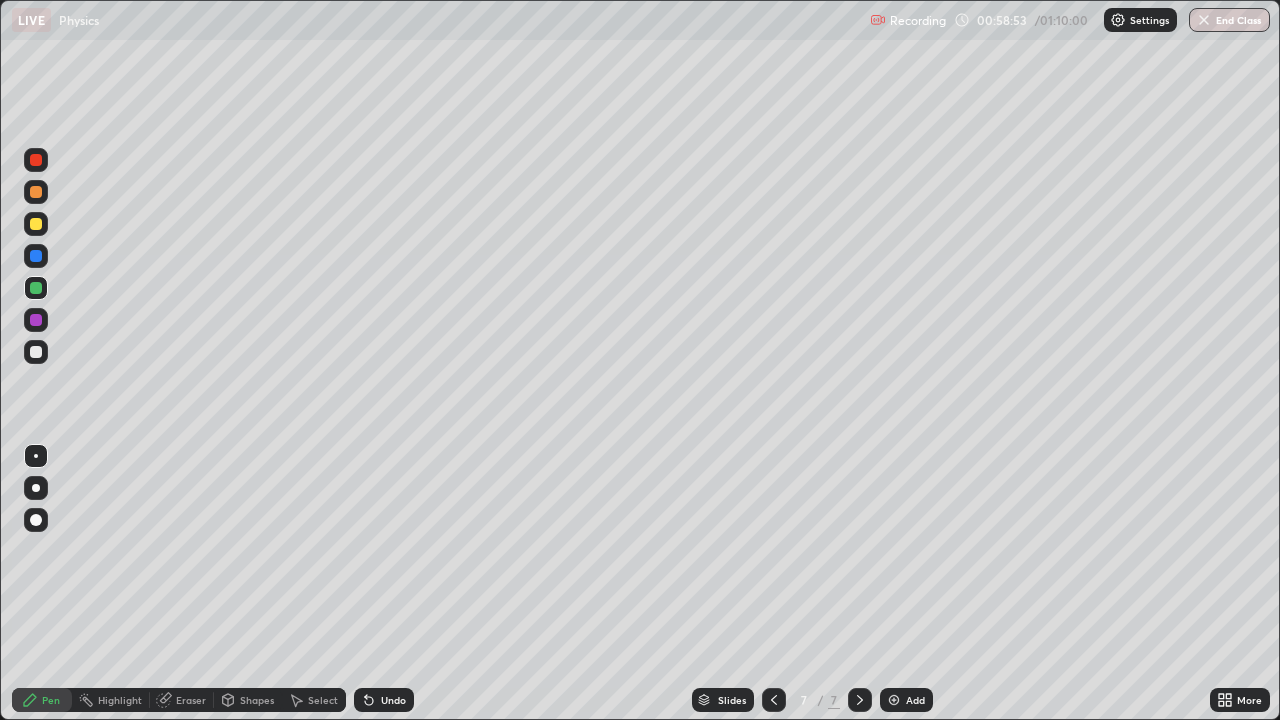 click on "Shapes" at bounding box center [257, 700] 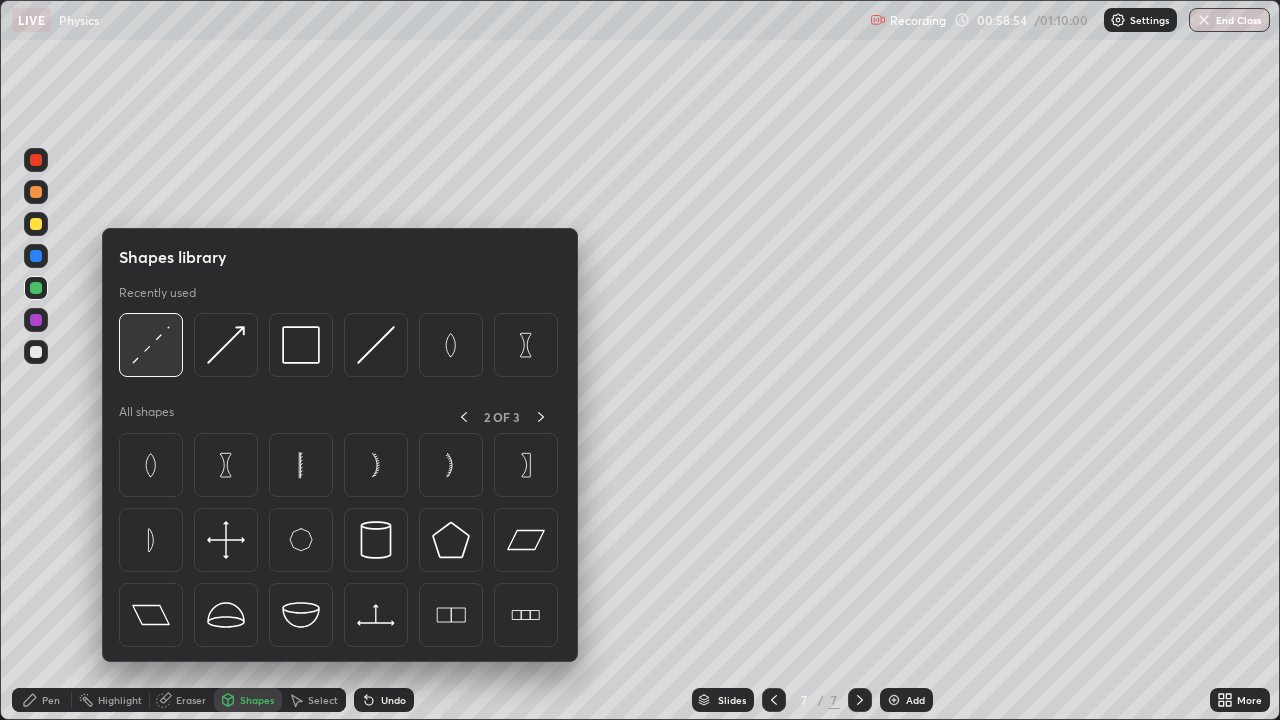 click at bounding box center (151, 345) 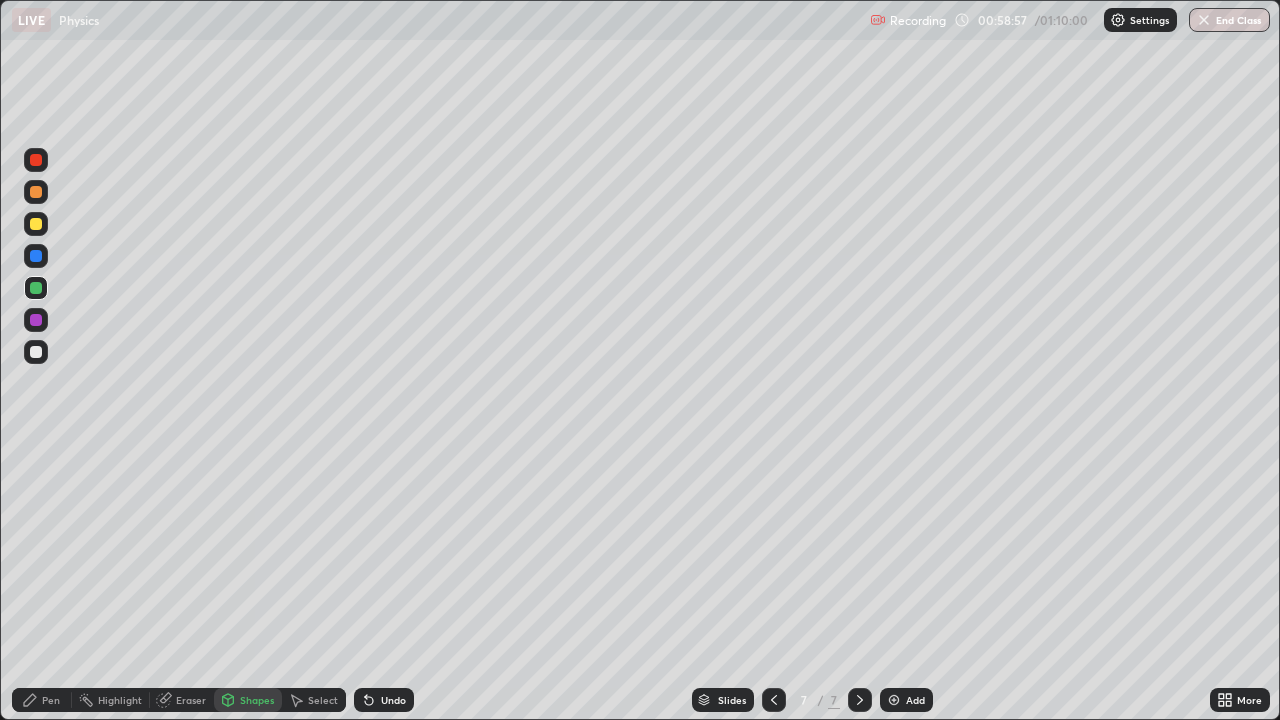click on "Pen" at bounding box center [51, 700] 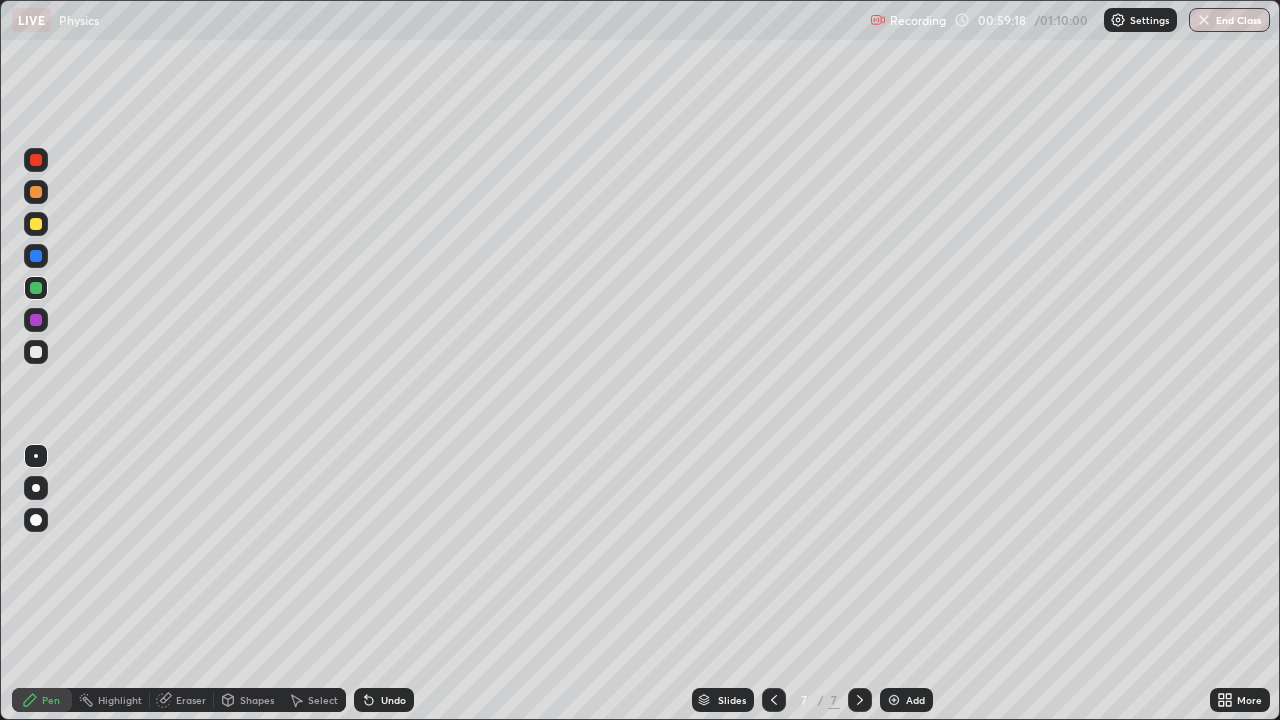 click on "Shapes" at bounding box center (257, 700) 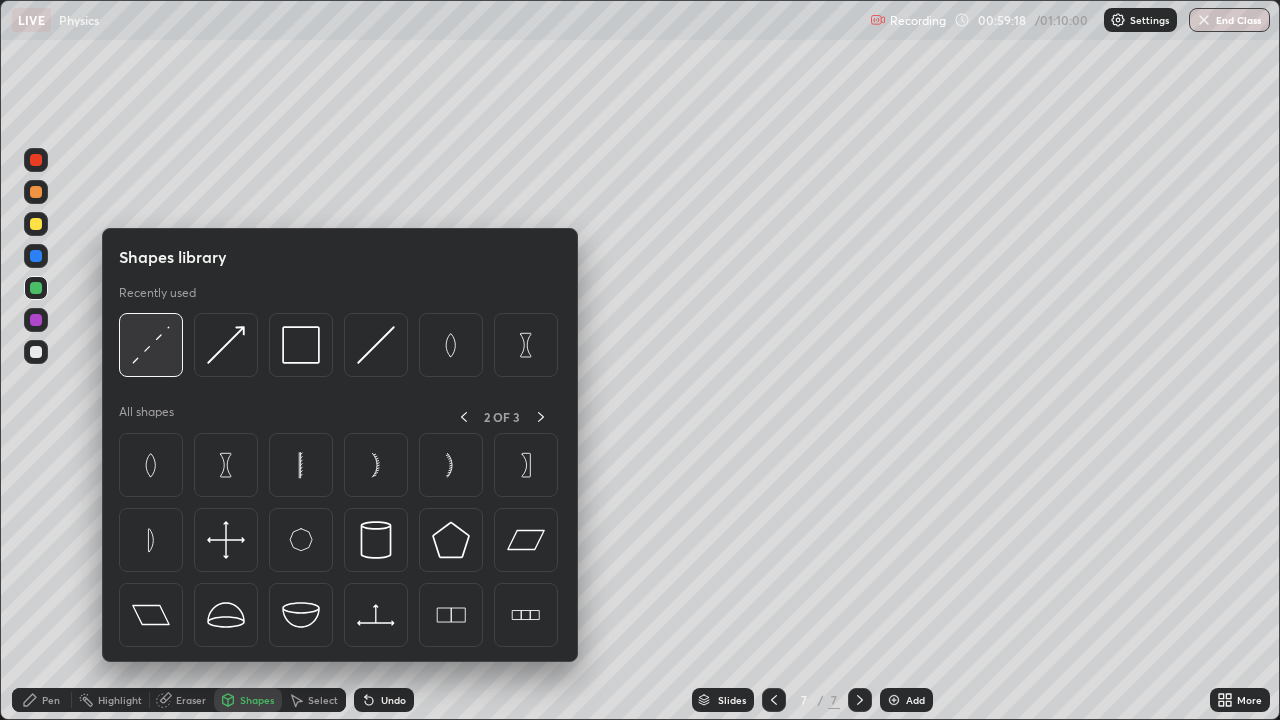 click at bounding box center [151, 345] 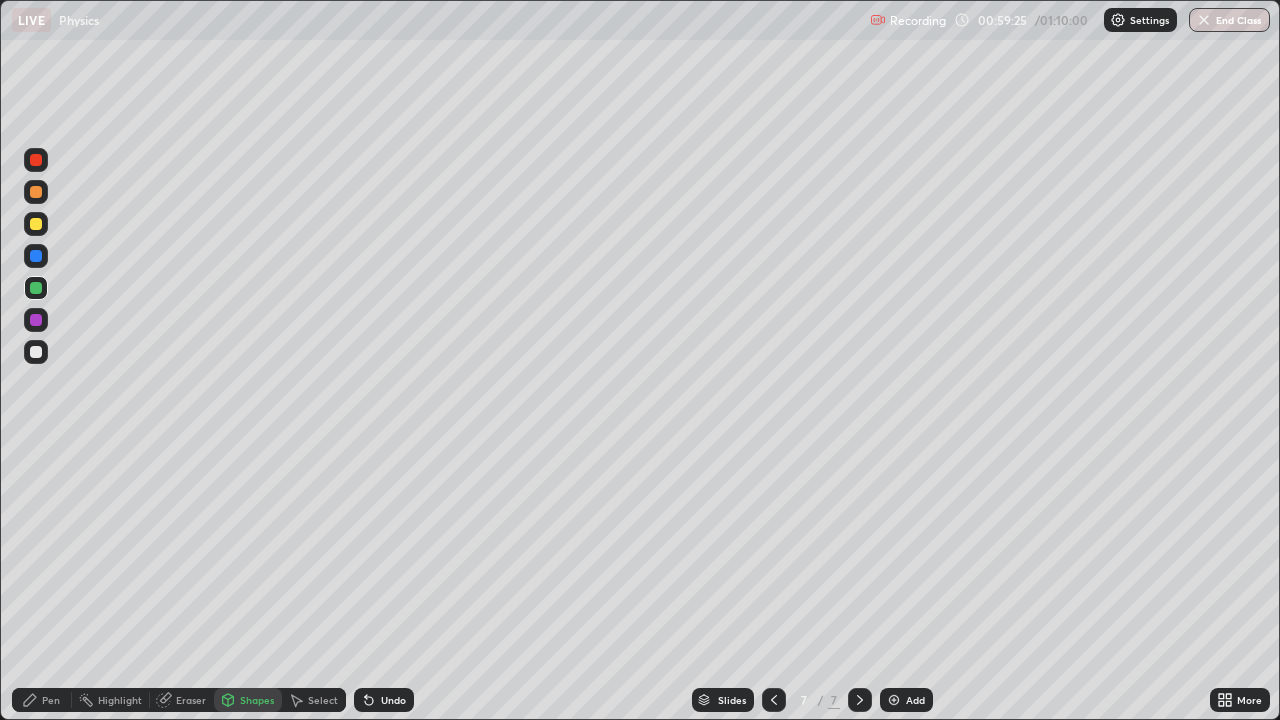 click on "Pen" at bounding box center (42, 700) 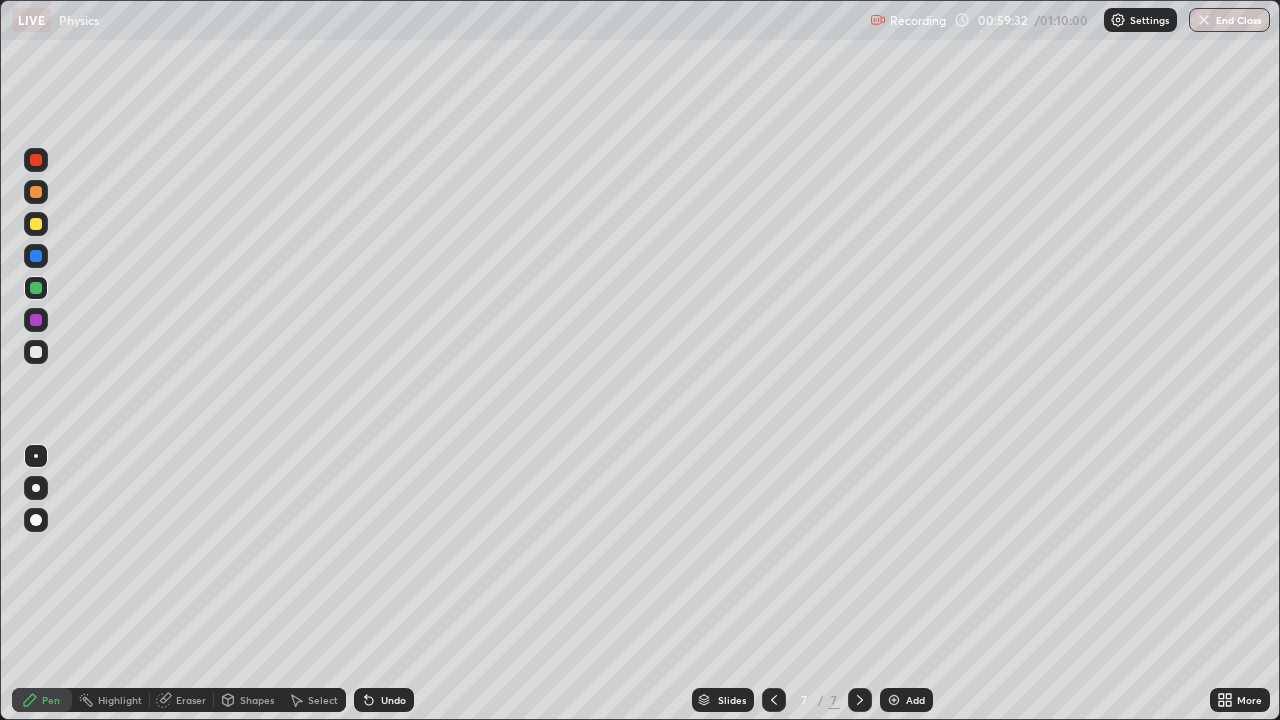 click on "Select" at bounding box center [323, 700] 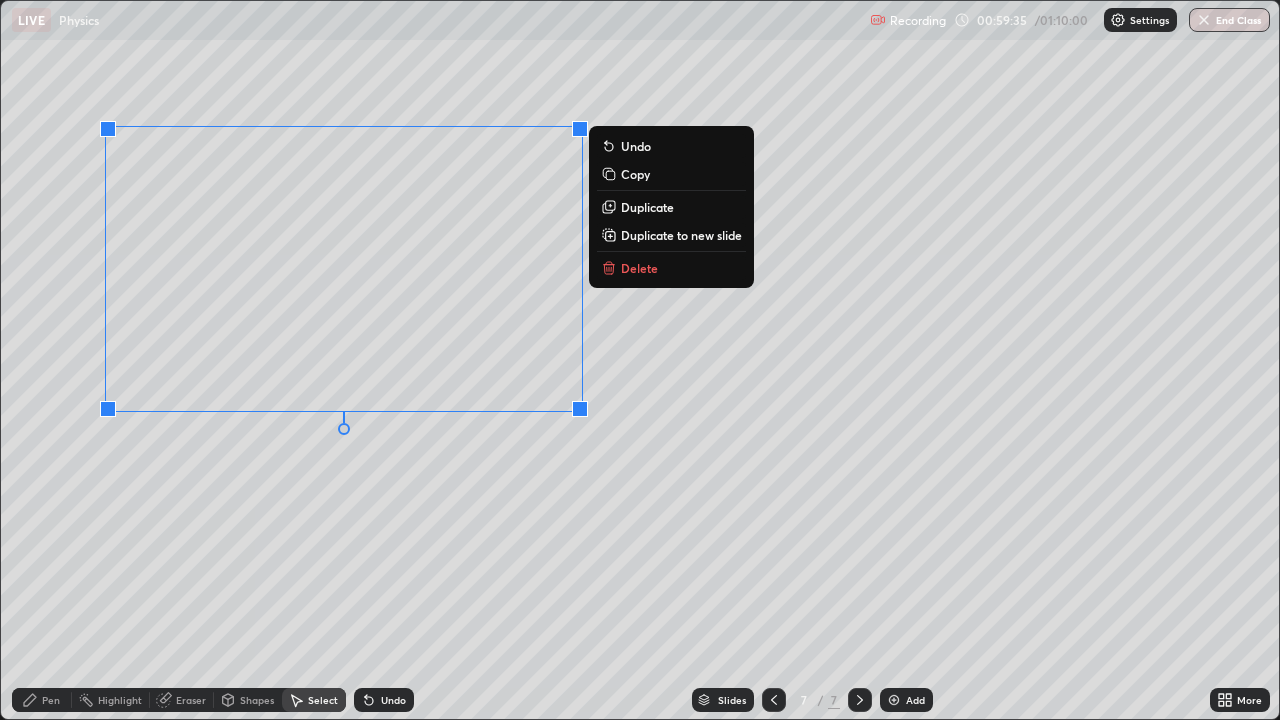 click on "Duplicate" at bounding box center [647, 207] 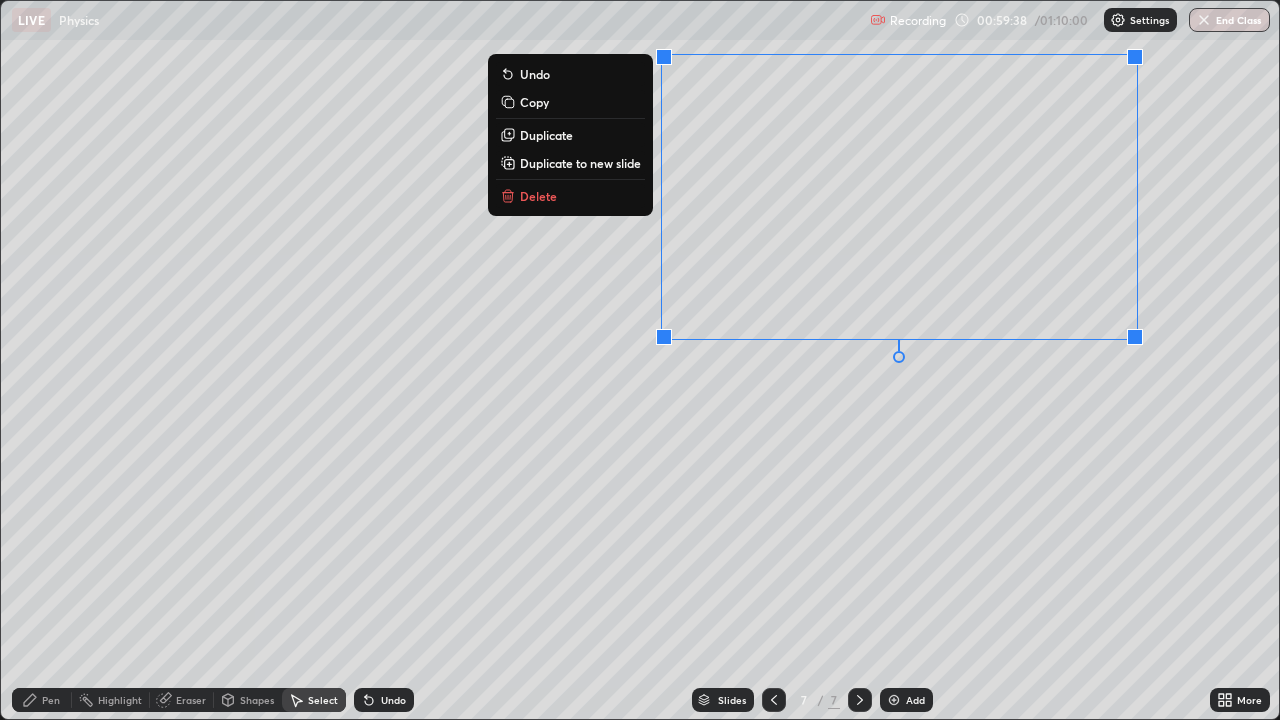 click on "0 ° Undo Copy Duplicate Duplicate to new slide Delete" at bounding box center [640, 360] 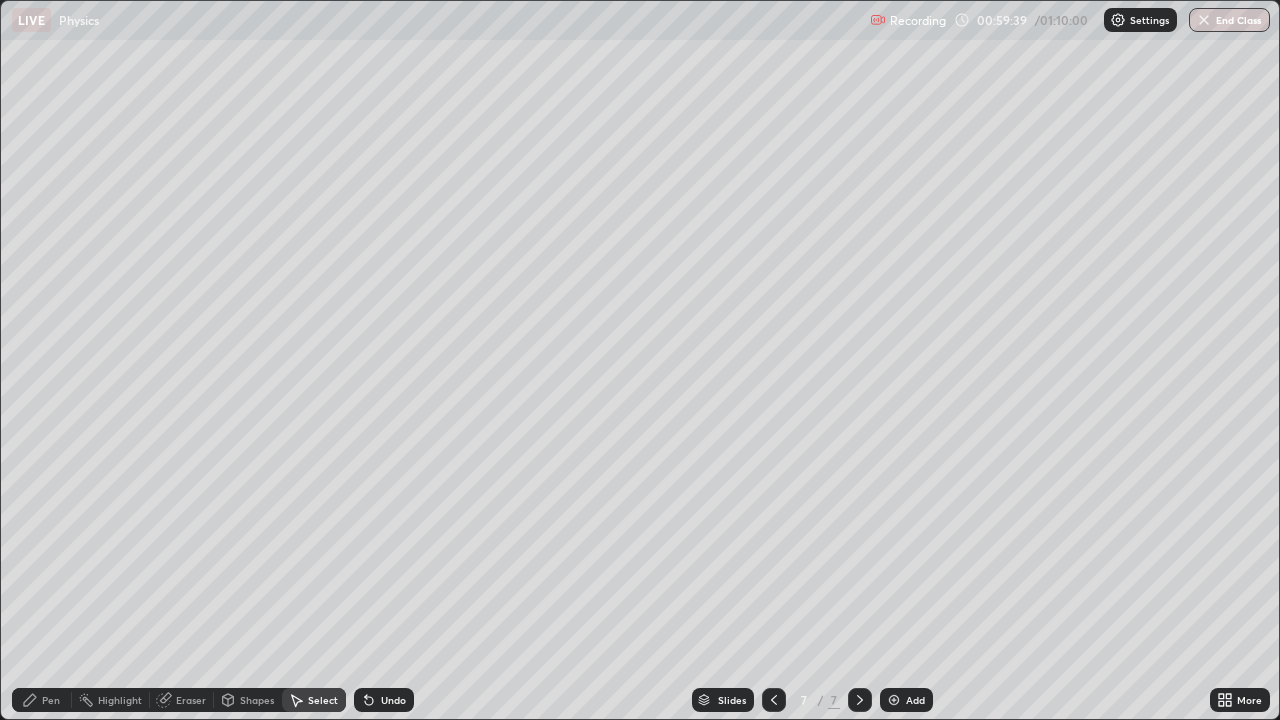 click on "Eraser" at bounding box center (191, 700) 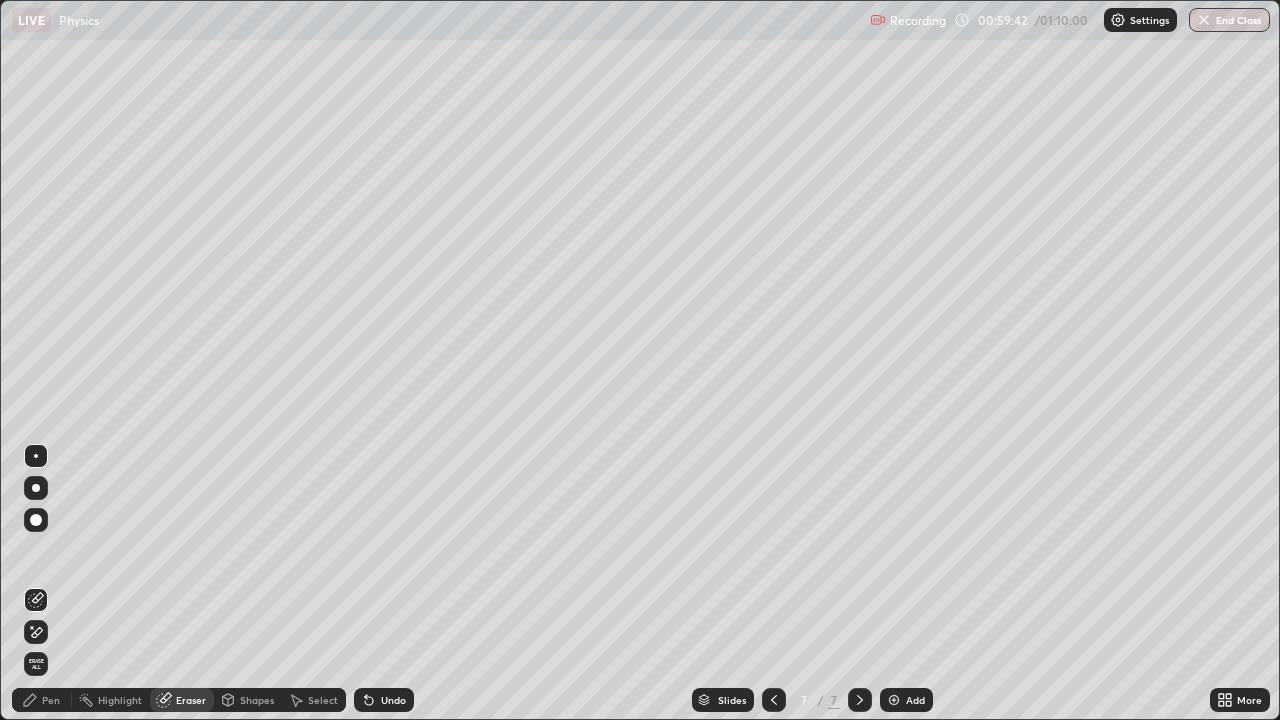 click on "Pen" at bounding box center (51, 700) 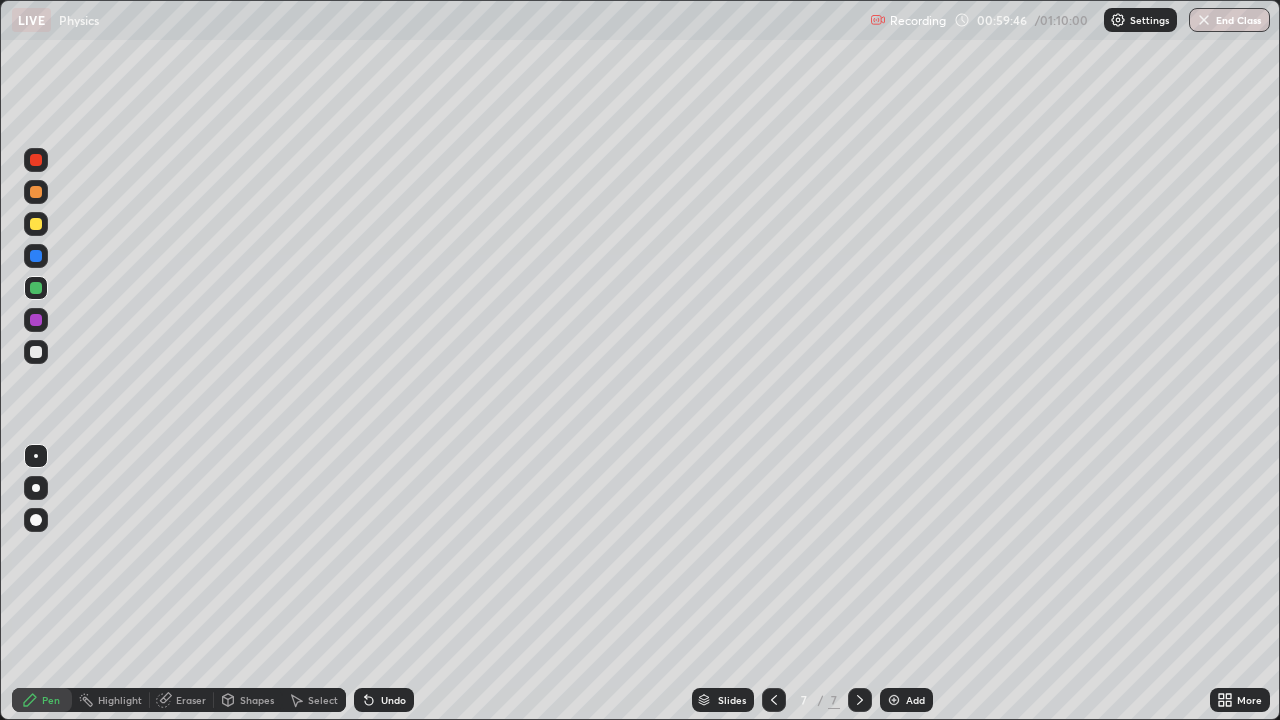 click on "Eraser" at bounding box center [191, 700] 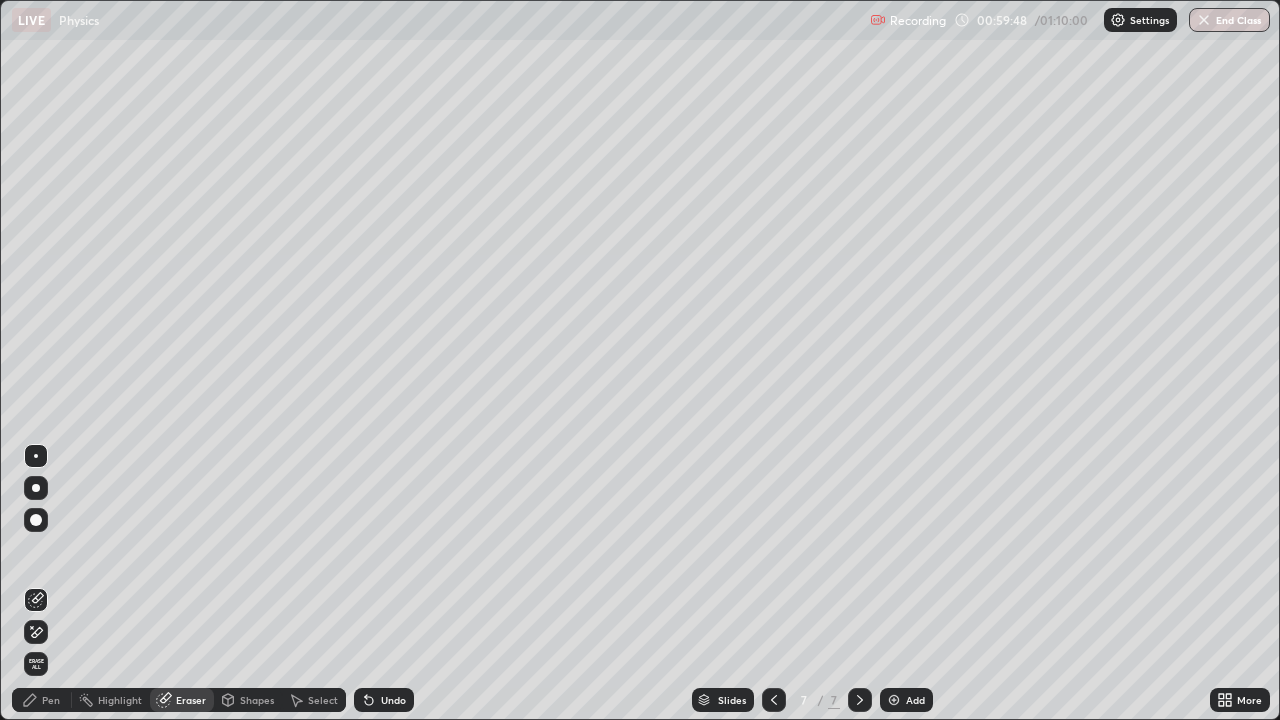 click on "Pen" at bounding box center [51, 700] 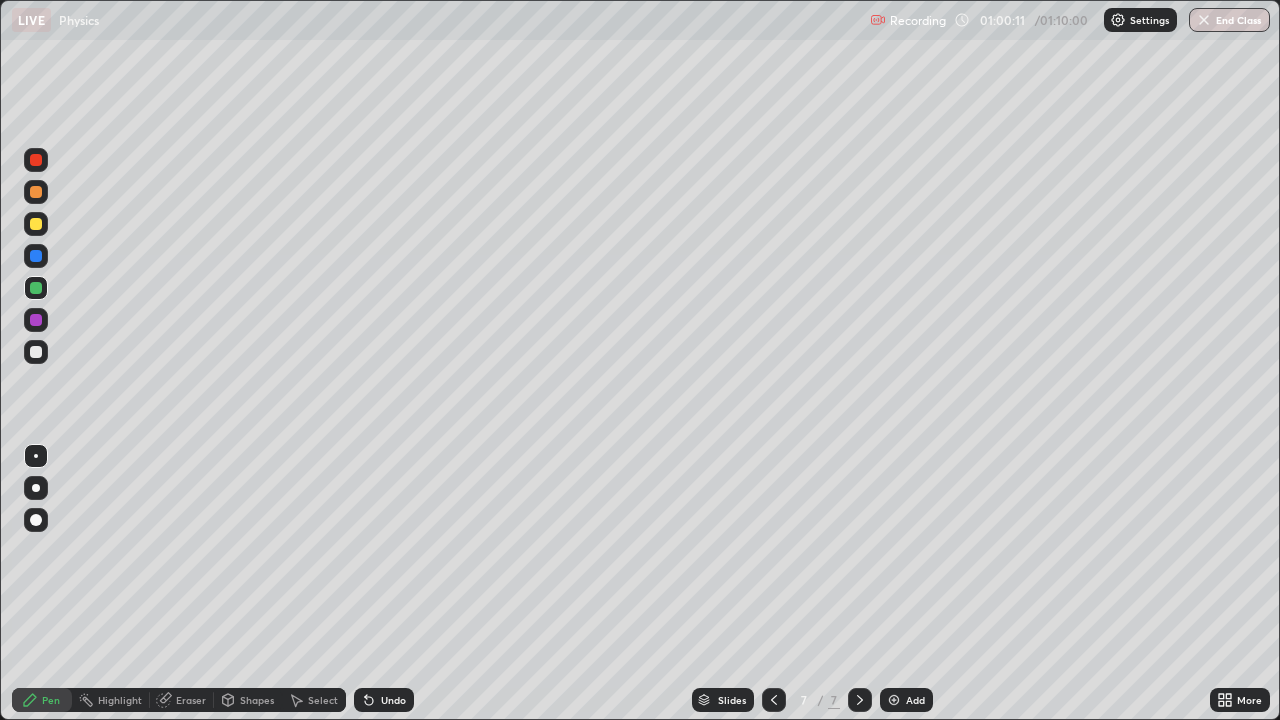 click on "Select" at bounding box center [314, 700] 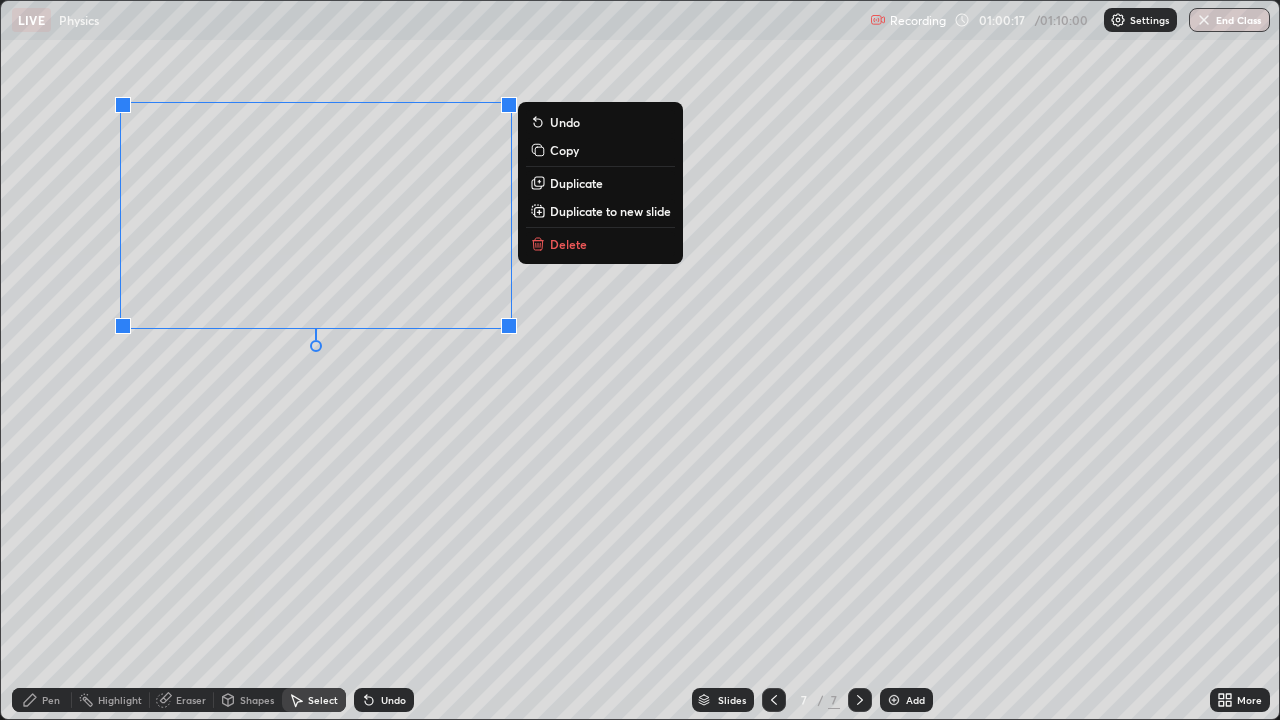 click on "0 ° Undo Copy Duplicate Duplicate to new slide Delete" at bounding box center [640, 360] 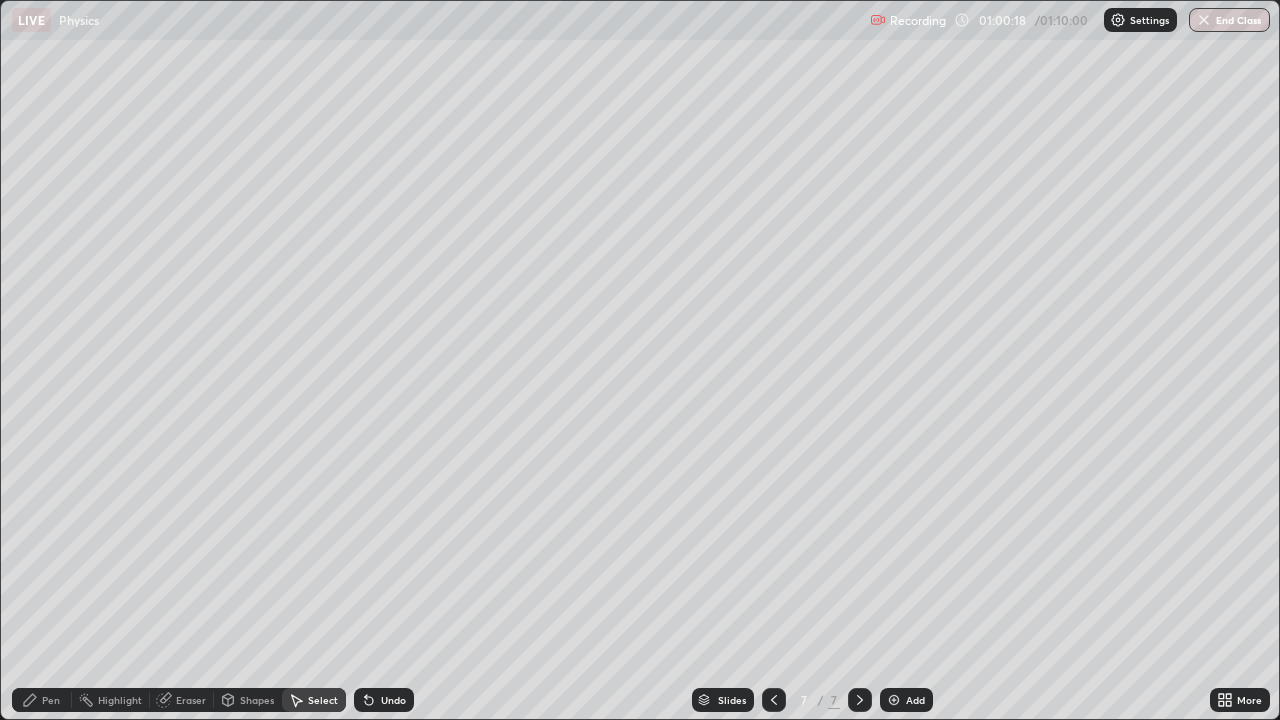 click on "Pen" at bounding box center (42, 700) 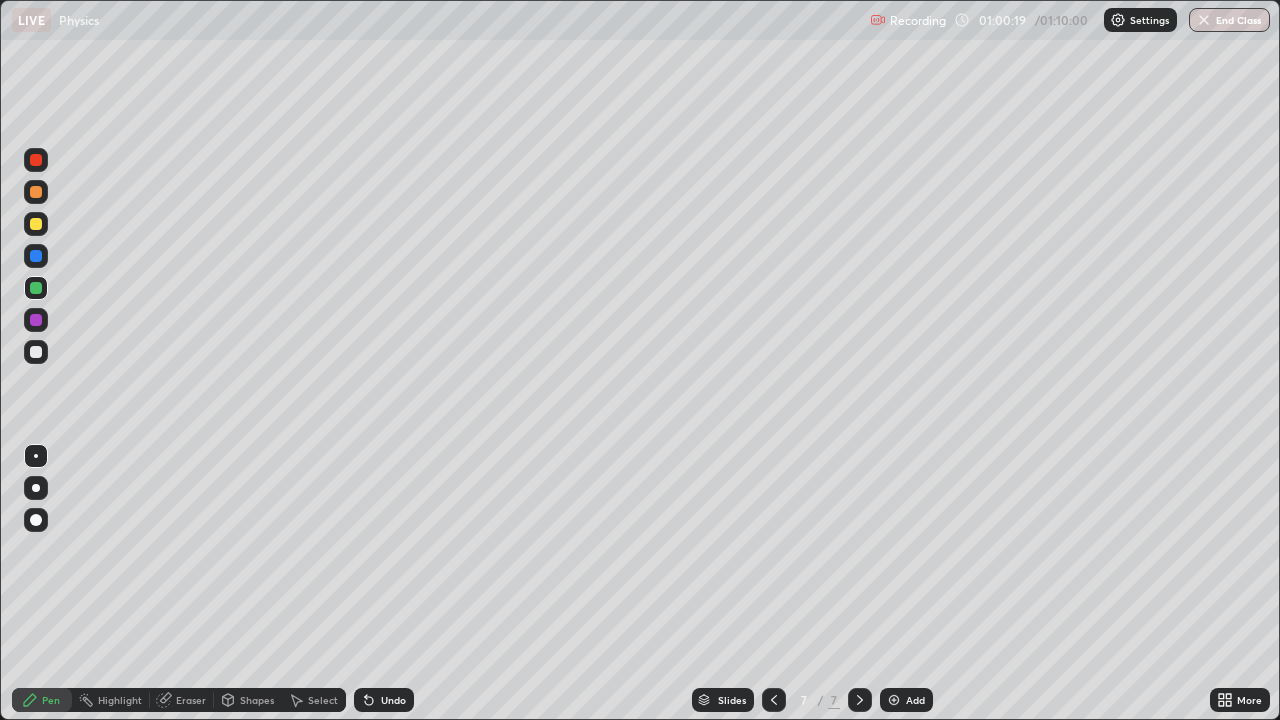 click at bounding box center (36, 352) 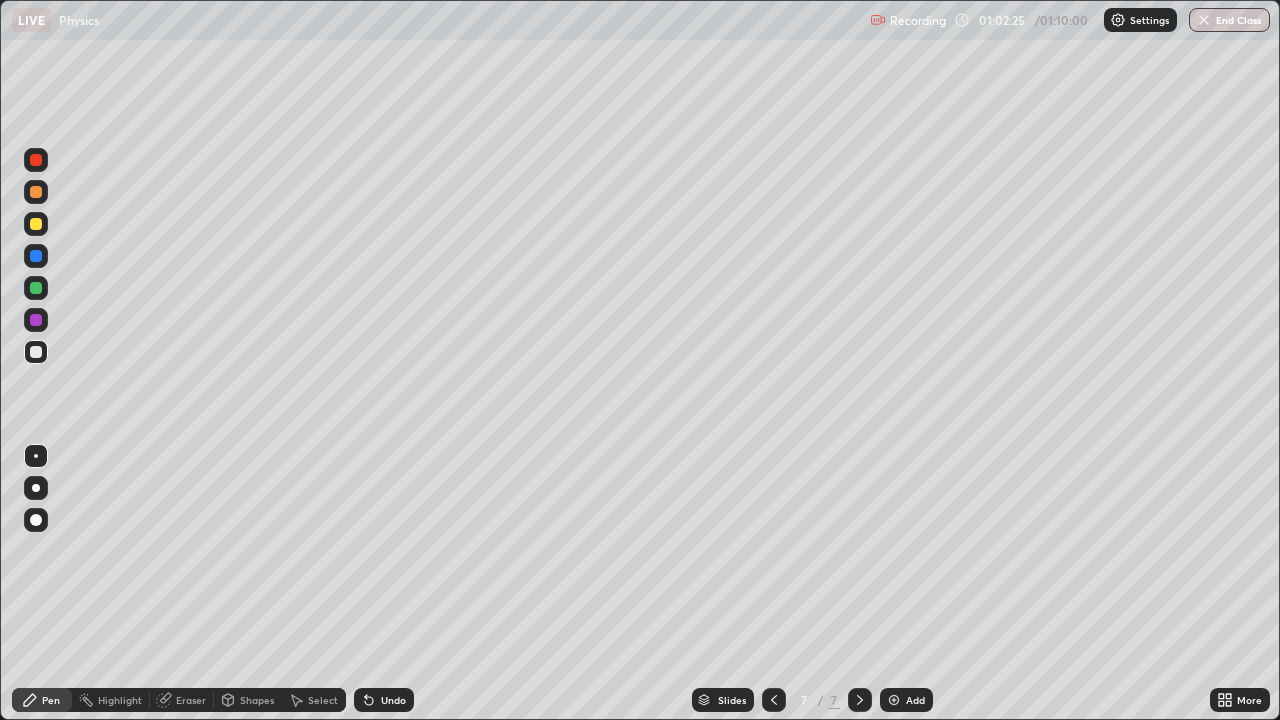 click on "Select" at bounding box center [323, 700] 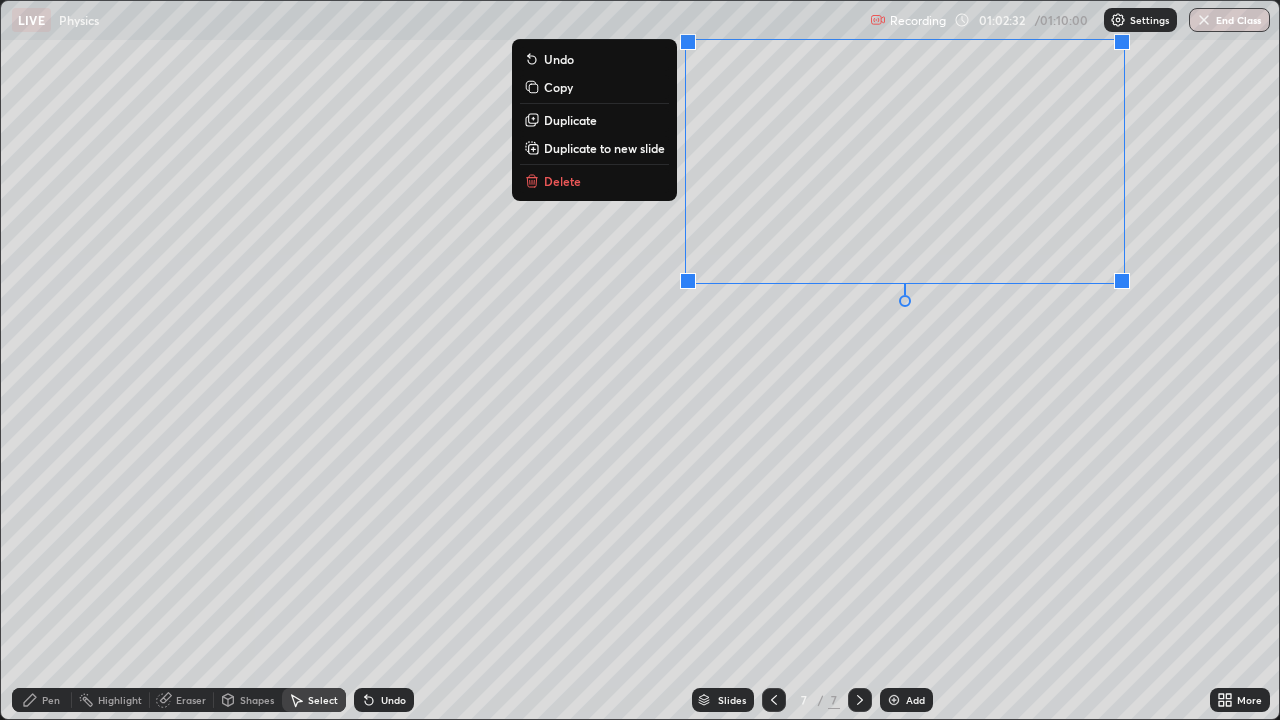 click on "0 ° Undo Copy Duplicate Duplicate to new slide Delete" at bounding box center [640, 360] 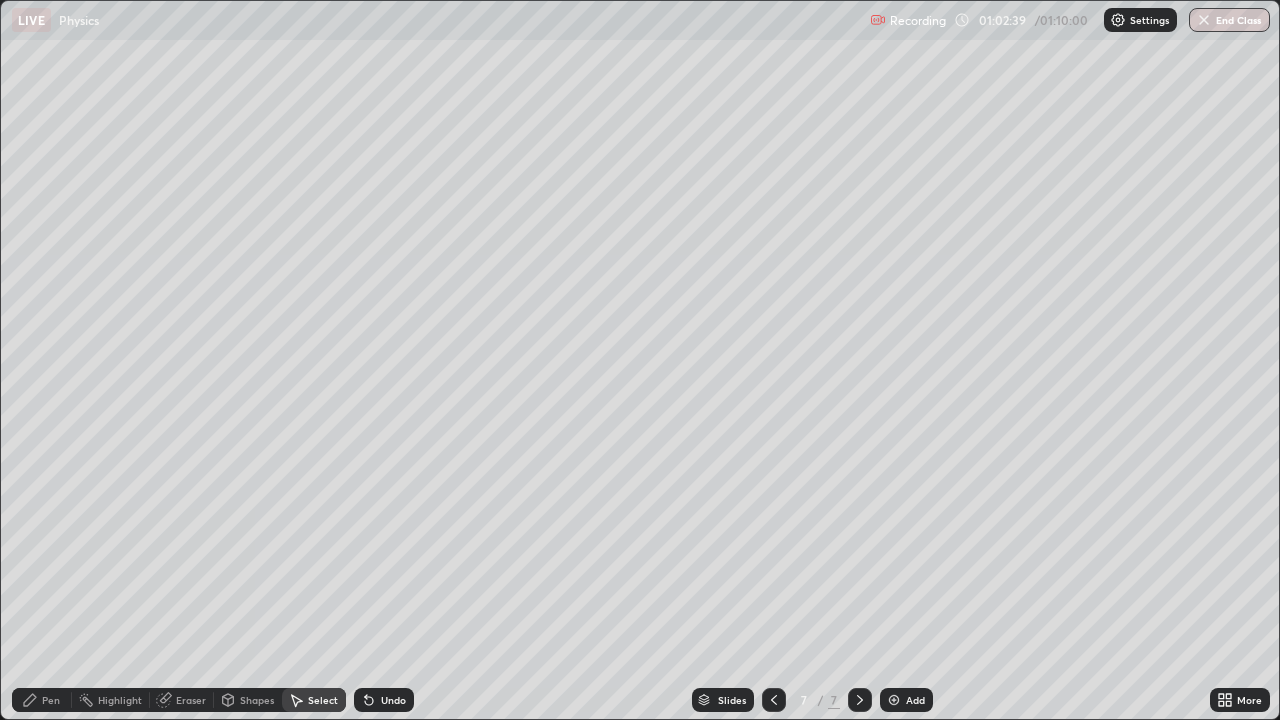 click on "Pen" at bounding box center [42, 700] 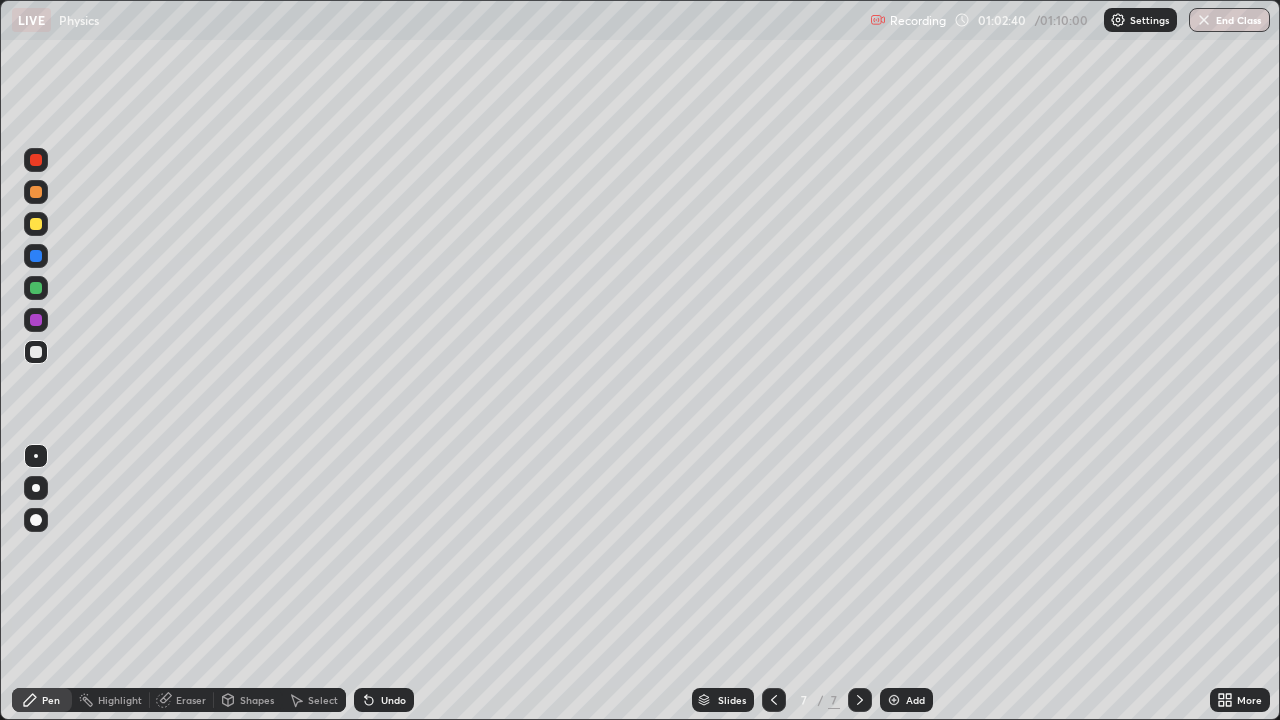 click 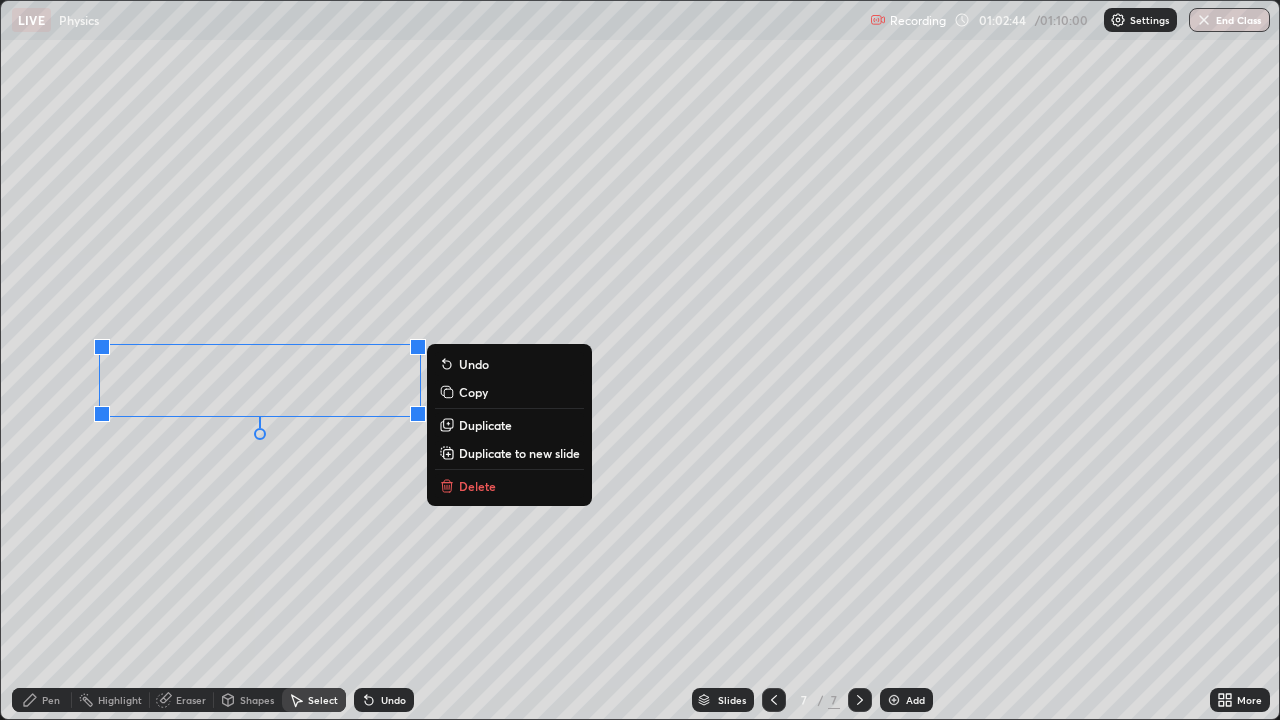 click on "Duplicate" at bounding box center [485, 425] 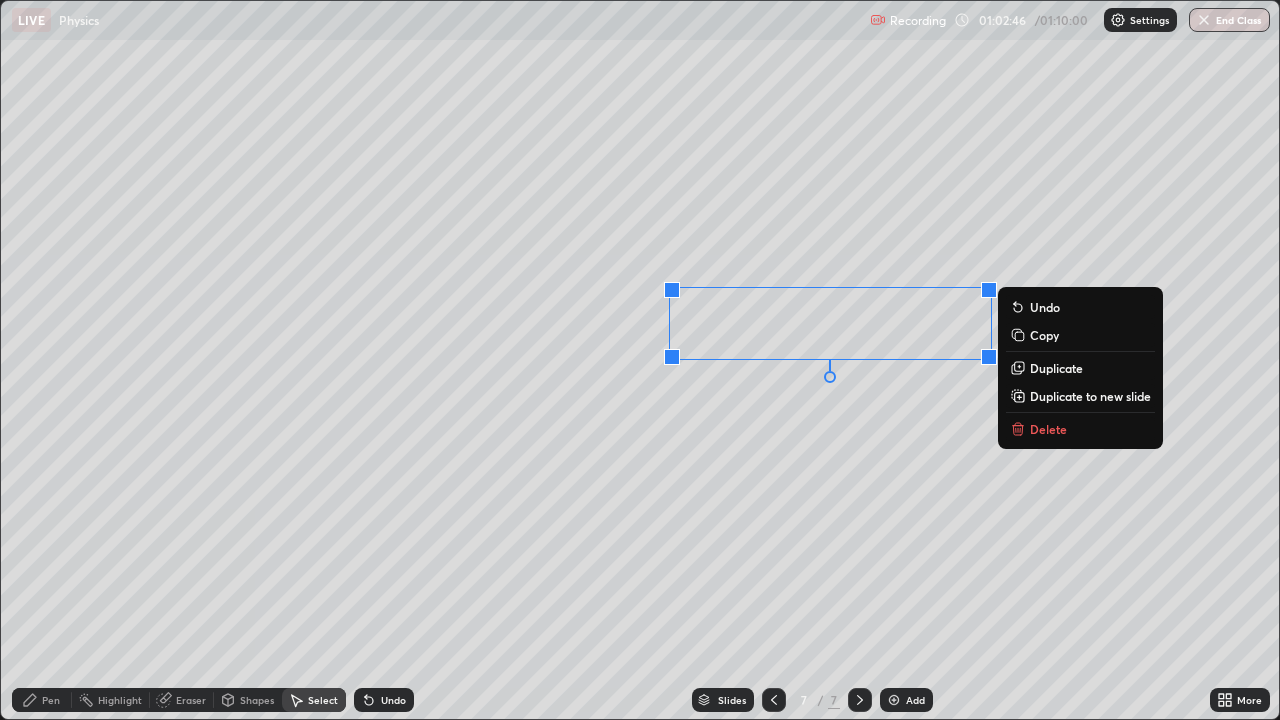 click on "0 ° Undo Copy Duplicate Duplicate to new slide Delete" at bounding box center [640, 360] 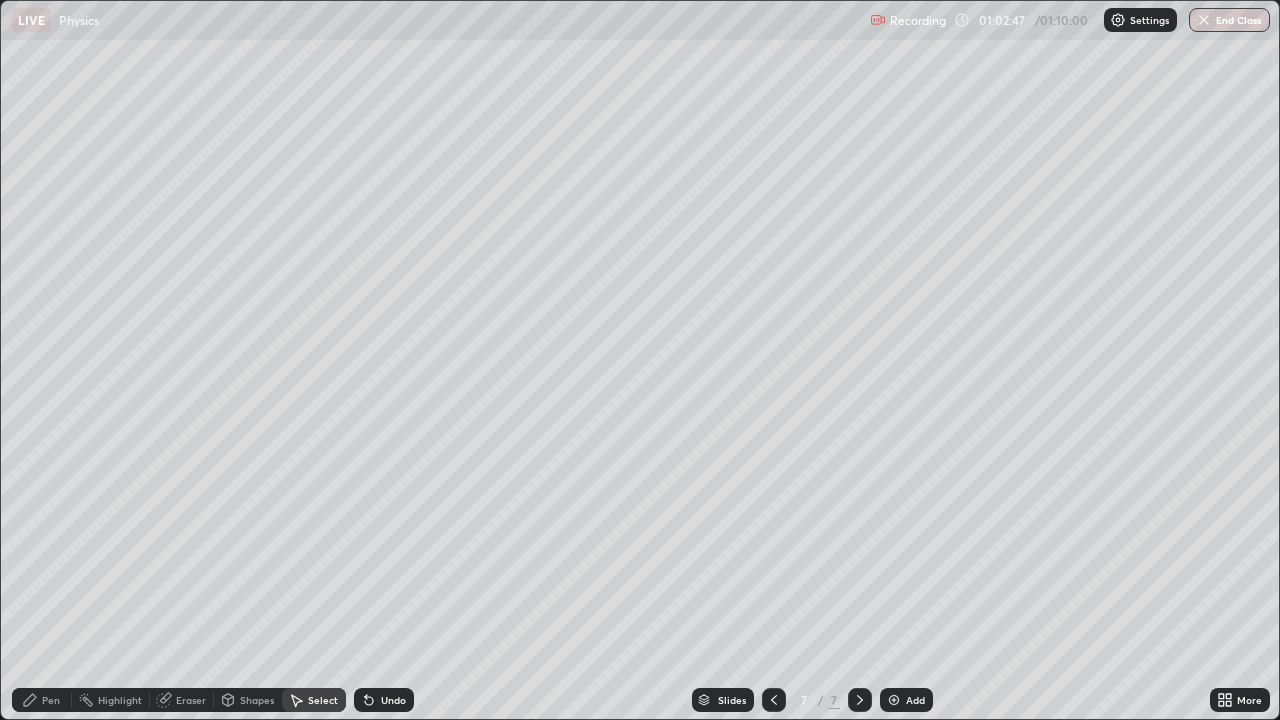 click 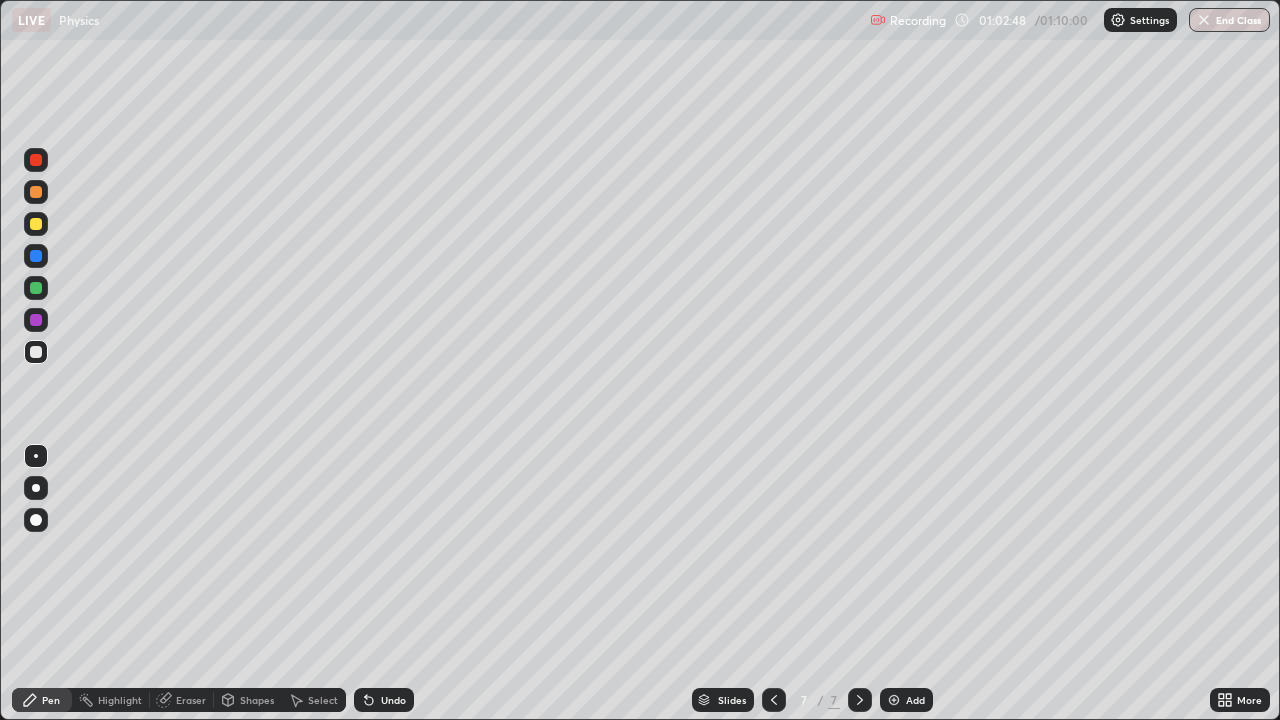 click at bounding box center [36, 456] 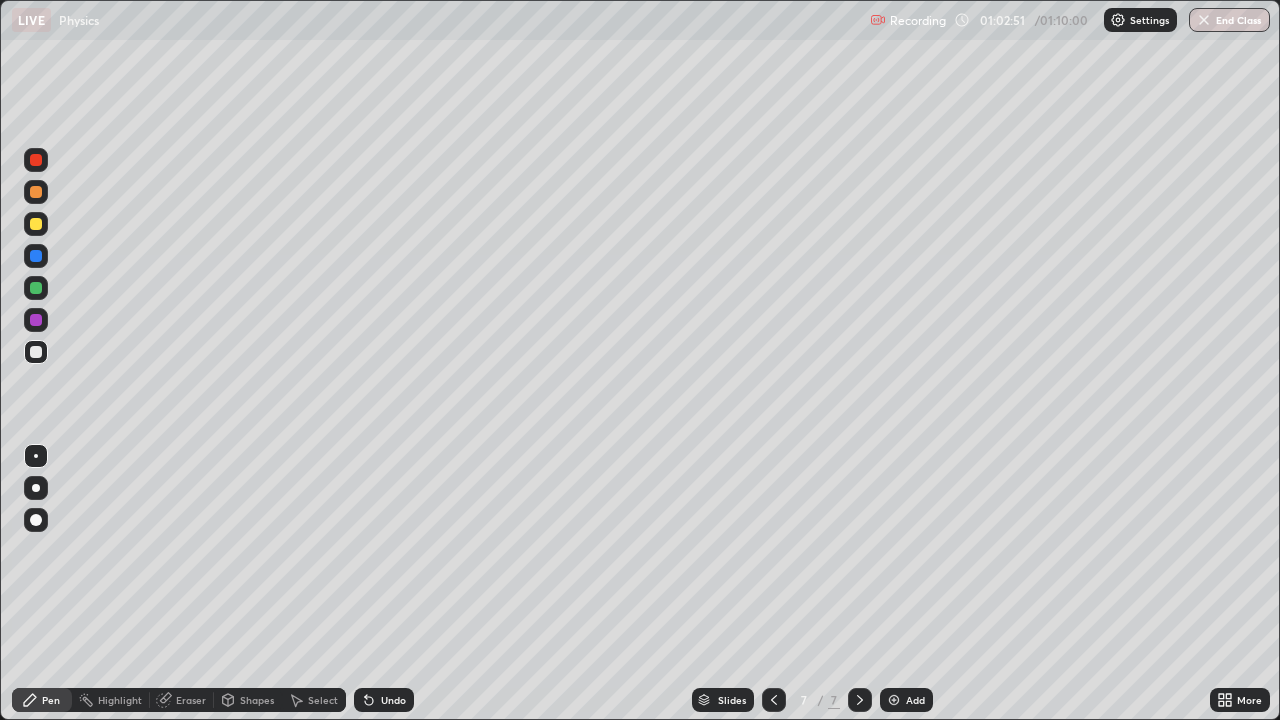 click on "Select" at bounding box center [323, 700] 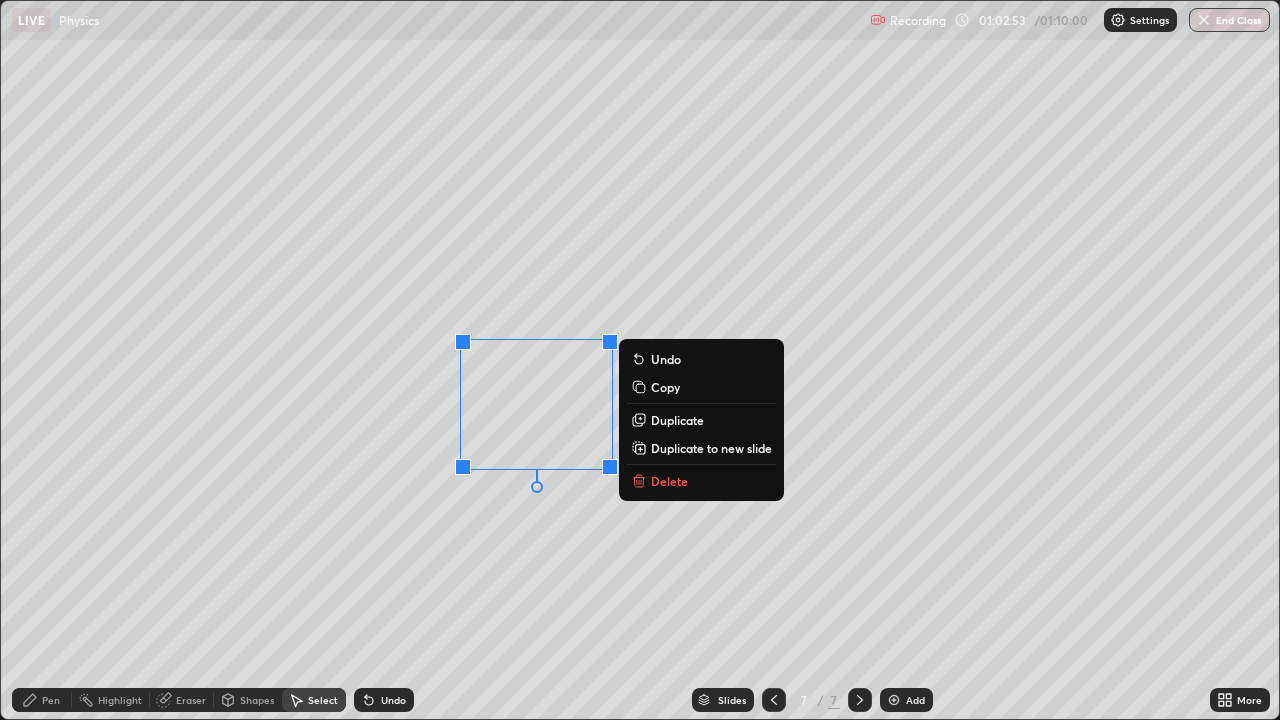 click on "Duplicate" at bounding box center (677, 420) 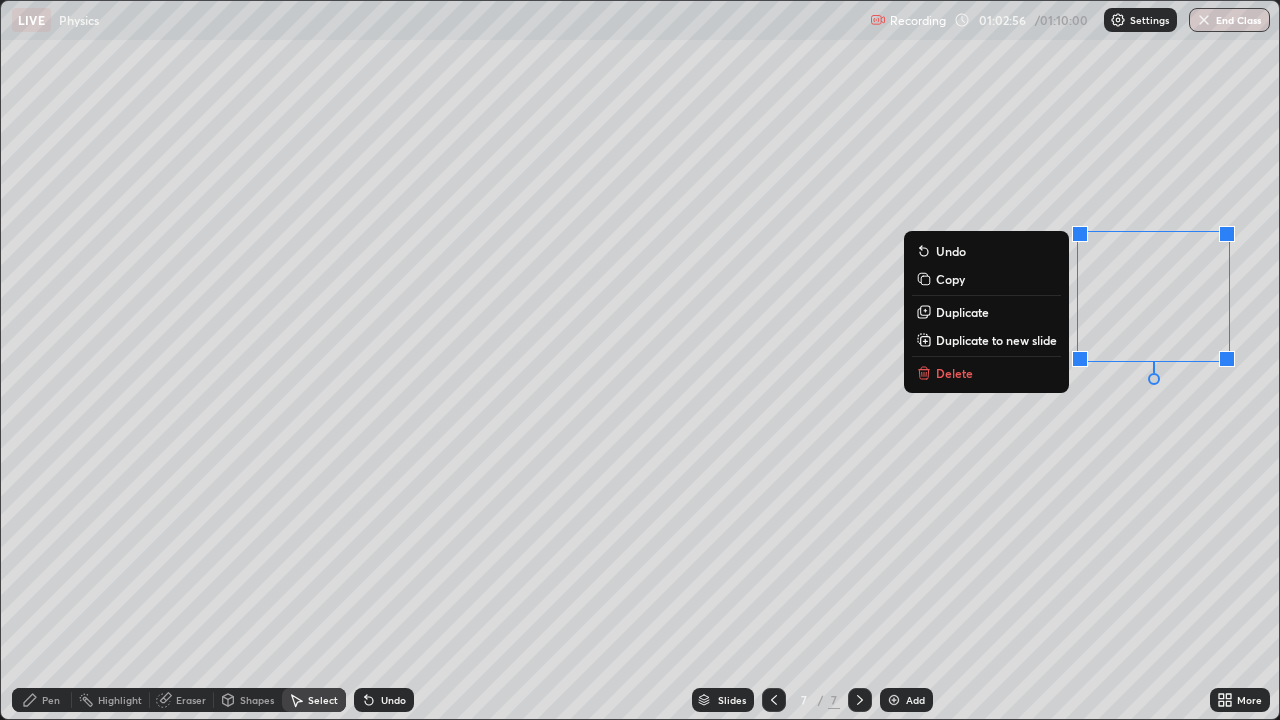 click on "0 ° Undo Copy Duplicate Duplicate to new slide Delete" at bounding box center [640, 360] 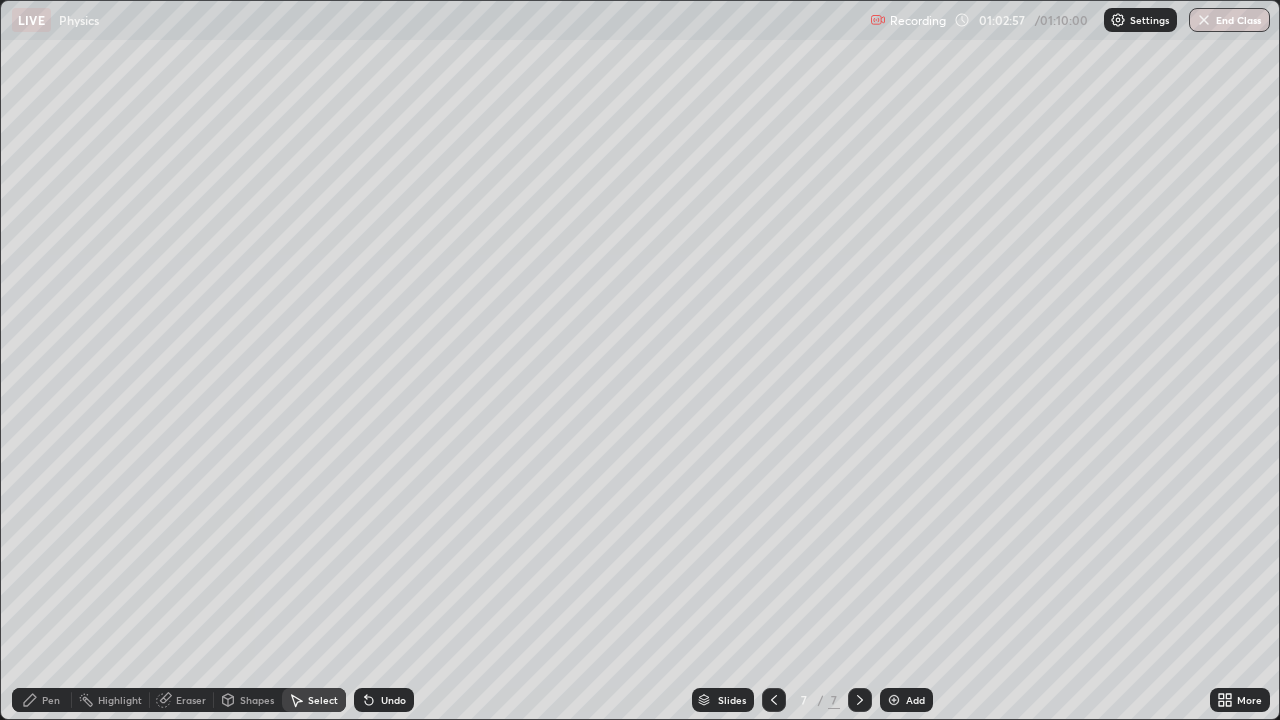 click on "Eraser" at bounding box center [191, 700] 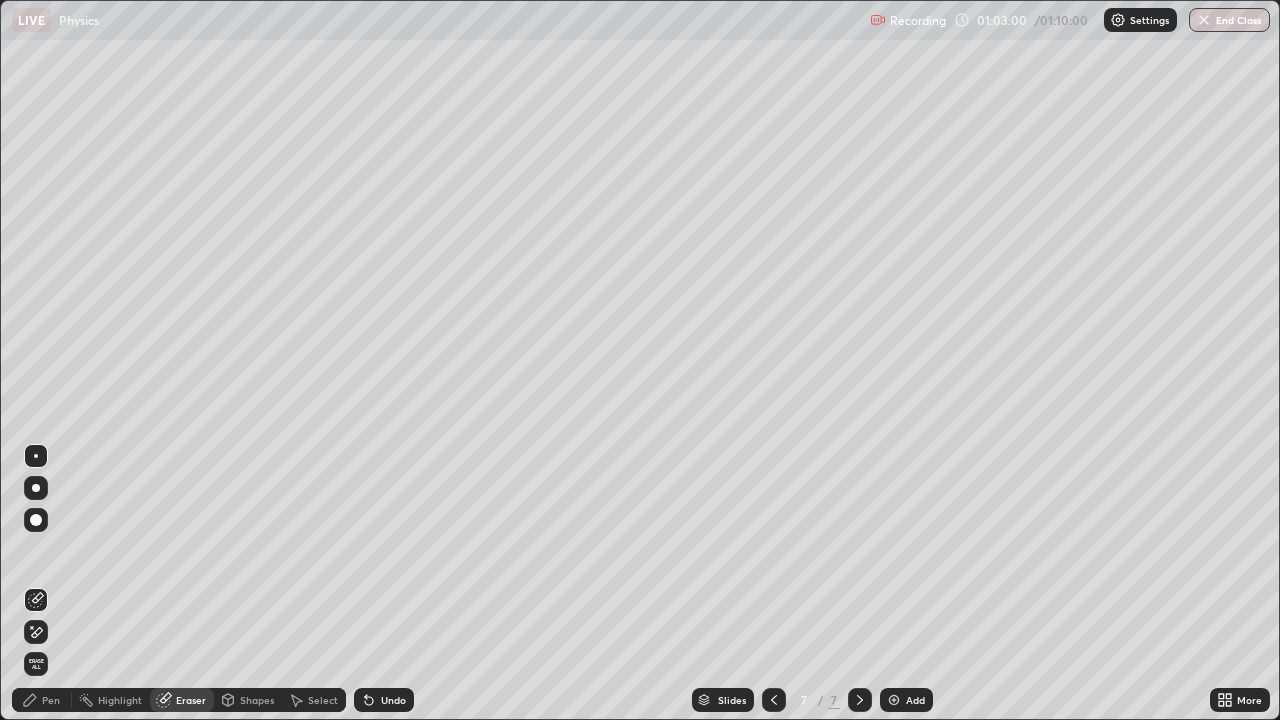 click on "Pen" at bounding box center [51, 700] 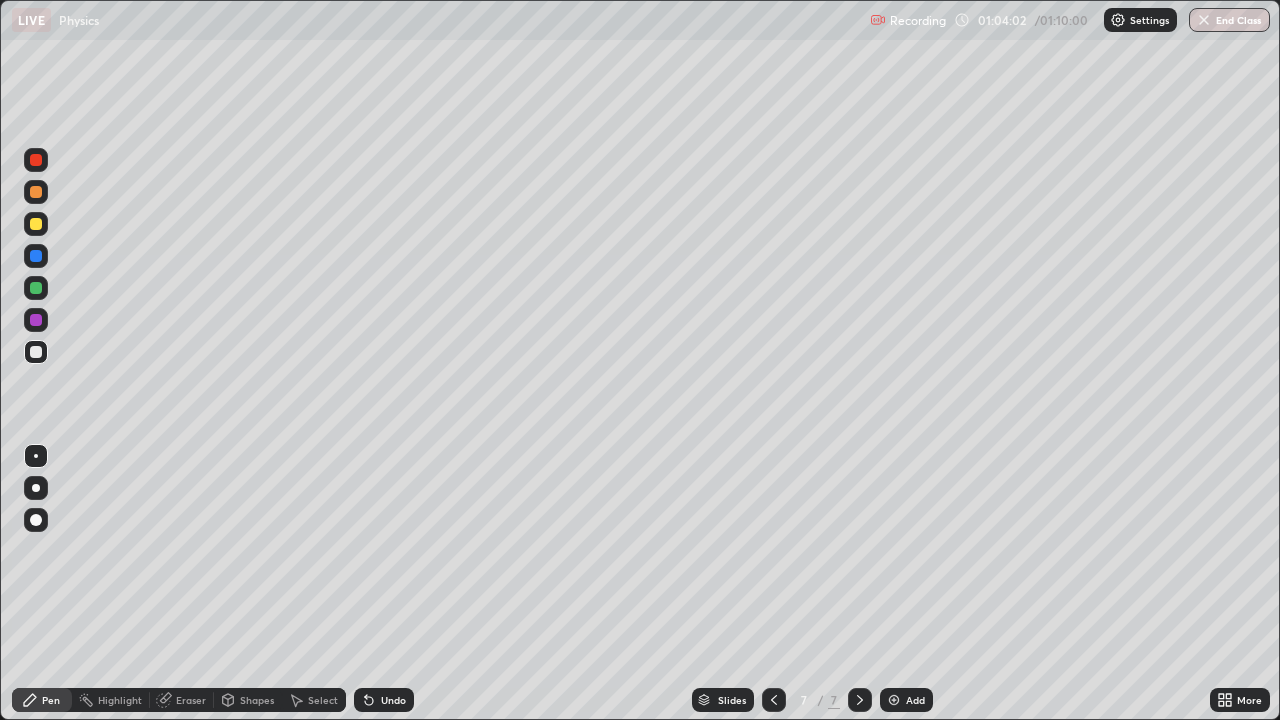 click on "Shapes" at bounding box center [257, 700] 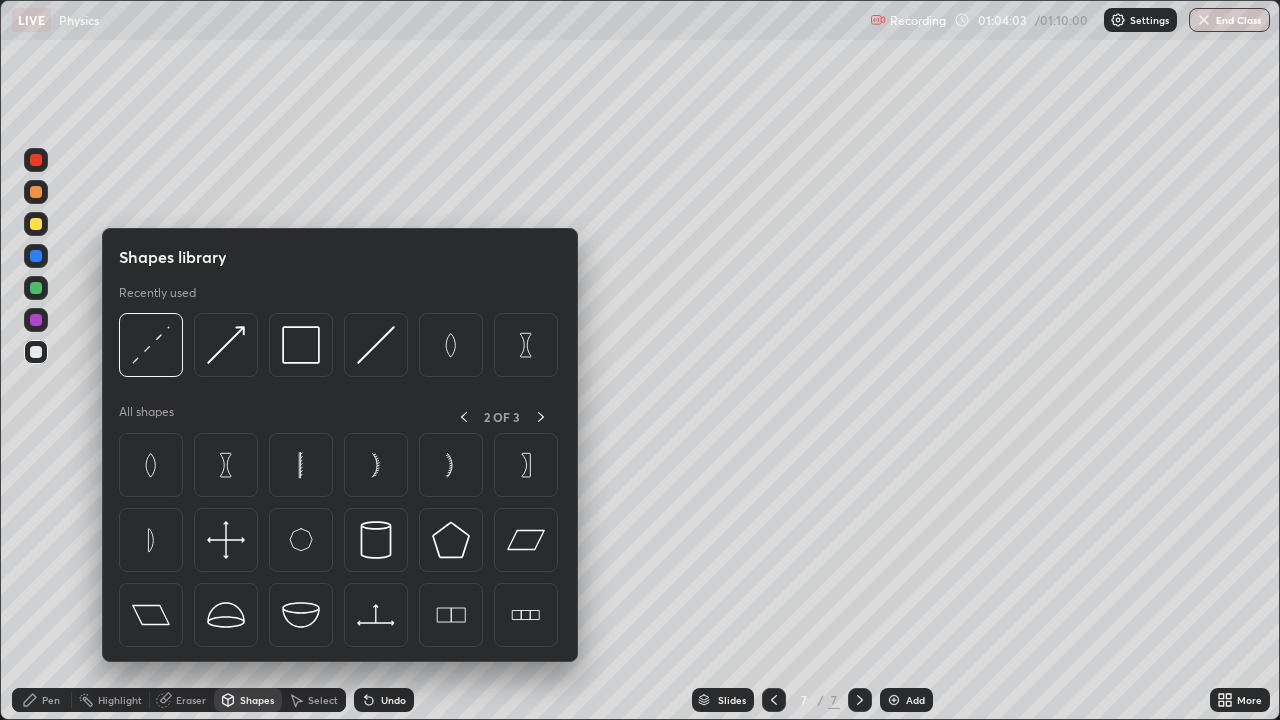 click on "Select" at bounding box center (323, 700) 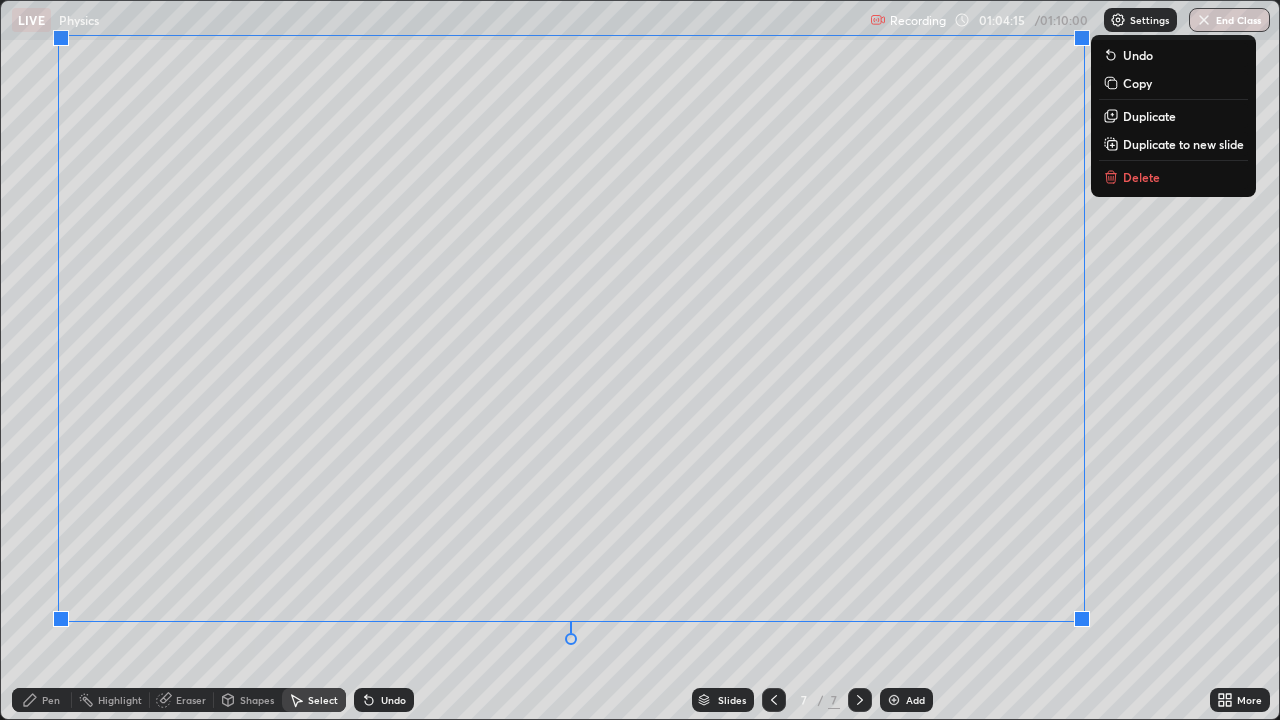 click on "0 ° Undo Copy Duplicate Duplicate to new slide Delete" at bounding box center [640, 360] 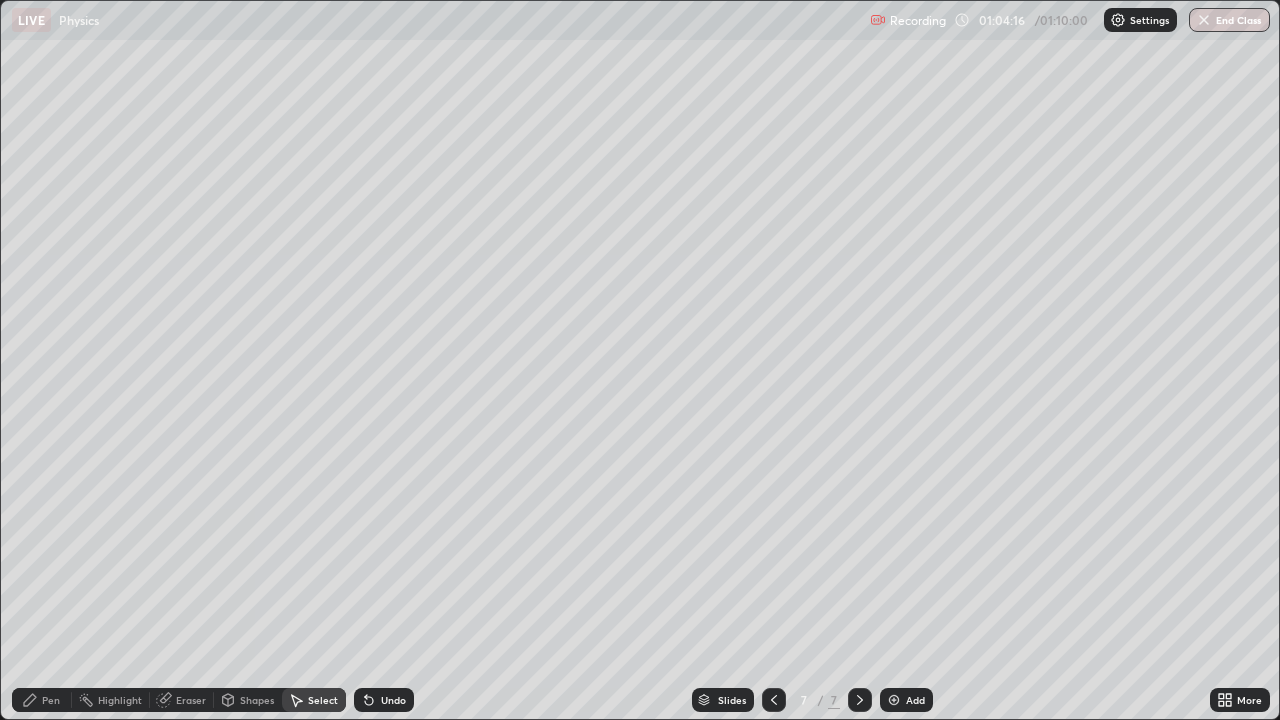 click on "Shapes" at bounding box center [257, 700] 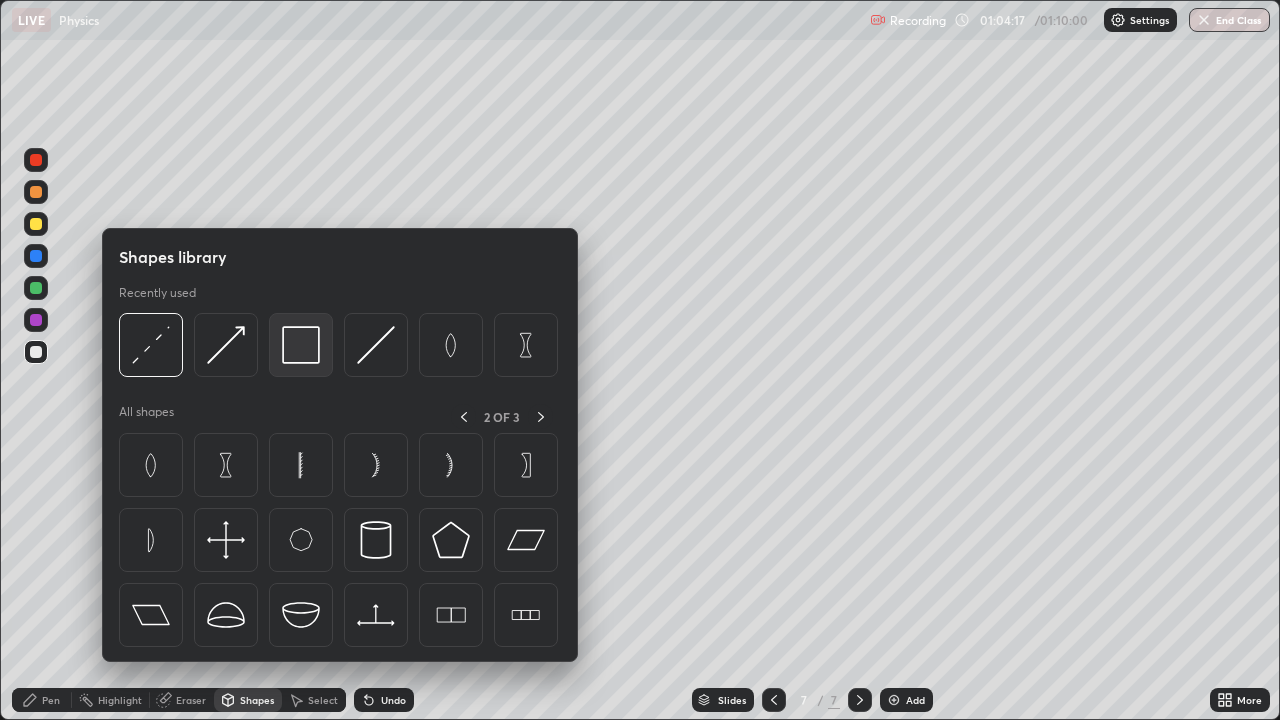 click at bounding box center [301, 345] 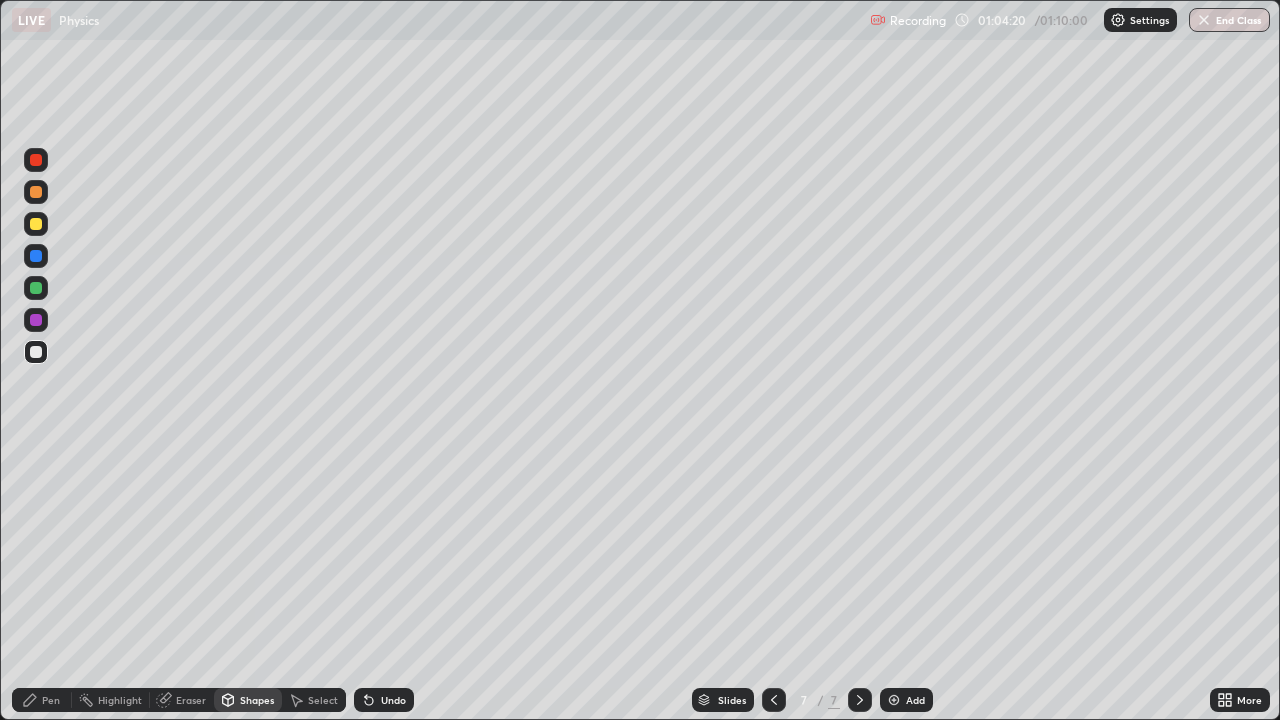 click on "Undo" at bounding box center [393, 700] 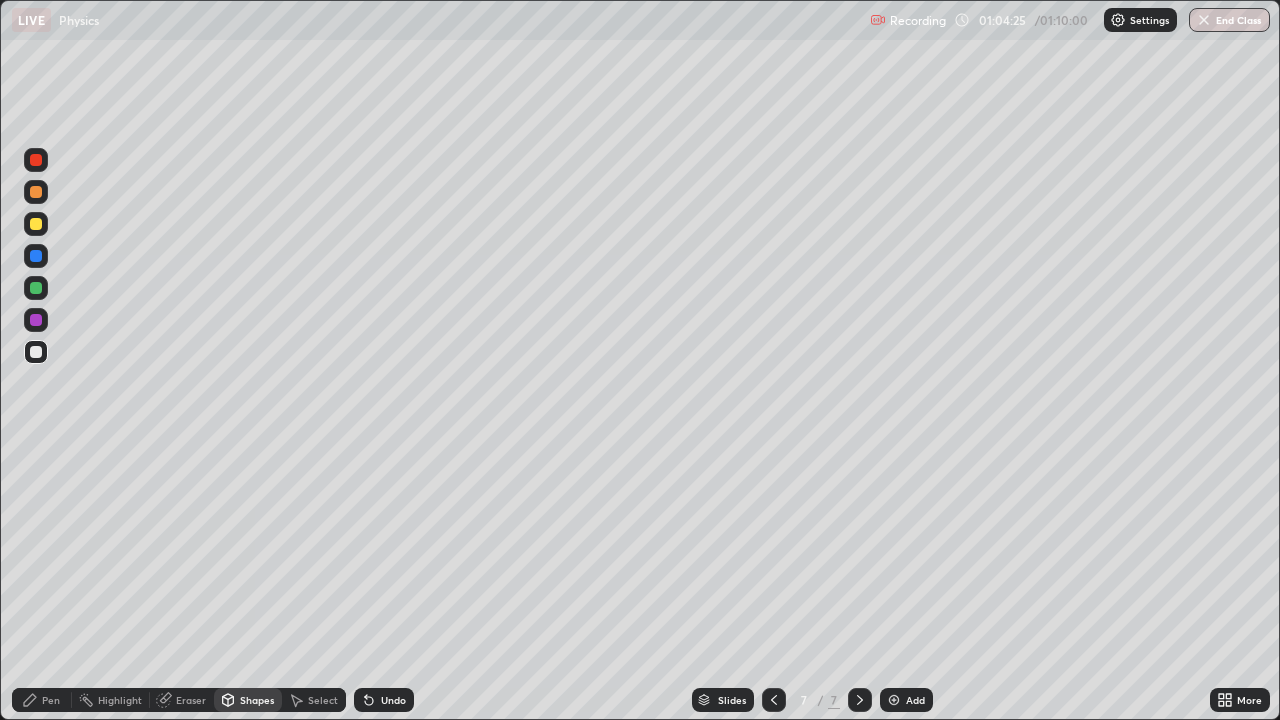 click on "Pen" at bounding box center (51, 700) 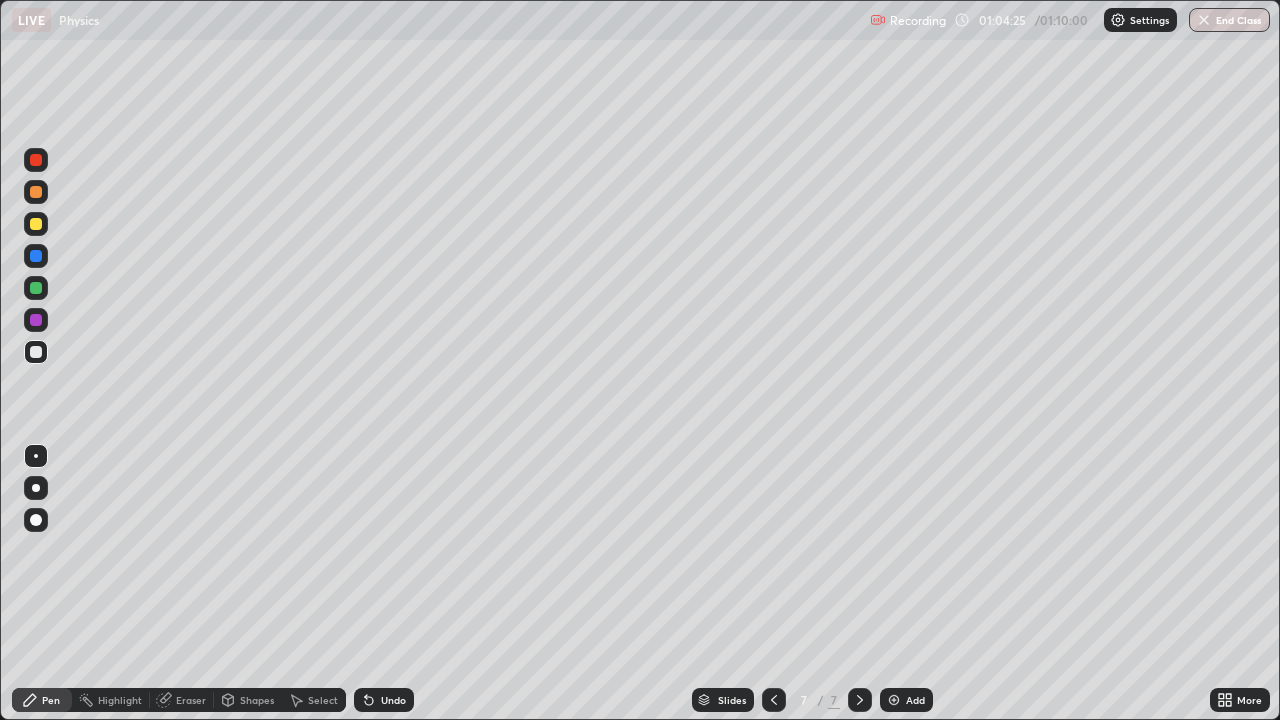 click at bounding box center (36, 456) 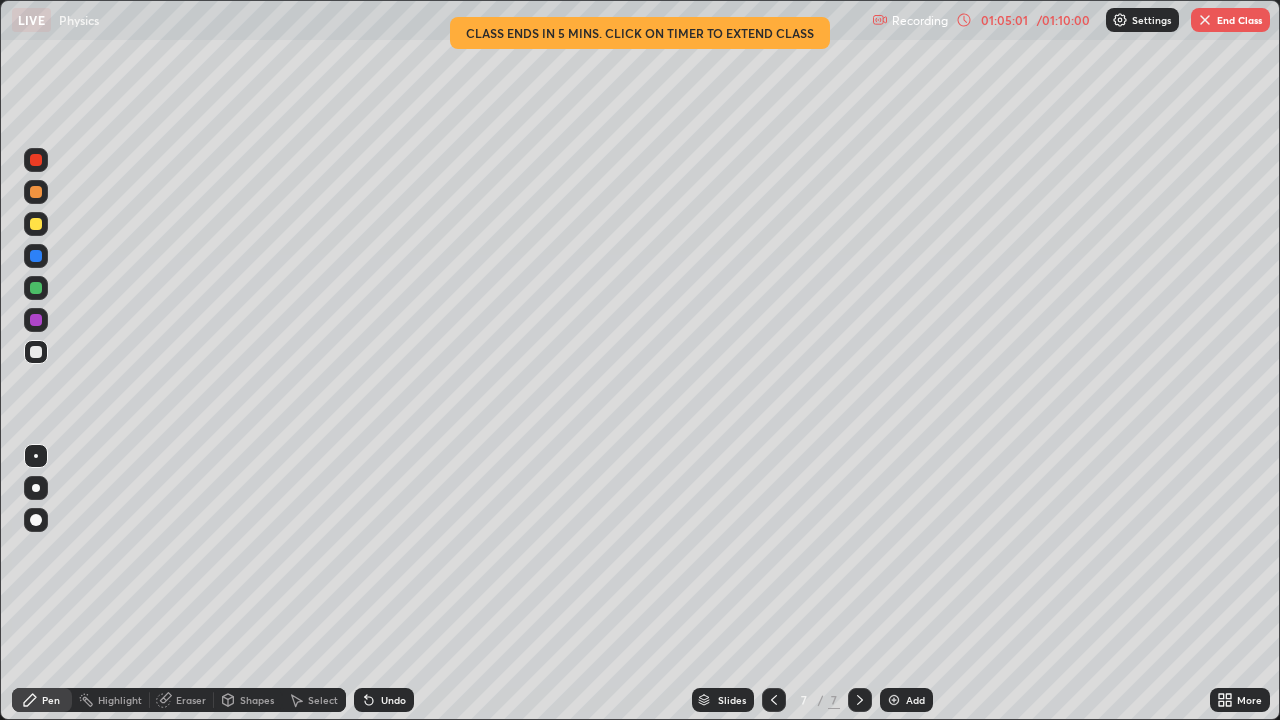 click on "Eraser" at bounding box center [191, 700] 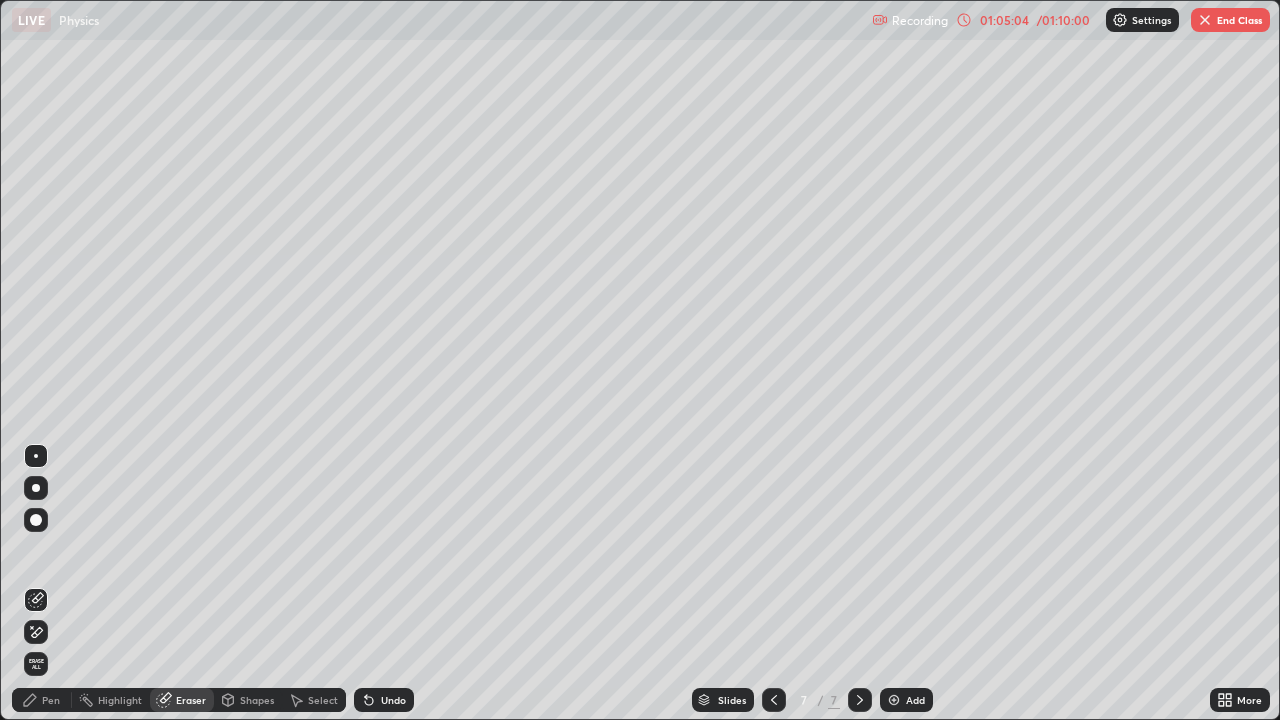 click on "Pen" at bounding box center [51, 700] 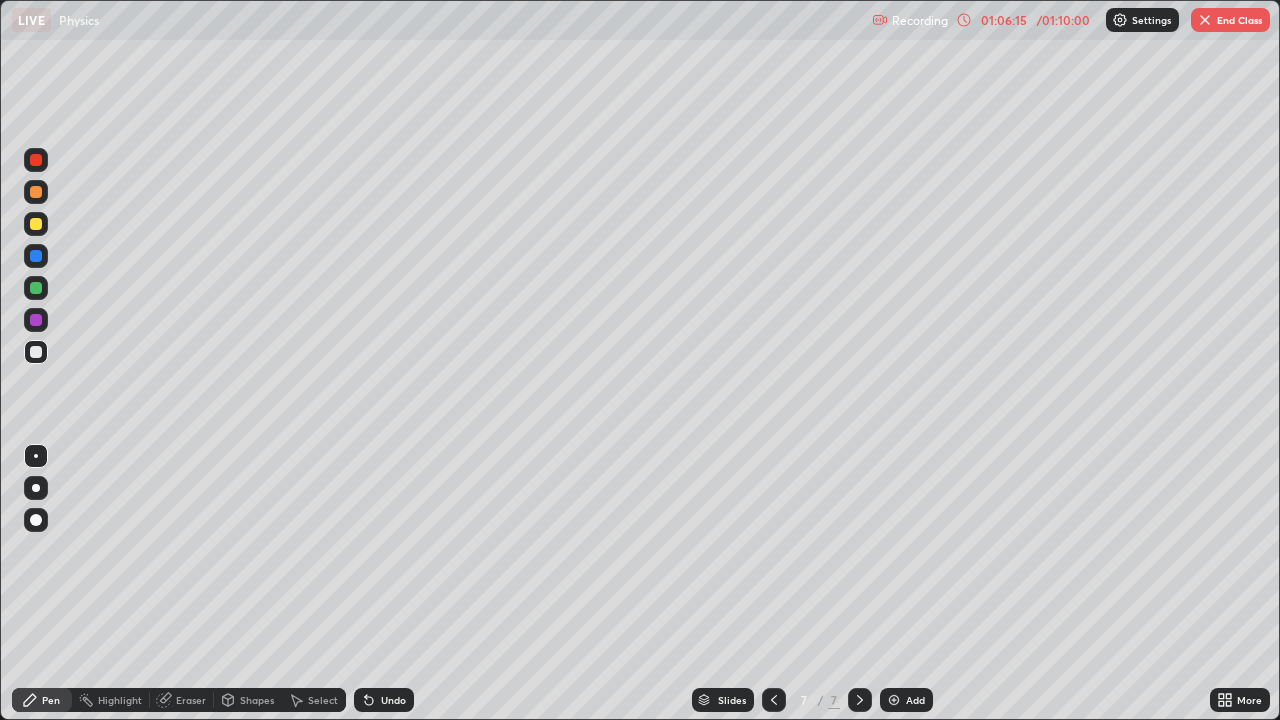 click on "End Class" at bounding box center (1230, 20) 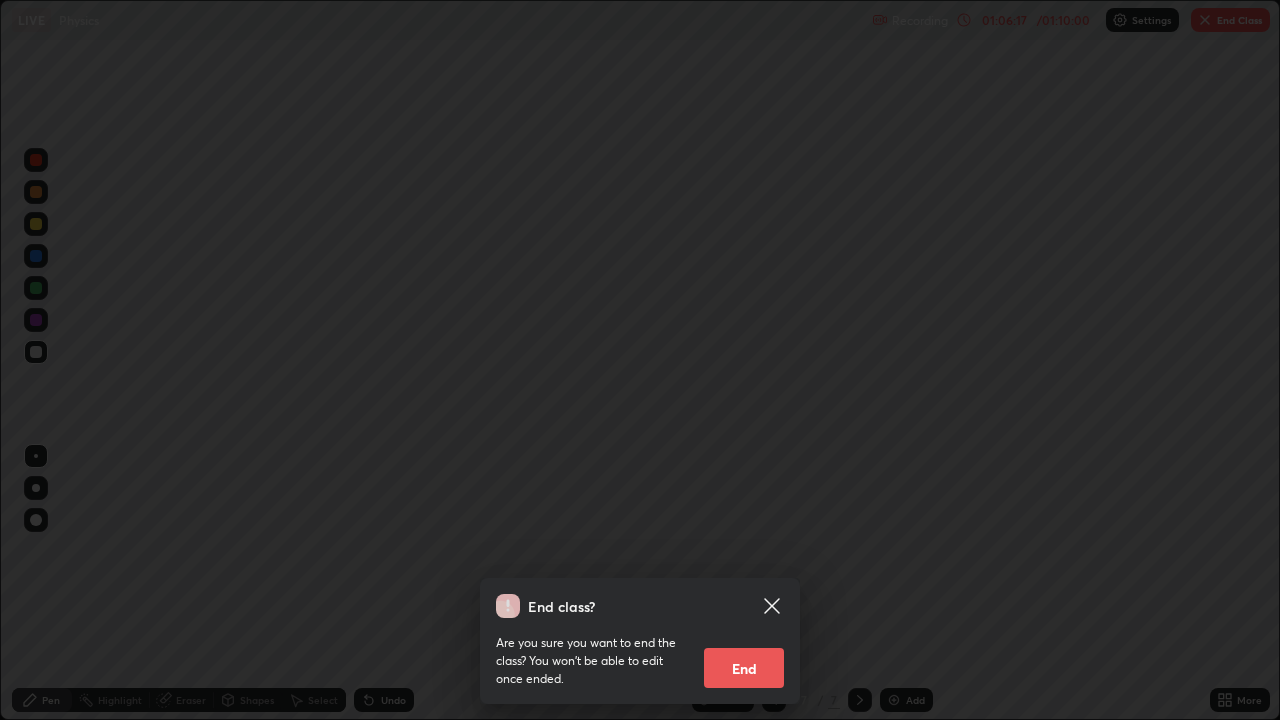 click on "End" at bounding box center (744, 668) 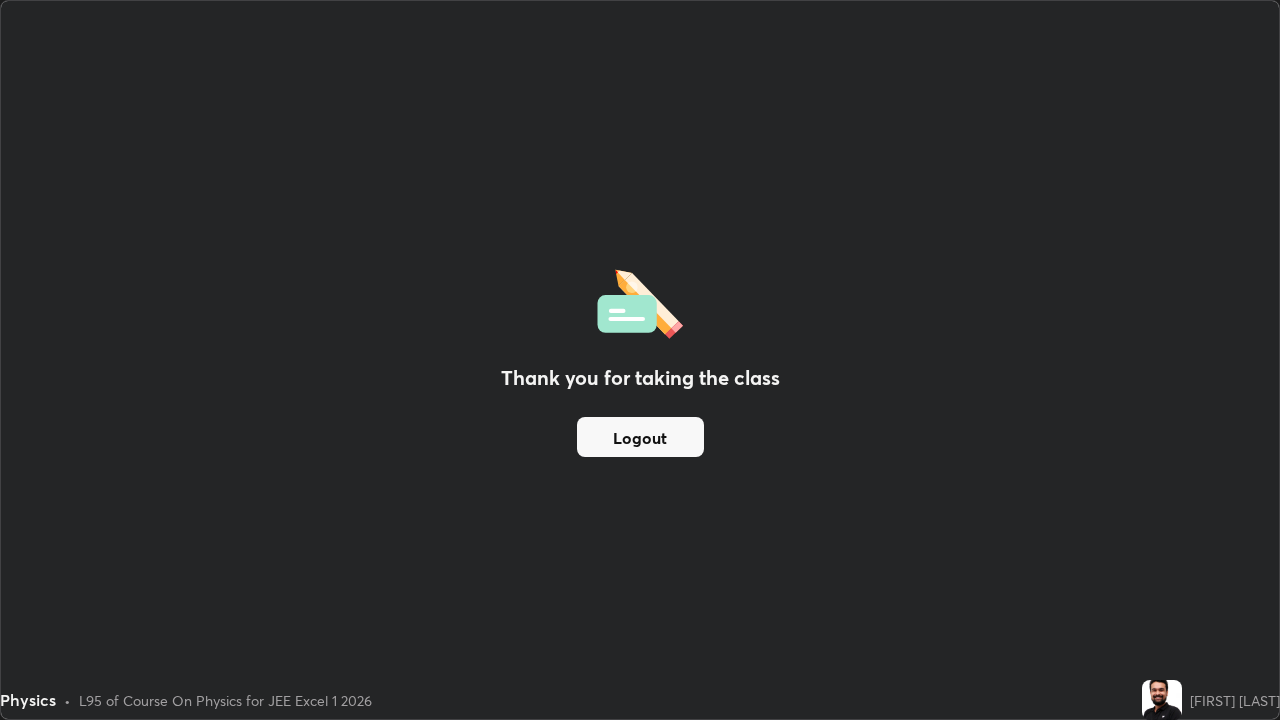 click on "Logout" at bounding box center [640, 437] 